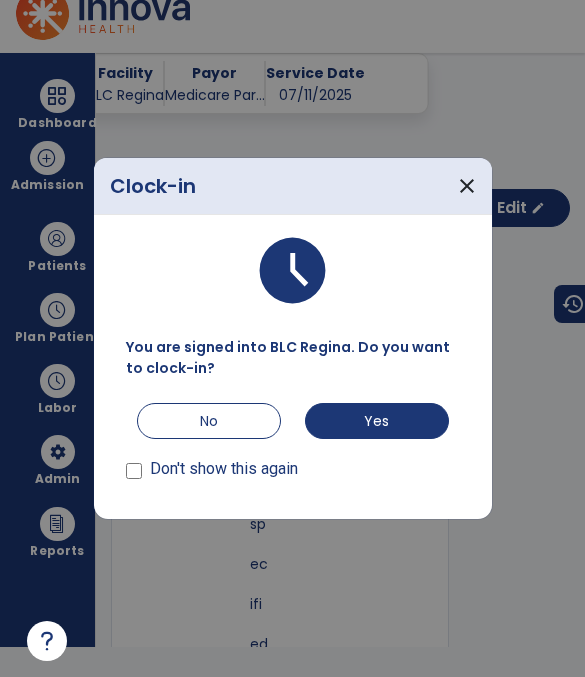 scroll, scrollTop: 0, scrollLeft: 0, axis: both 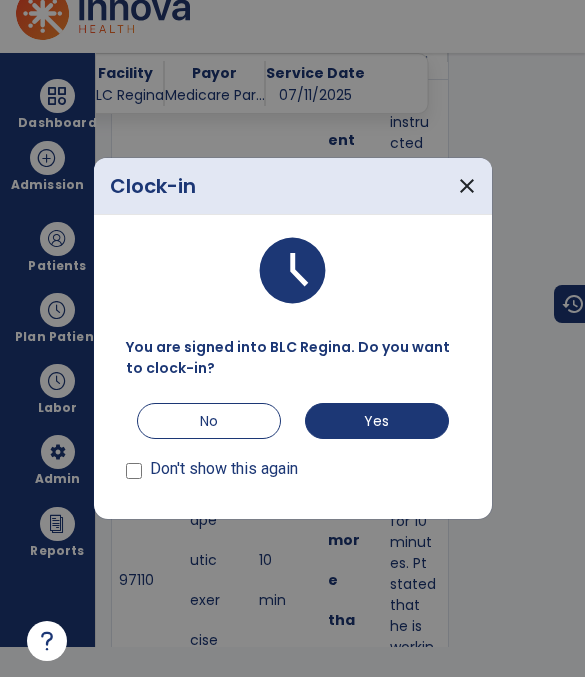 click on "No" at bounding box center [209, 421] 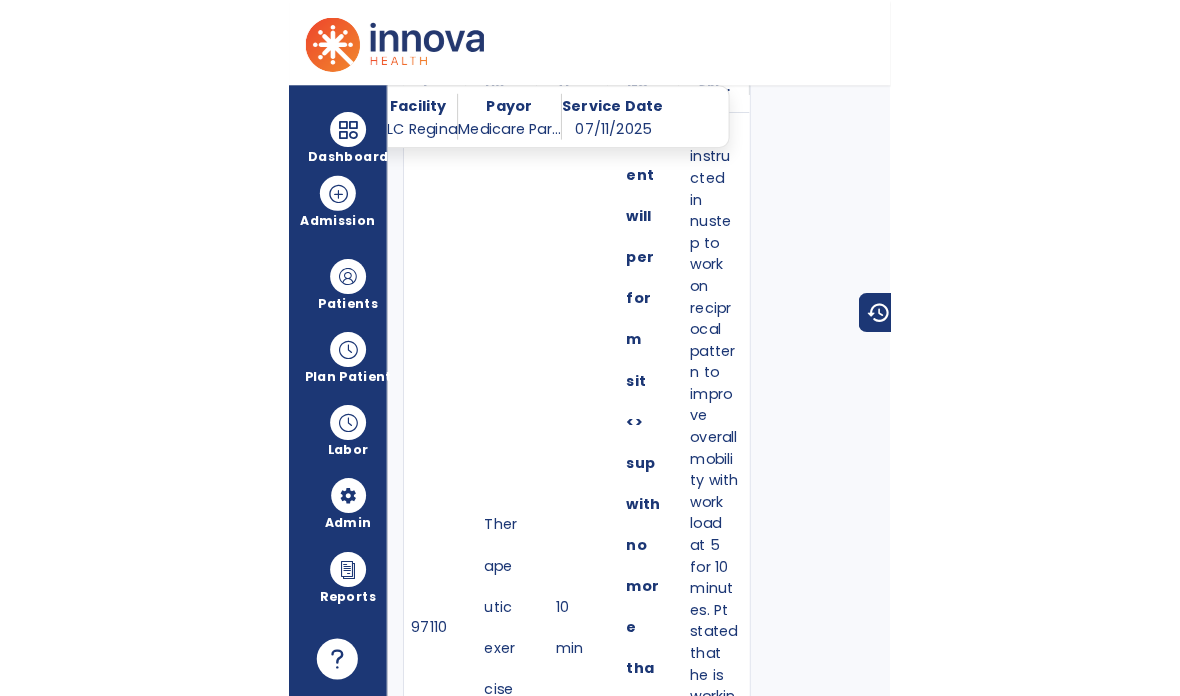 scroll, scrollTop: 80, scrollLeft: 0, axis: vertical 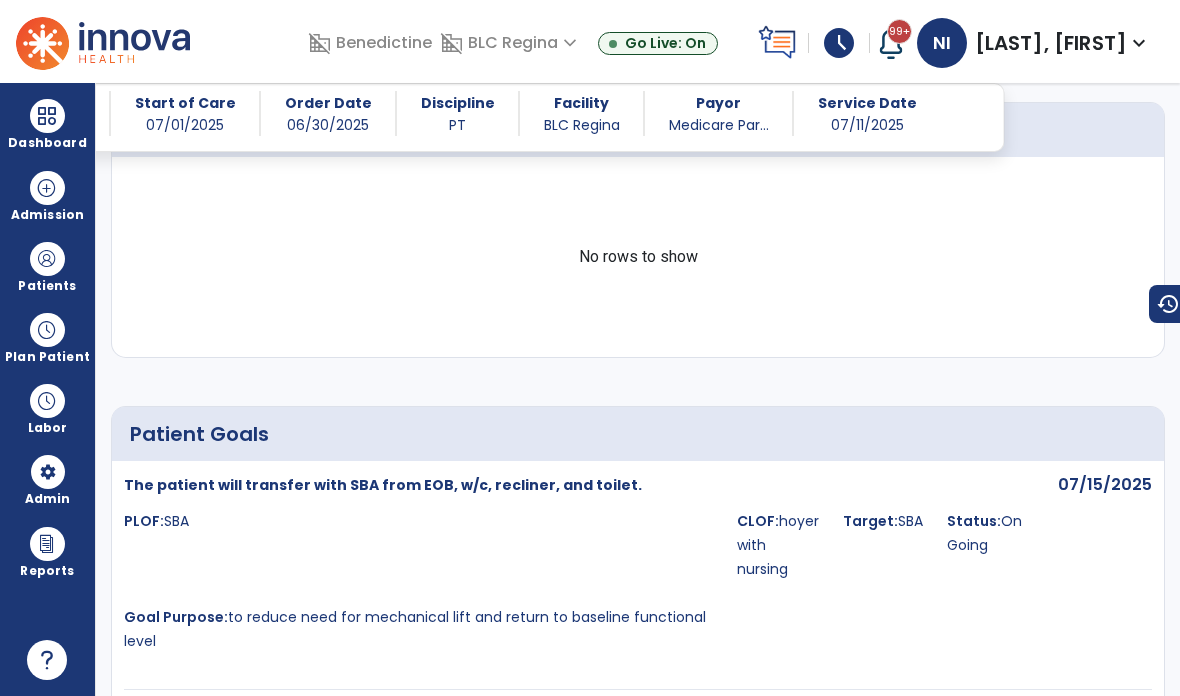 click at bounding box center [47, 259] 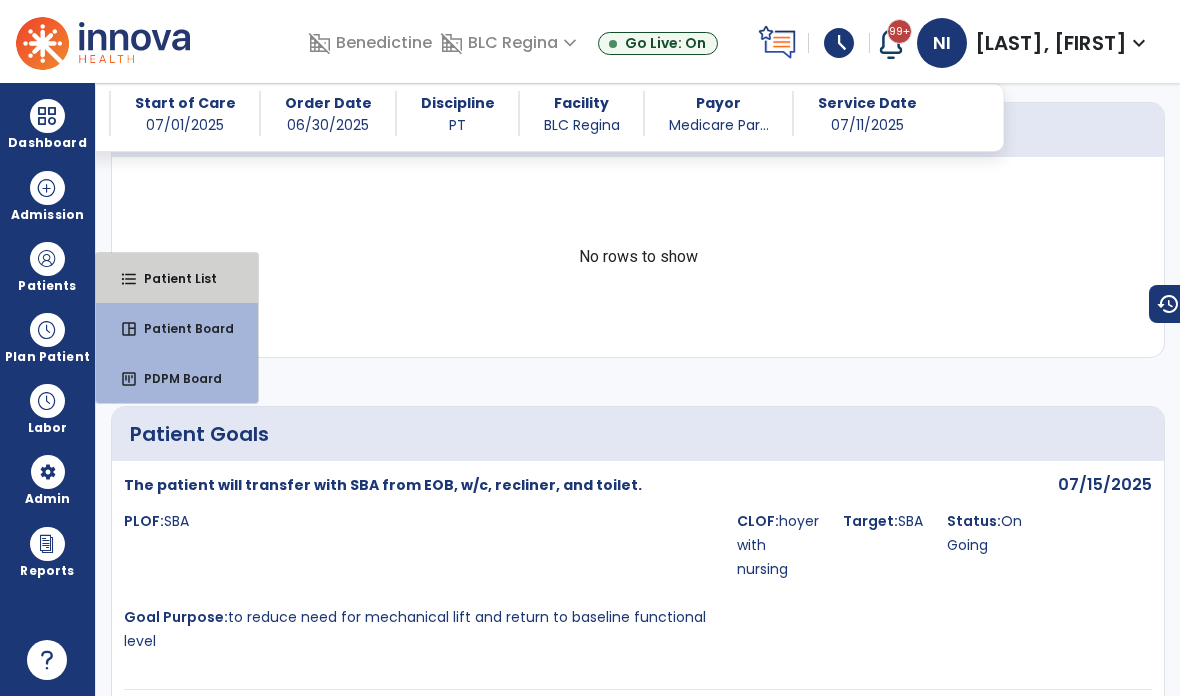 click on "Patient List" at bounding box center (172, 278) 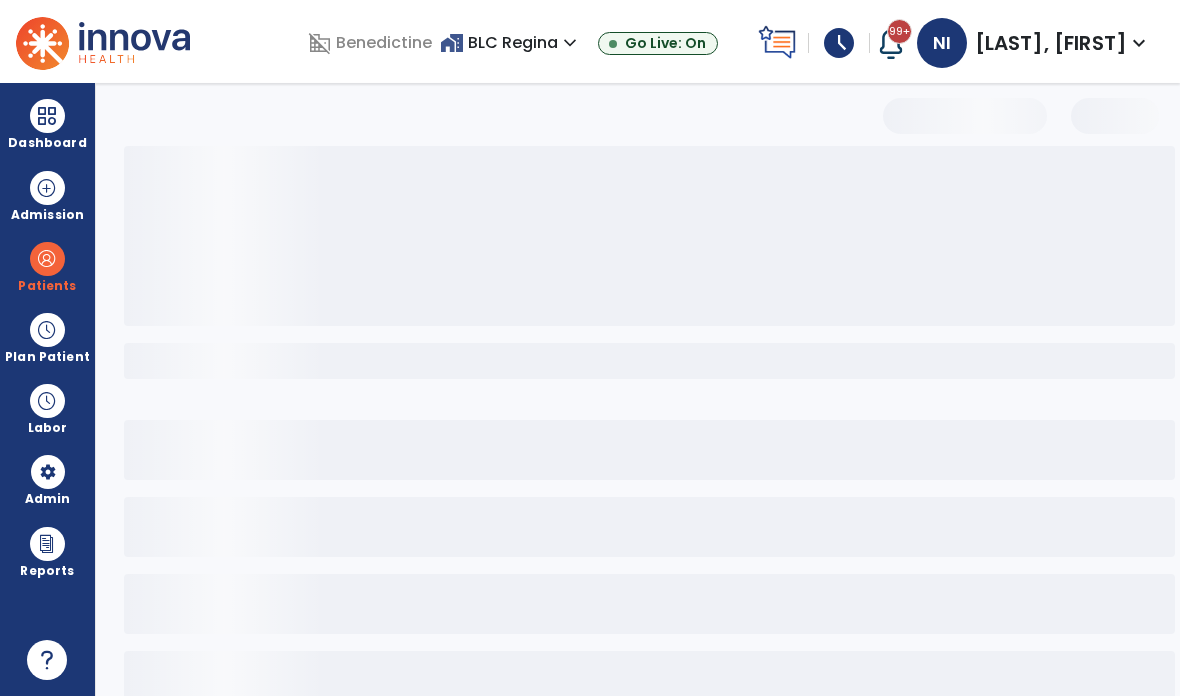 scroll, scrollTop: 0, scrollLeft: 0, axis: both 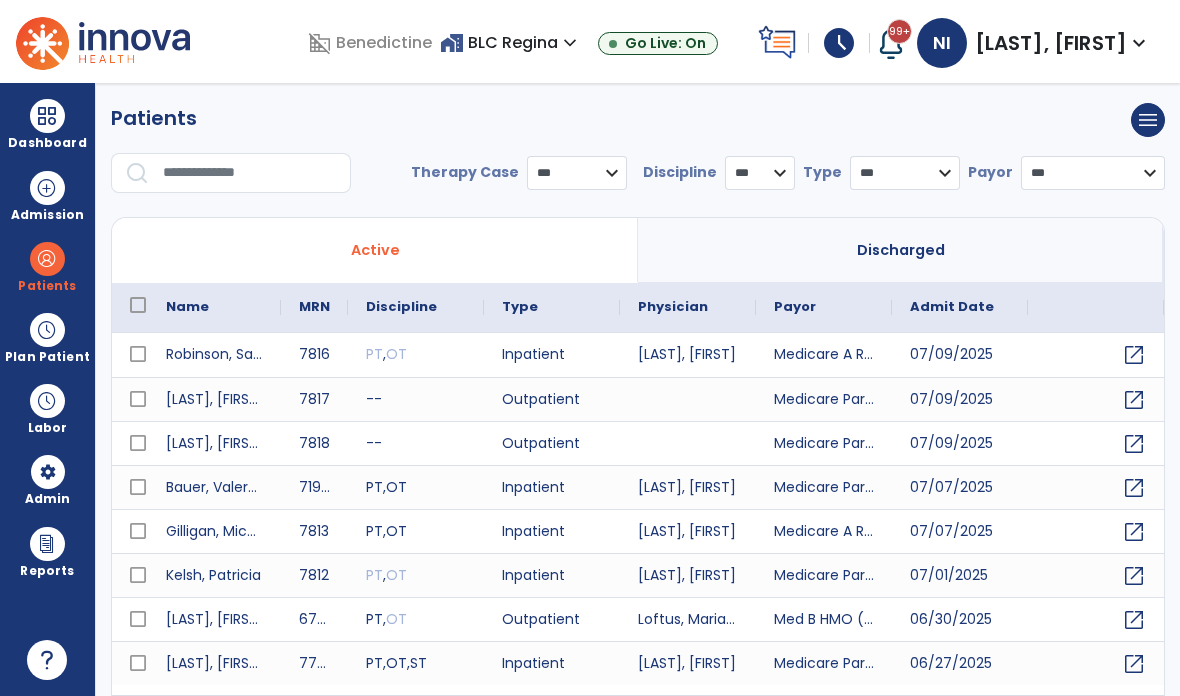 click at bounding box center (250, 173) 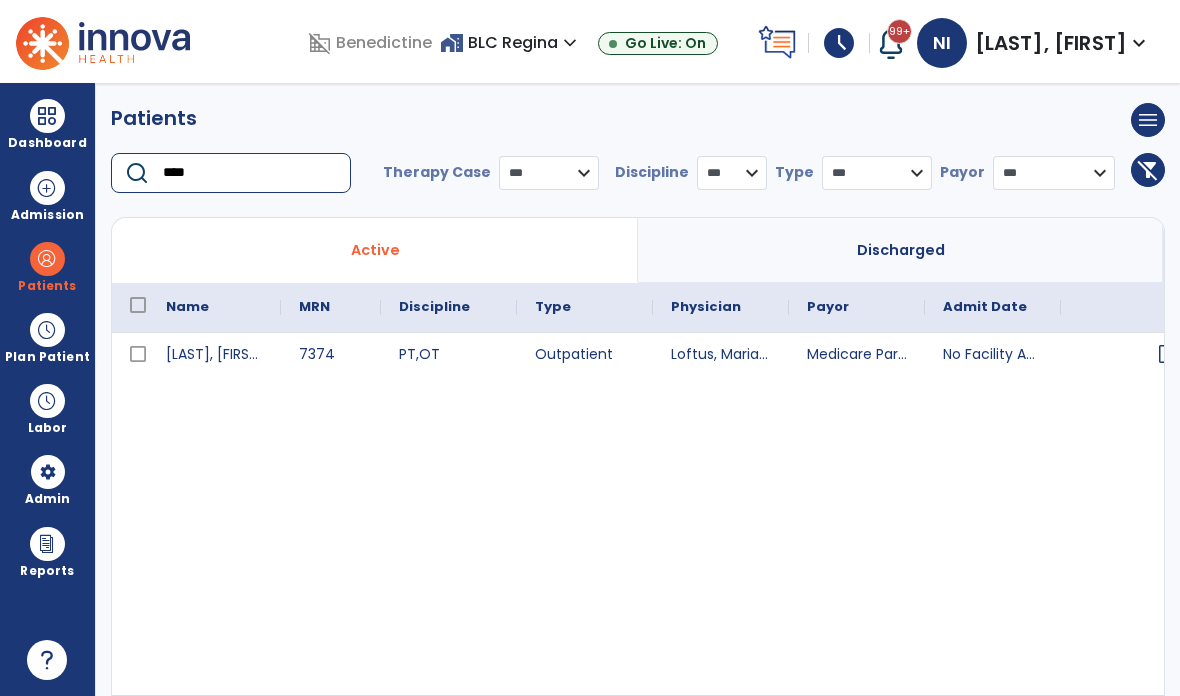 scroll, scrollTop: 0, scrollLeft: 50, axis: horizontal 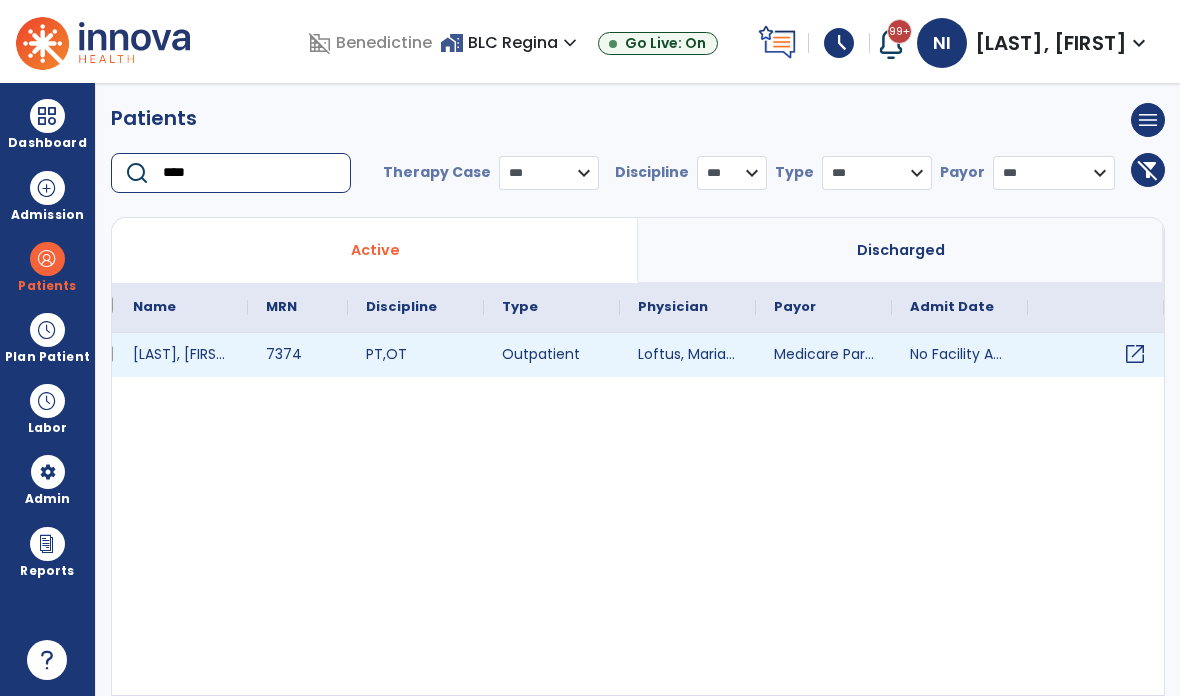 type on "****" 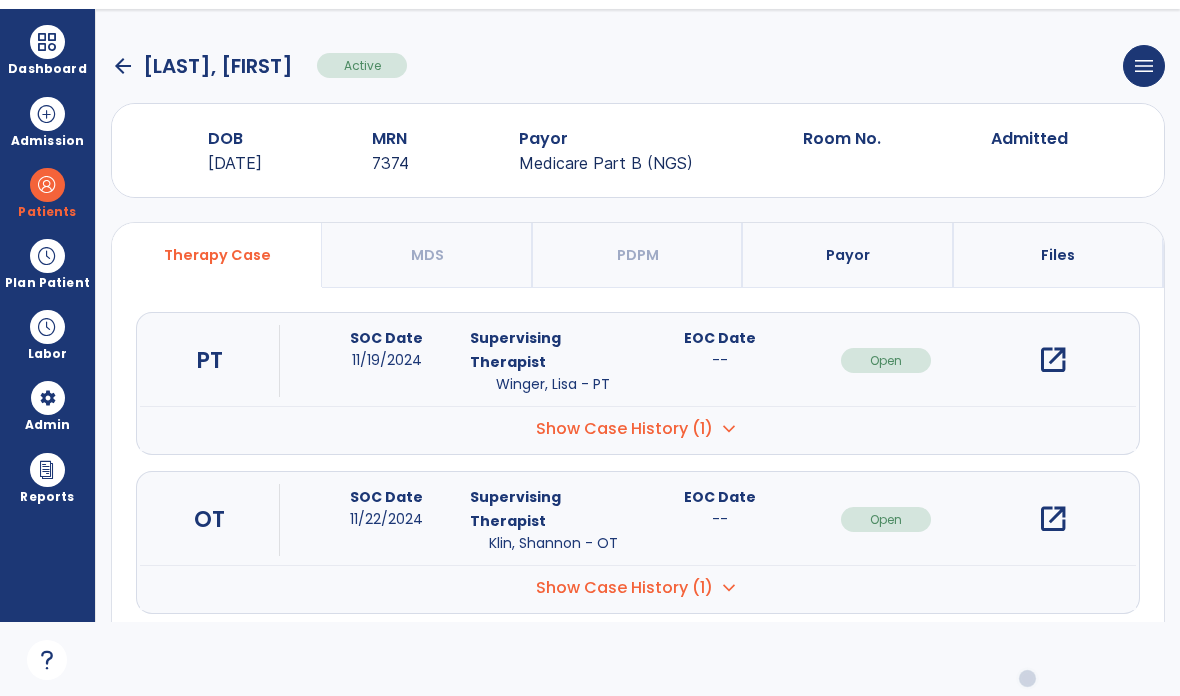 click on "open_in_new" at bounding box center (1053, 360) 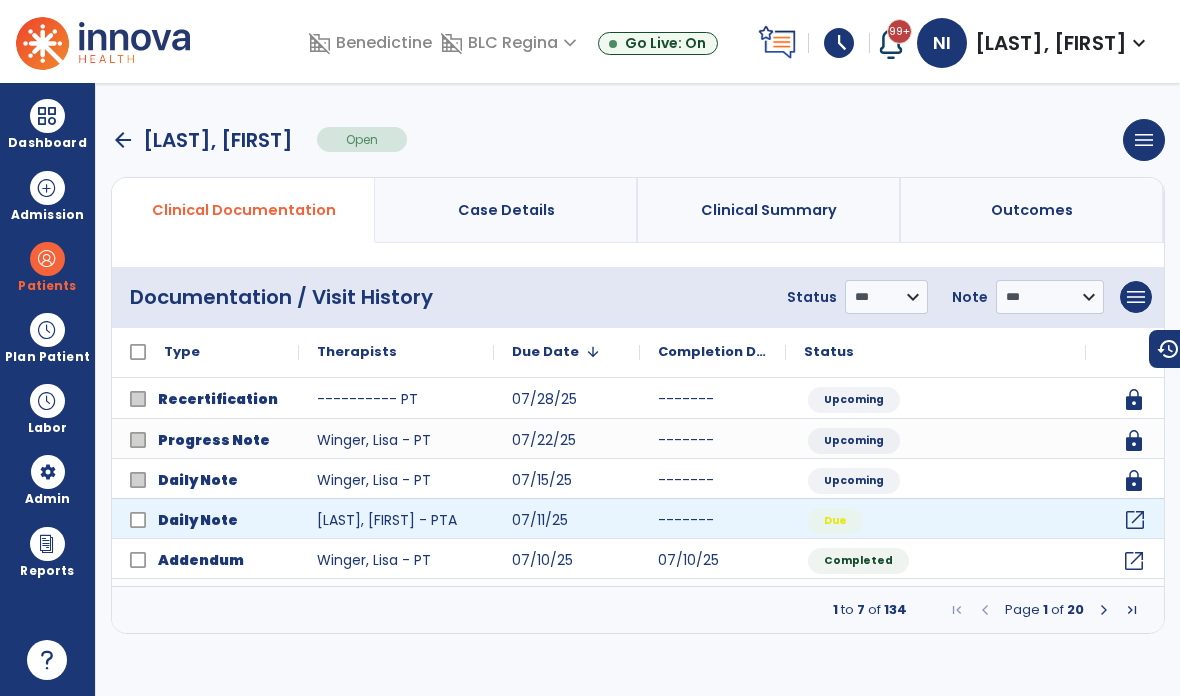click on "open_in_new" 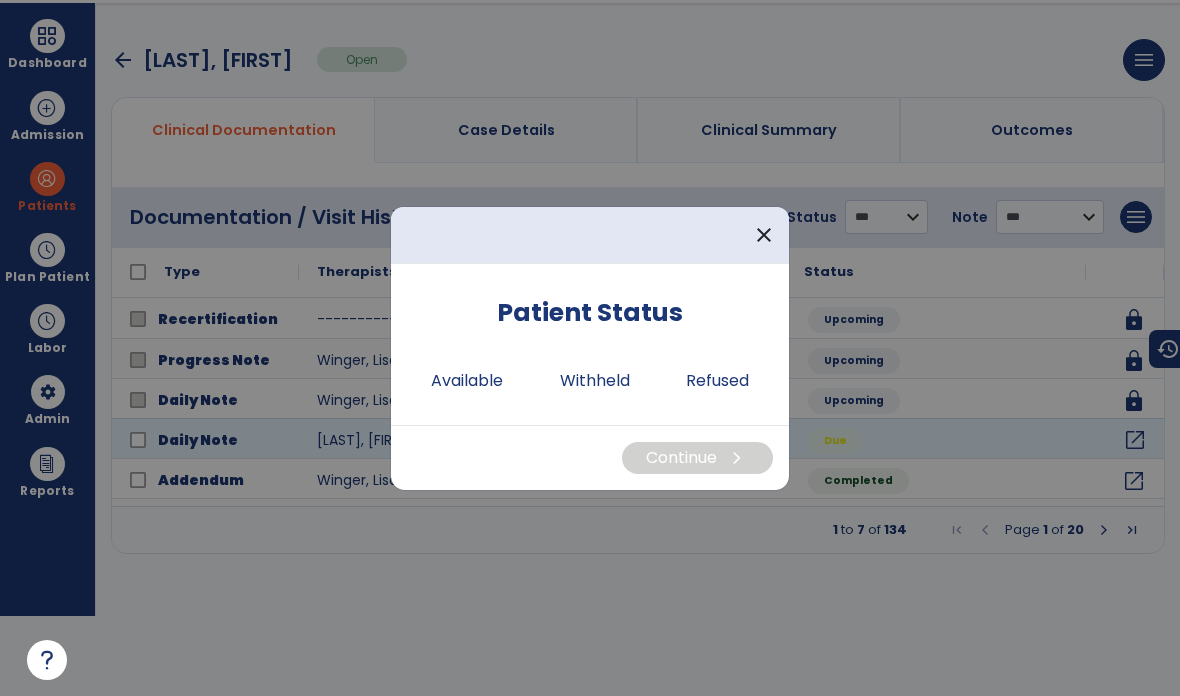 scroll, scrollTop: 0, scrollLeft: 0, axis: both 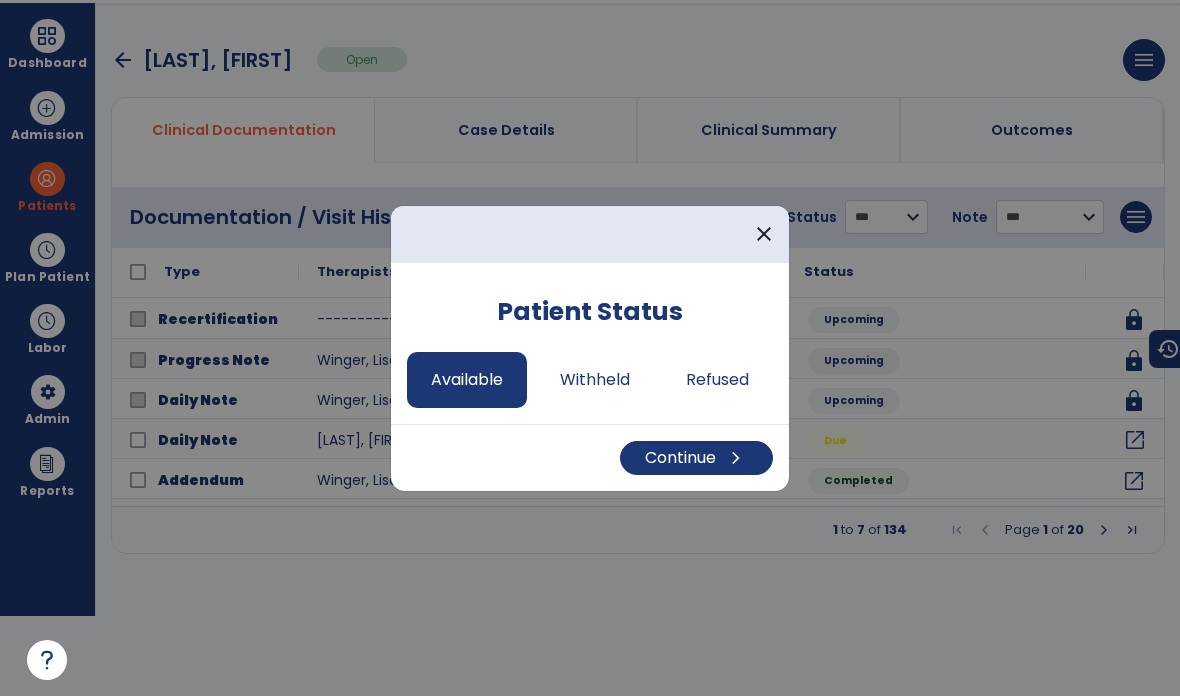 click on "chevron_right" at bounding box center [736, 458] 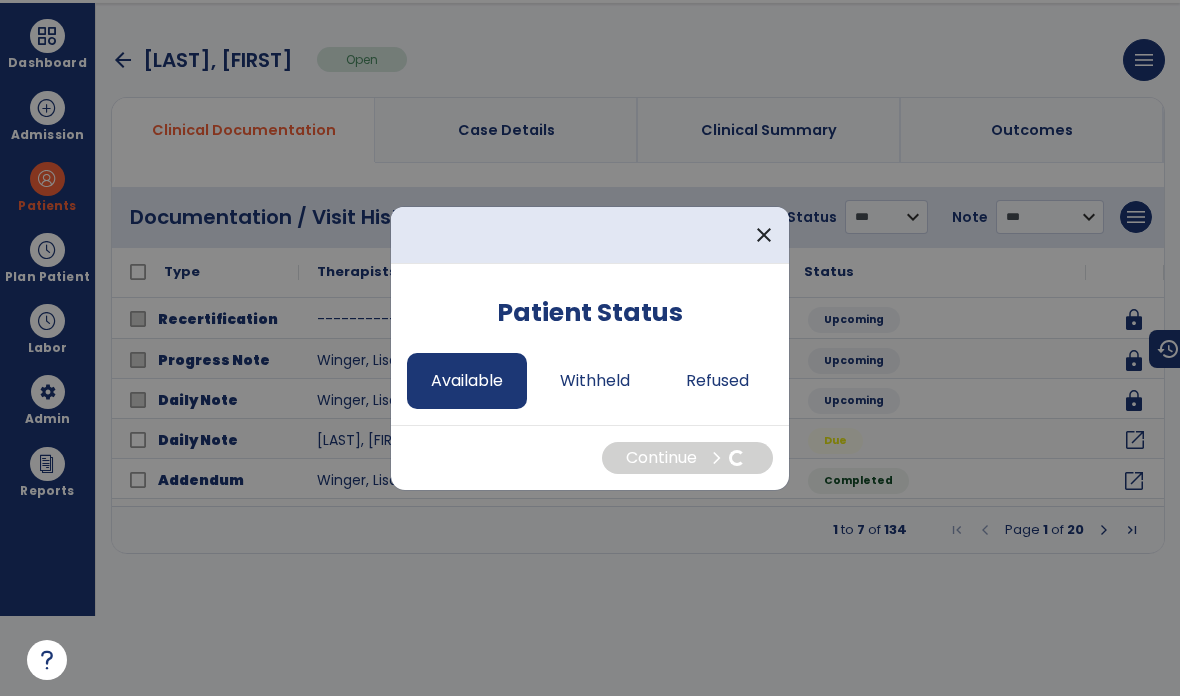 select on "*" 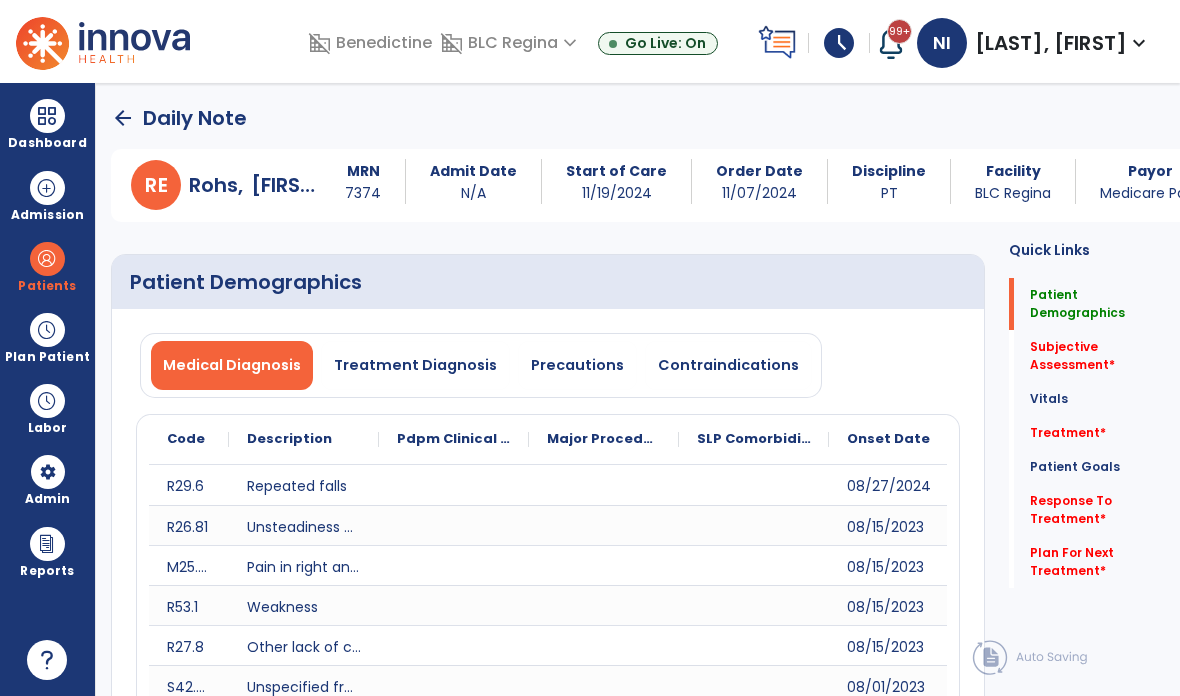 scroll, scrollTop: 80, scrollLeft: 0, axis: vertical 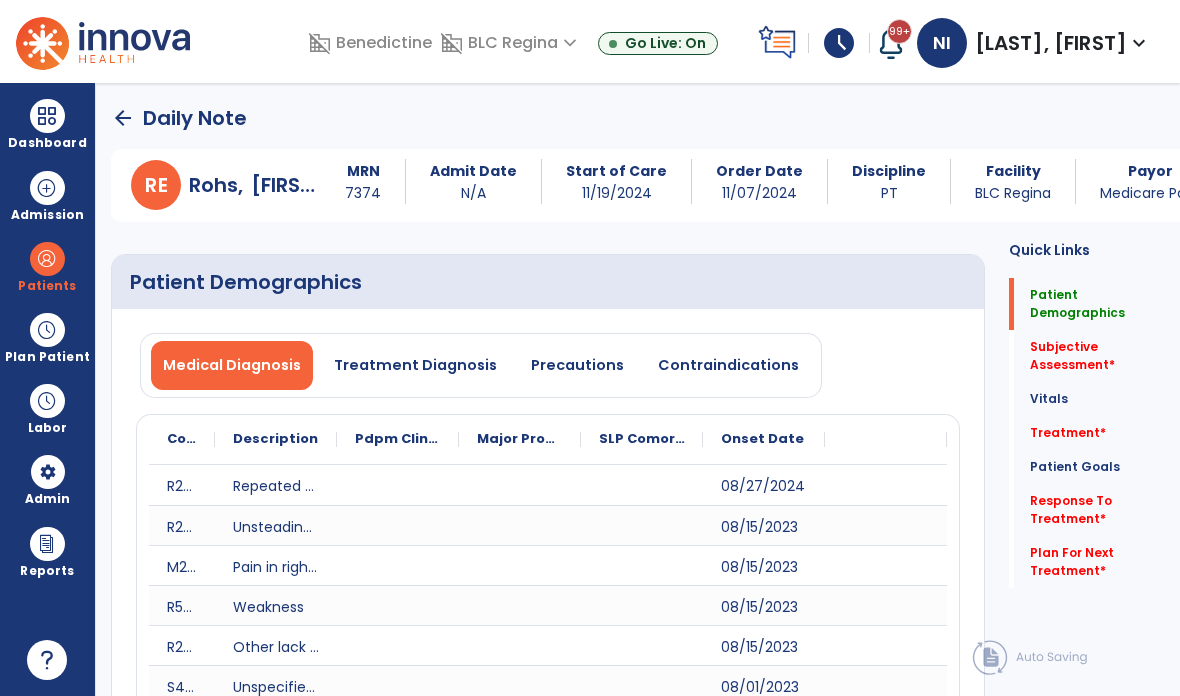 click on "Precautions" at bounding box center (577, 365) 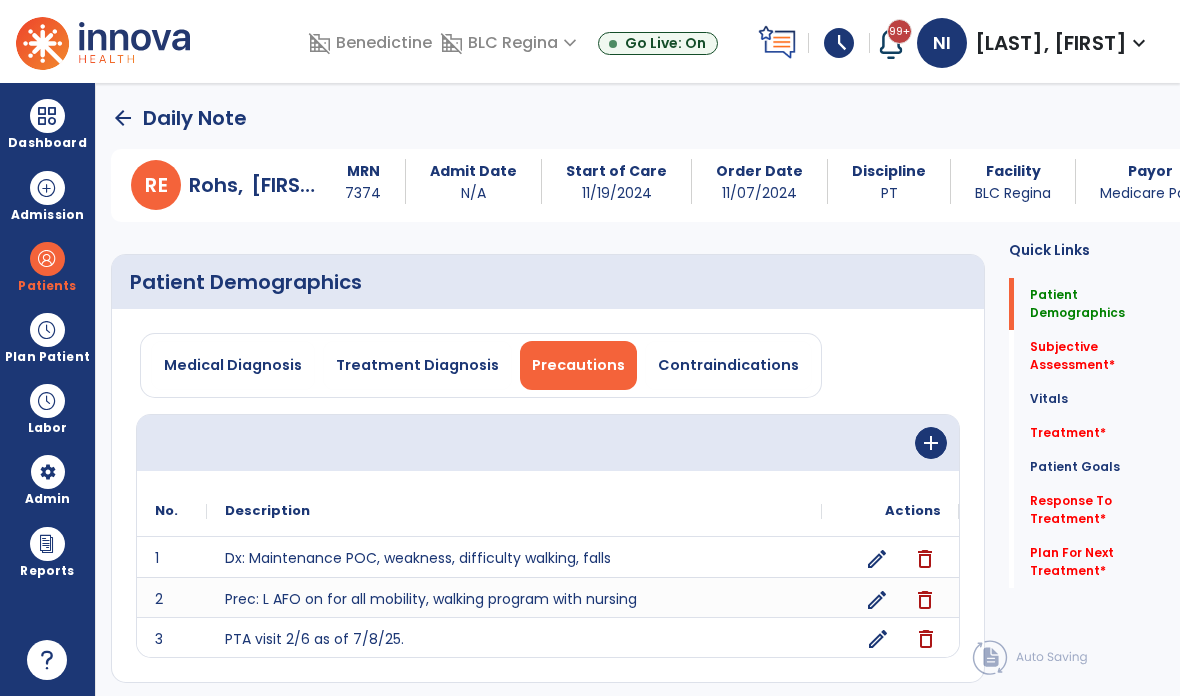 click on "edit" 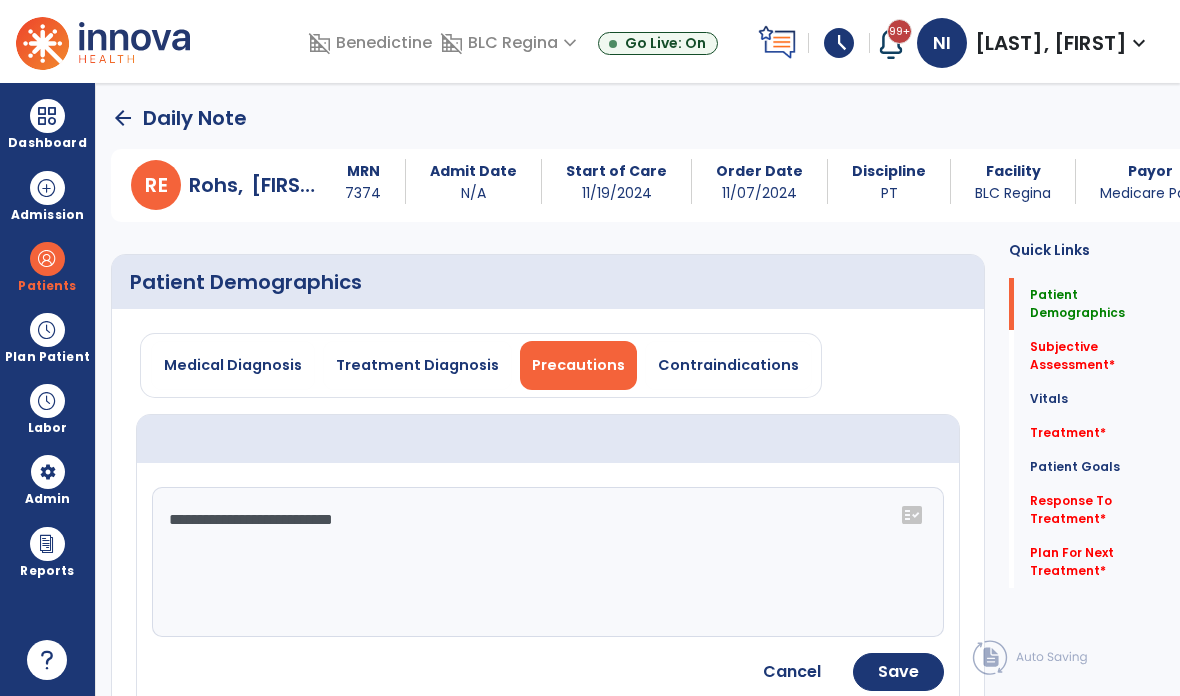 click on "**********" 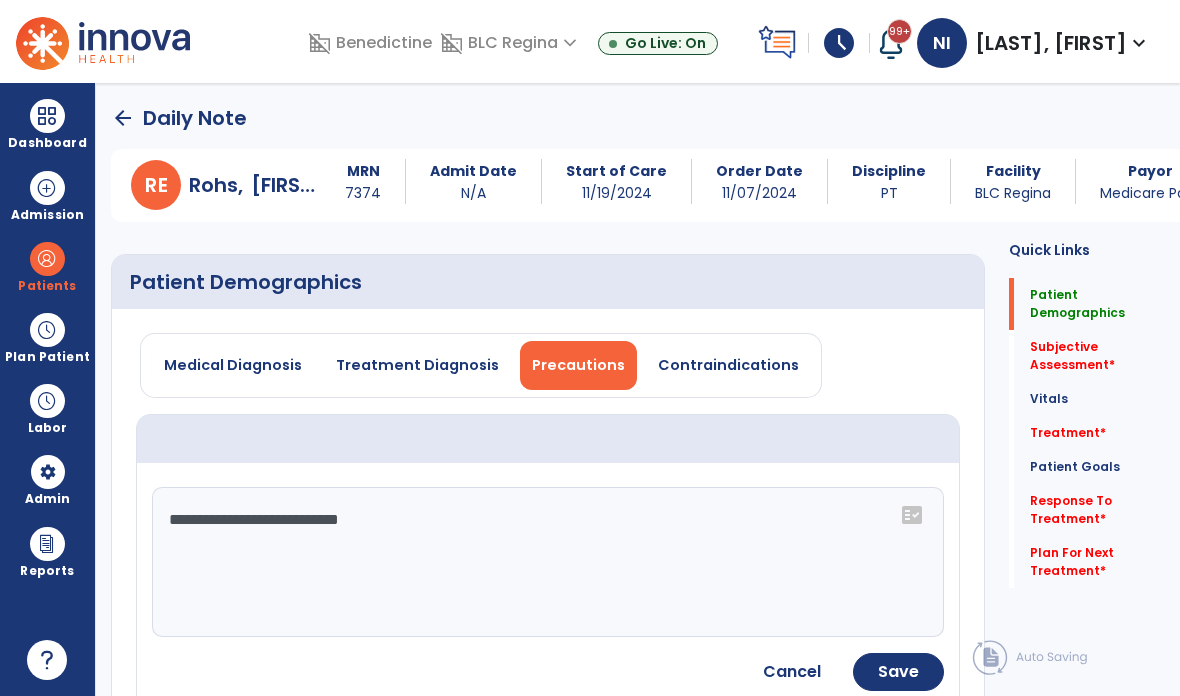 scroll, scrollTop: 56, scrollLeft: 0, axis: vertical 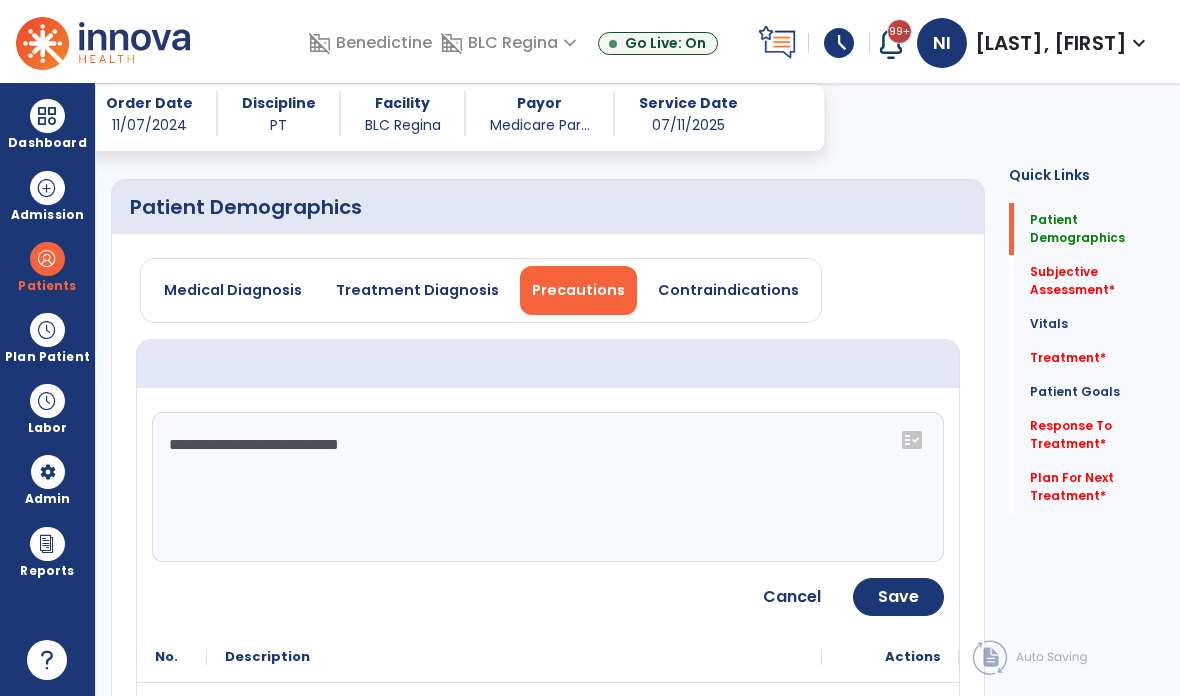 click on "Save" 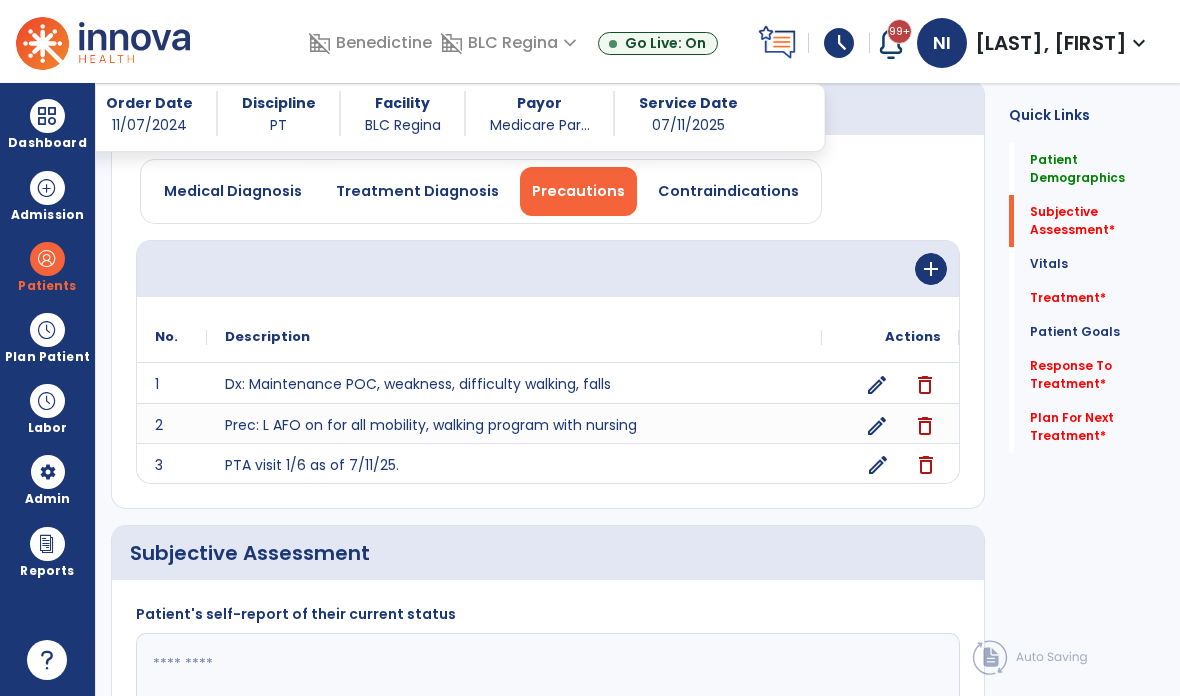 click on "Vitals   Vitals" 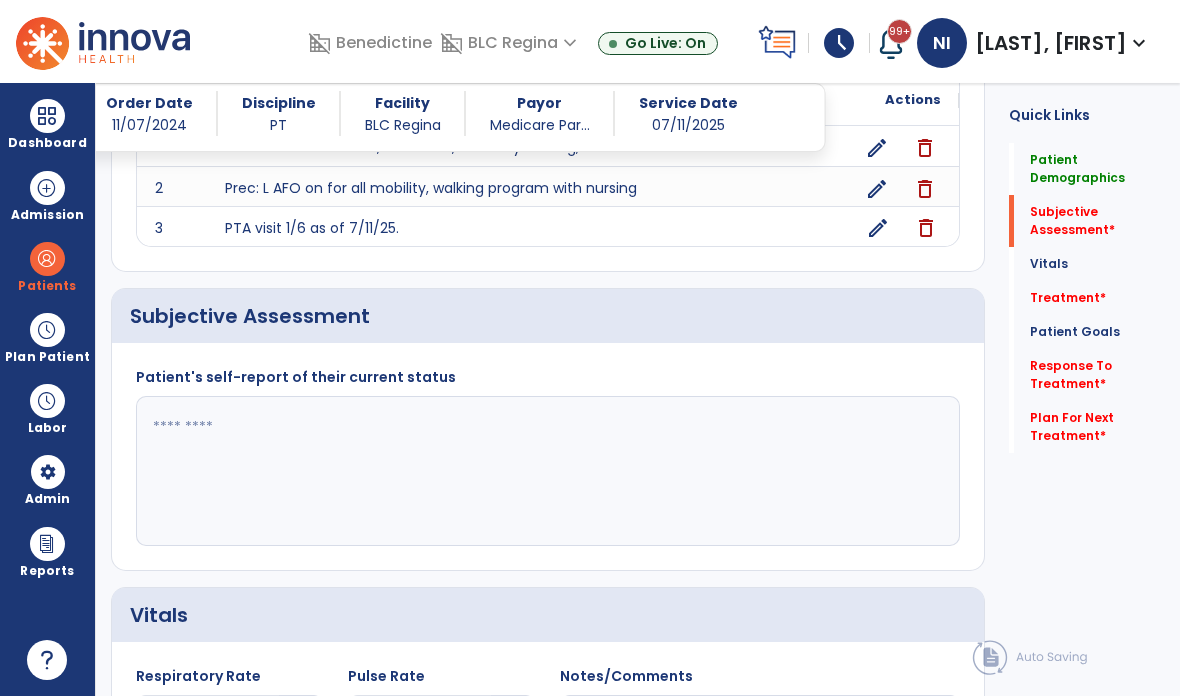 click 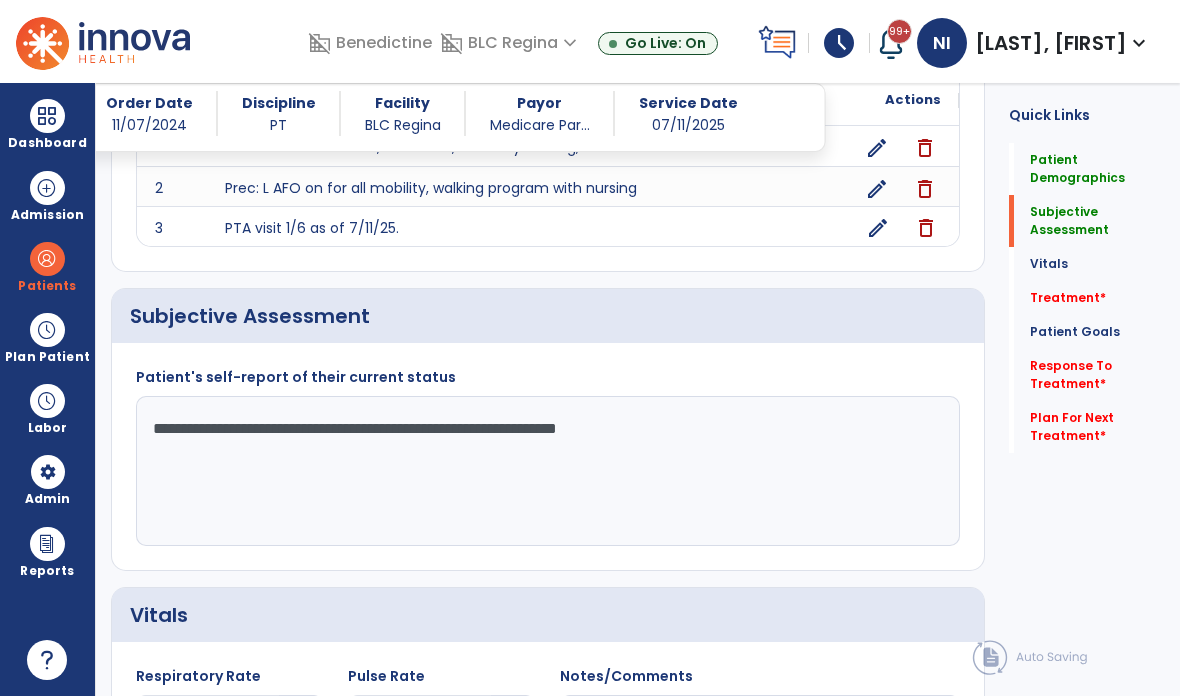 type on "**********" 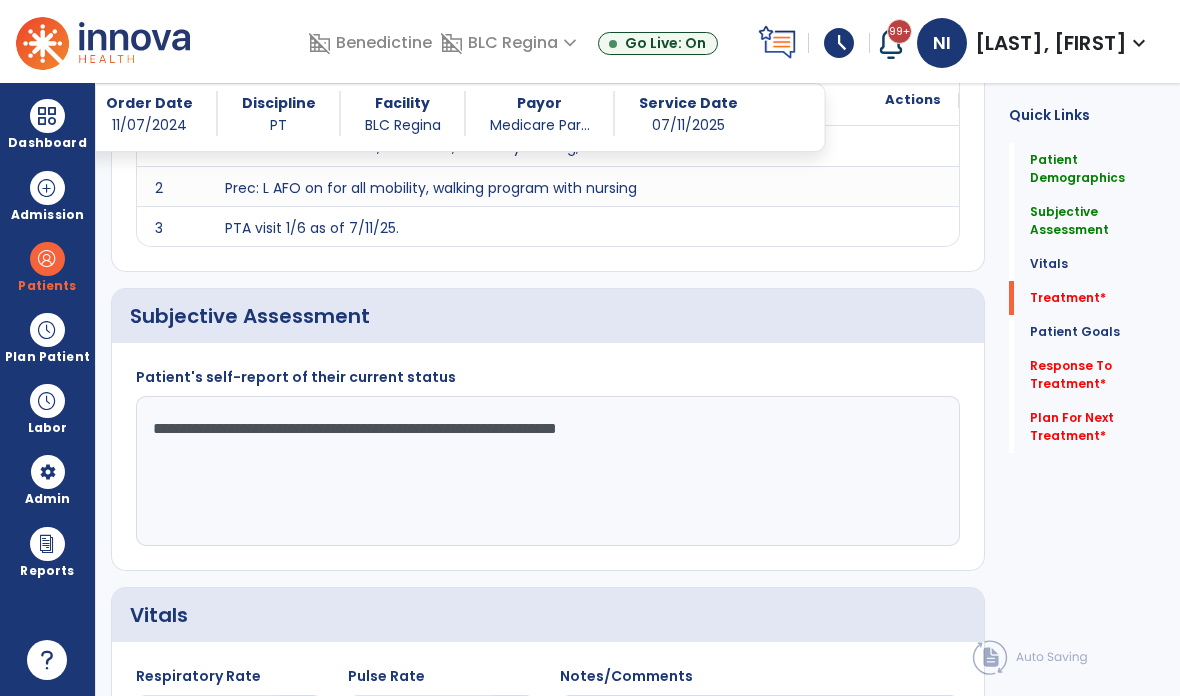 scroll, scrollTop: 1101, scrollLeft: 0, axis: vertical 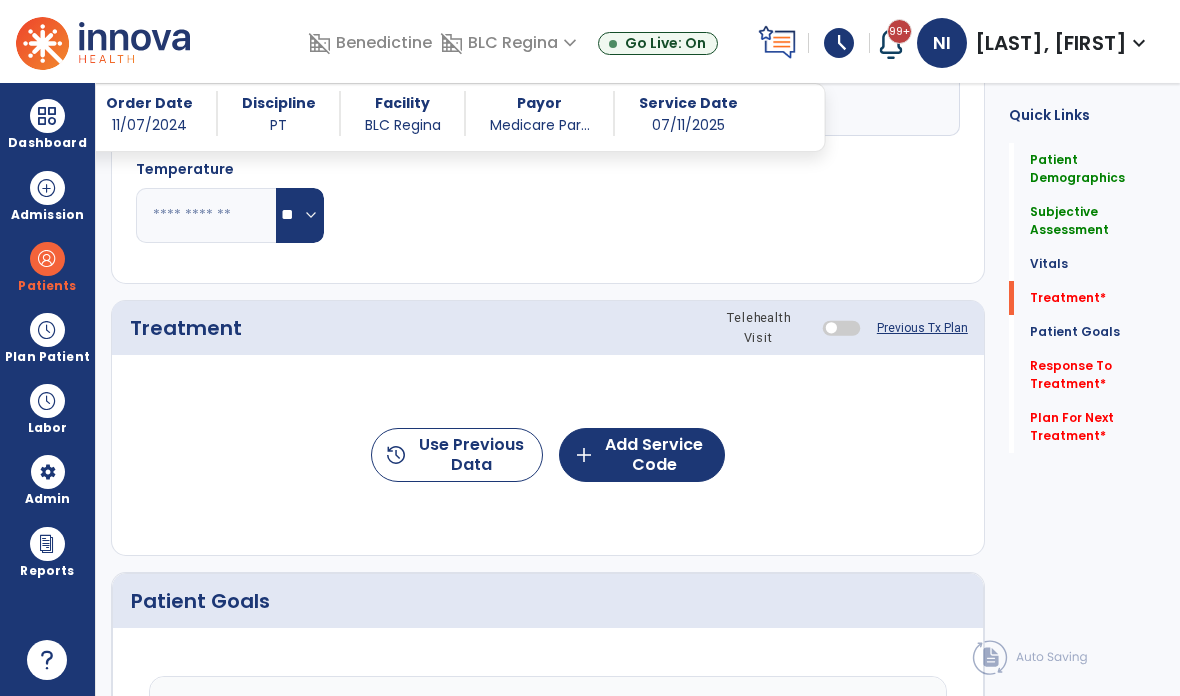 click on "add  Add Service Code" 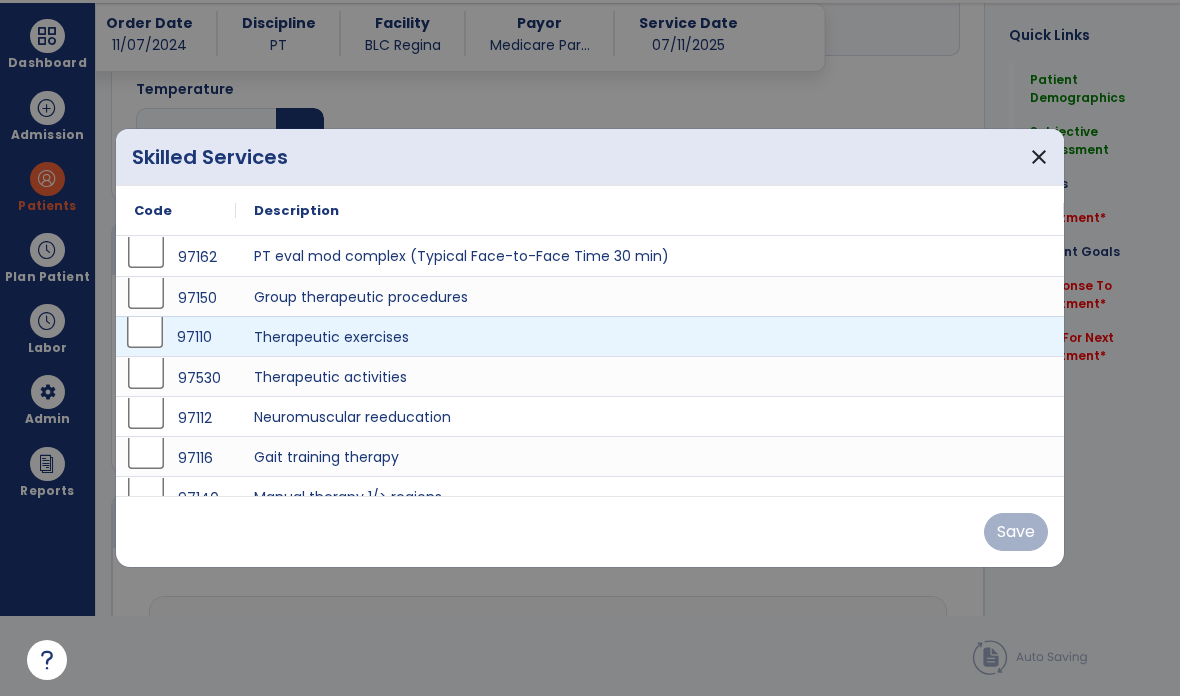 click on "97110" at bounding box center (176, 337) 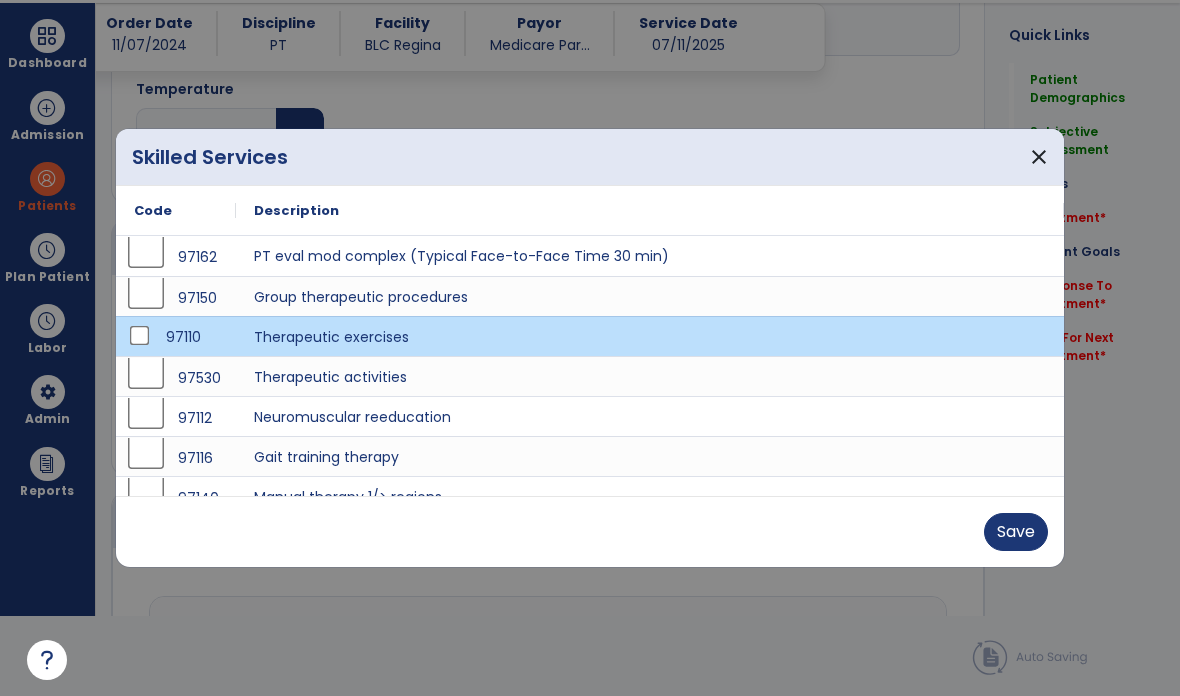 click on "97110" at bounding box center (176, 337) 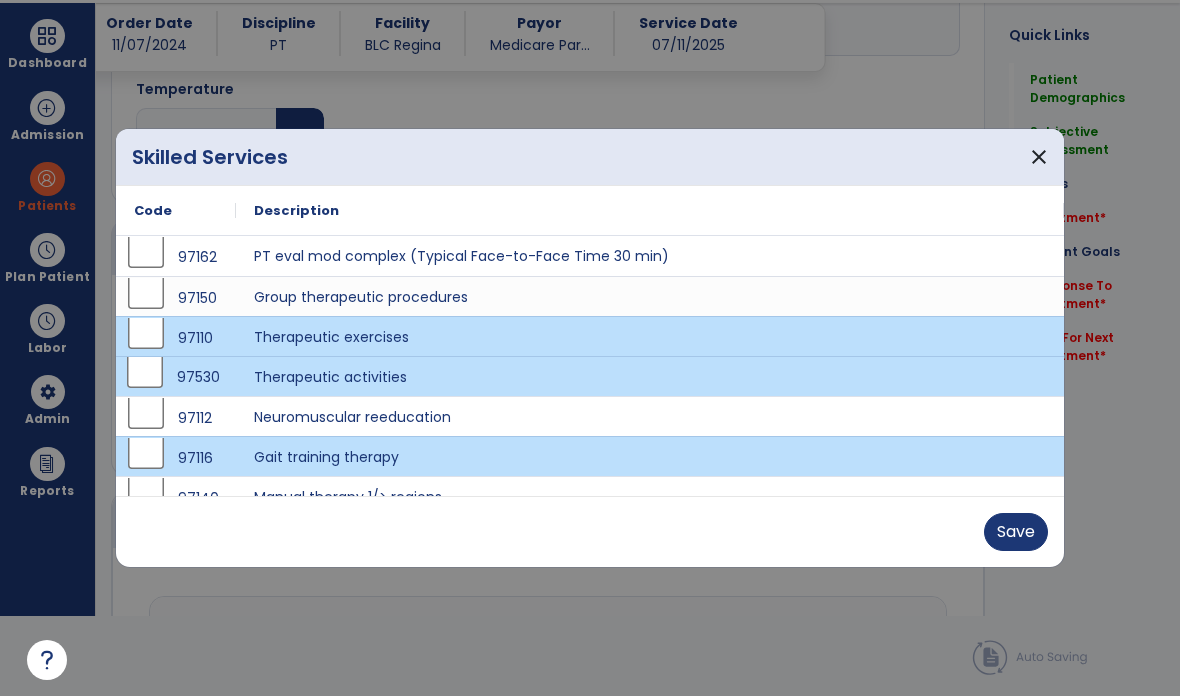 click on "Save" at bounding box center [1016, 532] 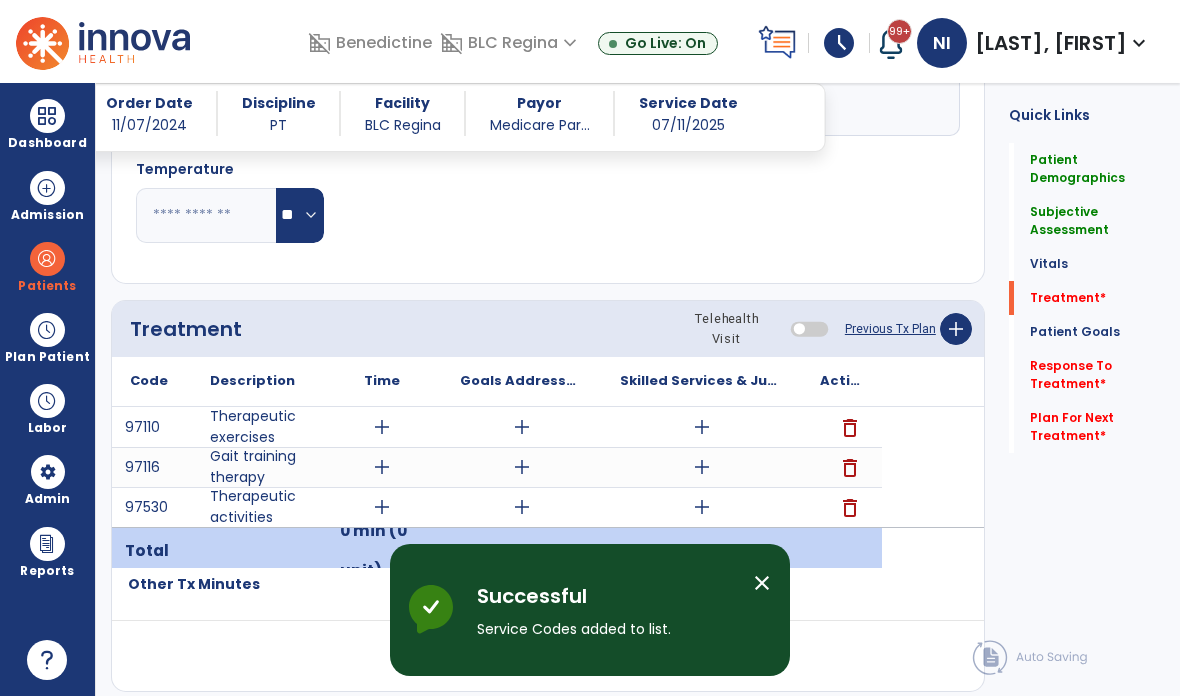 scroll, scrollTop: 80, scrollLeft: 0, axis: vertical 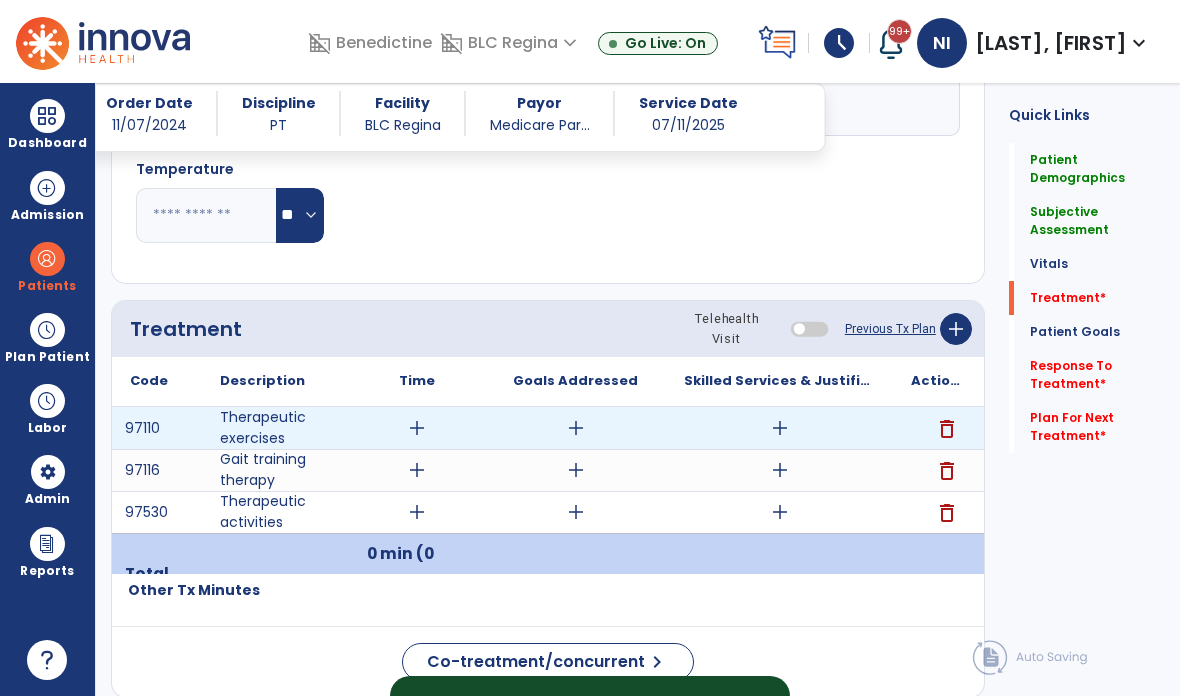click on "add" at bounding box center (417, 428) 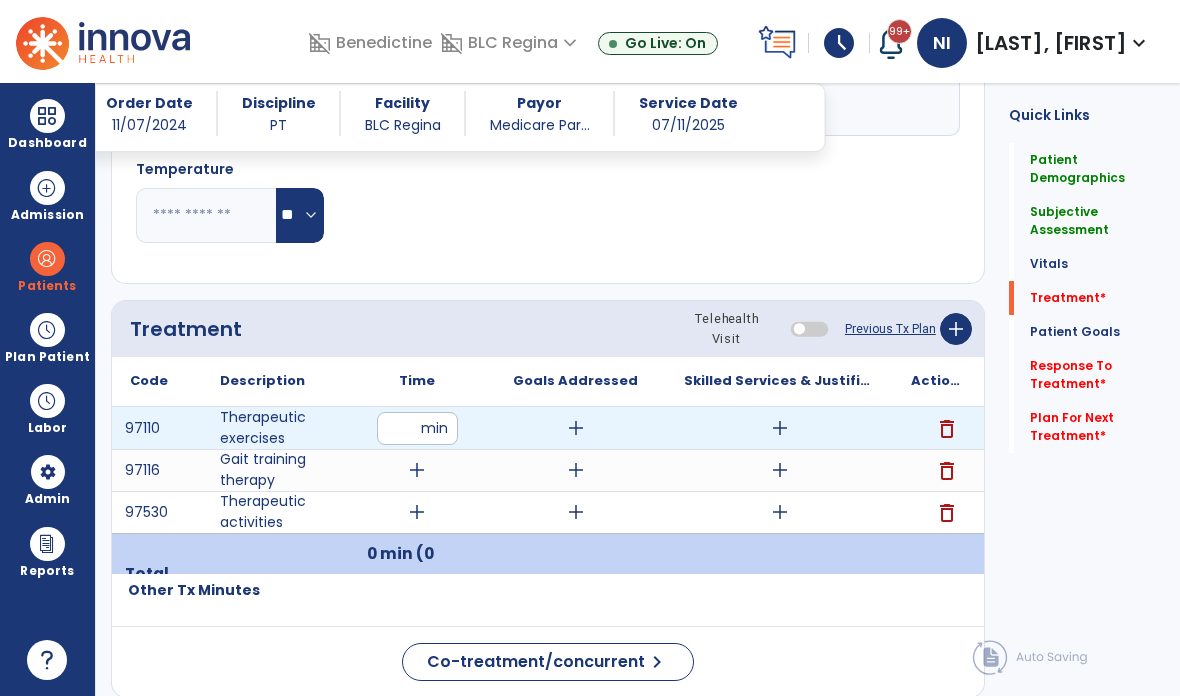 type on "**" 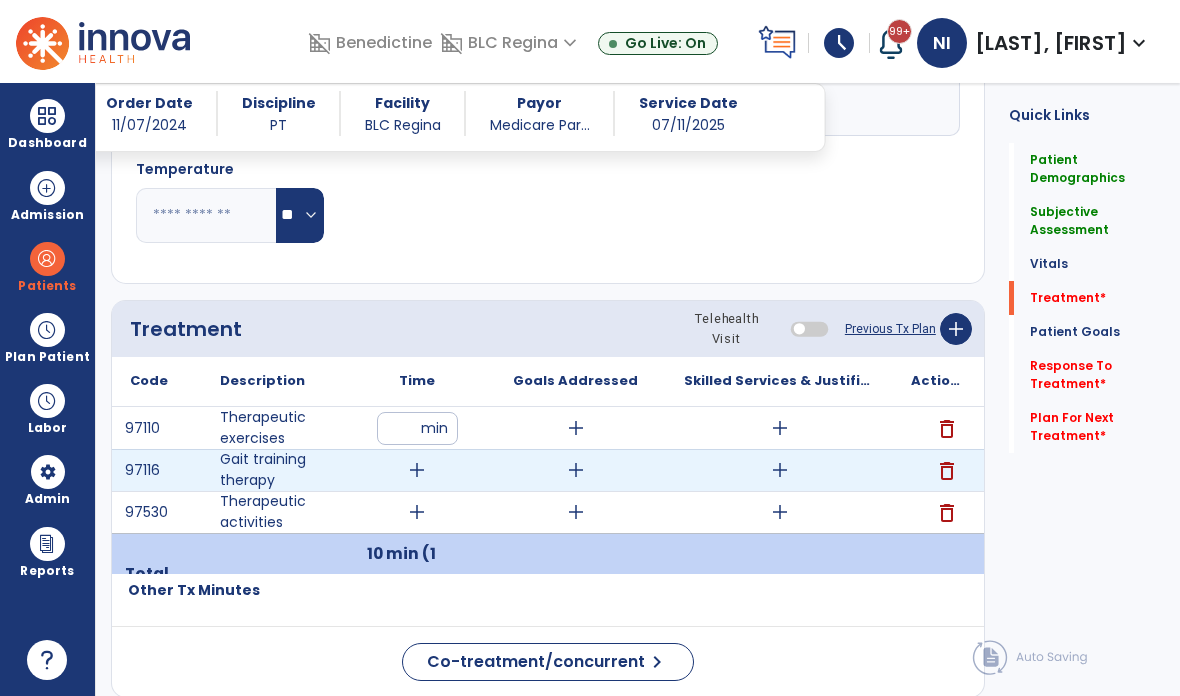 click on "add" at bounding box center [417, 470] 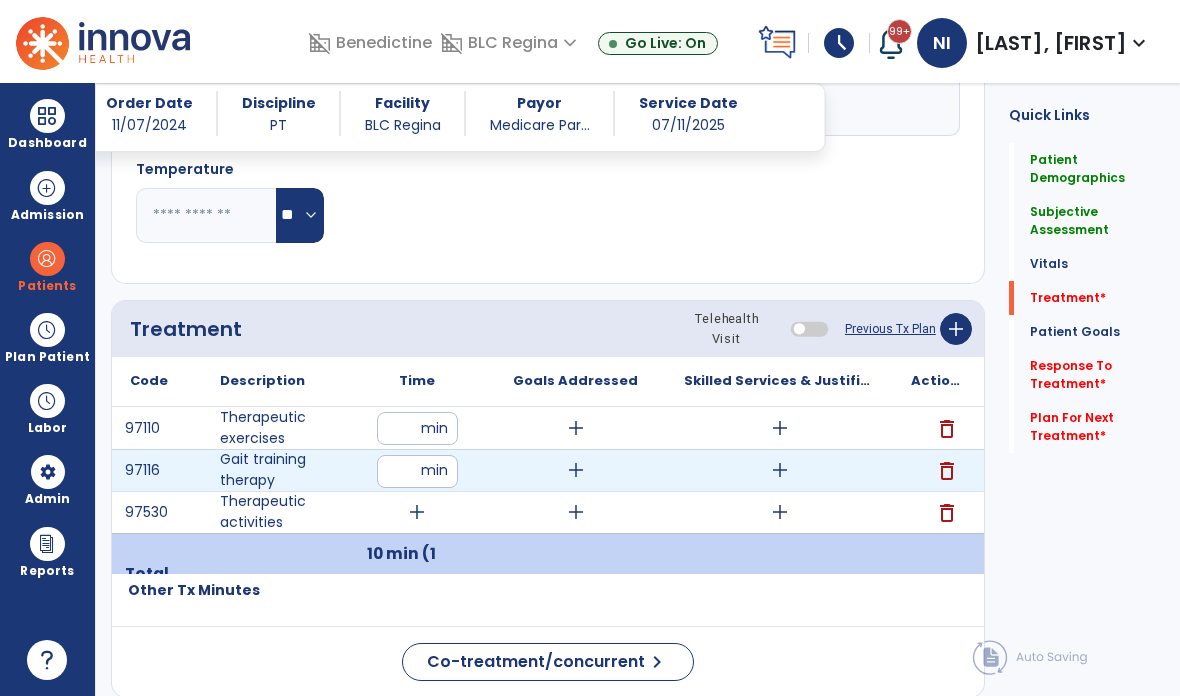 type on "**" 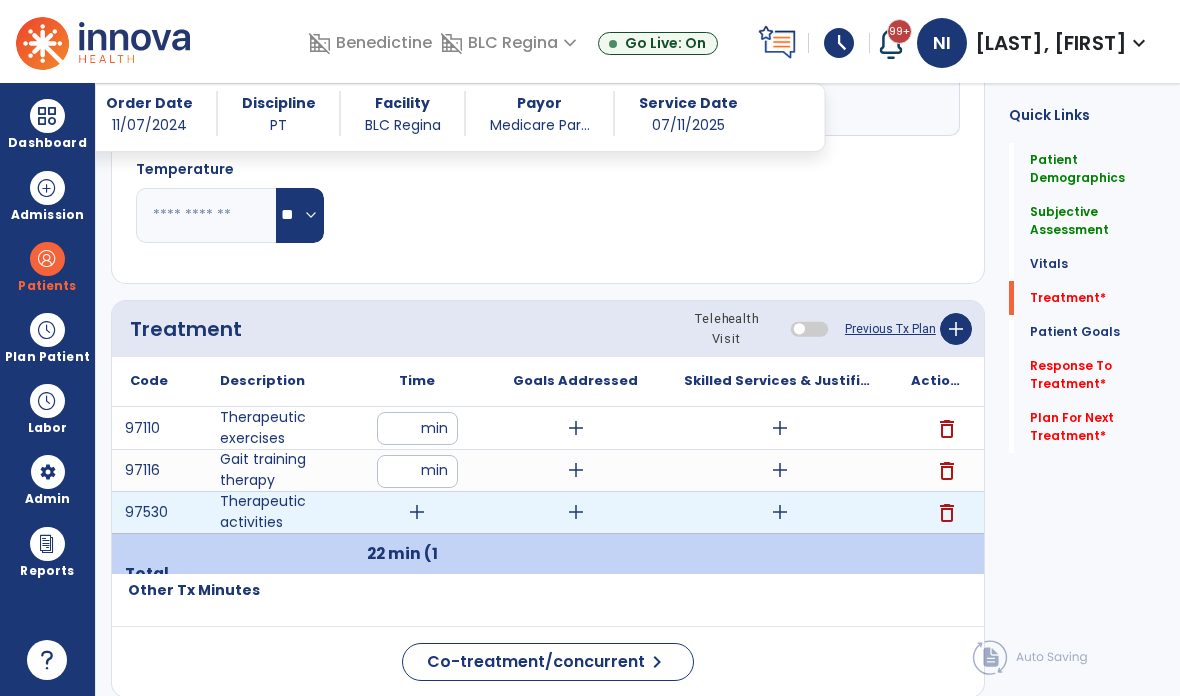 click on "add" at bounding box center (417, 512) 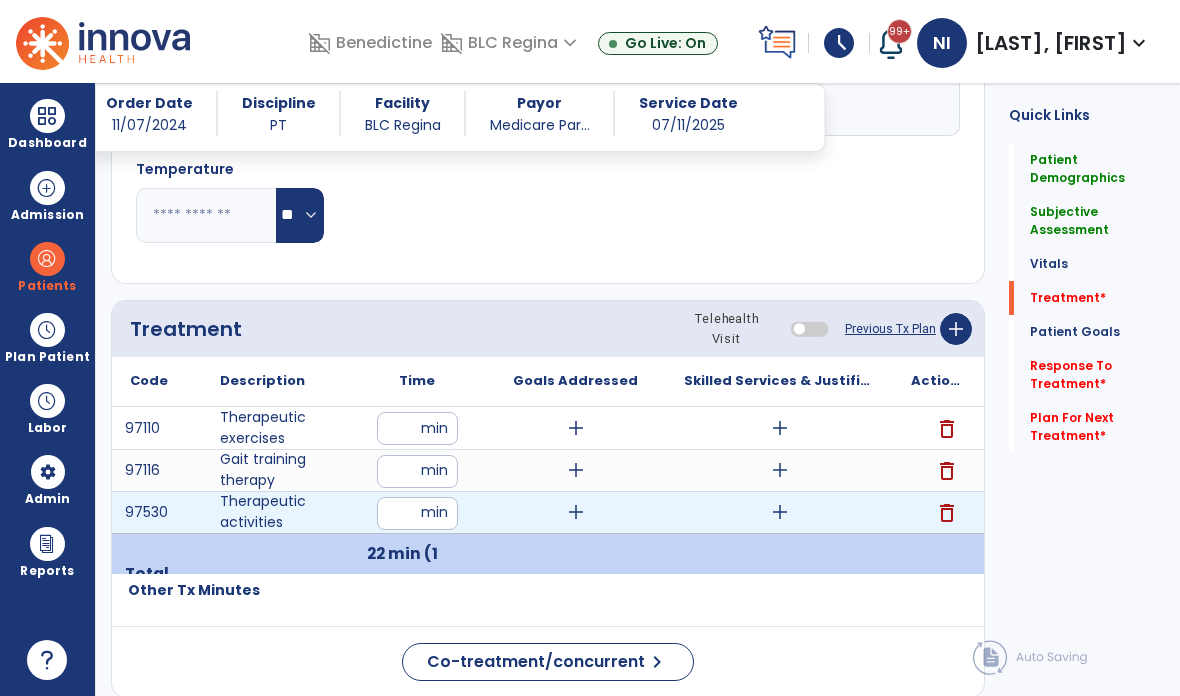type on "**" 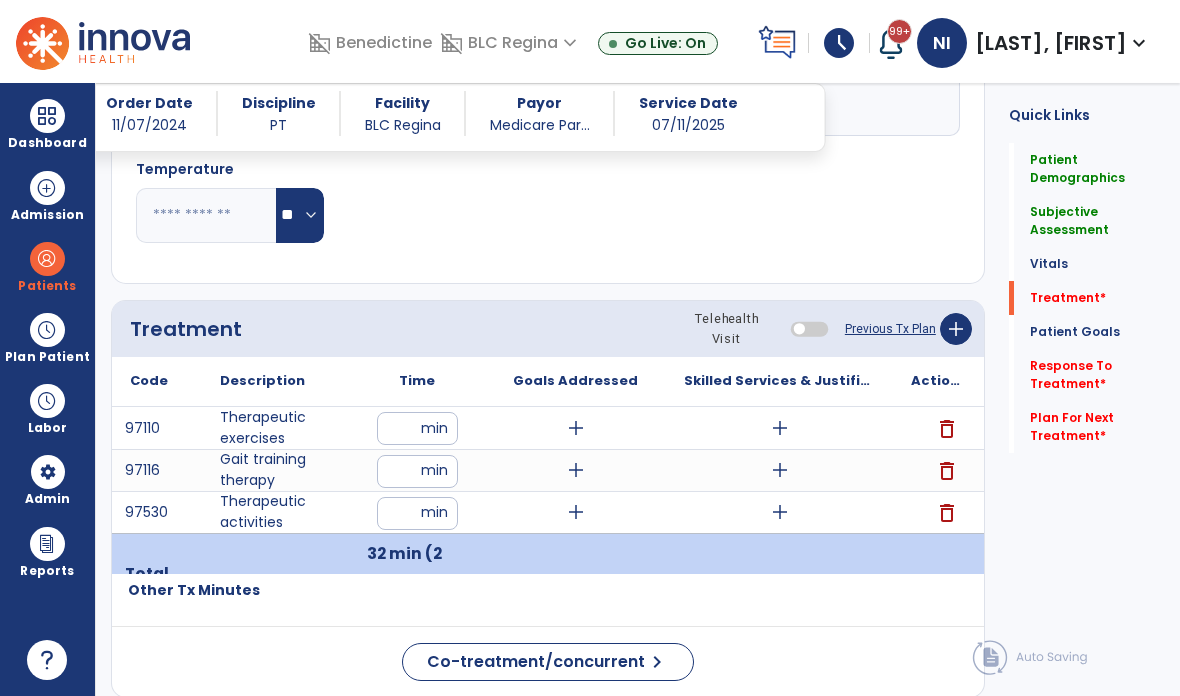 click on "**" at bounding box center (417, 471) 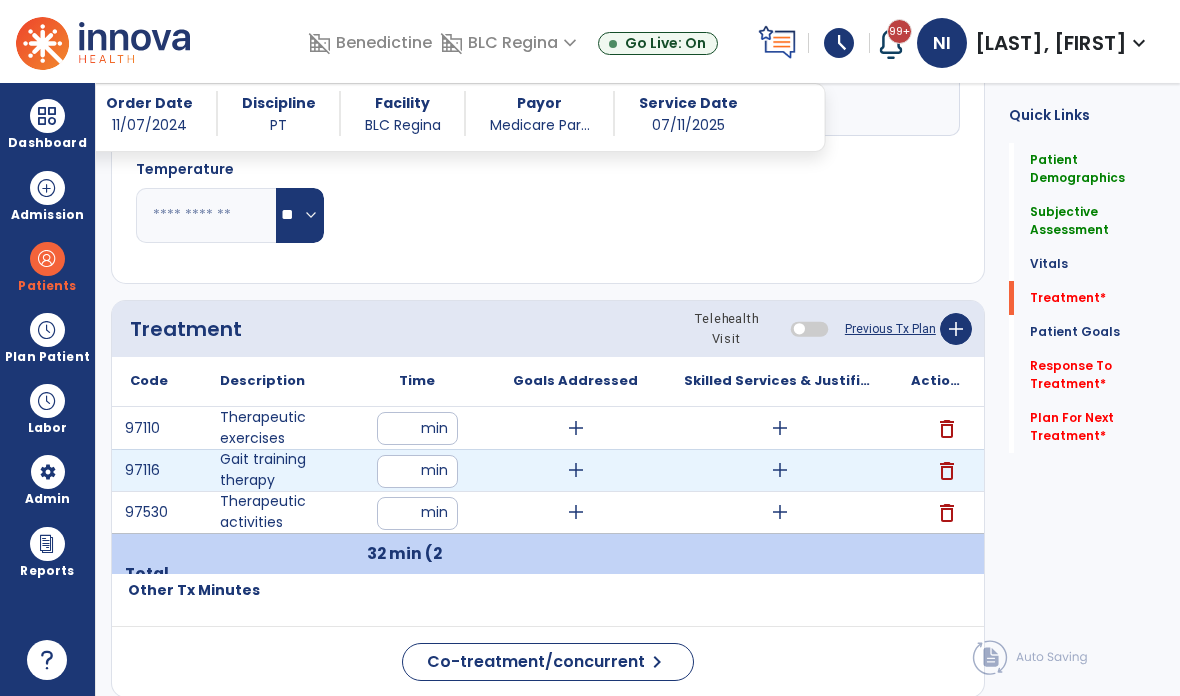 type on "**" 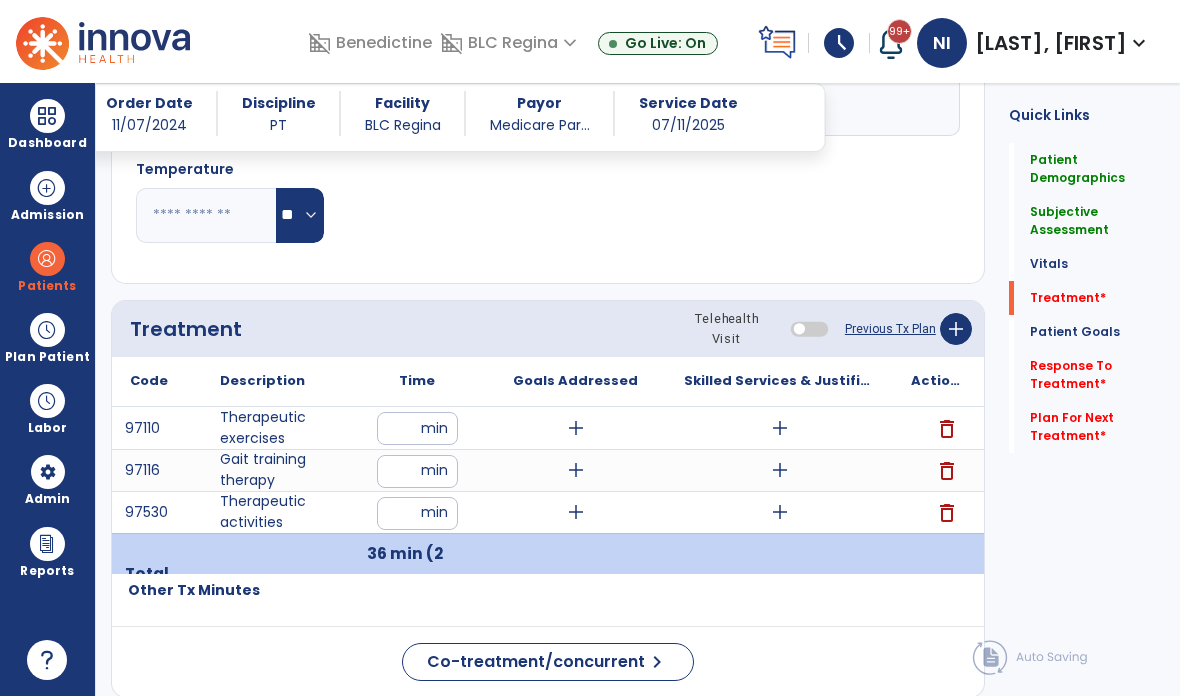 click on "add" at bounding box center [575, 428] 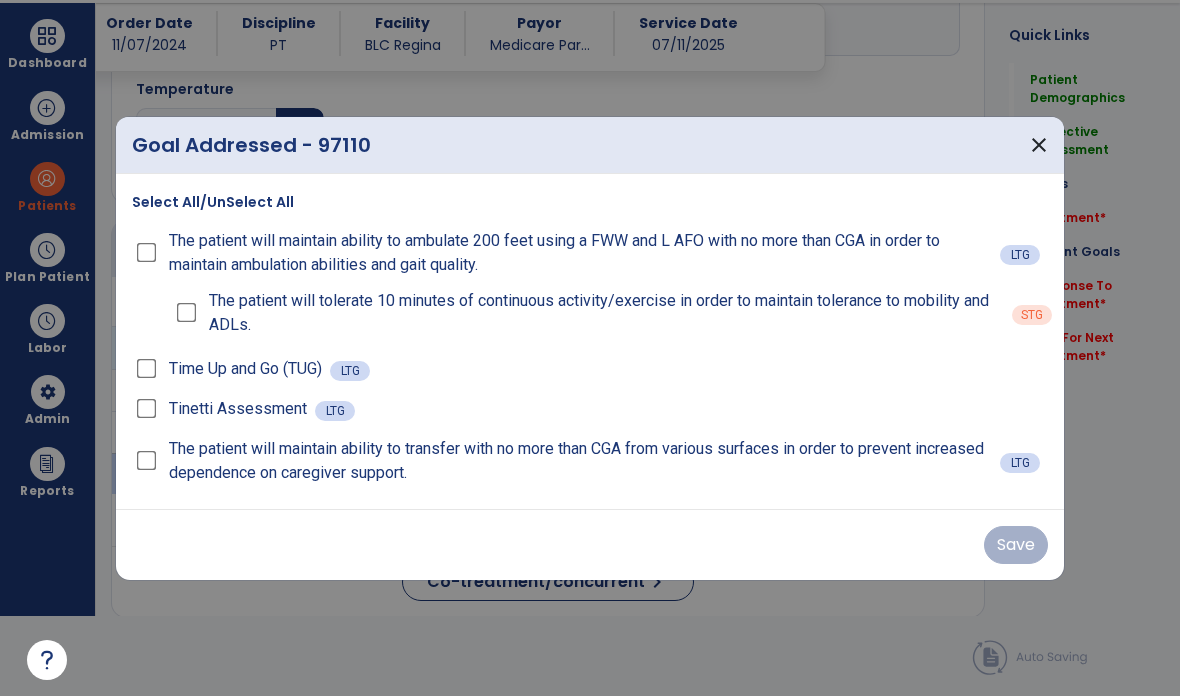 scroll, scrollTop: 0, scrollLeft: 0, axis: both 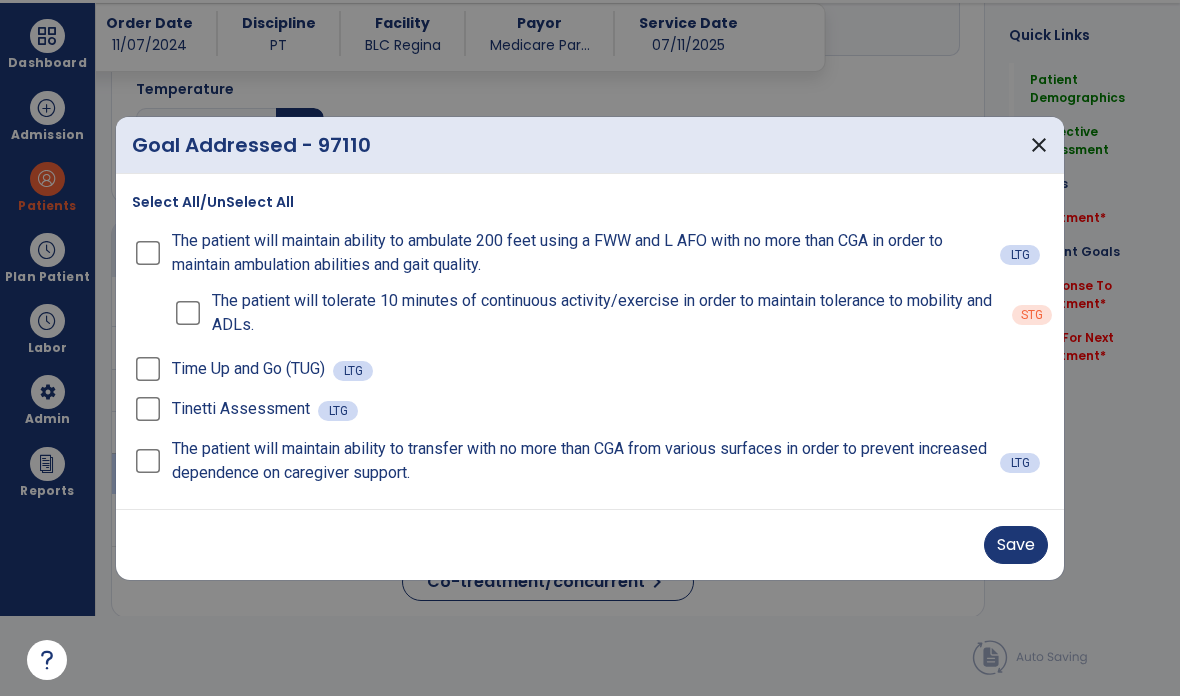 click on "Save" at bounding box center [1016, 545] 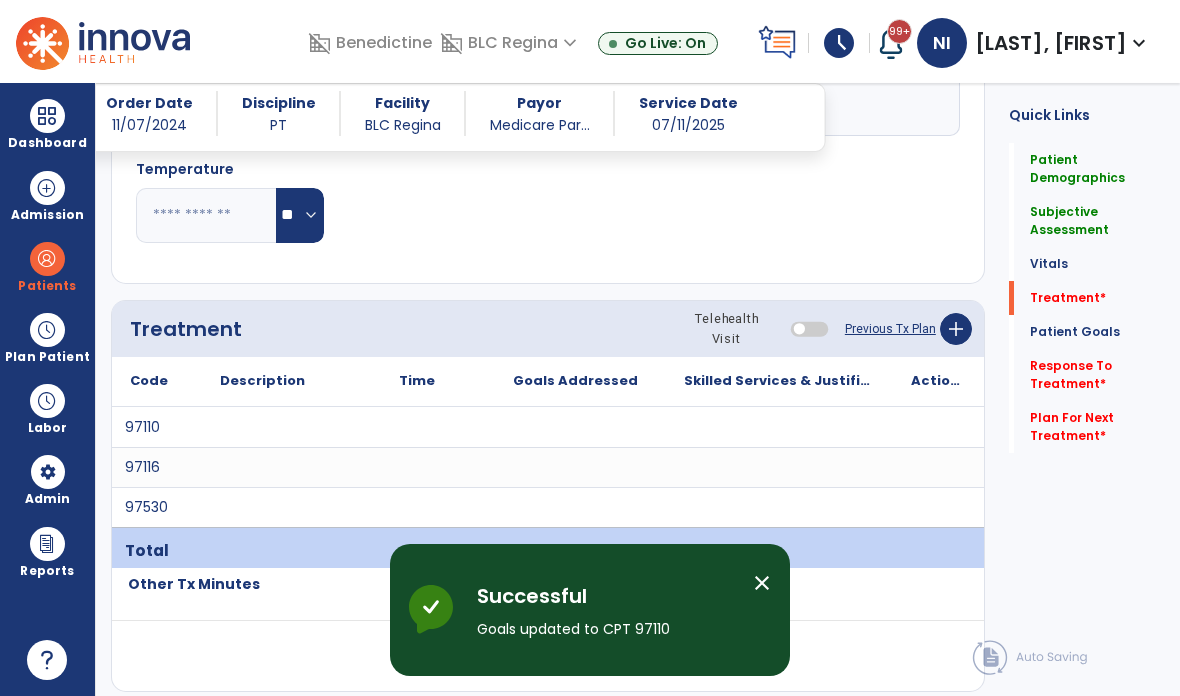 scroll, scrollTop: 80, scrollLeft: 0, axis: vertical 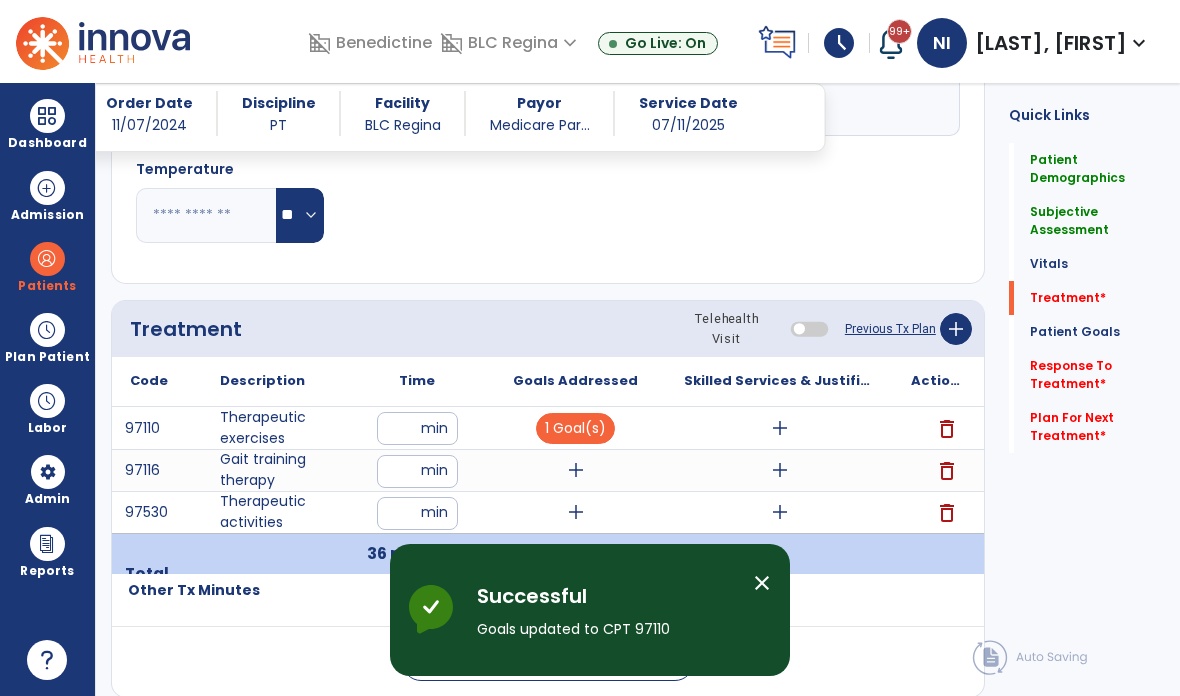 click on "add" at bounding box center [575, 470] 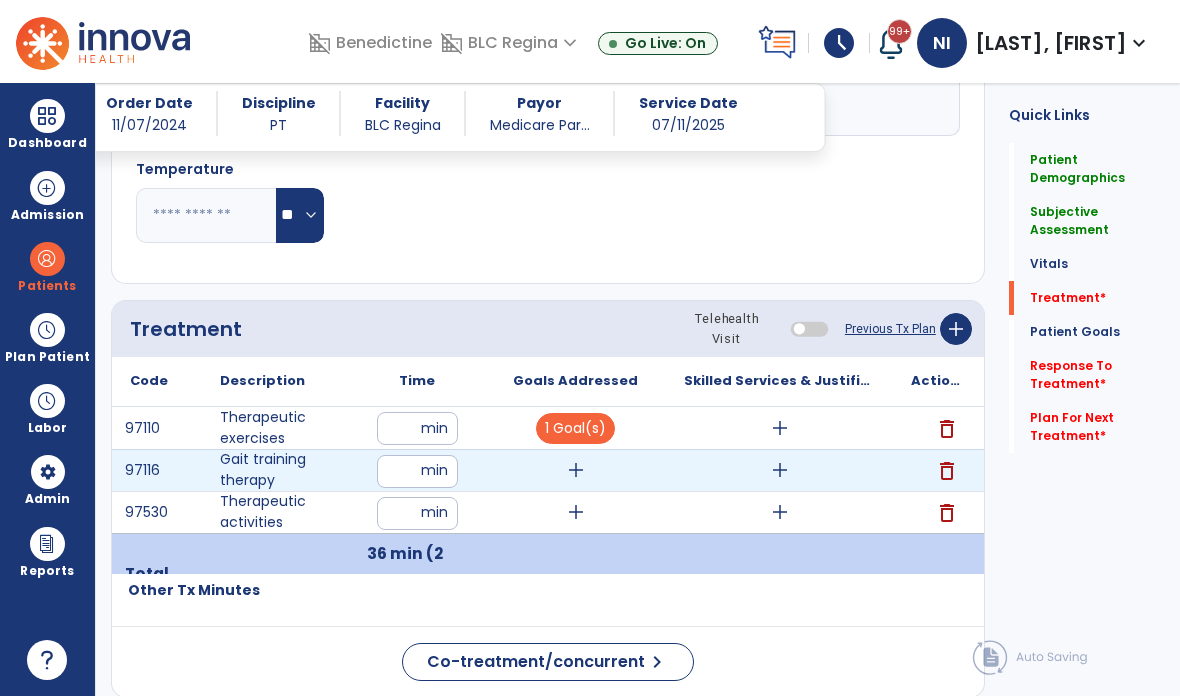 scroll, scrollTop: 0, scrollLeft: 0, axis: both 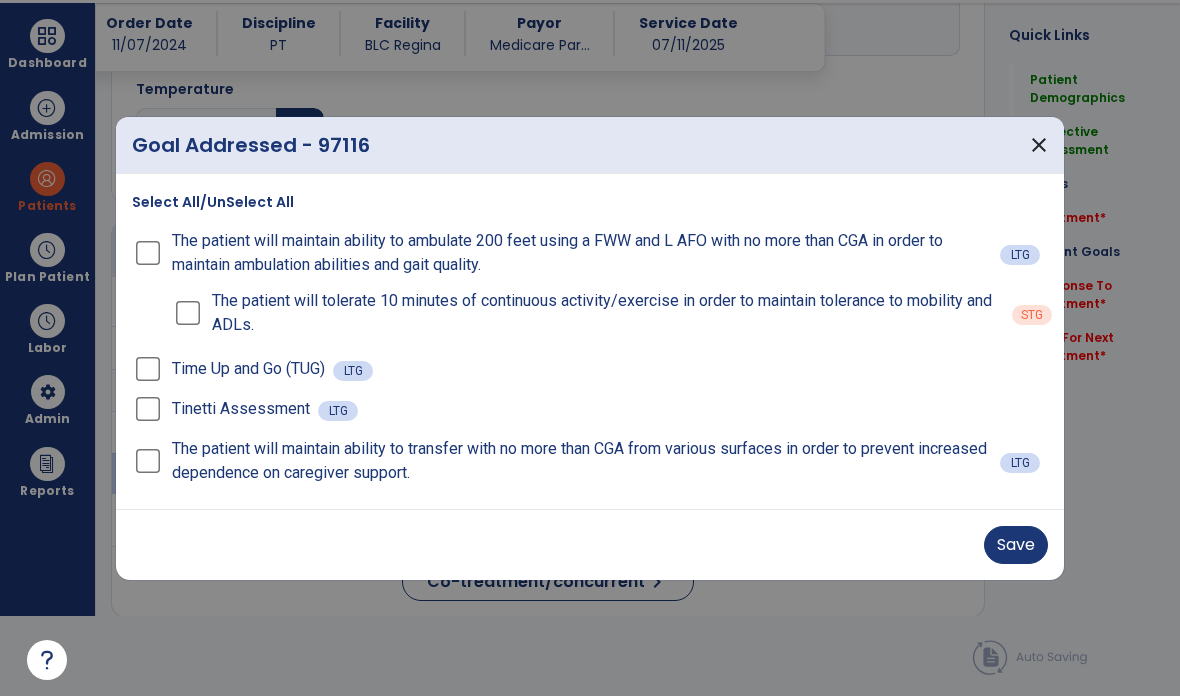 click on "Save" at bounding box center (1016, 545) 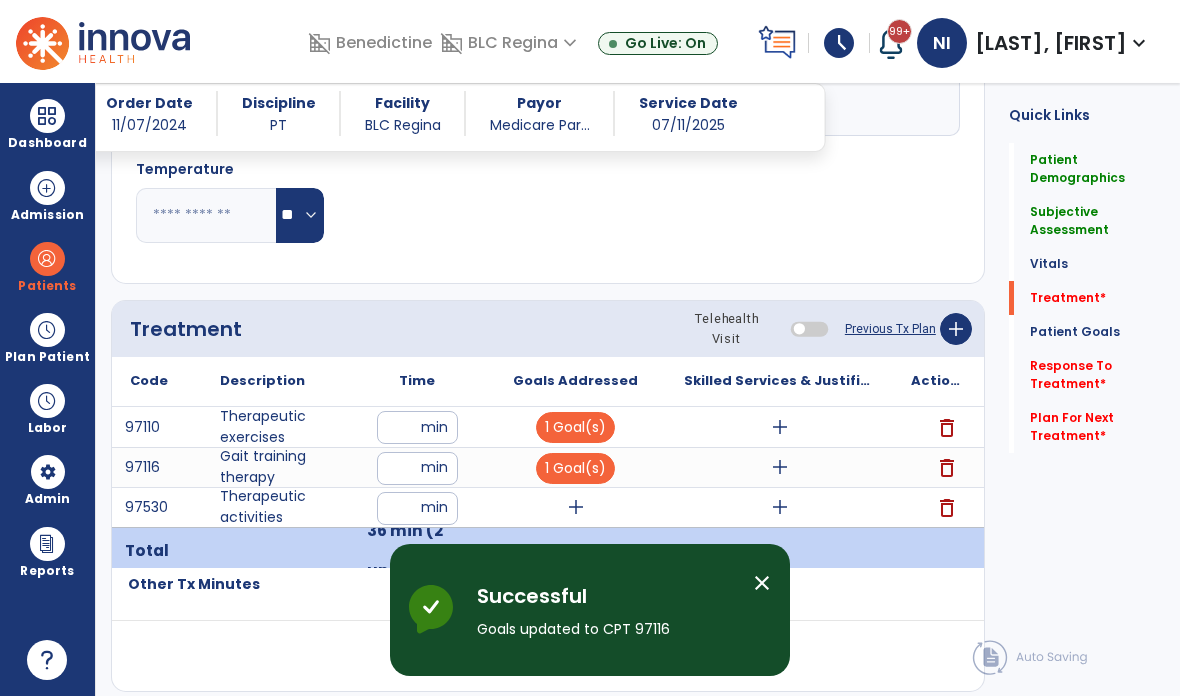 scroll, scrollTop: 80, scrollLeft: 0, axis: vertical 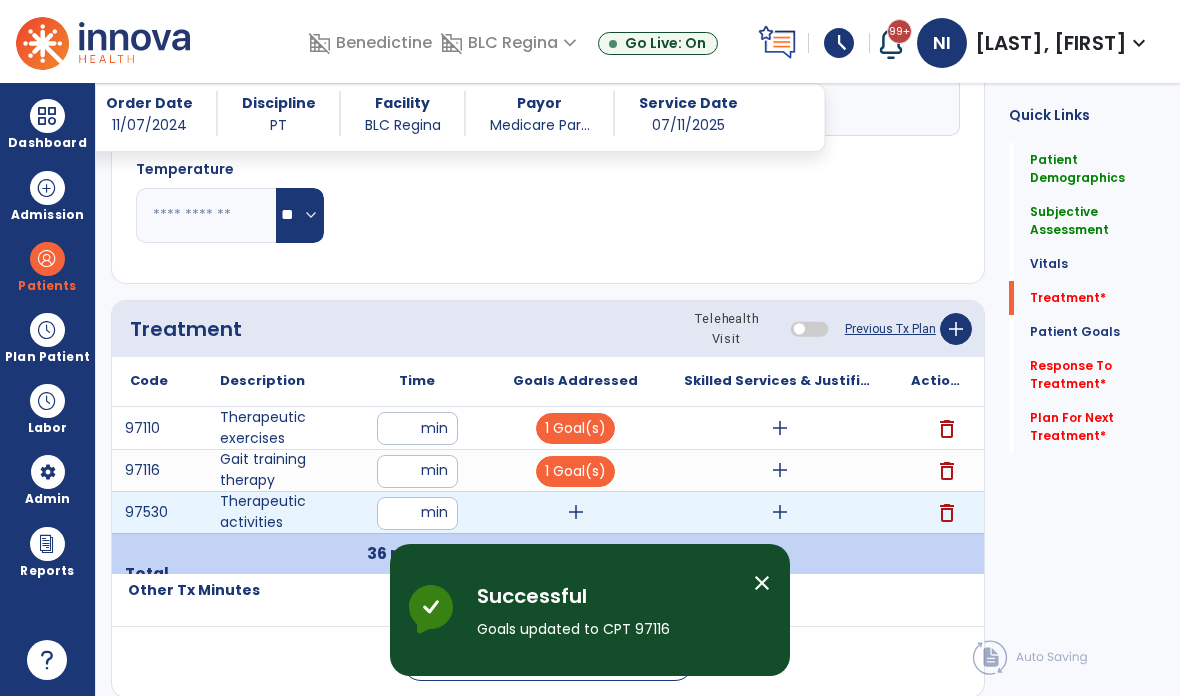 click on "add" at bounding box center [576, 512] 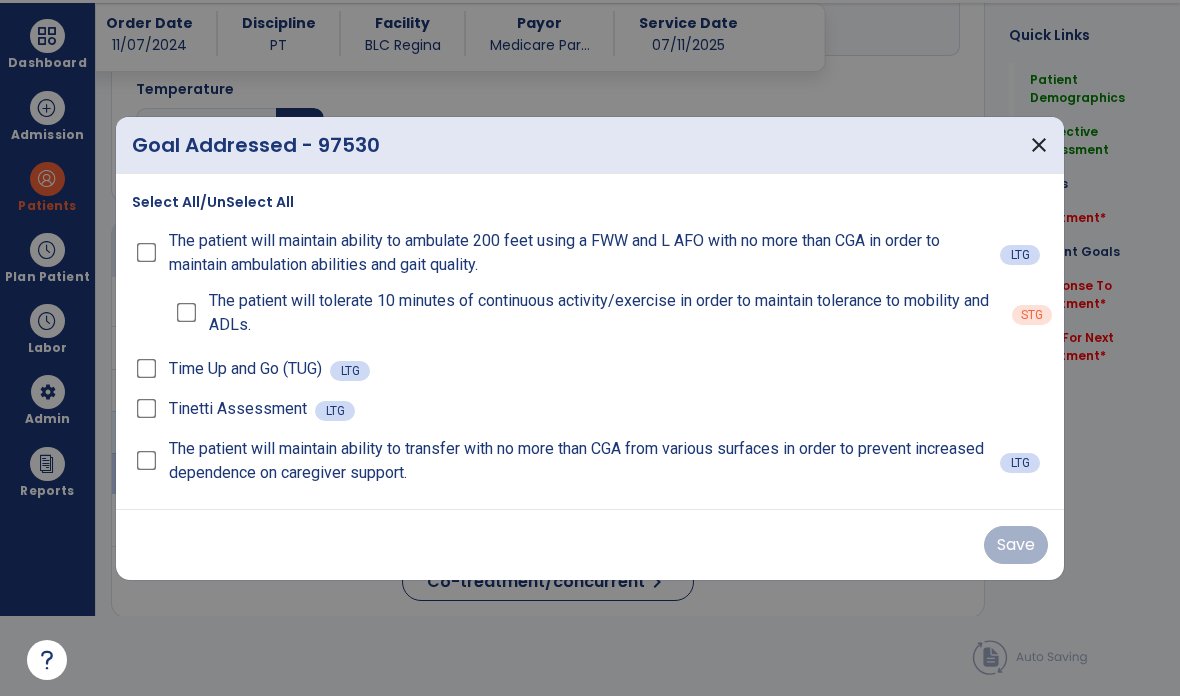 scroll, scrollTop: 0, scrollLeft: 0, axis: both 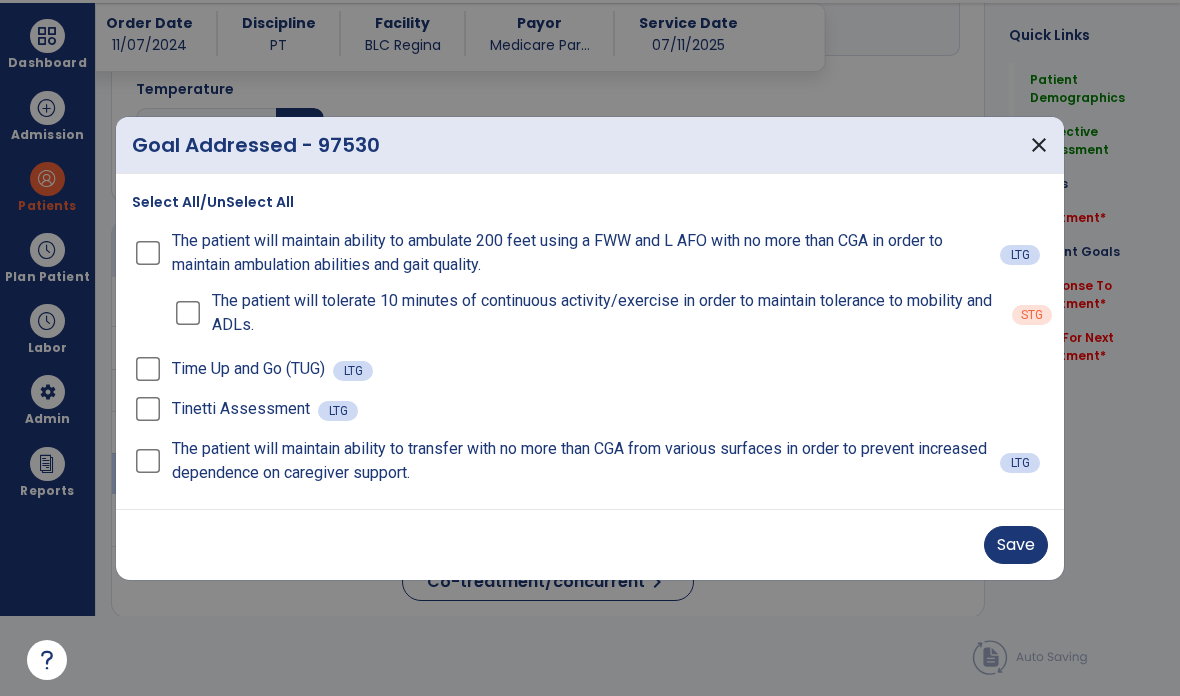 click on "Save" at bounding box center (1016, 545) 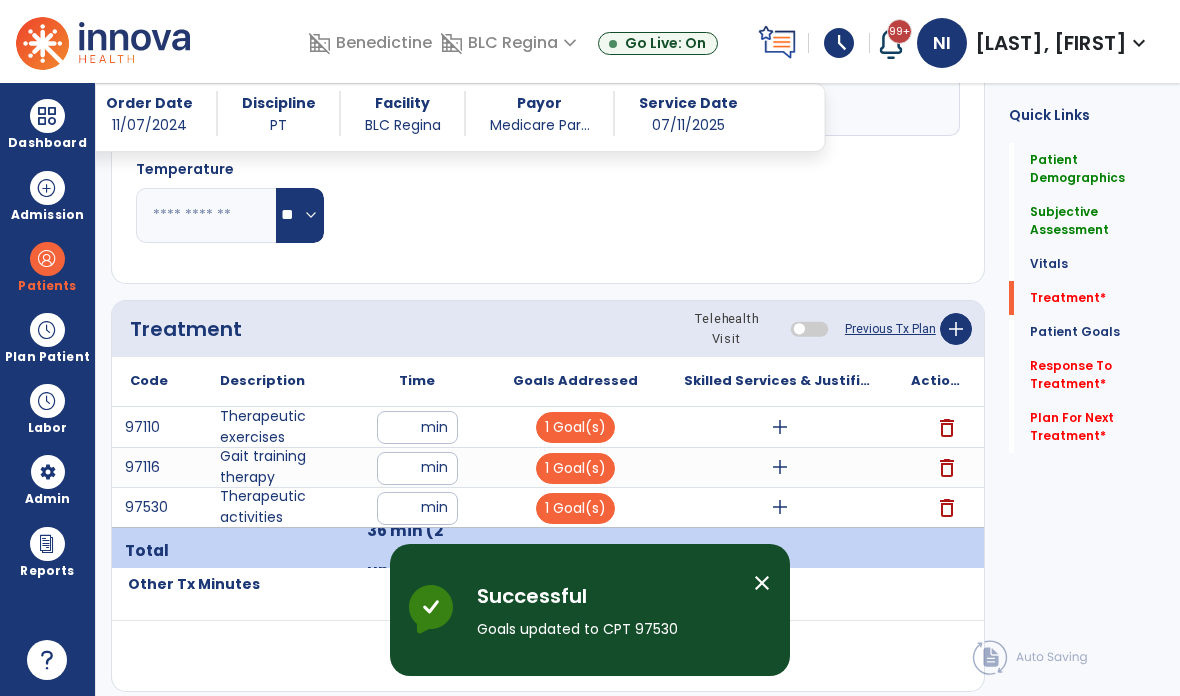scroll, scrollTop: 80, scrollLeft: 0, axis: vertical 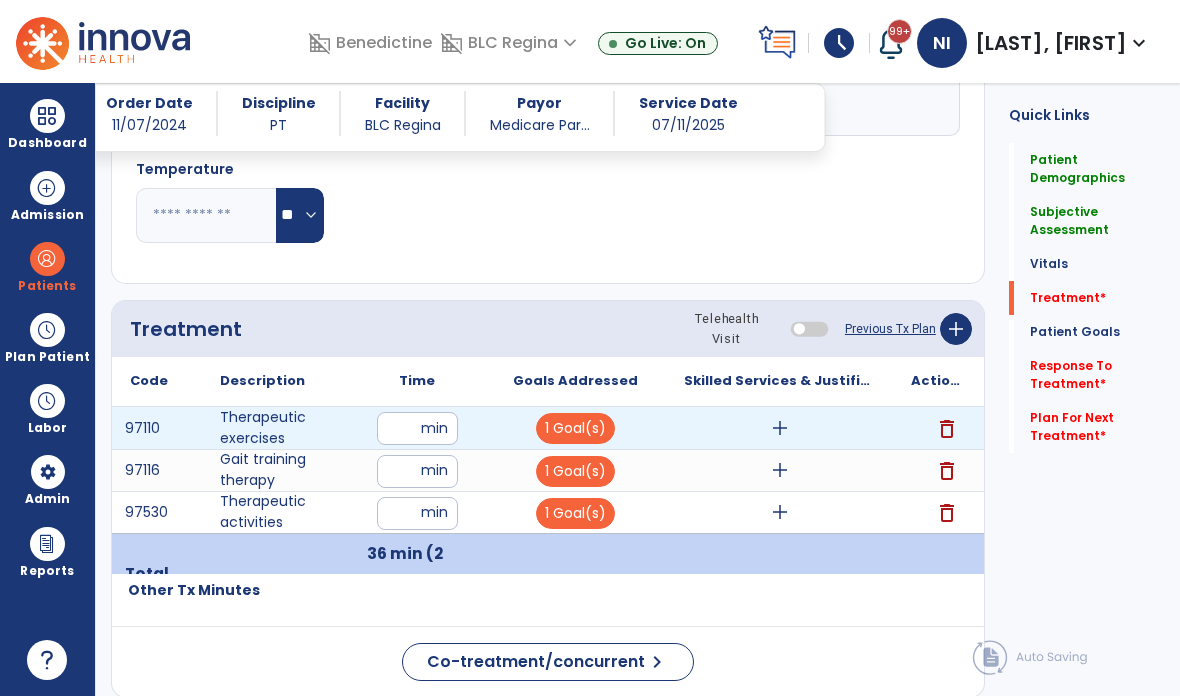 click on "add" at bounding box center (780, 428) 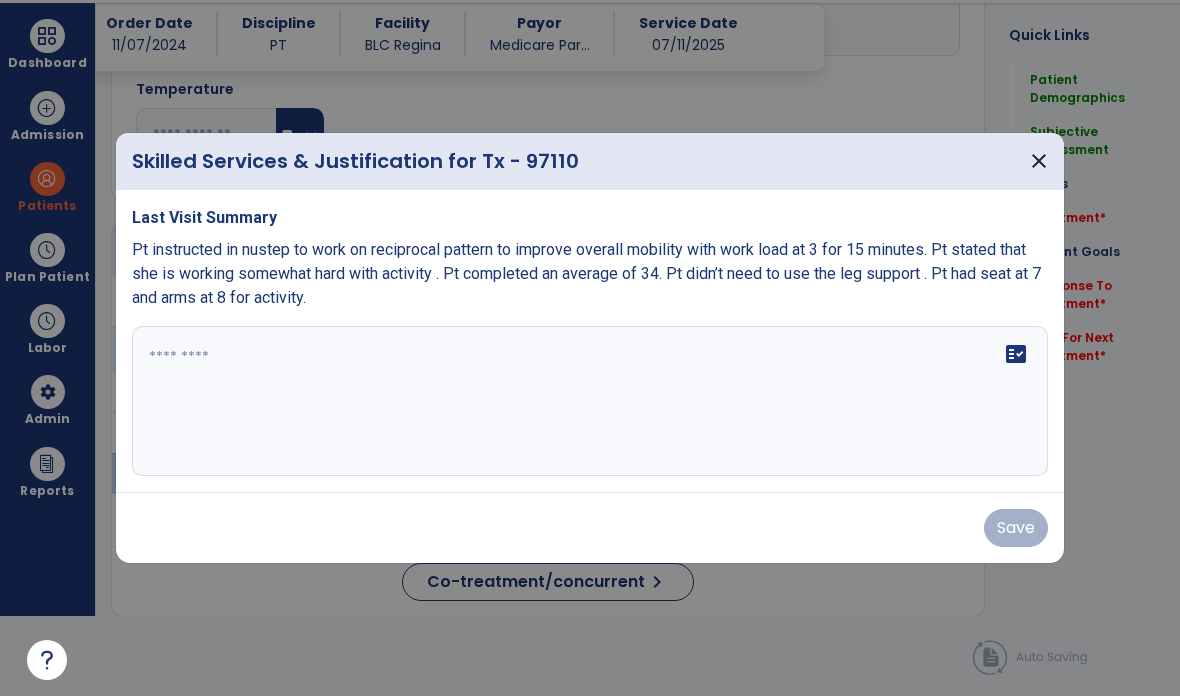 click on "fact_check" at bounding box center (590, 401) 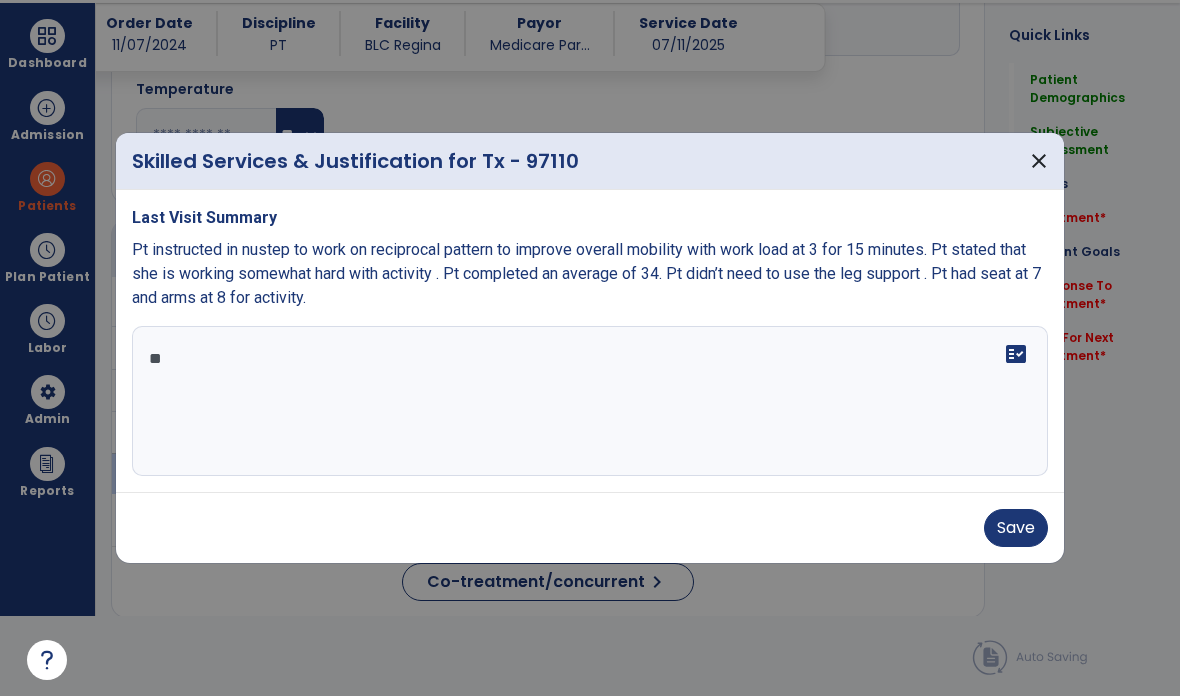 type on "*" 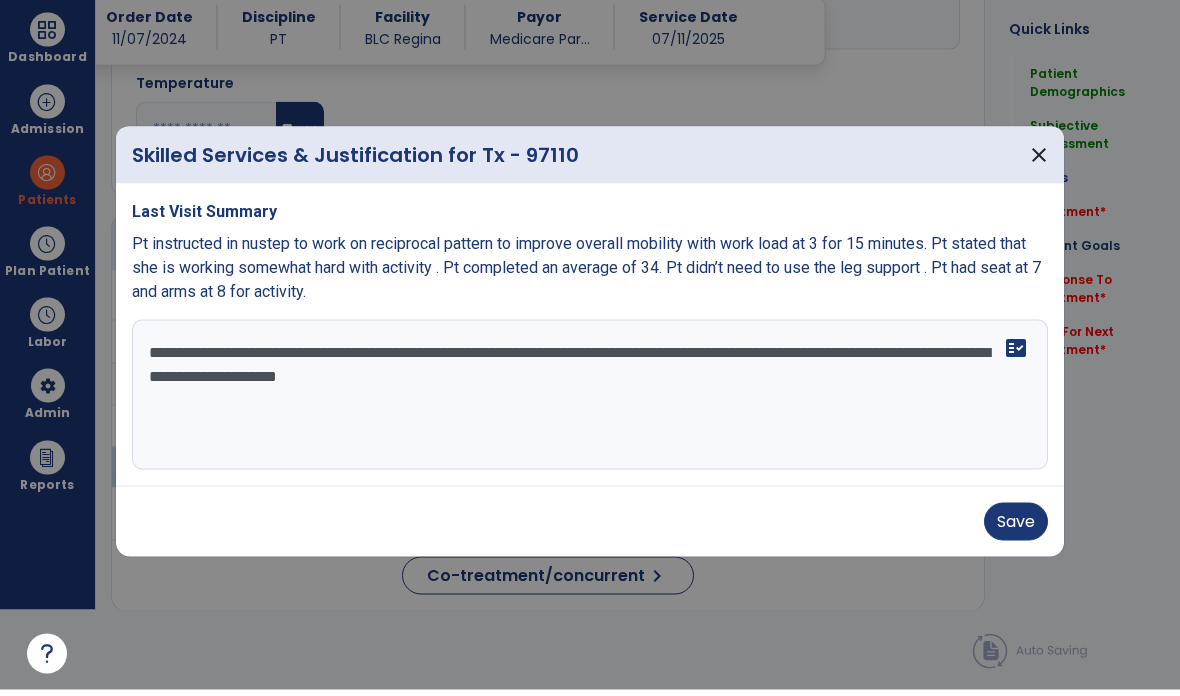 click on "**********" at bounding box center (590, 401) 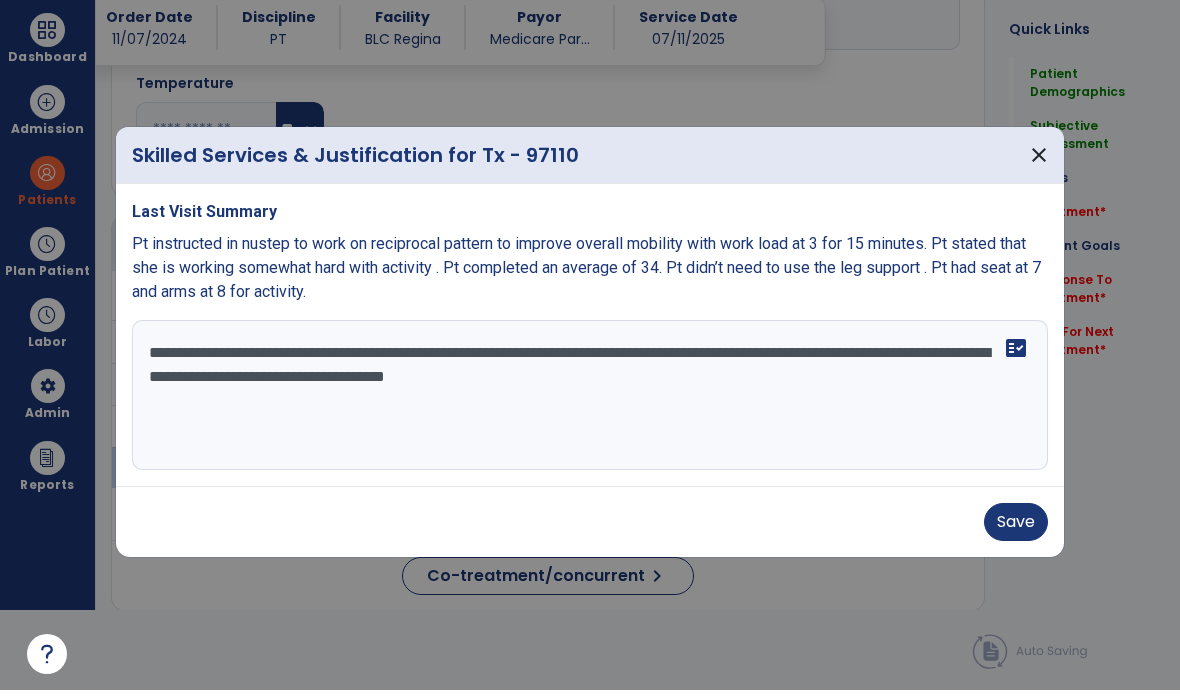 click on "**********" at bounding box center (590, 401) 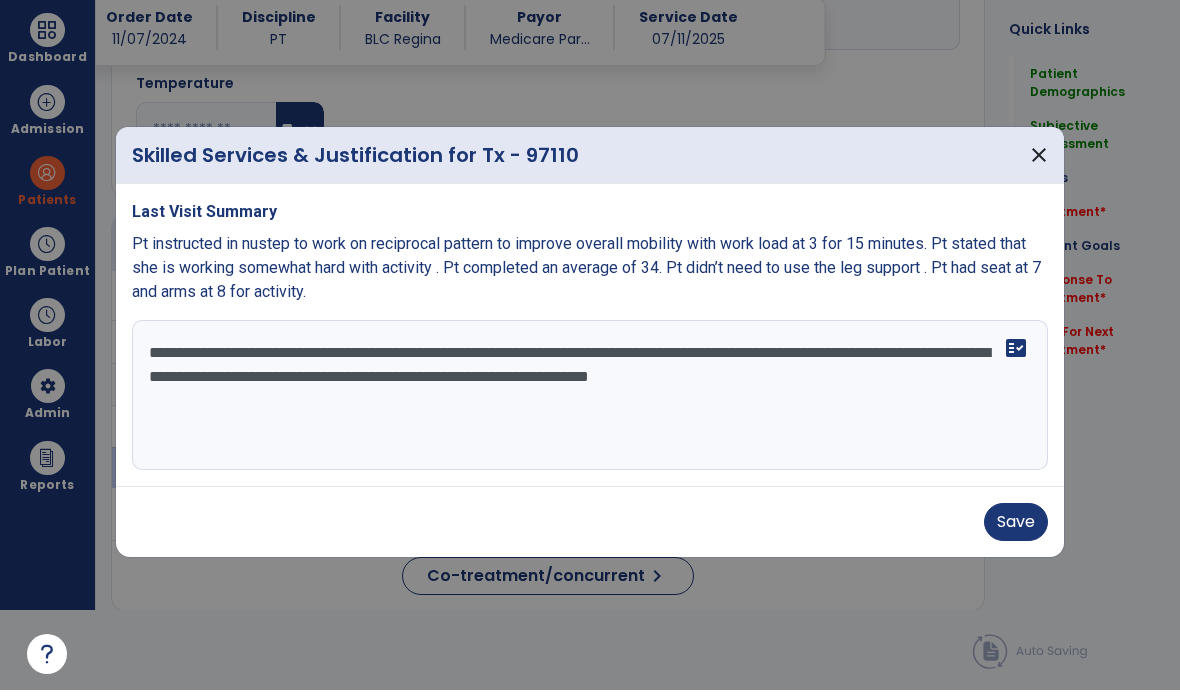 type on "**********" 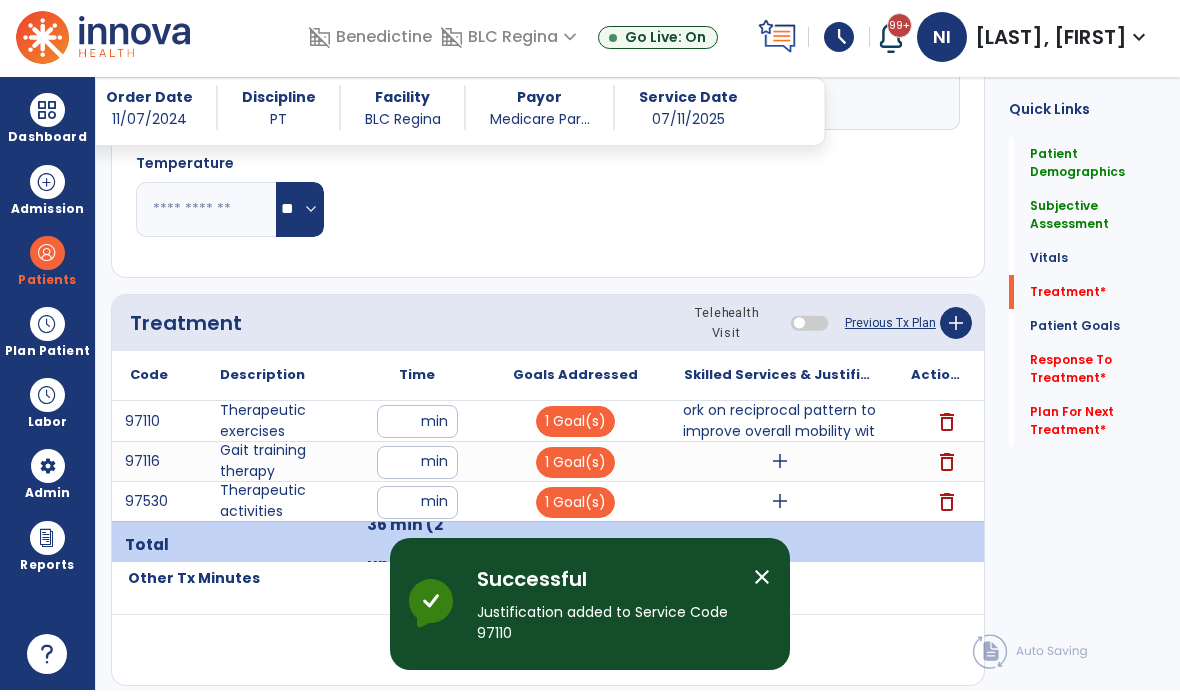 scroll, scrollTop: 80, scrollLeft: 0, axis: vertical 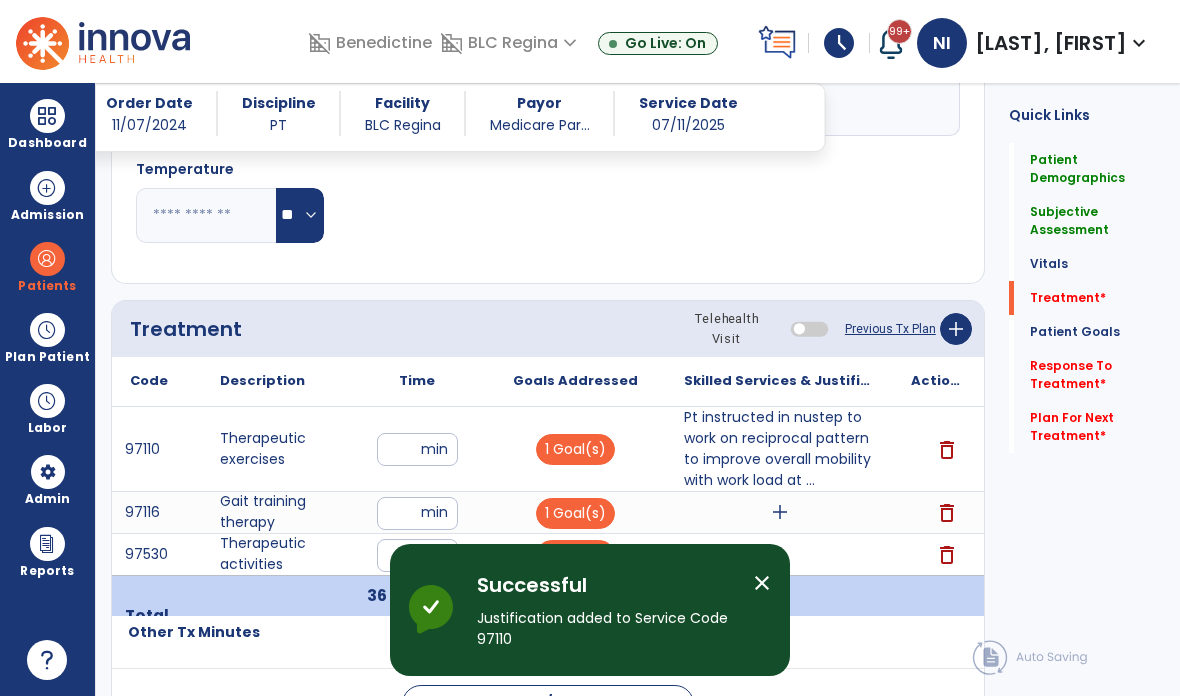 click on "add" at bounding box center (780, 512) 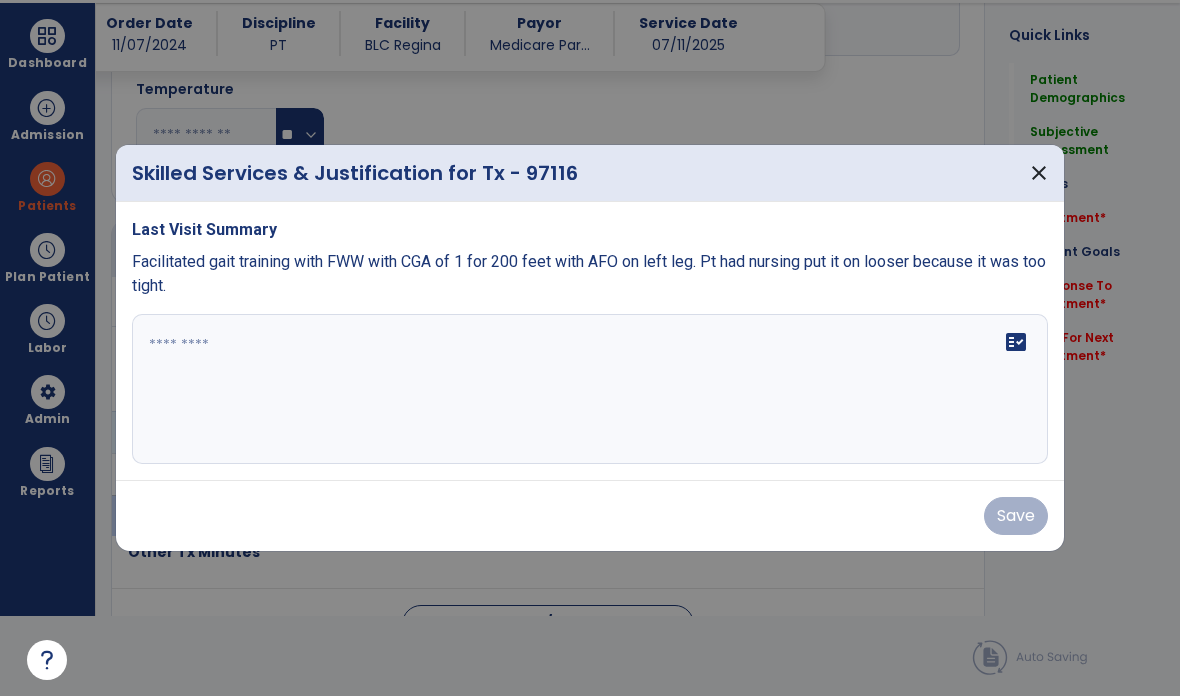 scroll, scrollTop: 0, scrollLeft: 0, axis: both 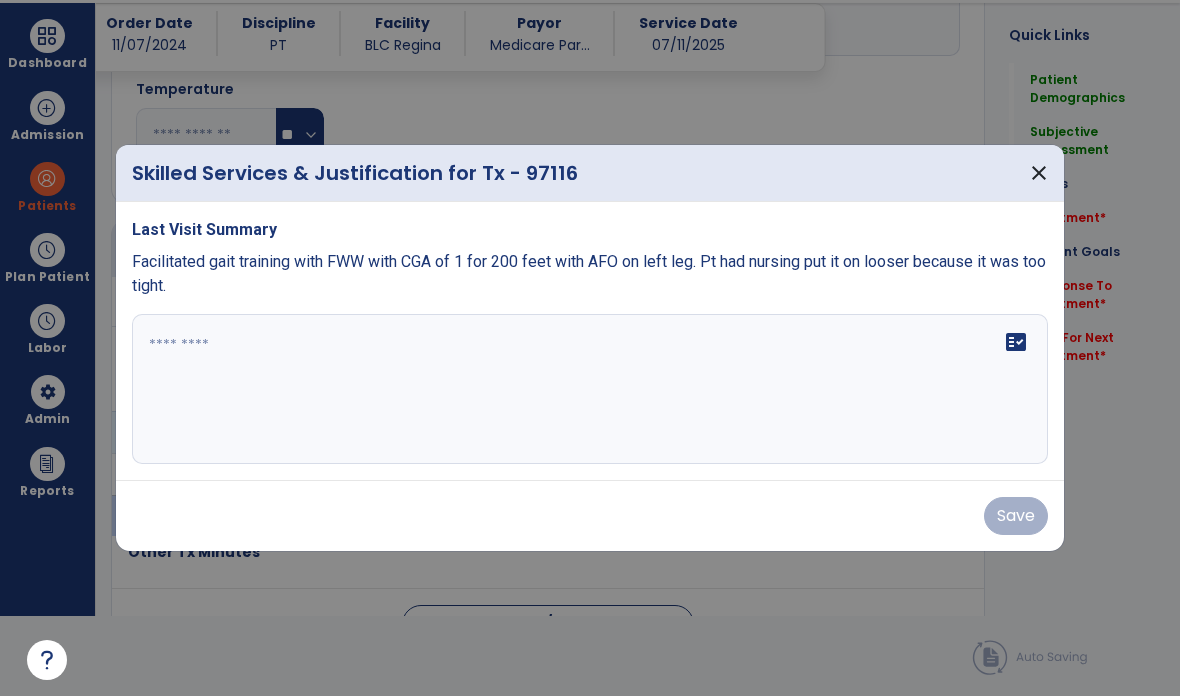 click on "fact_check" at bounding box center [590, 389] 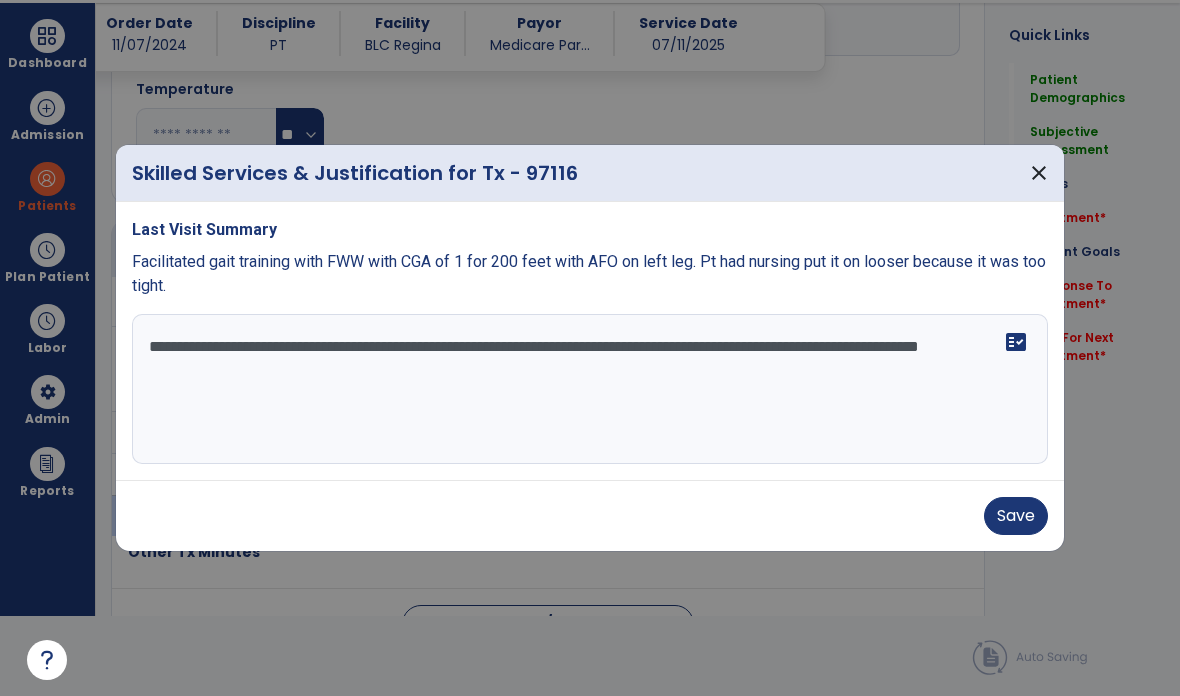 type on "**********" 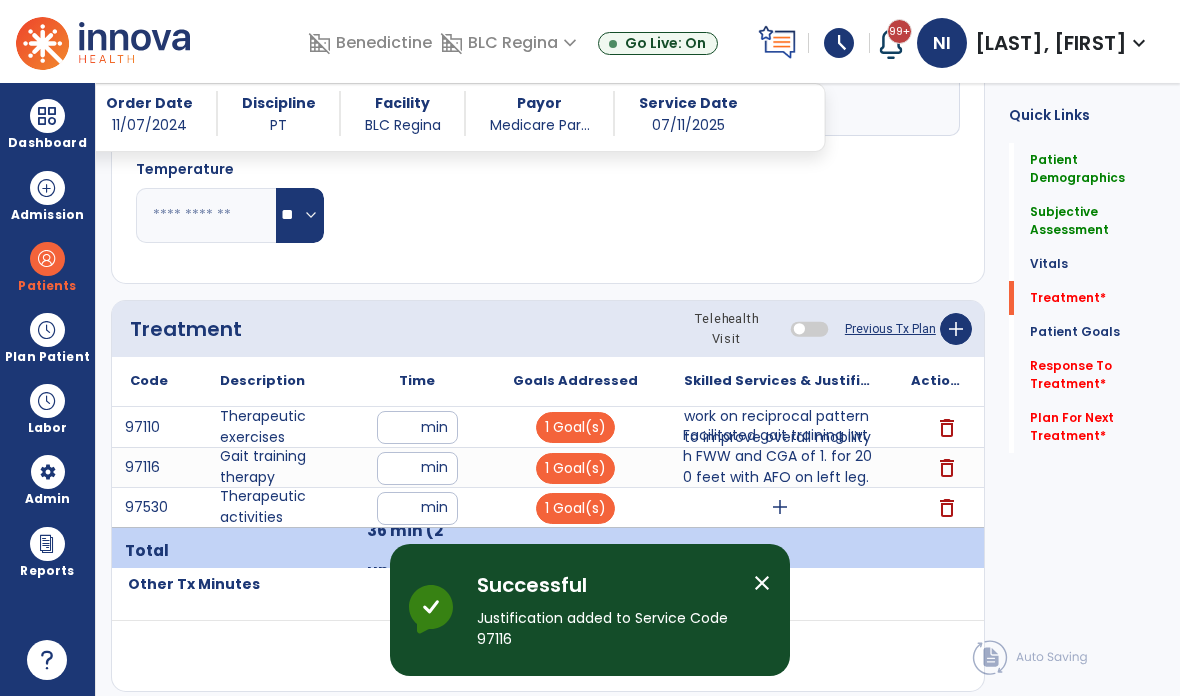 scroll, scrollTop: 80, scrollLeft: 0, axis: vertical 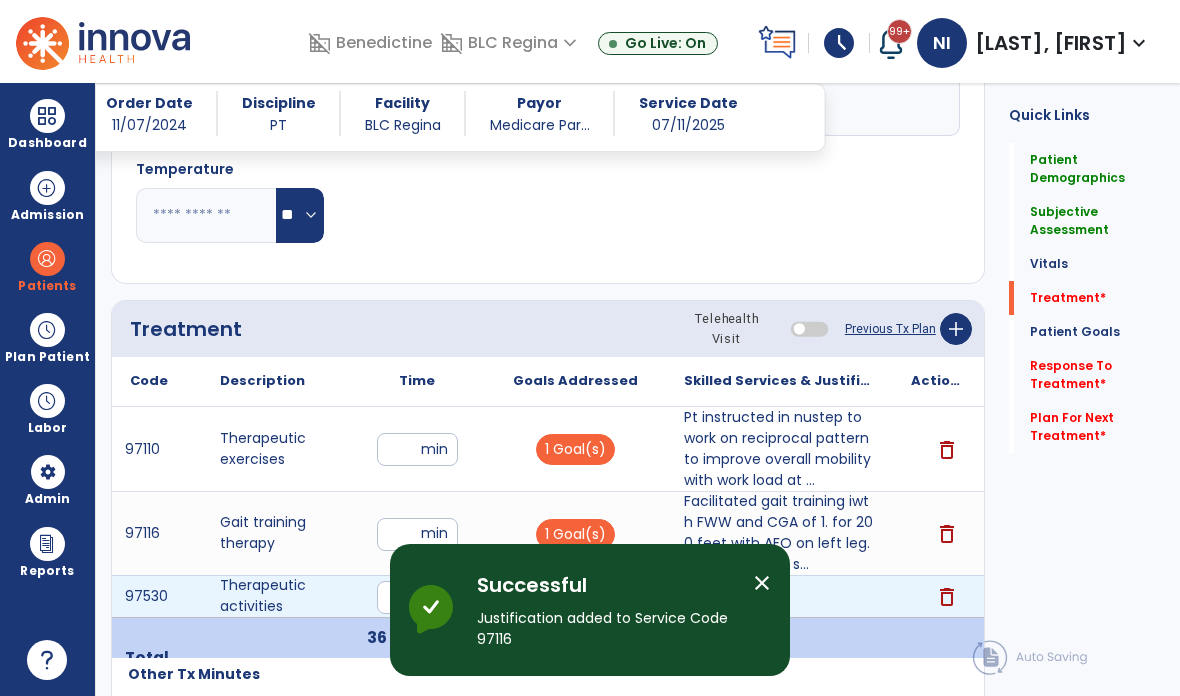 click on "add" at bounding box center [779, 596] 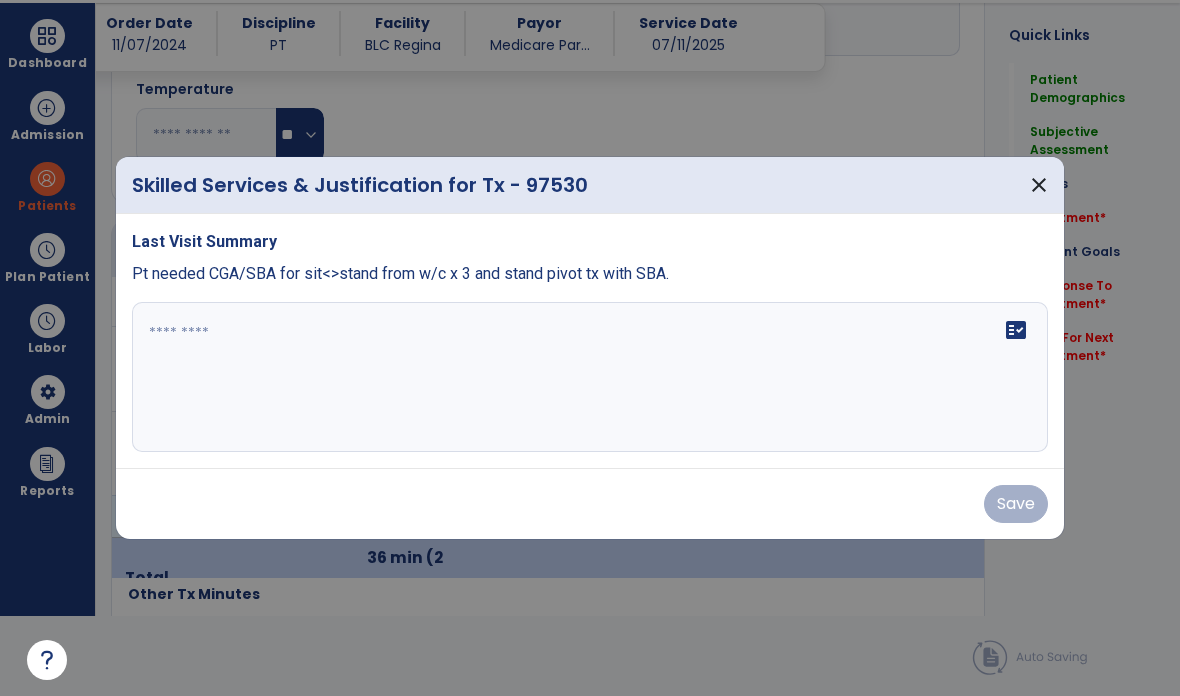 click on "fact_check" at bounding box center [590, 377] 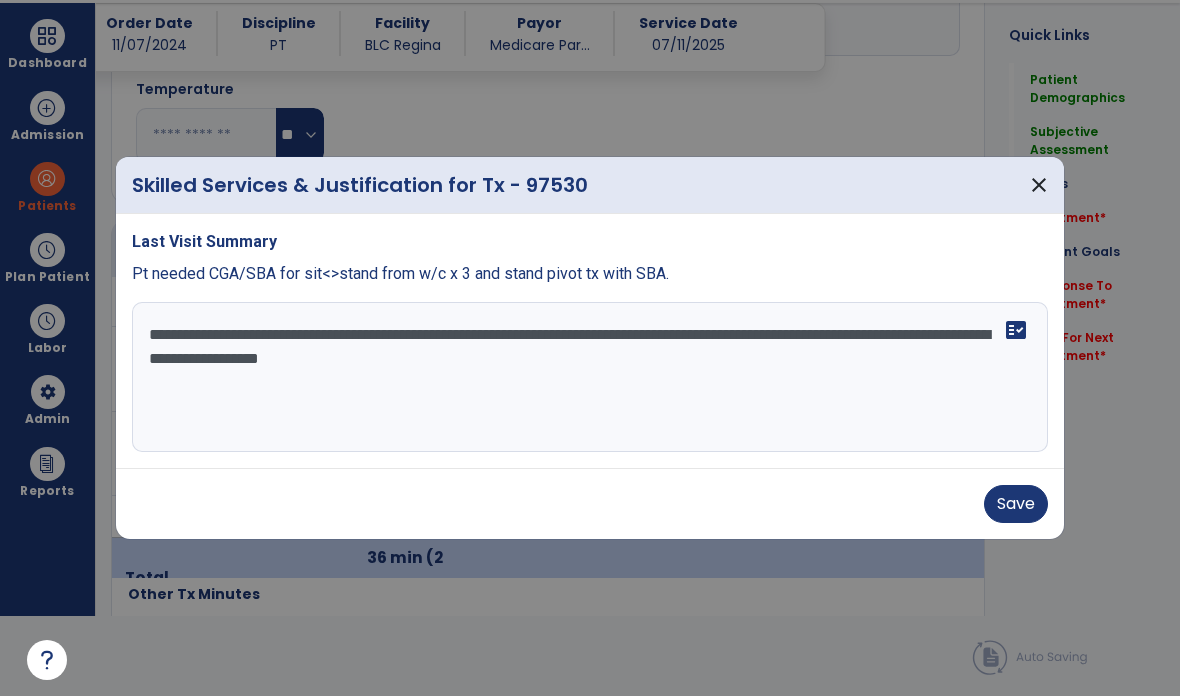 type on "**********" 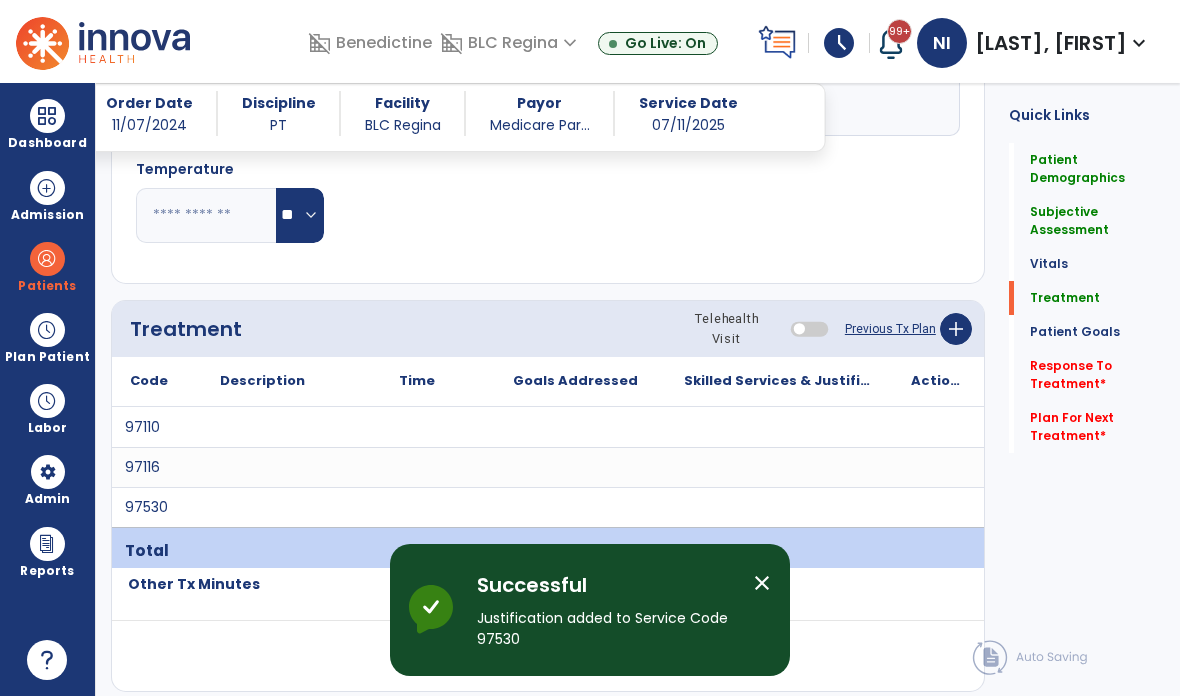 scroll, scrollTop: 80, scrollLeft: 0, axis: vertical 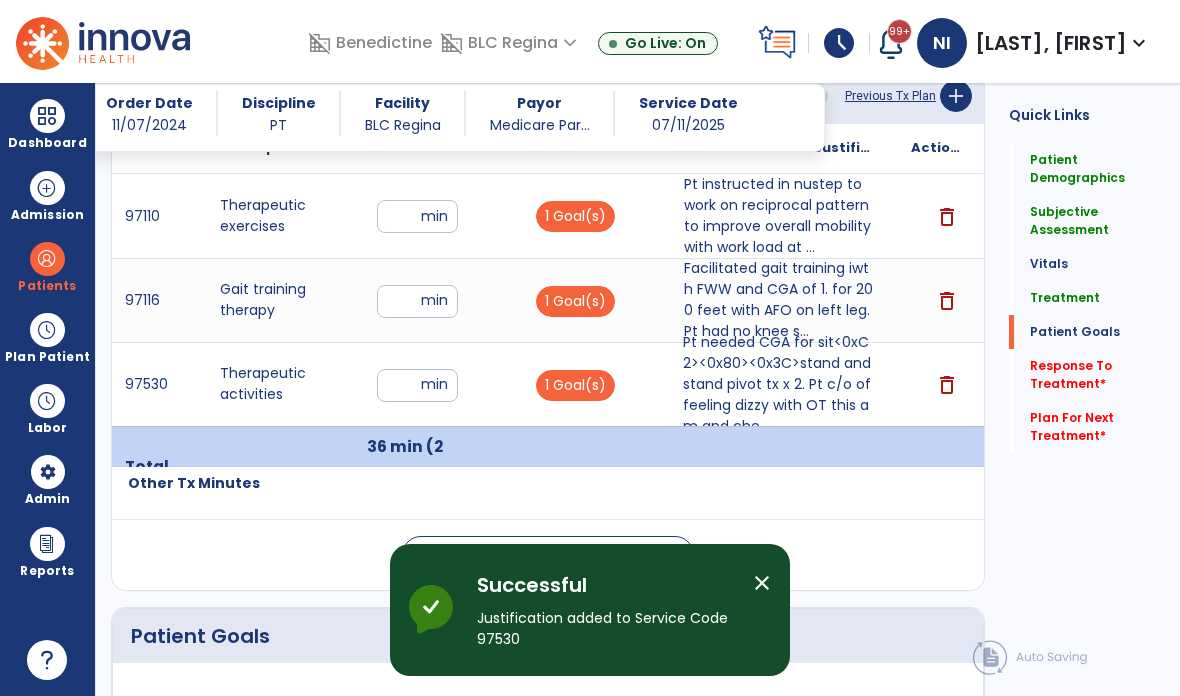 click on "Response To Treatment   *" 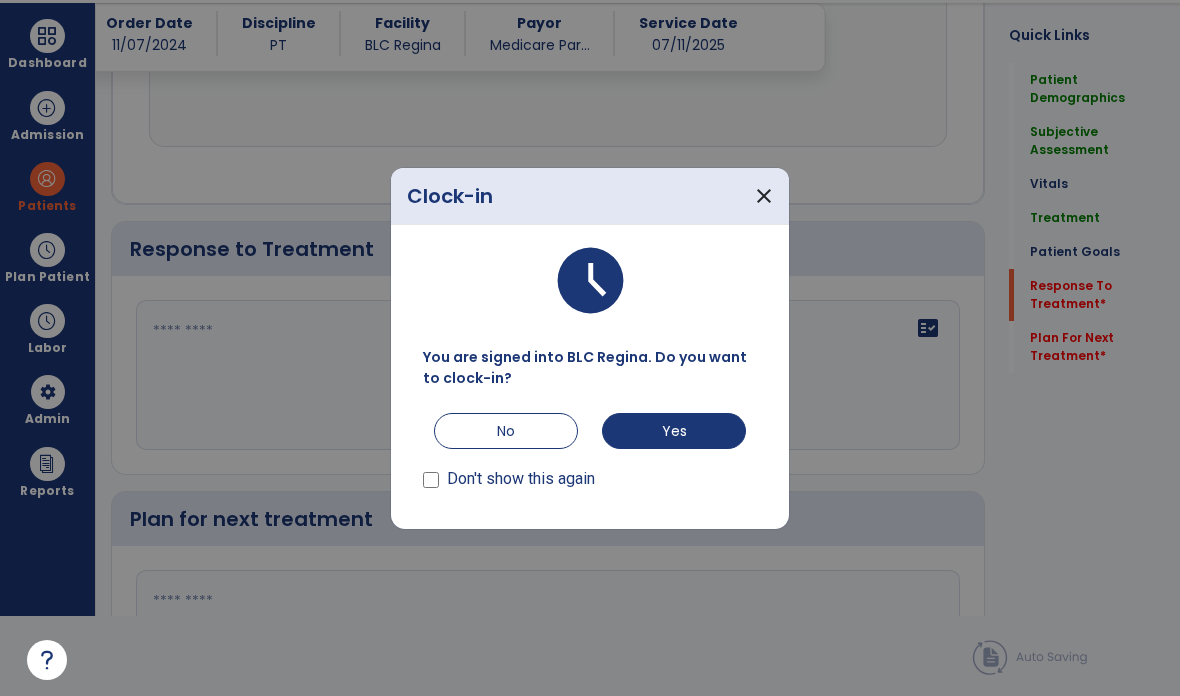 scroll, scrollTop: 0, scrollLeft: 0, axis: both 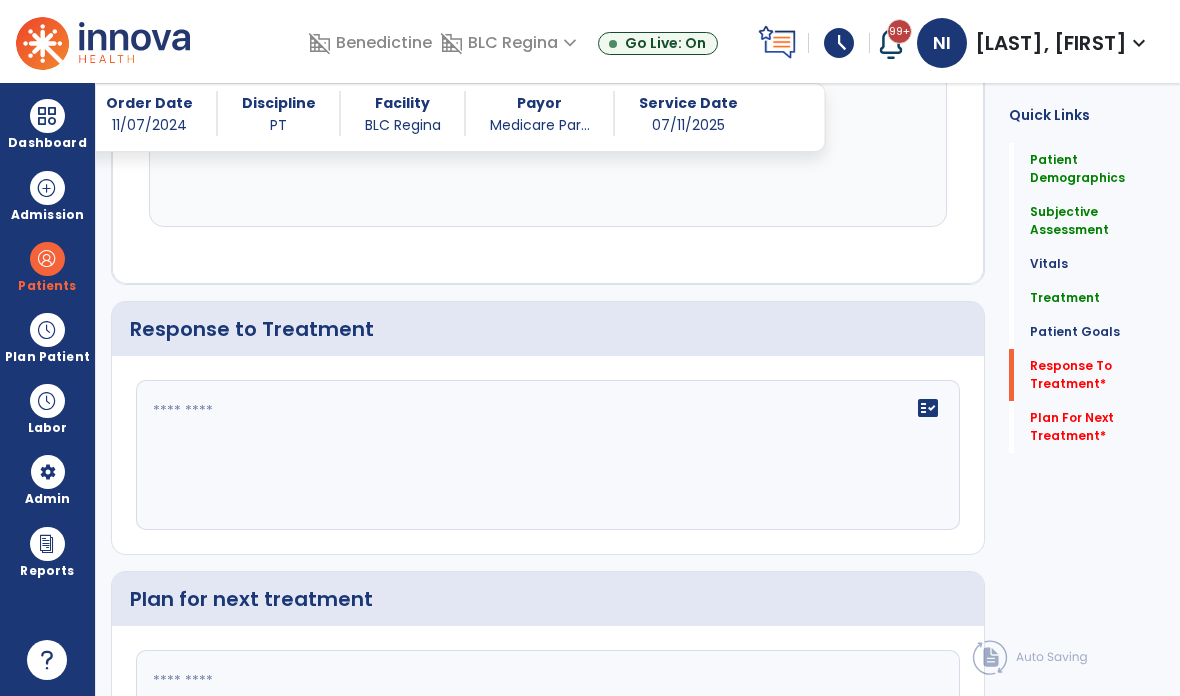 click on "fact_check" 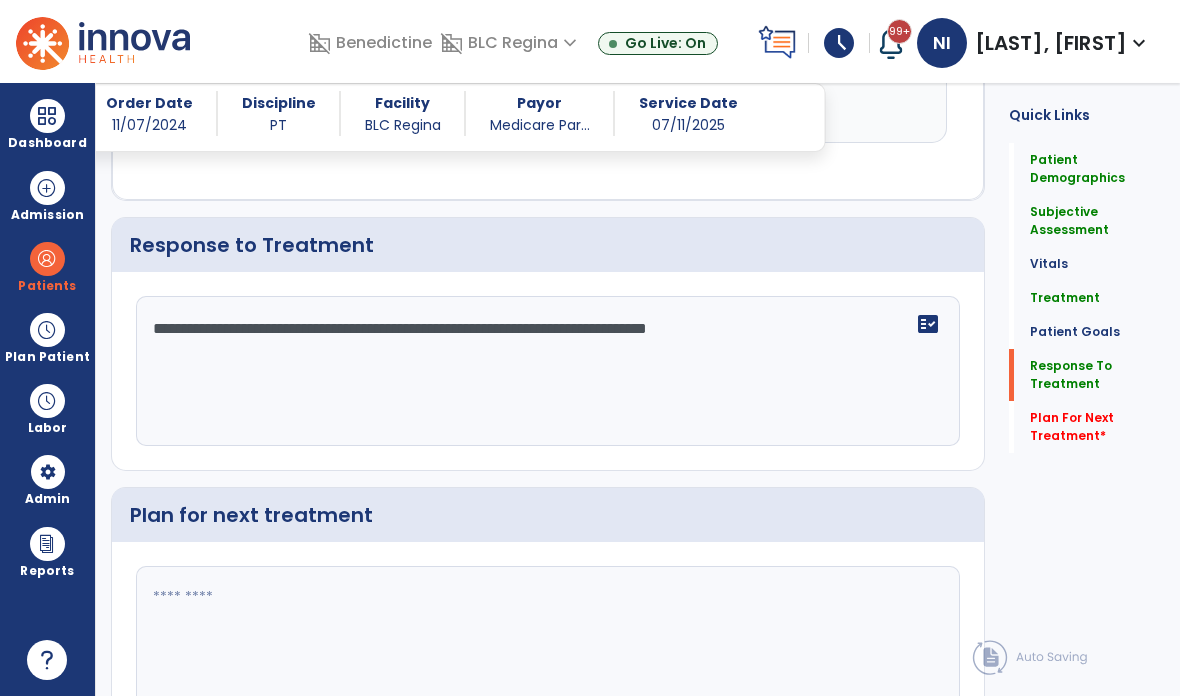 scroll, scrollTop: 2939, scrollLeft: 0, axis: vertical 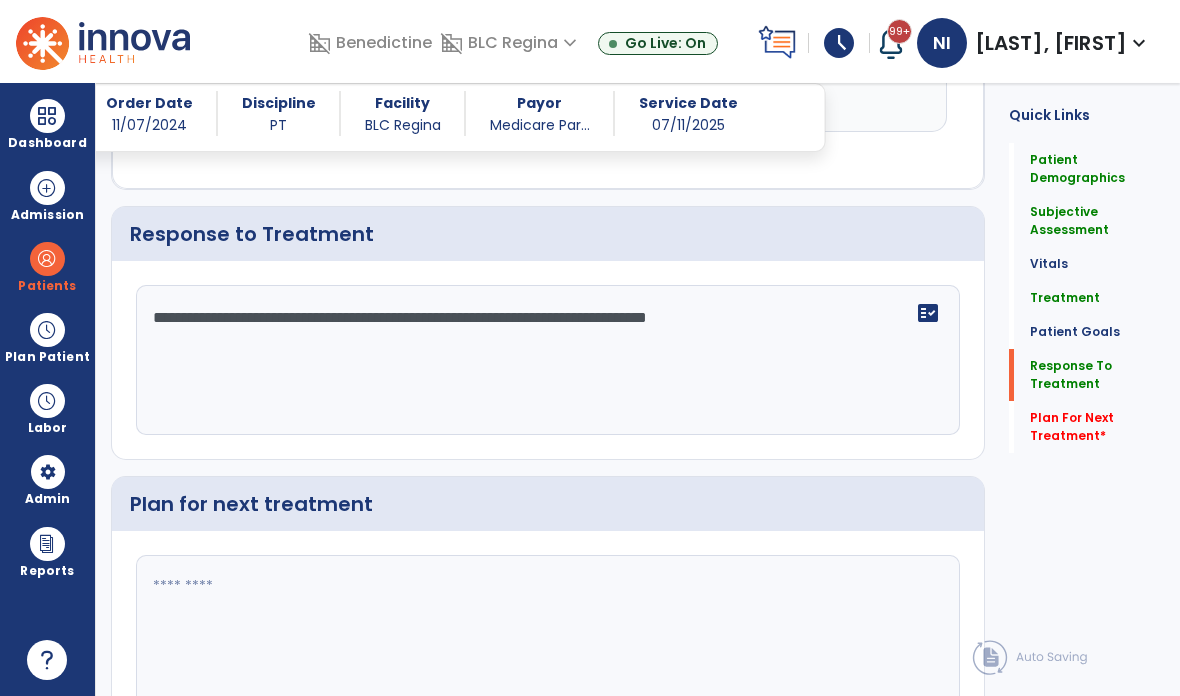 type on "**********" 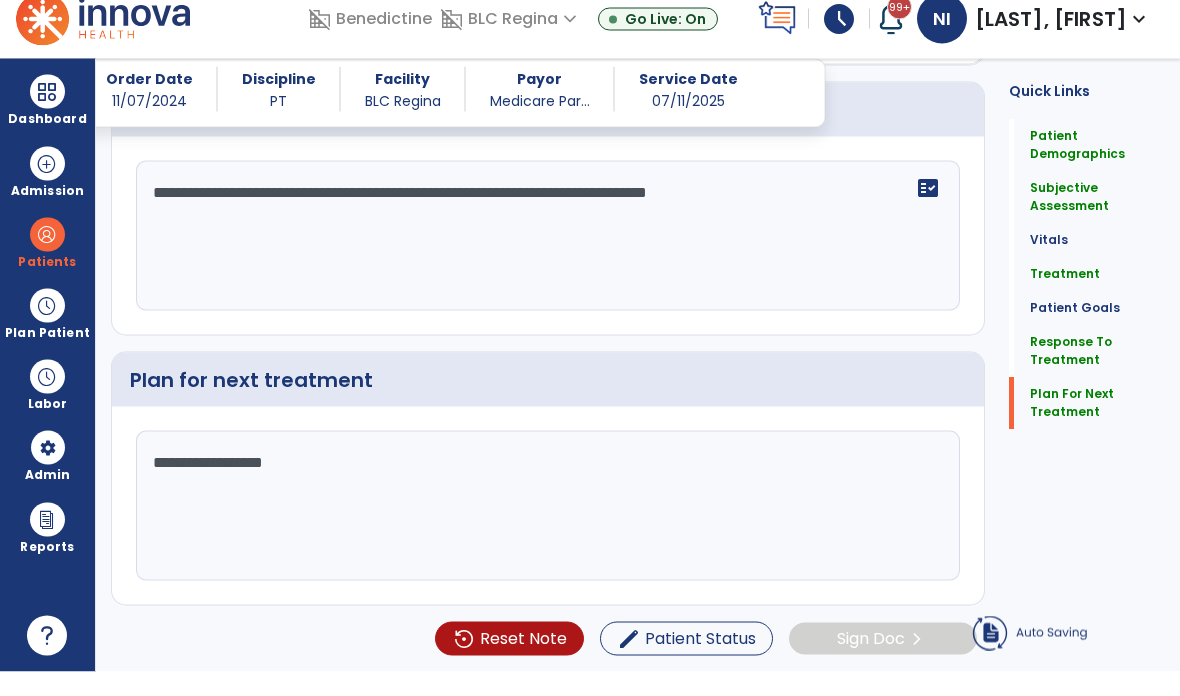type on "**********" 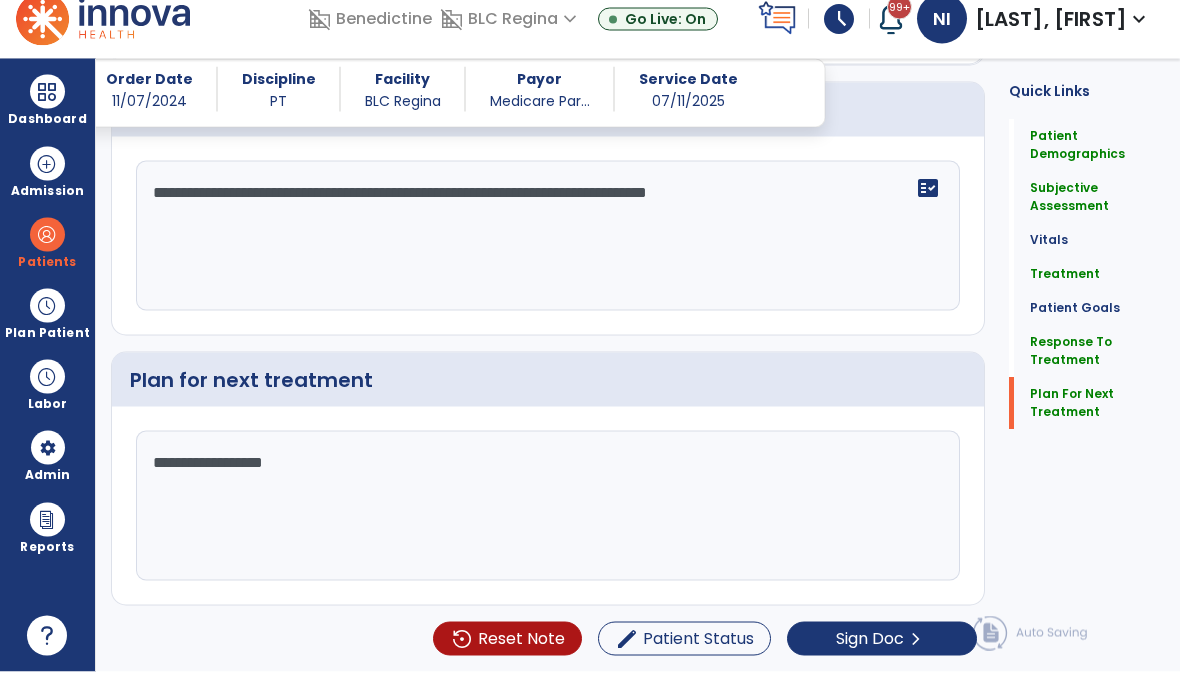 scroll, scrollTop: 2828, scrollLeft: 0, axis: vertical 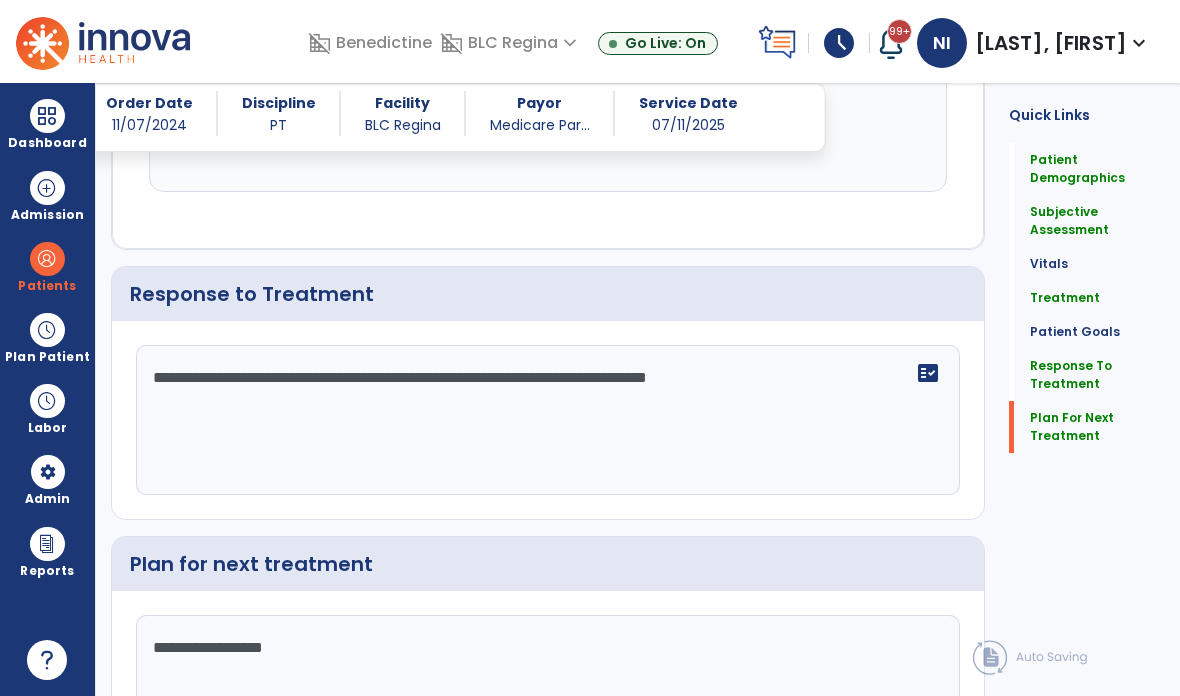 click on "Plan For Next Treatment" 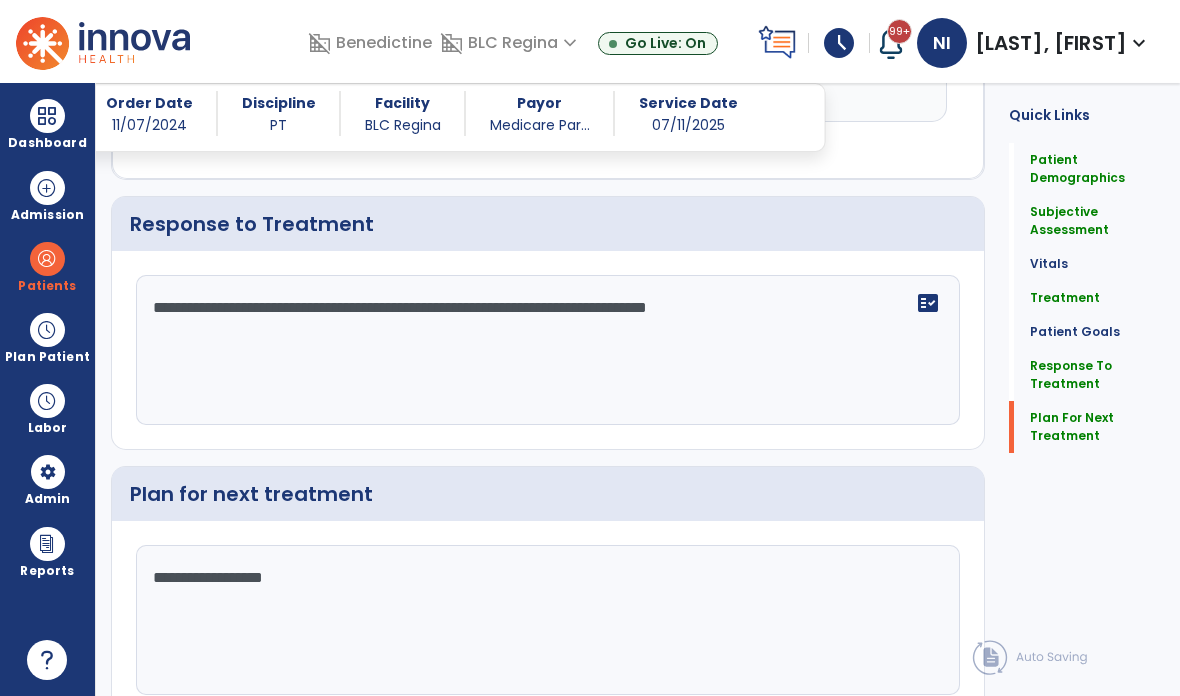 scroll, scrollTop: 2960, scrollLeft: 0, axis: vertical 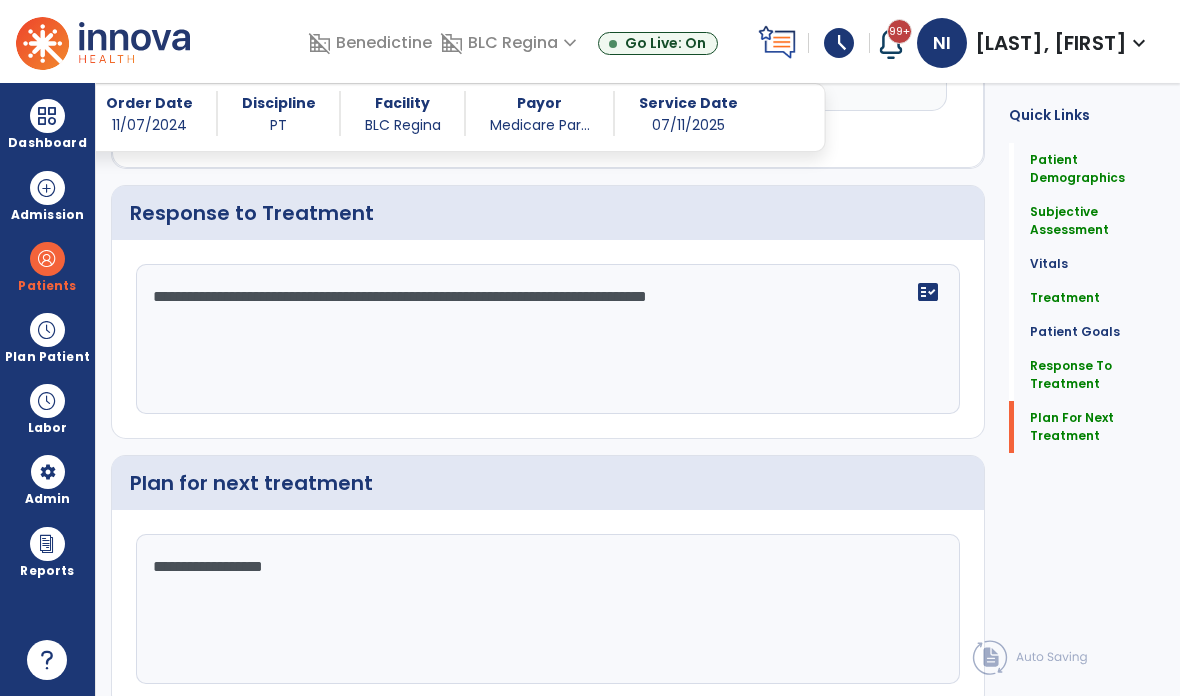 click on "Sign Doc" 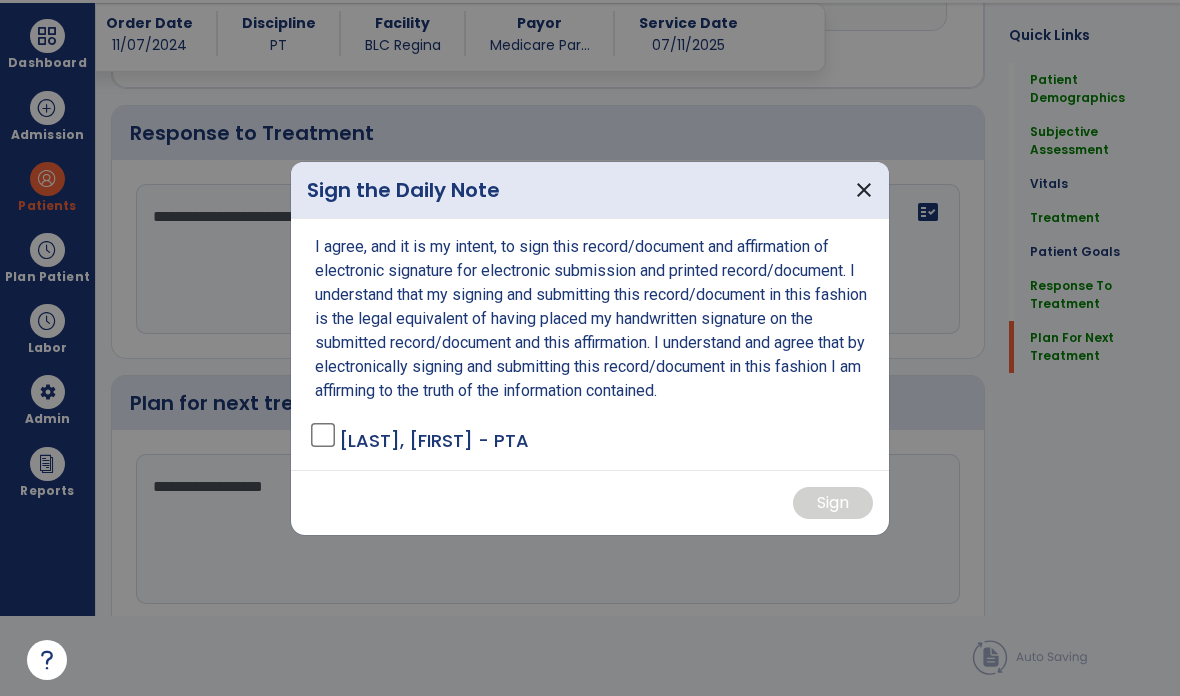 scroll, scrollTop: 0, scrollLeft: 0, axis: both 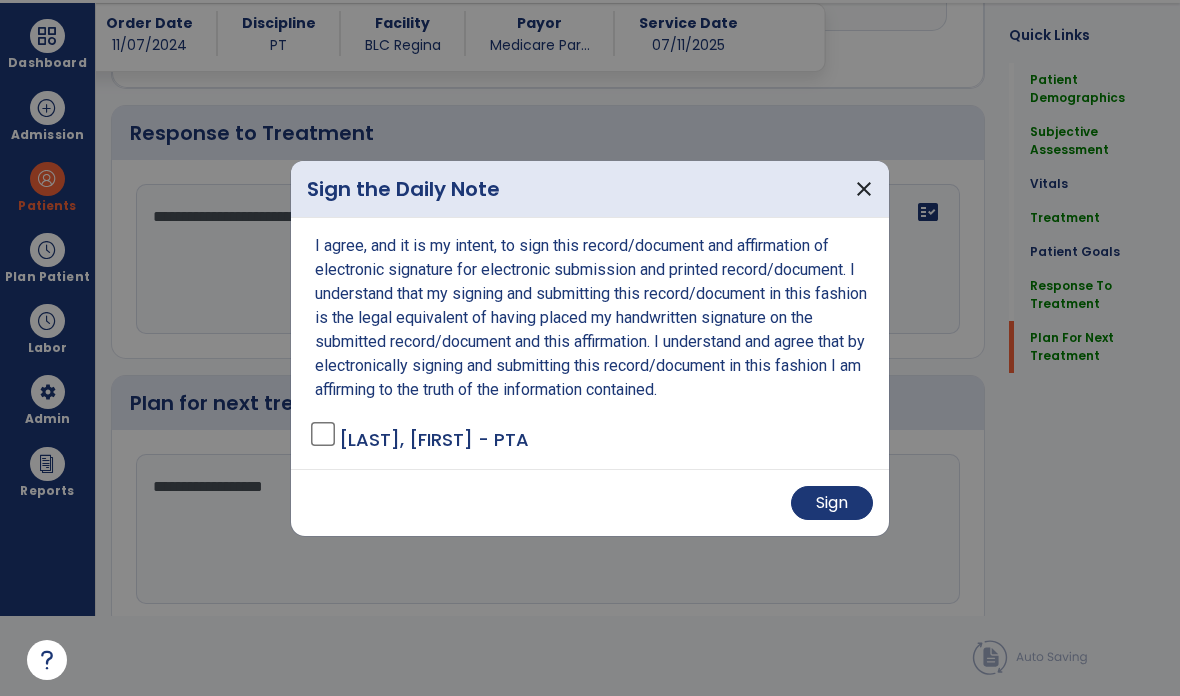 click on "Sign" at bounding box center [832, 503] 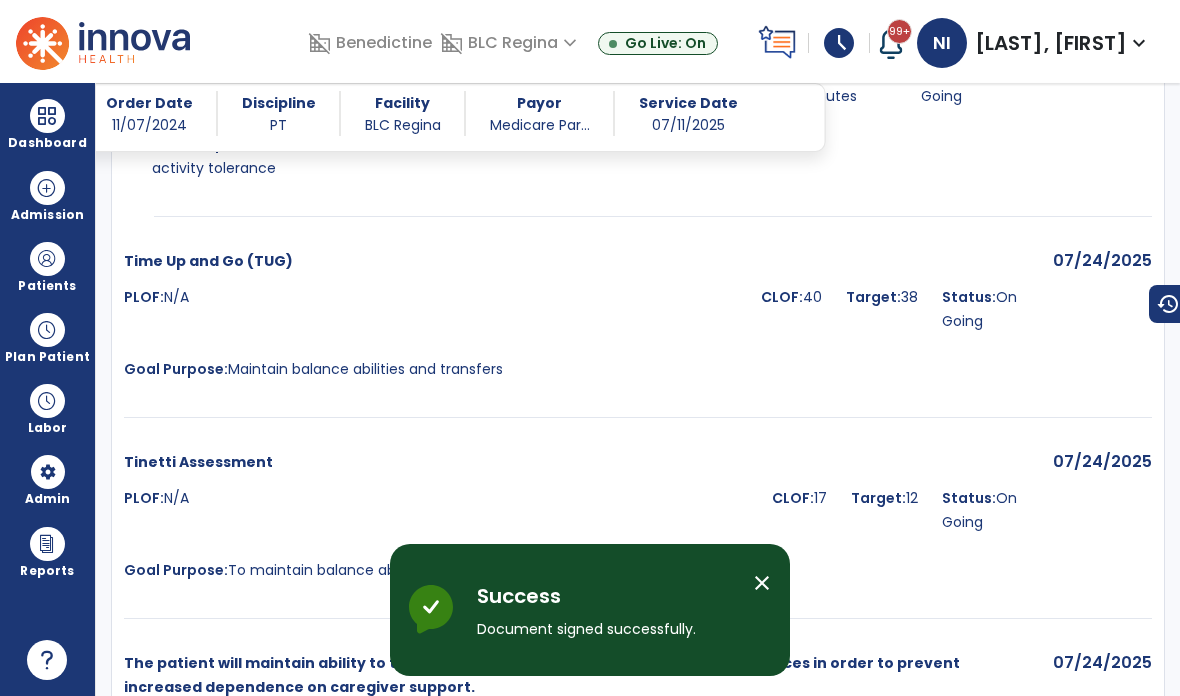 scroll, scrollTop: 80, scrollLeft: 0, axis: vertical 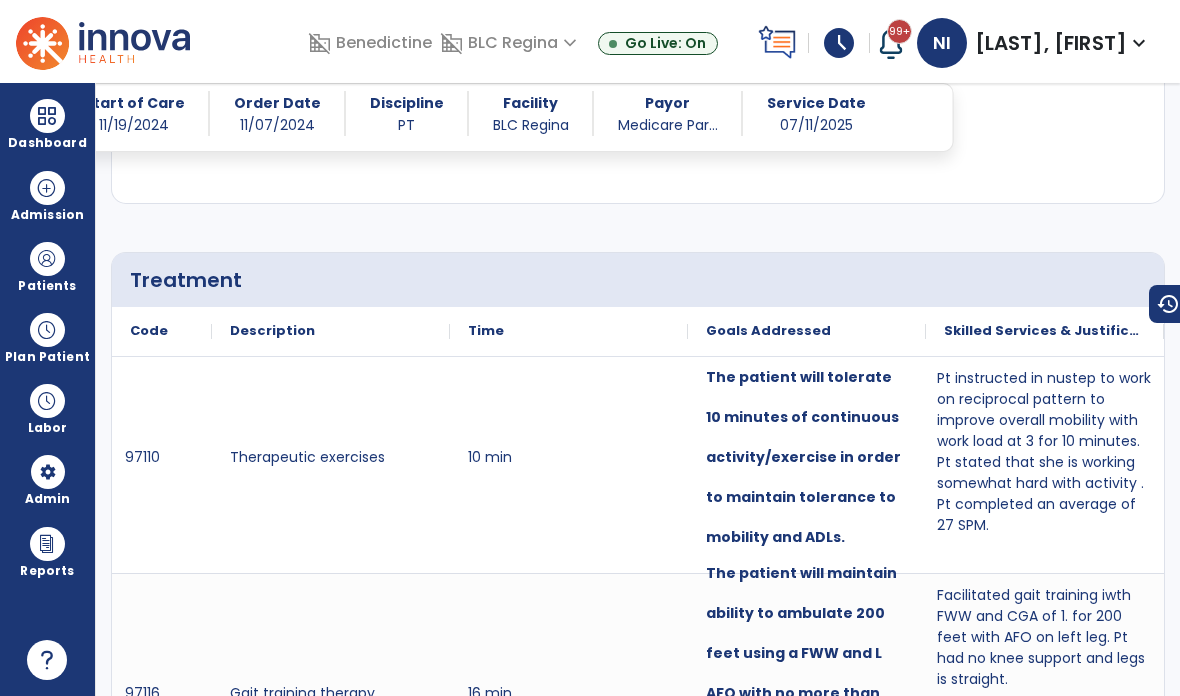click at bounding box center (47, 259) 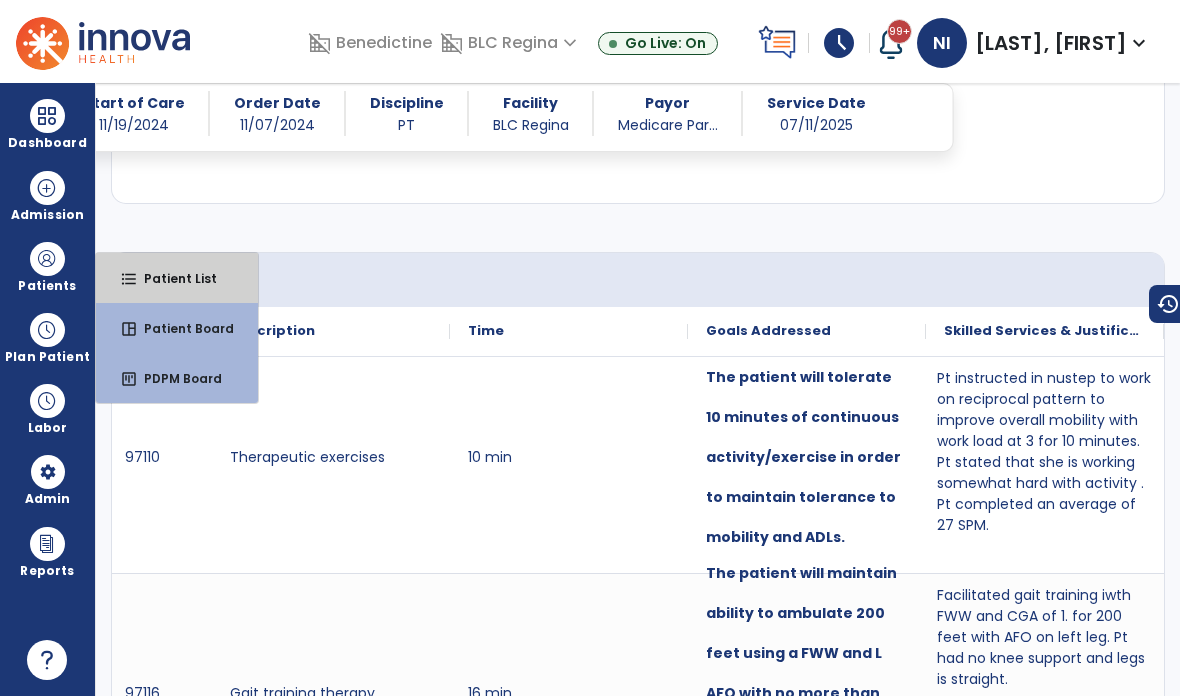 click on "Patient List" at bounding box center [172, 278] 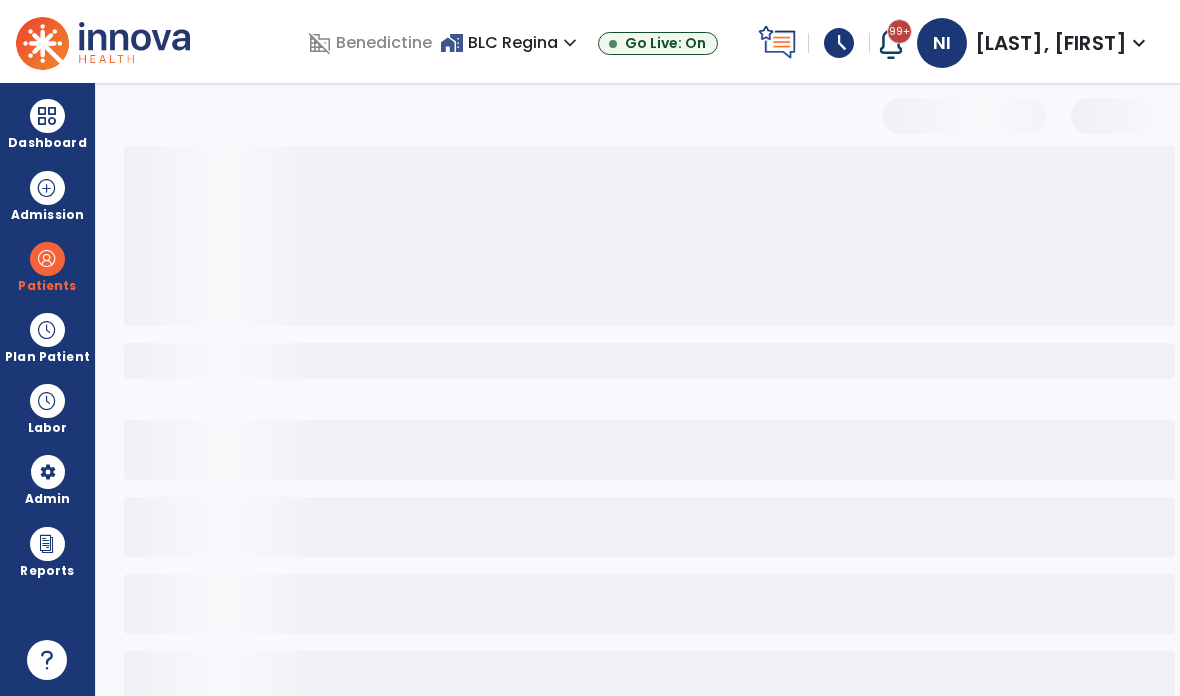 scroll, scrollTop: 0, scrollLeft: 0, axis: both 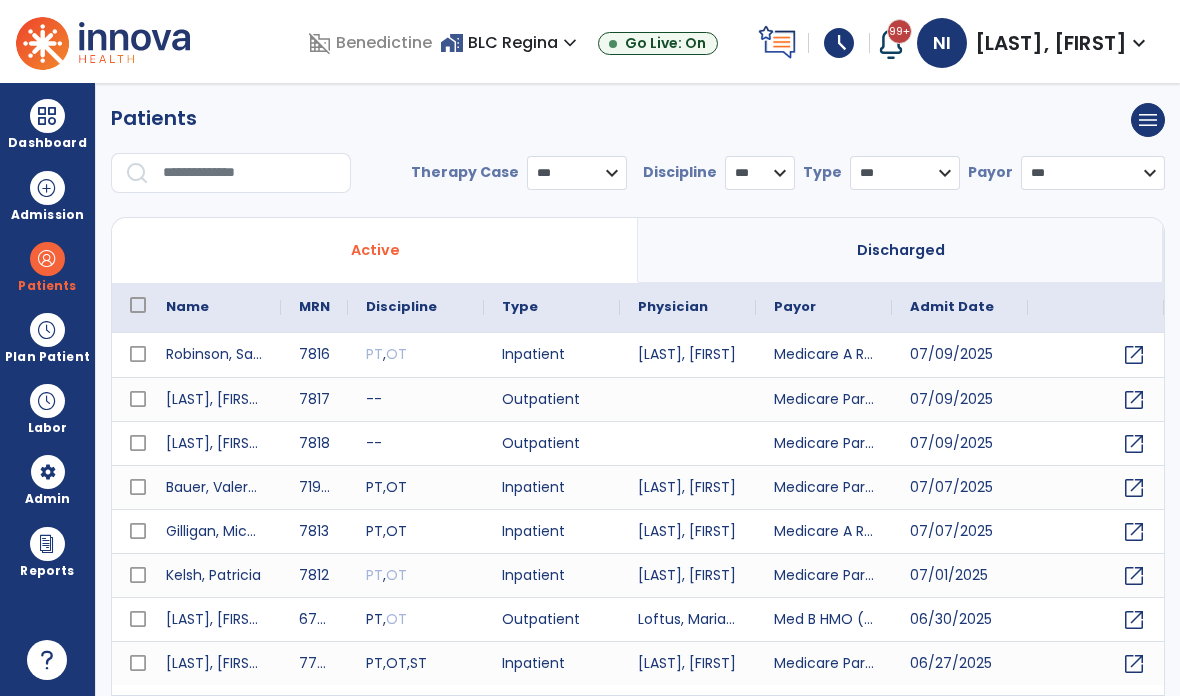 click at bounding box center [250, 173] 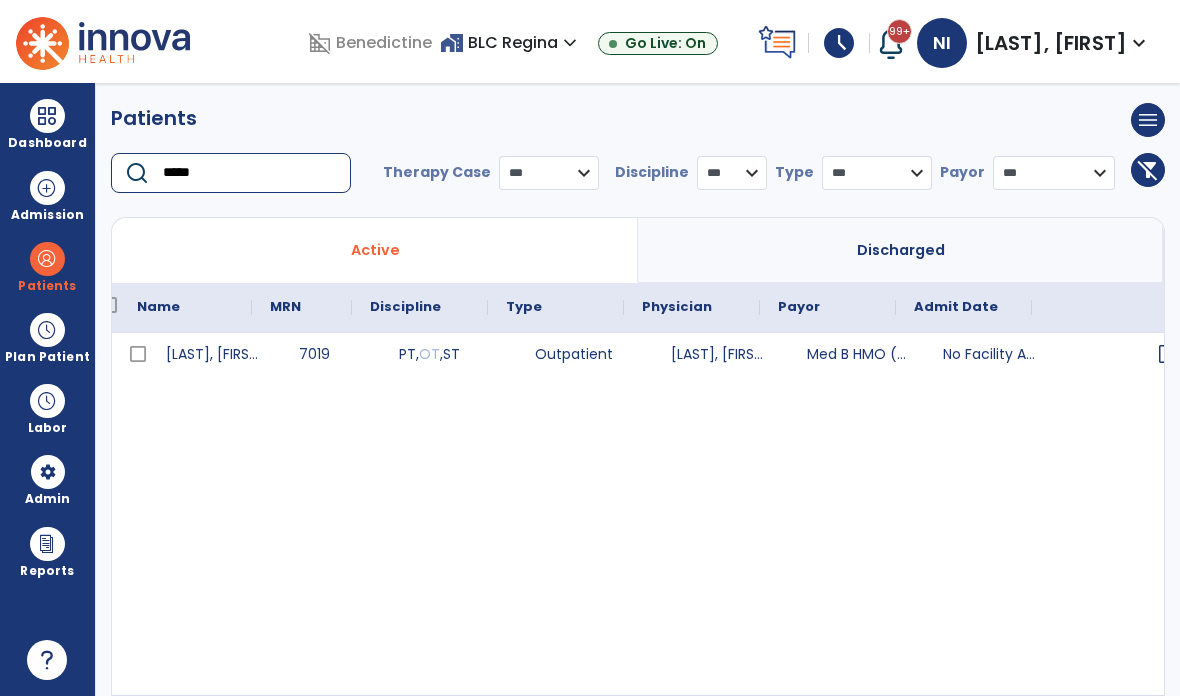 scroll, scrollTop: 0, scrollLeft: 52, axis: horizontal 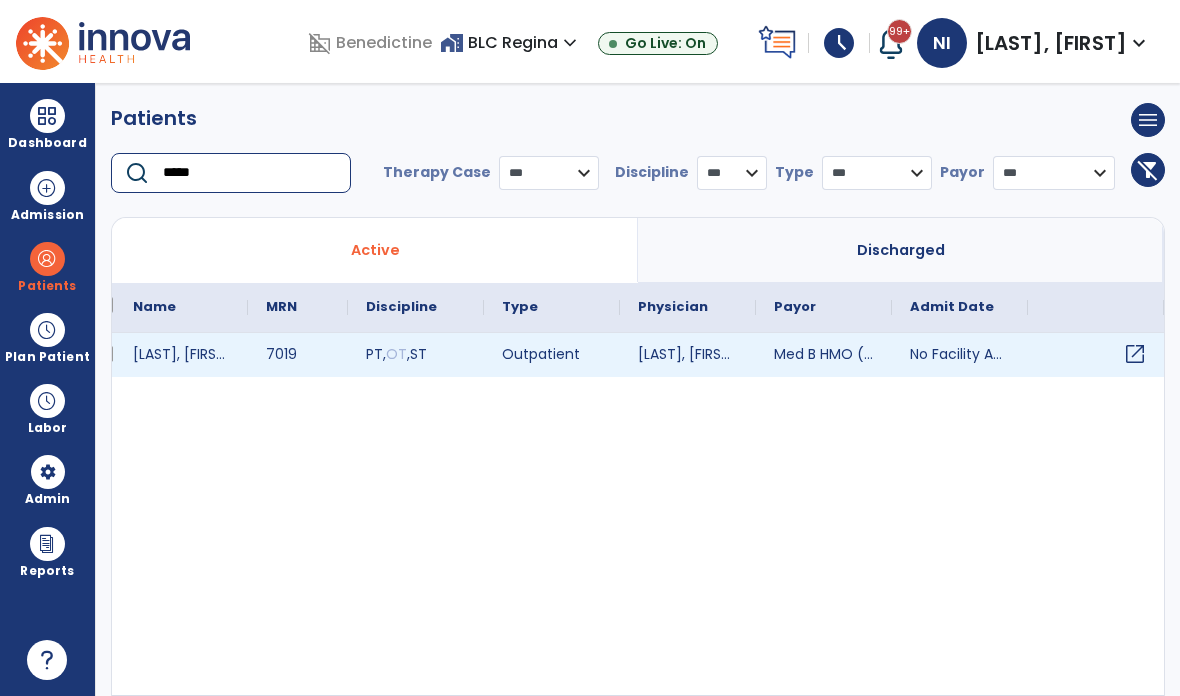 type on "*****" 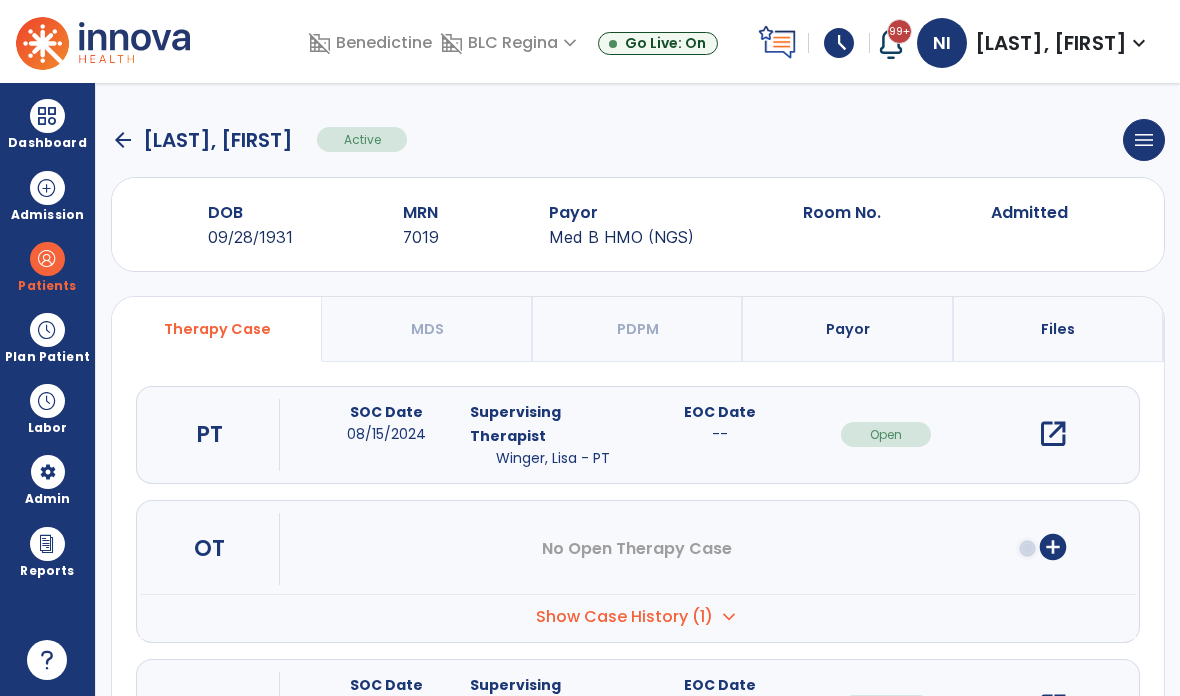 click on "open_in_new" at bounding box center (1053, 434) 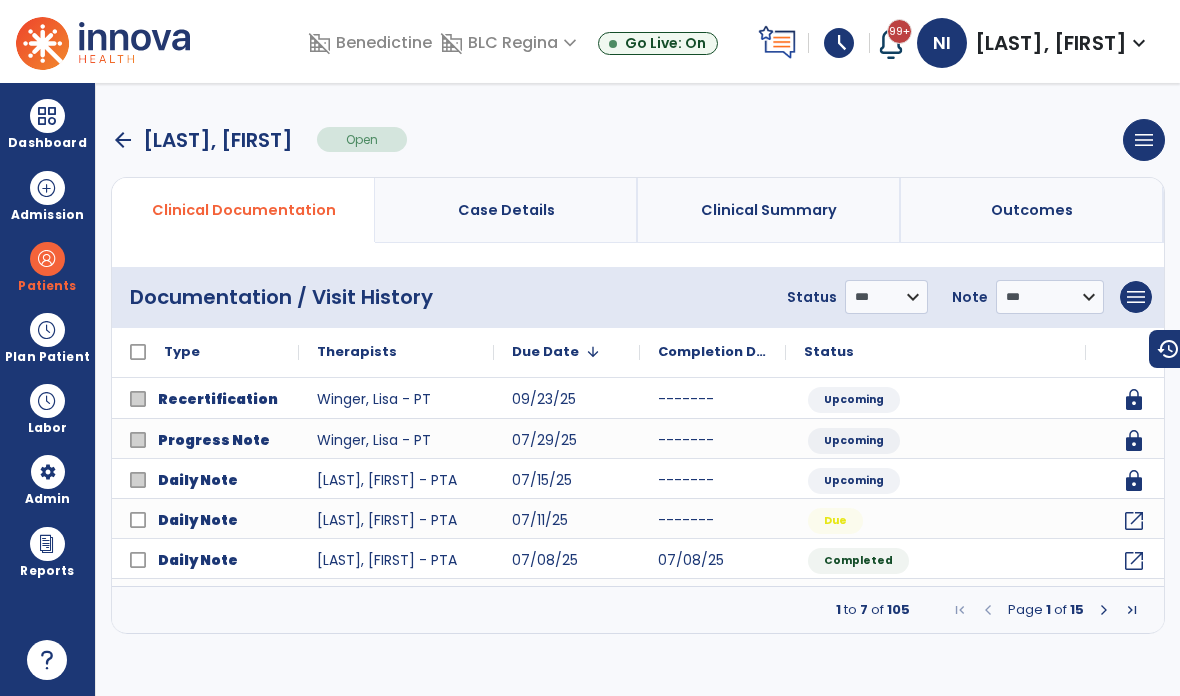 click at bounding box center (1104, 610) 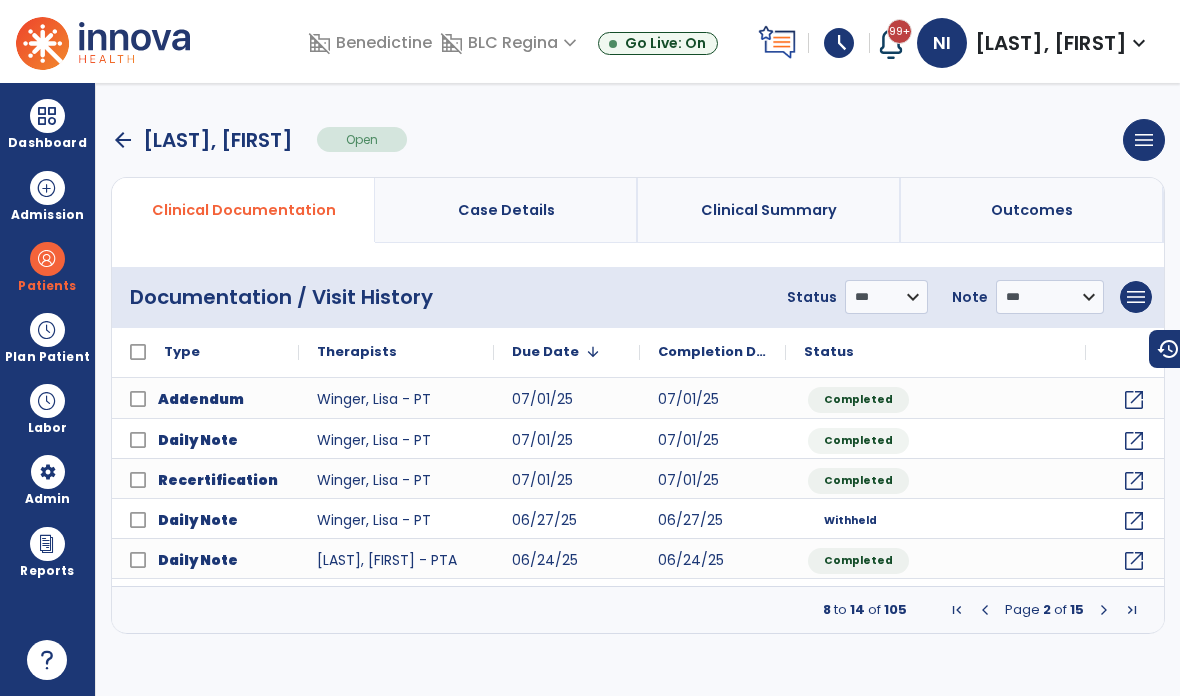 click at bounding box center [985, 610] 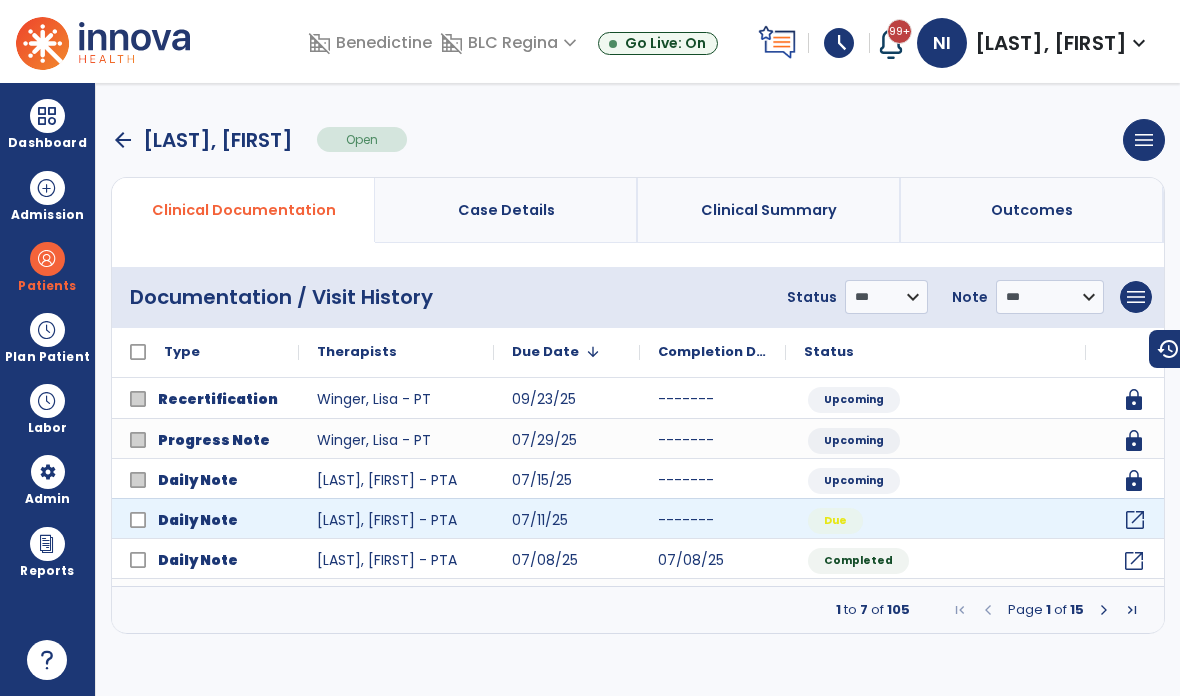 click on "open_in_new" 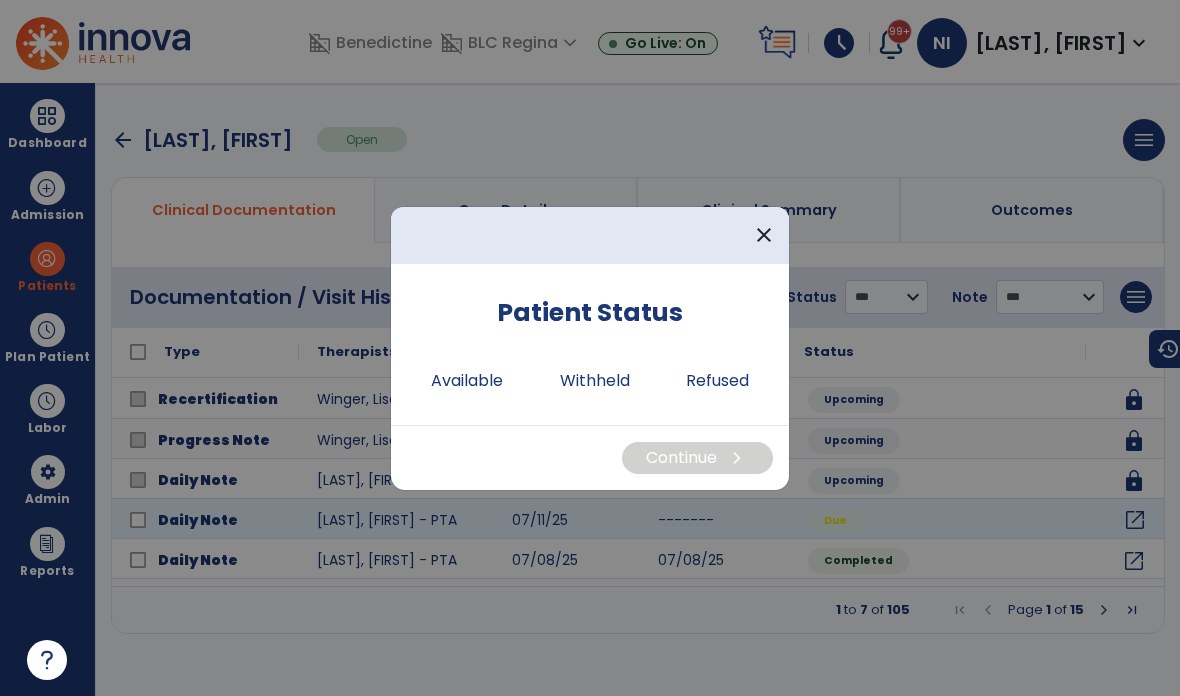 click on "Available" at bounding box center [467, 381] 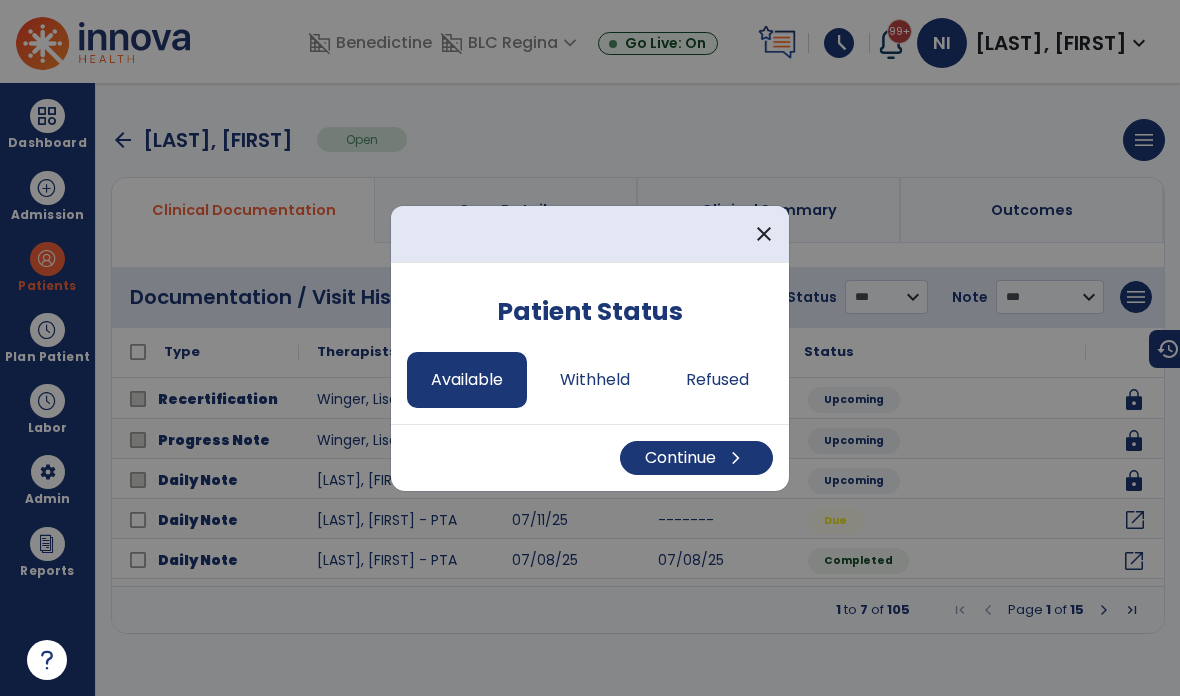 click on "Continue   chevron_right" at bounding box center [696, 458] 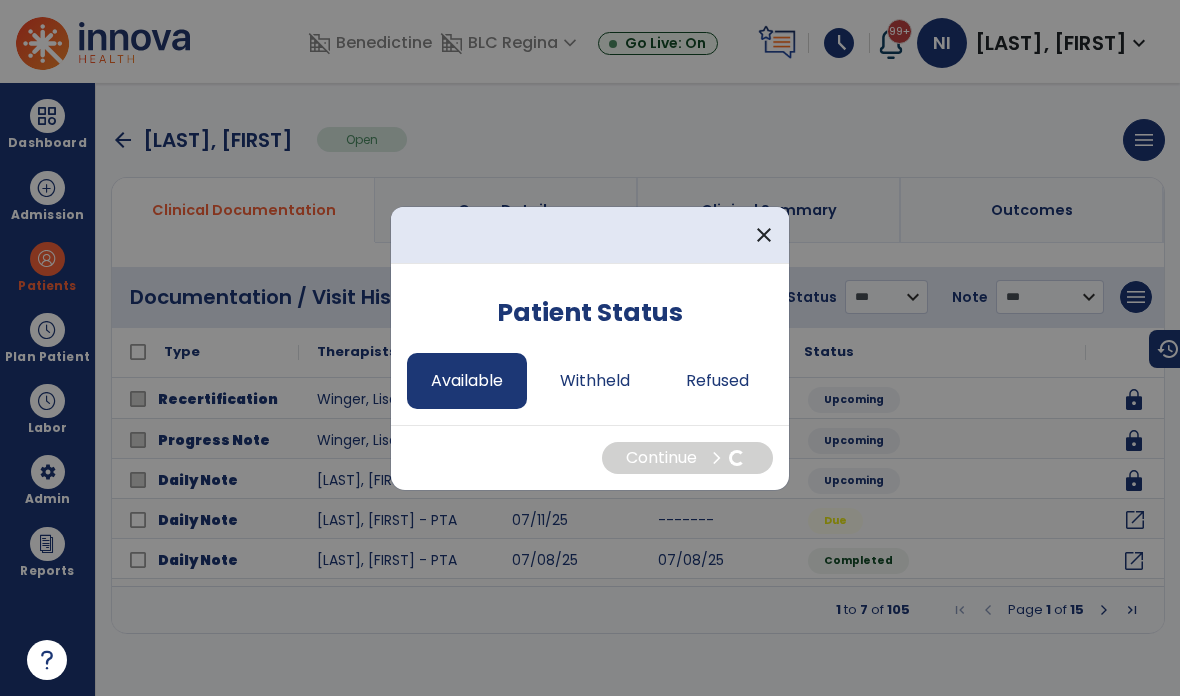 select on "*" 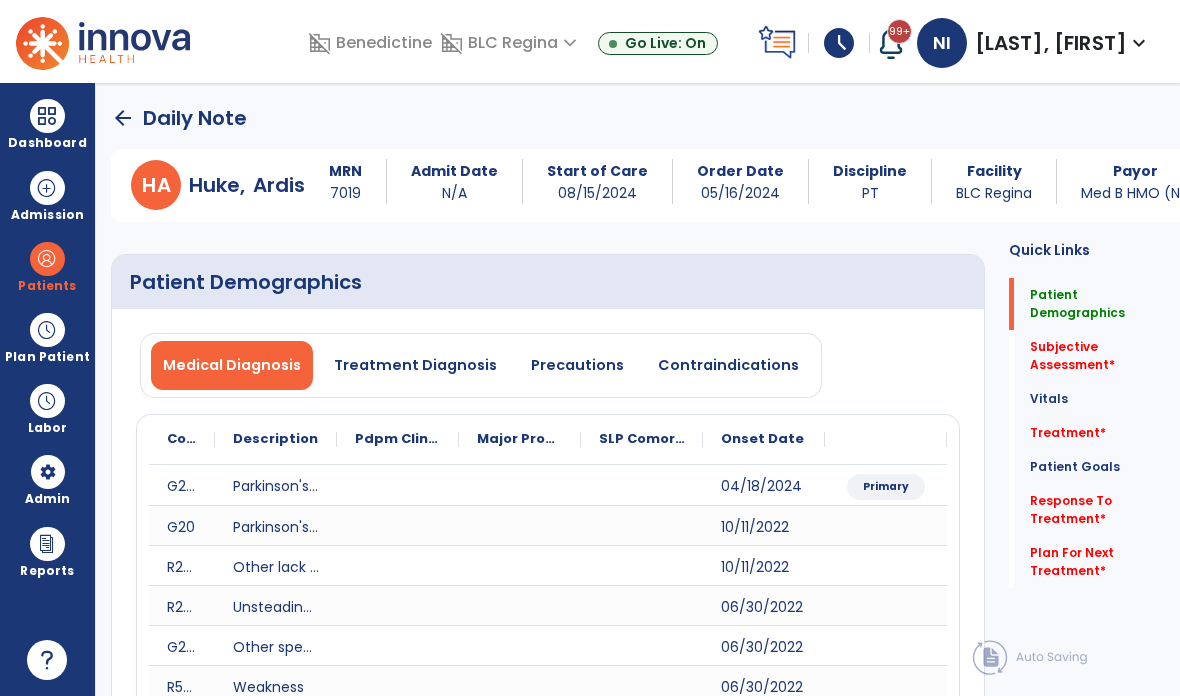 click on "Precautions" at bounding box center (577, 365) 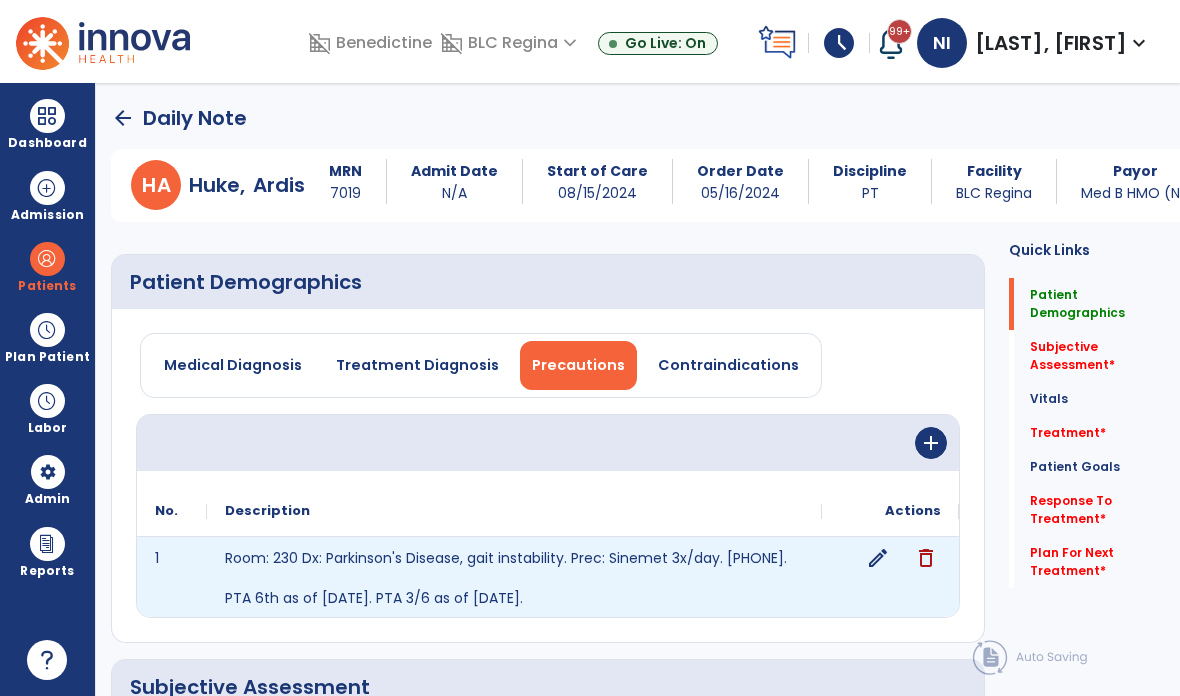 click on "edit" 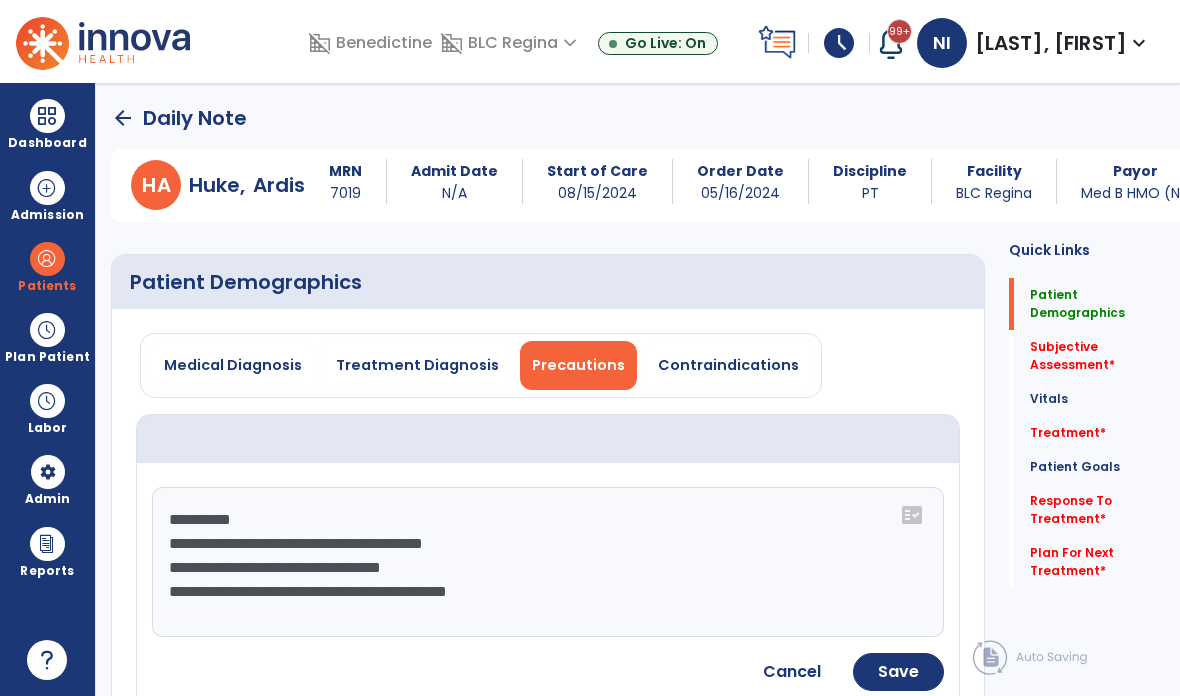 click on "**********" 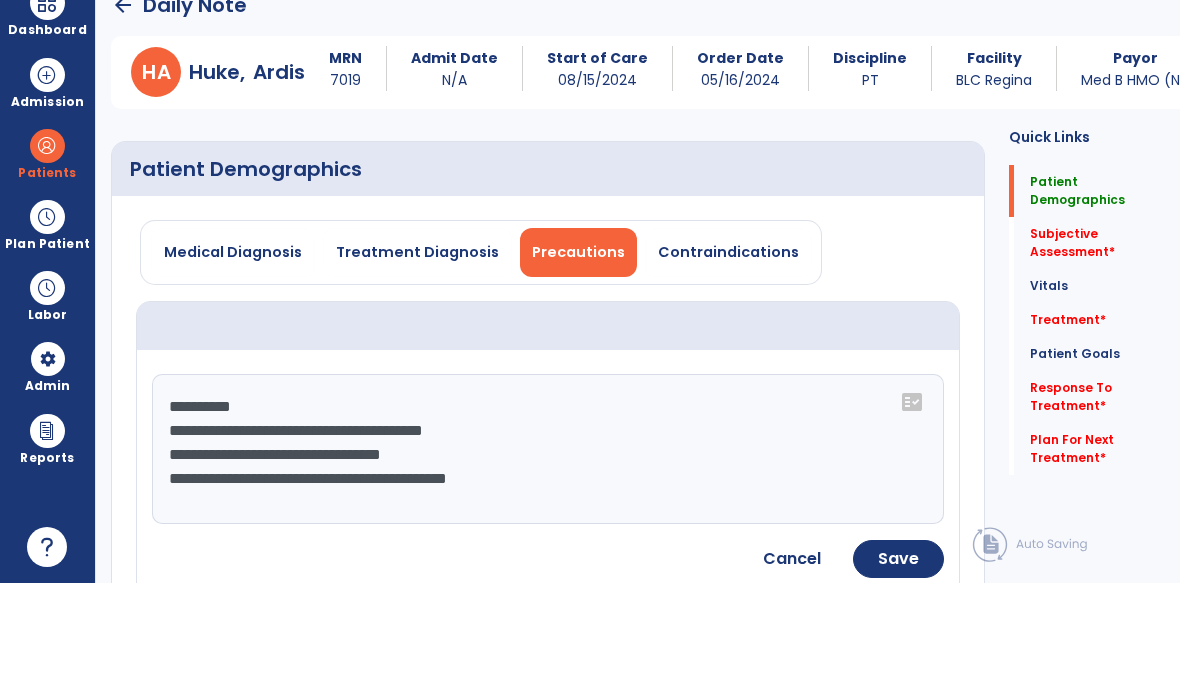 click on "**********" 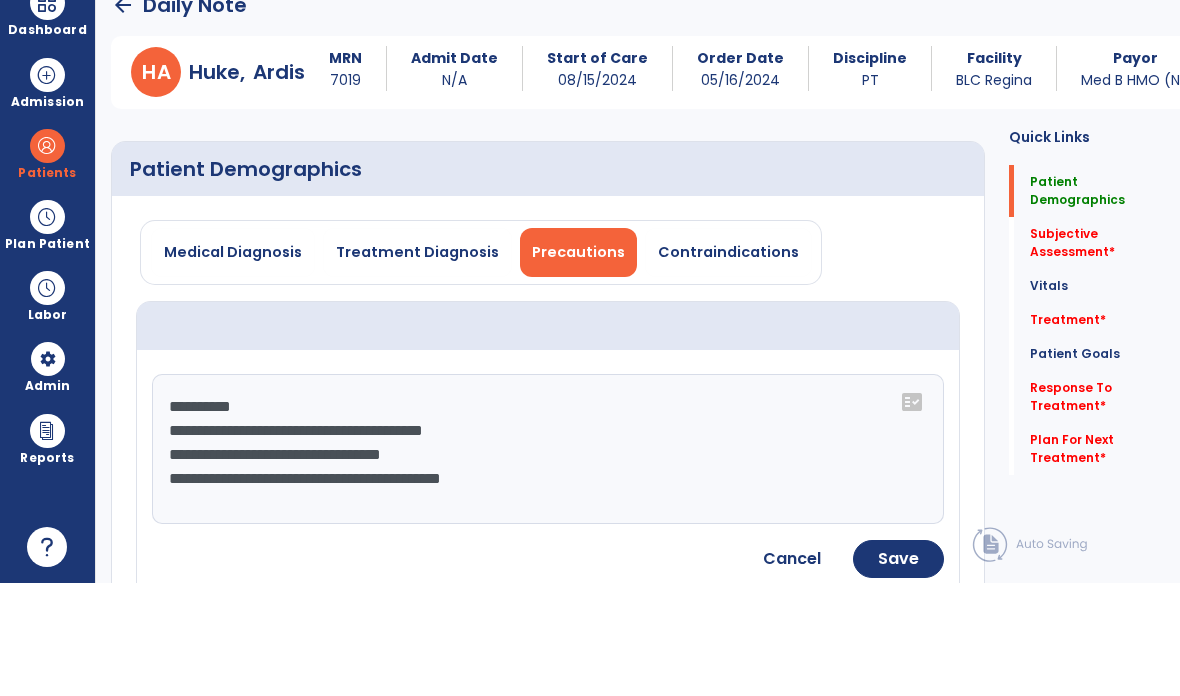 type on "**********" 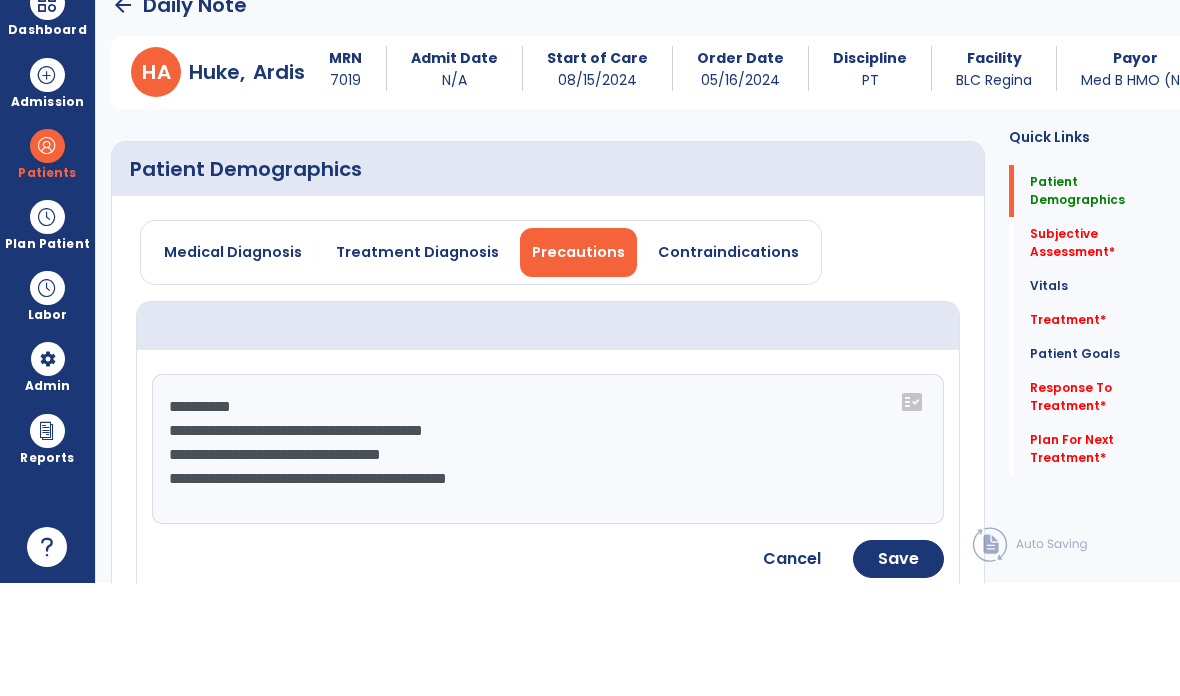 click on "Save" 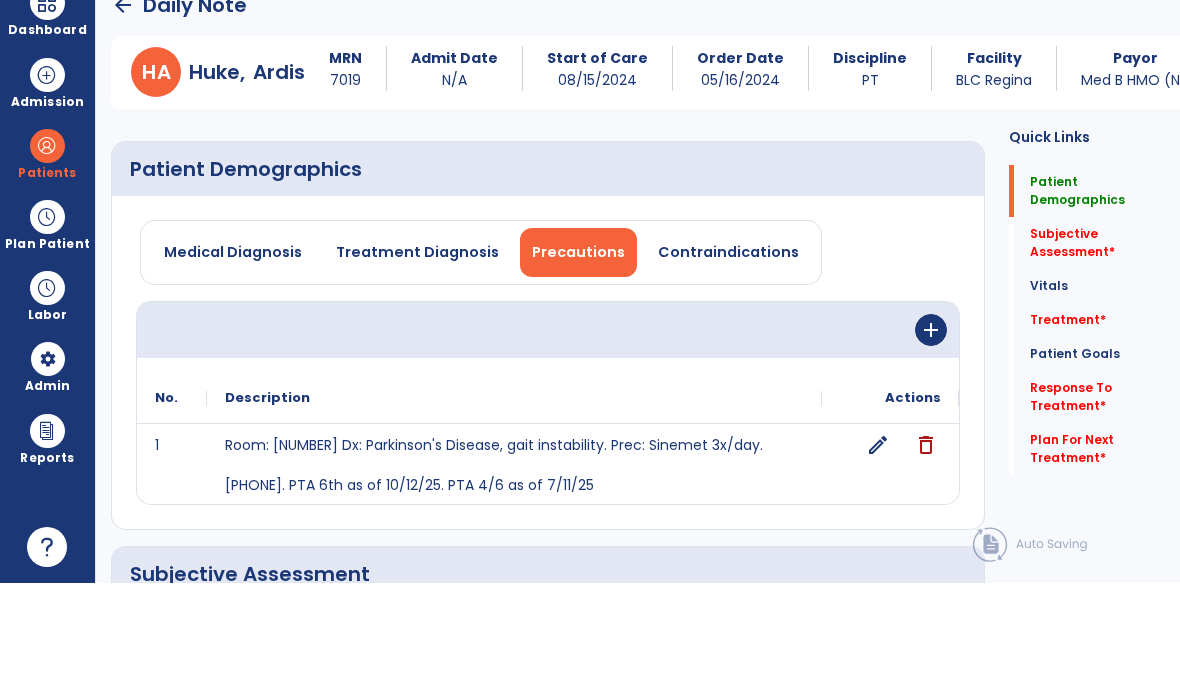 scroll, scrollTop: 80, scrollLeft: 0, axis: vertical 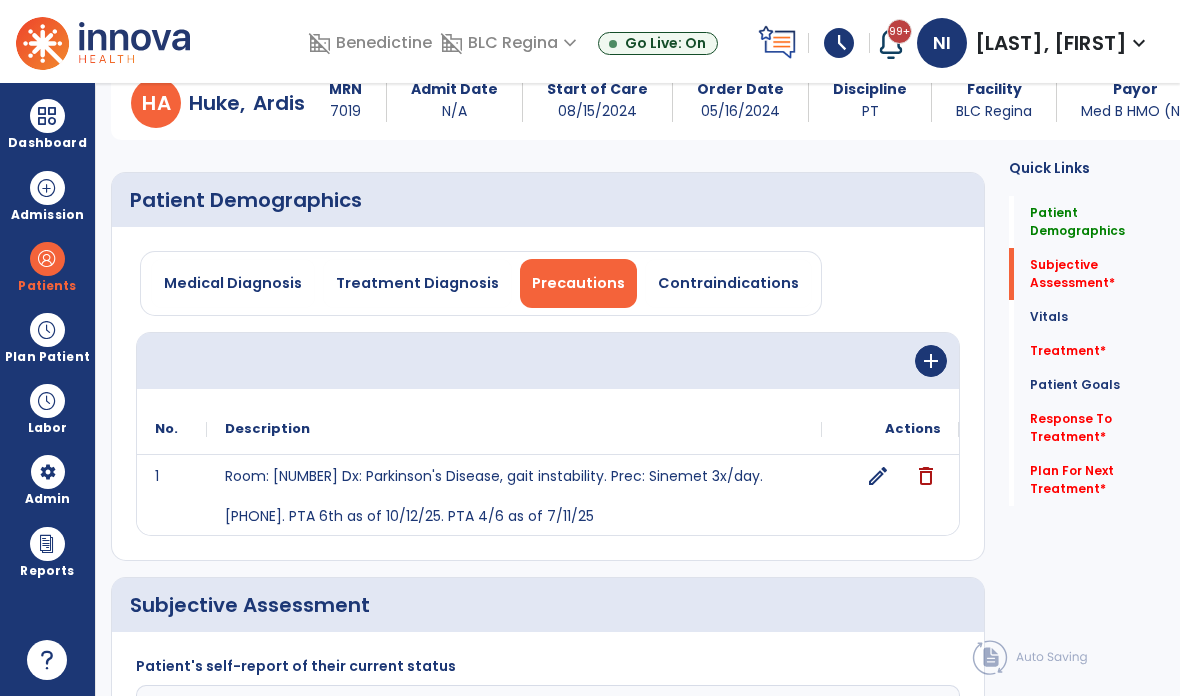 click on "Response To Treatment   *  Response To Treatment   *" 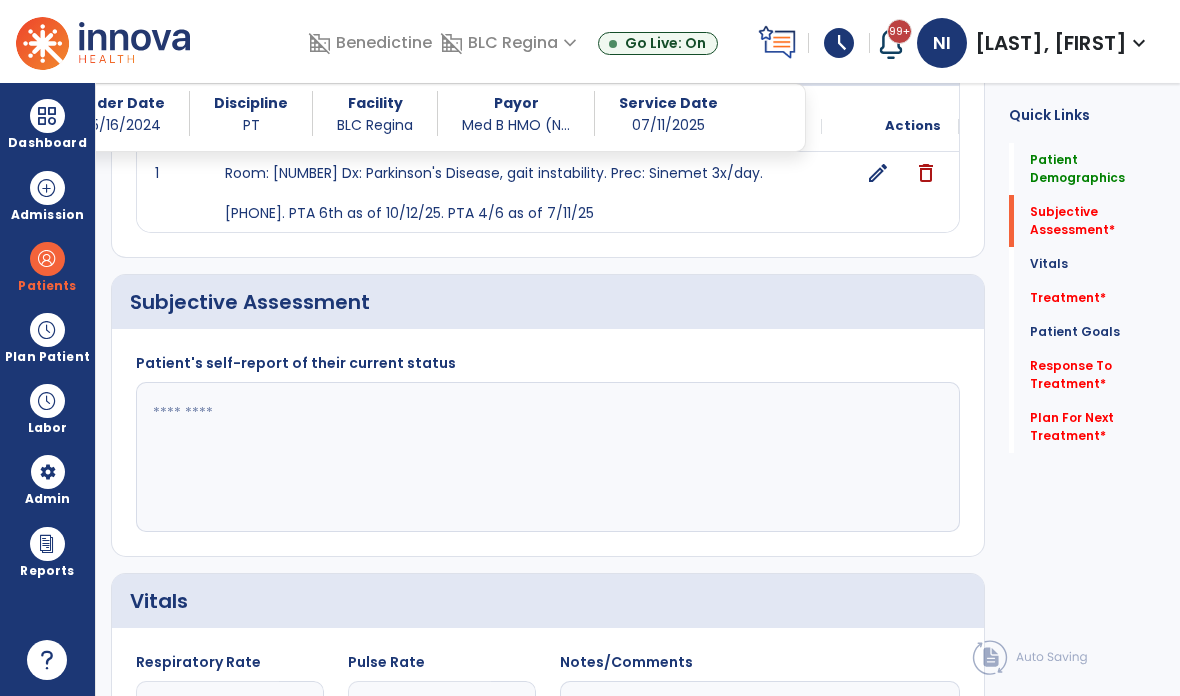 scroll, scrollTop: 371, scrollLeft: 0, axis: vertical 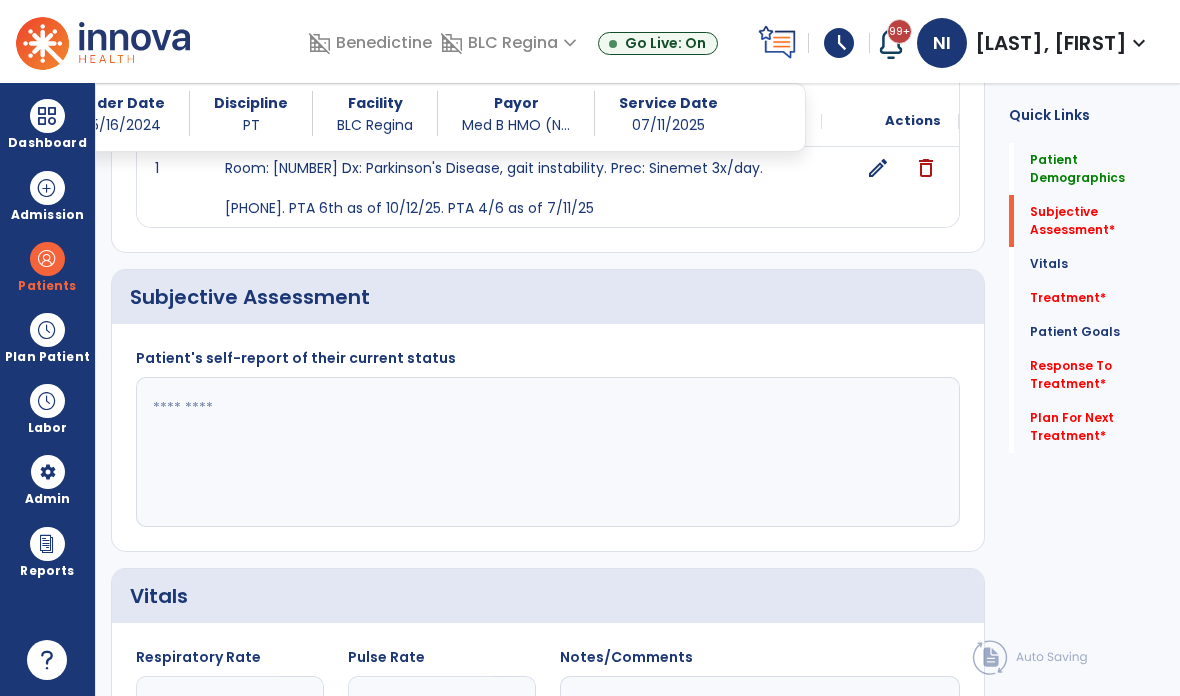 click 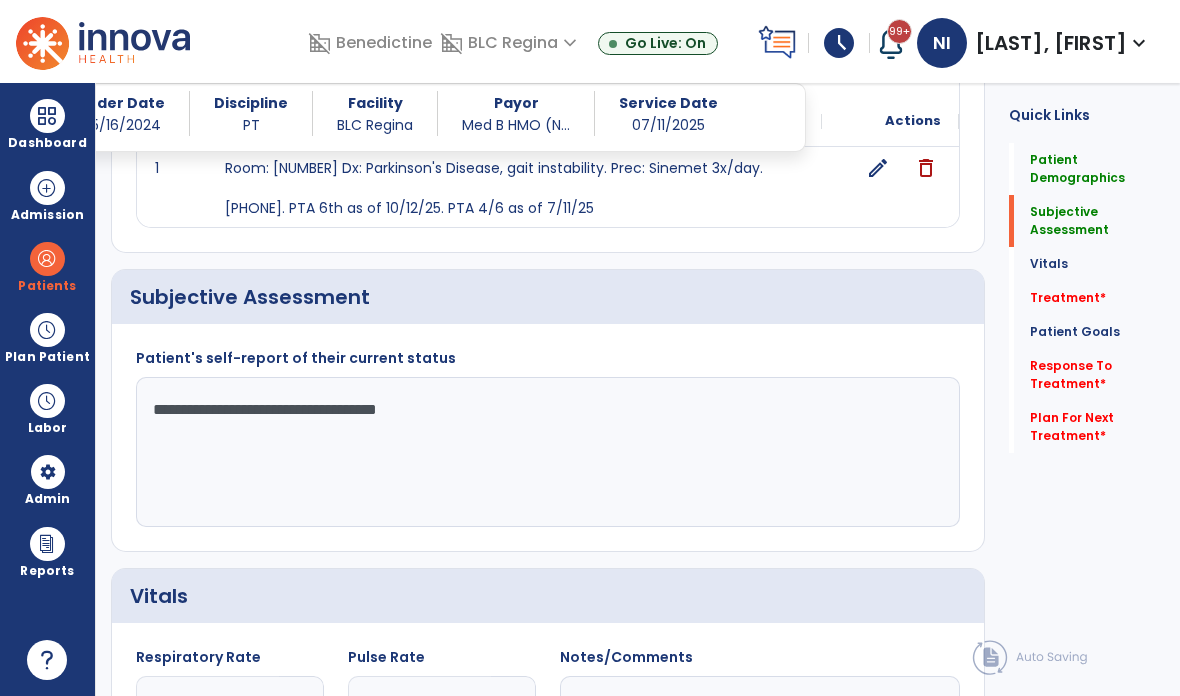 type on "**********" 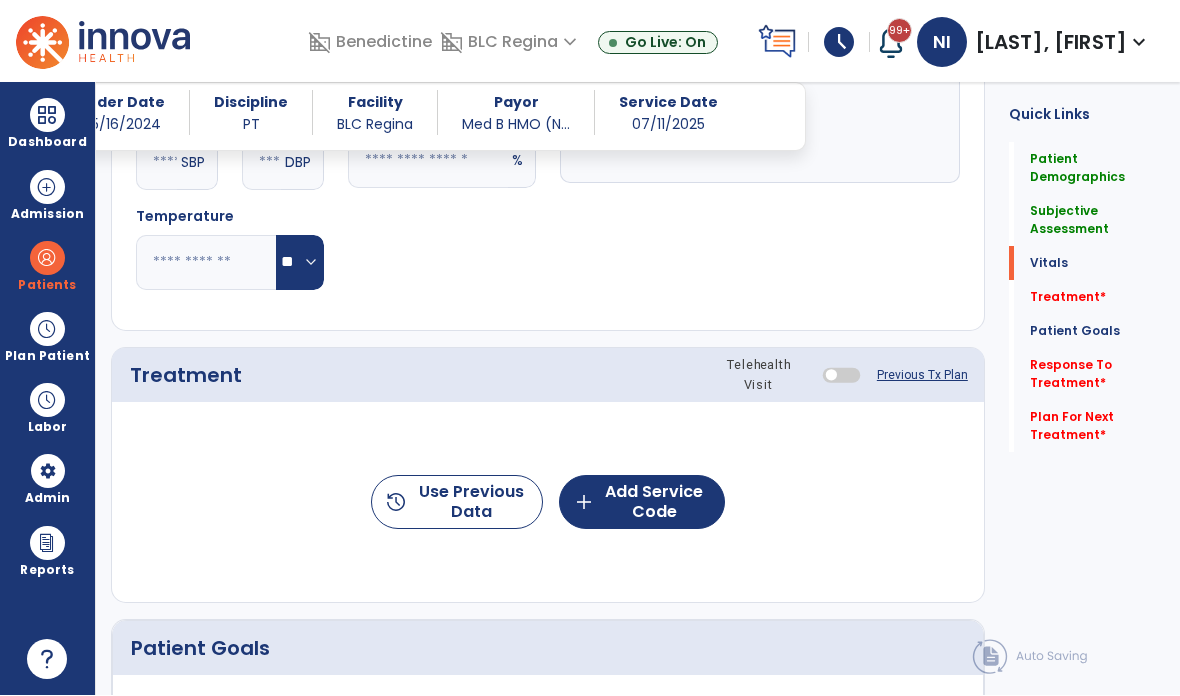scroll, scrollTop: 1061, scrollLeft: 0, axis: vertical 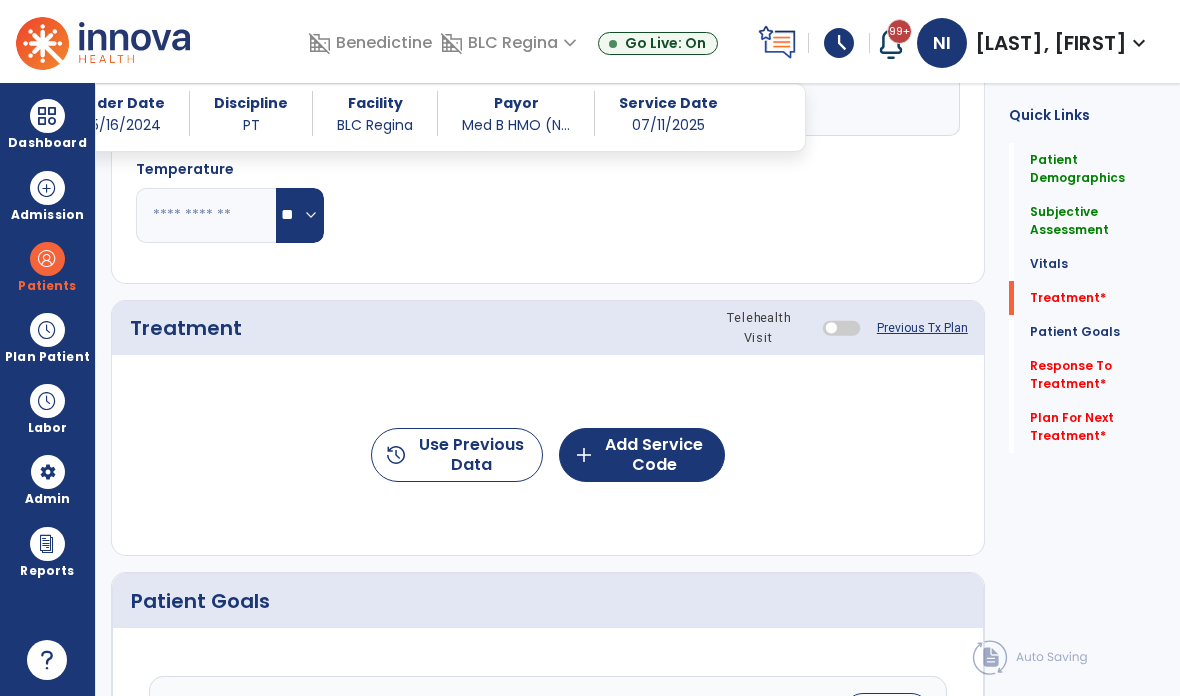 click on "add  Add Service Code" 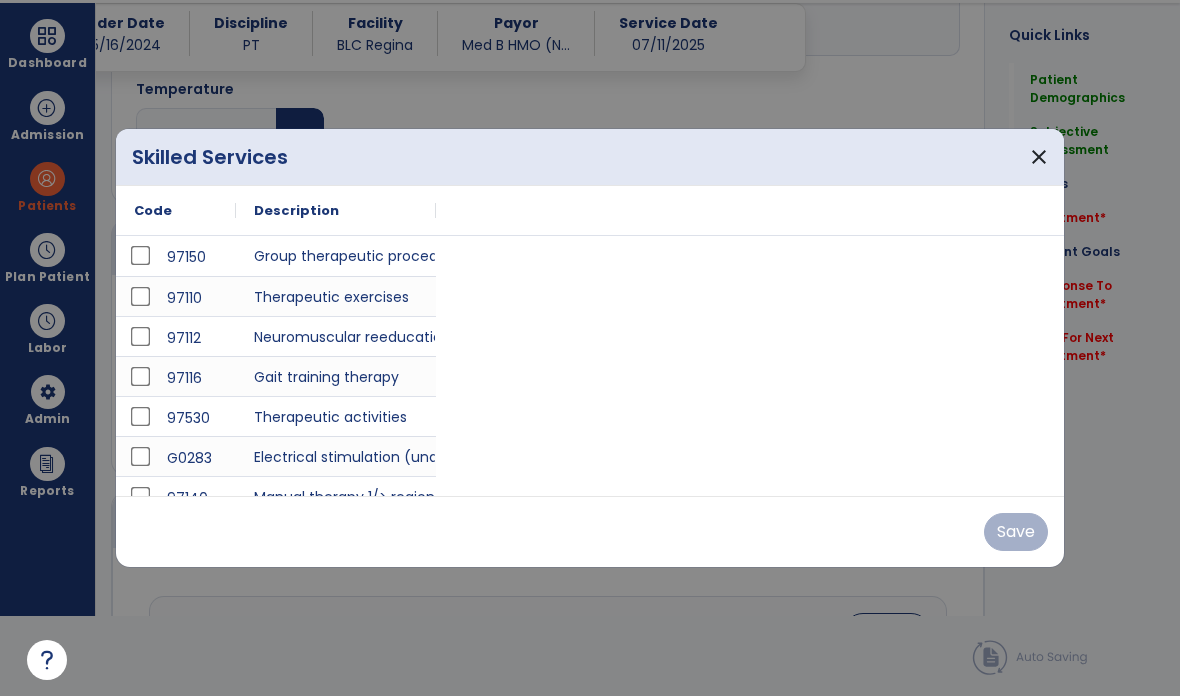 scroll, scrollTop: 0, scrollLeft: 0, axis: both 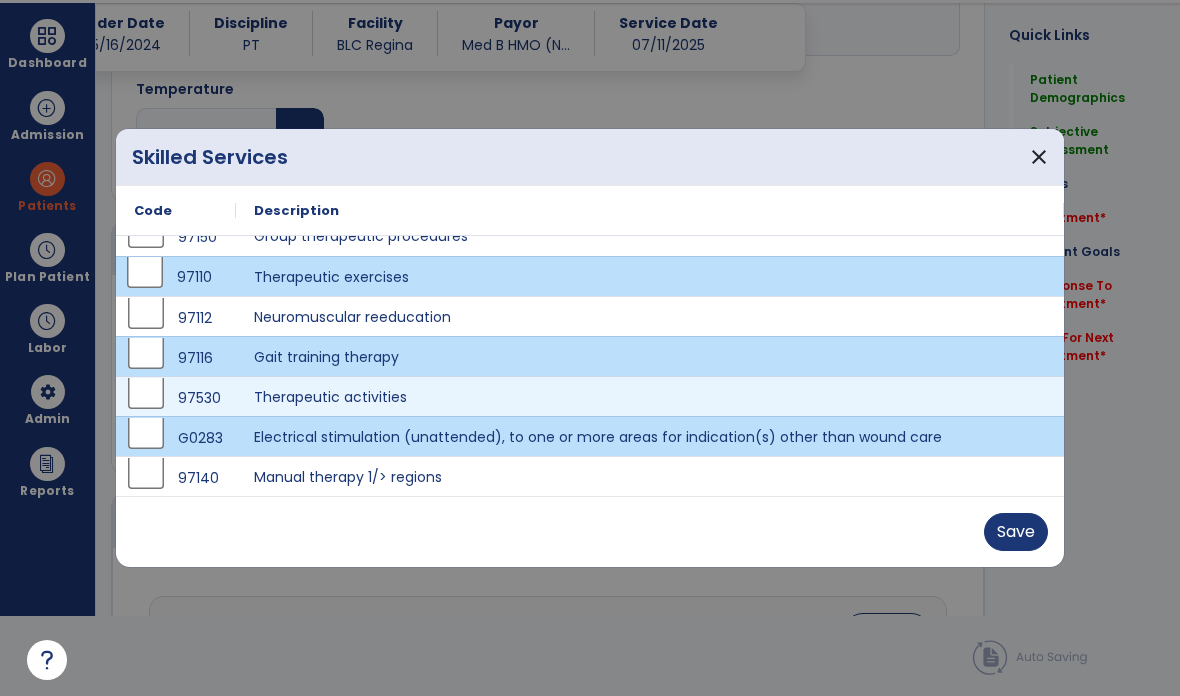 click on "Save" at bounding box center (1016, 532) 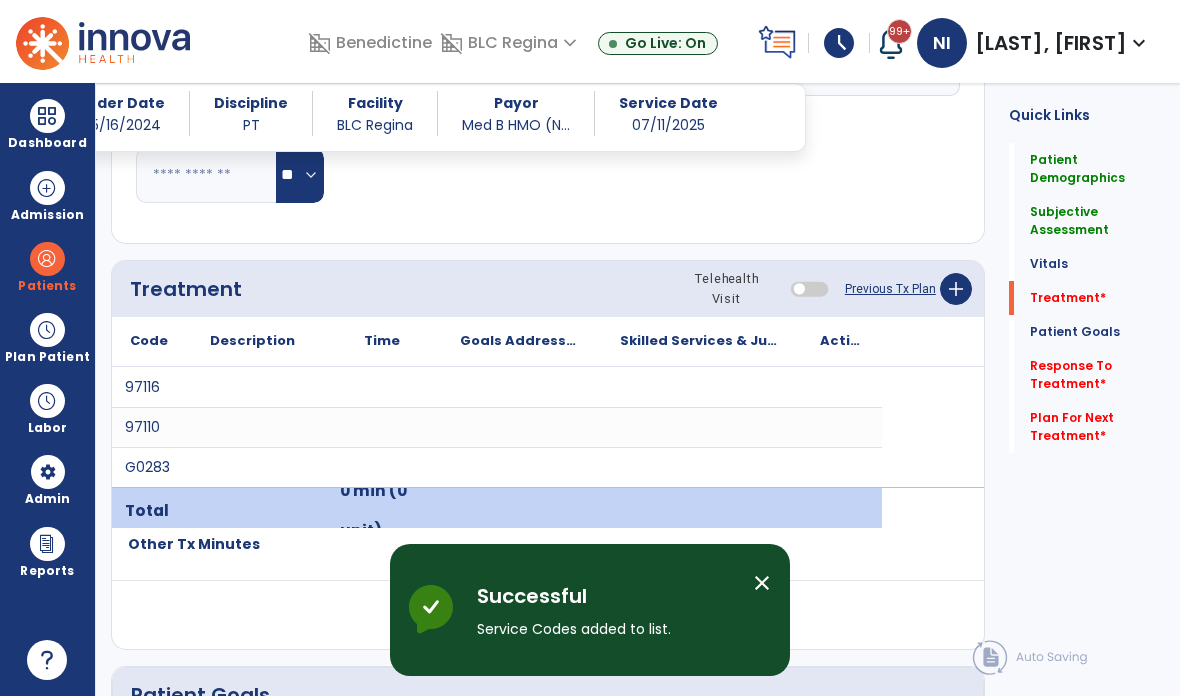 scroll, scrollTop: 80, scrollLeft: 0, axis: vertical 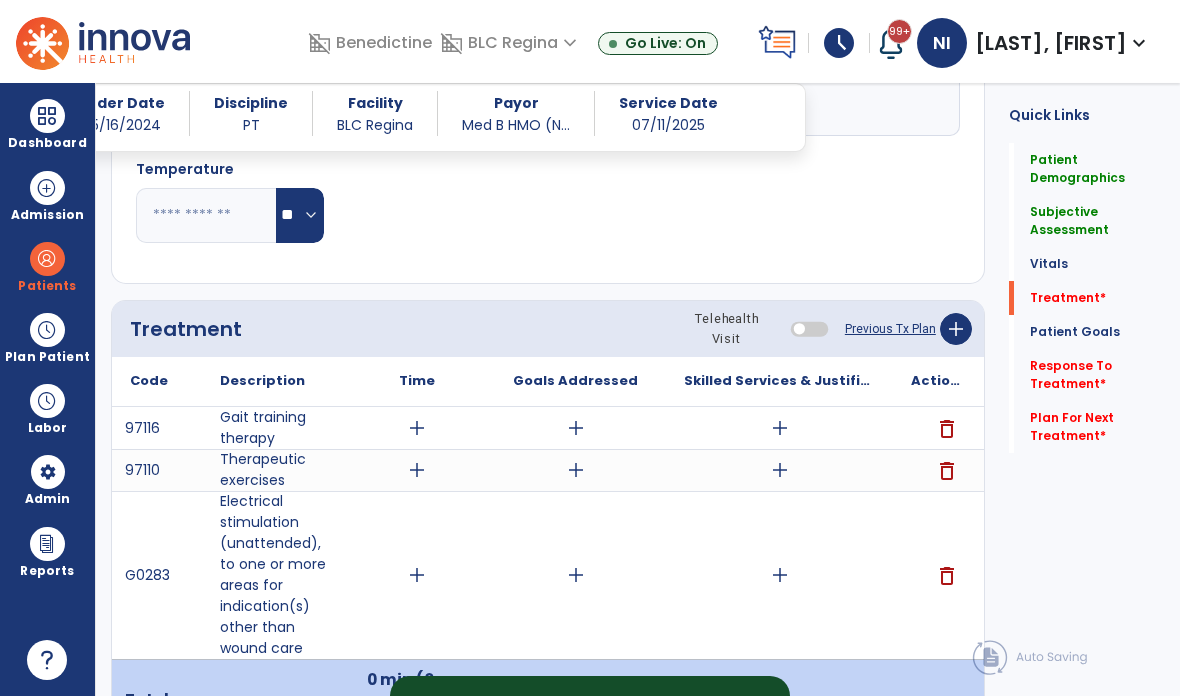 click on "delete" at bounding box center [947, 471] 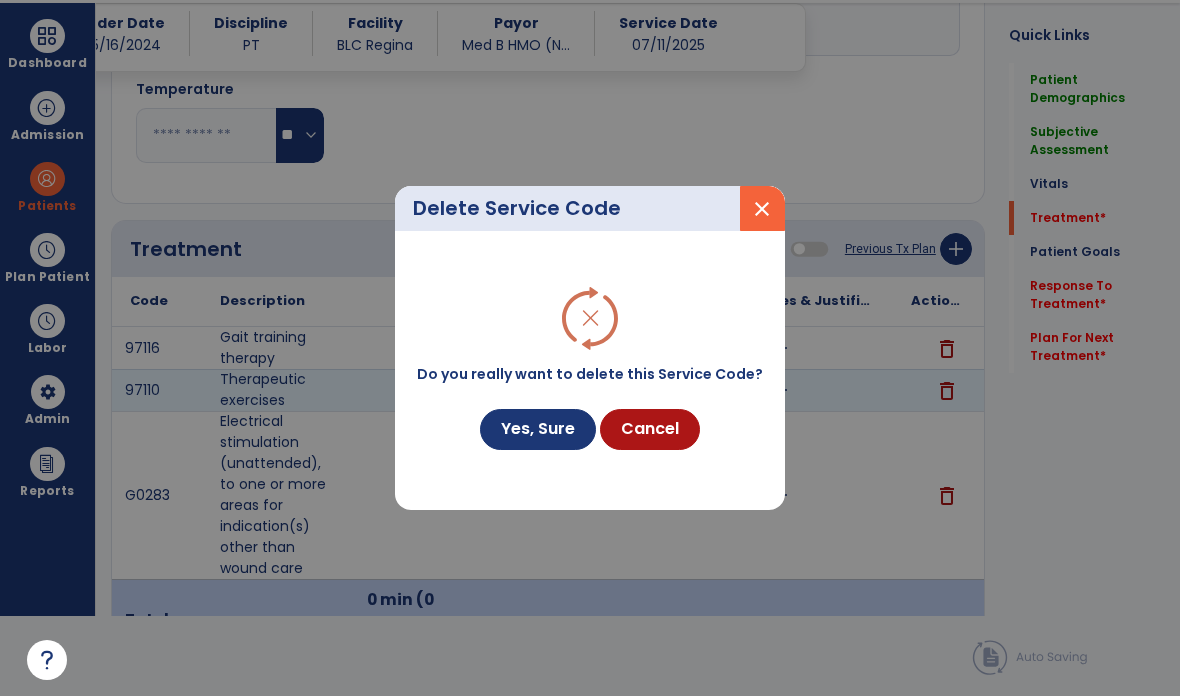 scroll, scrollTop: 0, scrollLeft: 0, axis: both 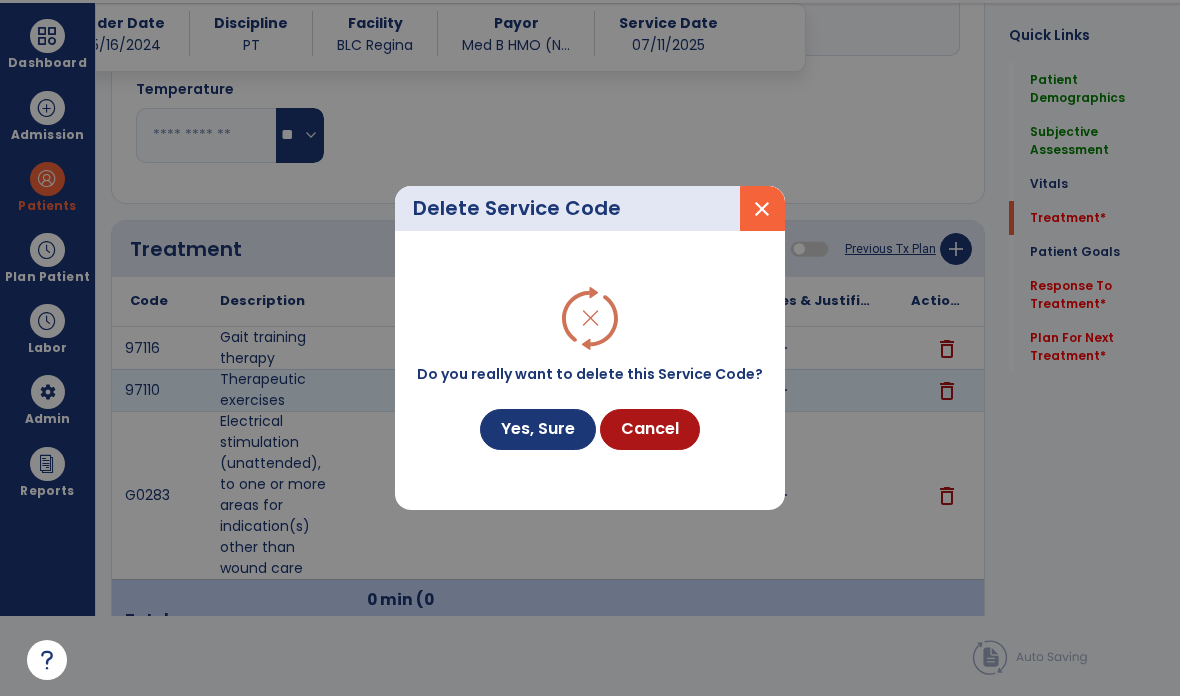 click on "Yes, Sure" at bounding box center [538, 429] 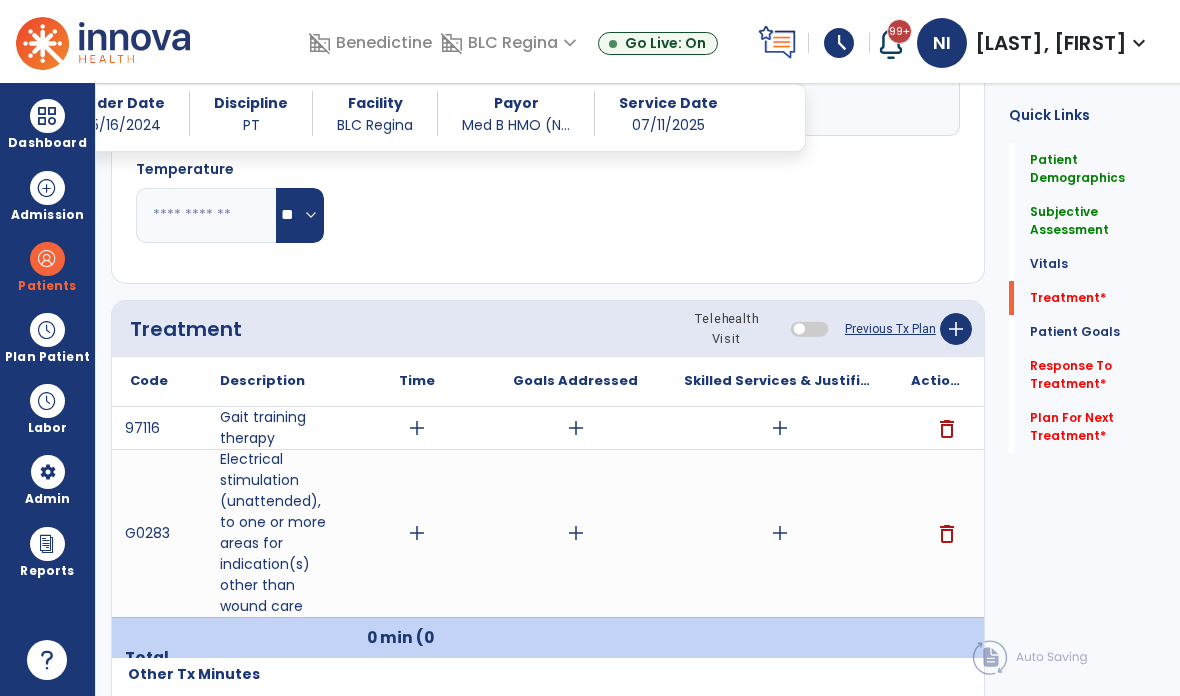 click on "add" 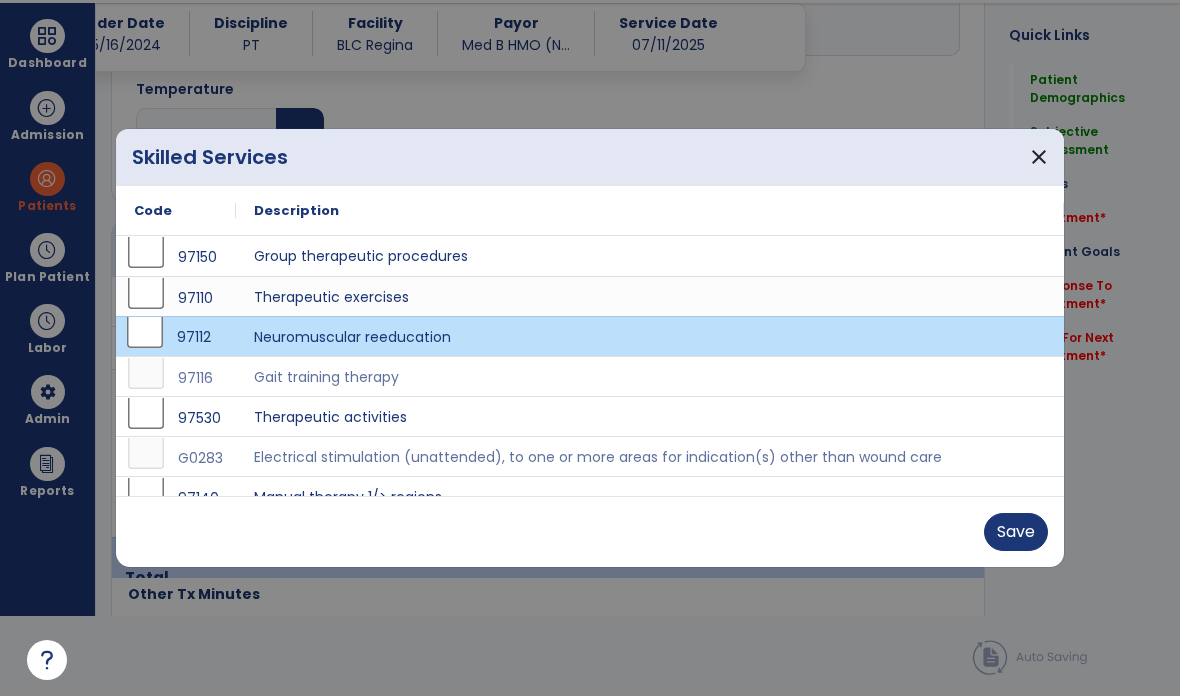 click on "Save" at bounding box center [1016, 532] 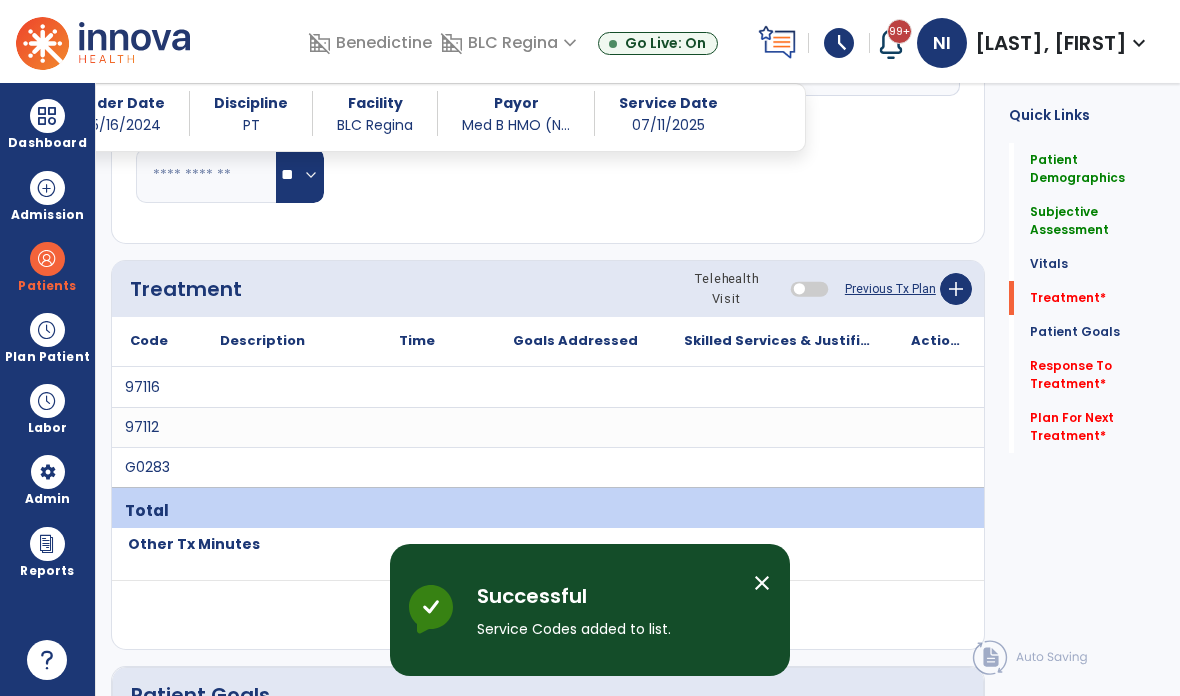 scroll, scrollTop: 80, scrollLeft: 0, axis: vertical 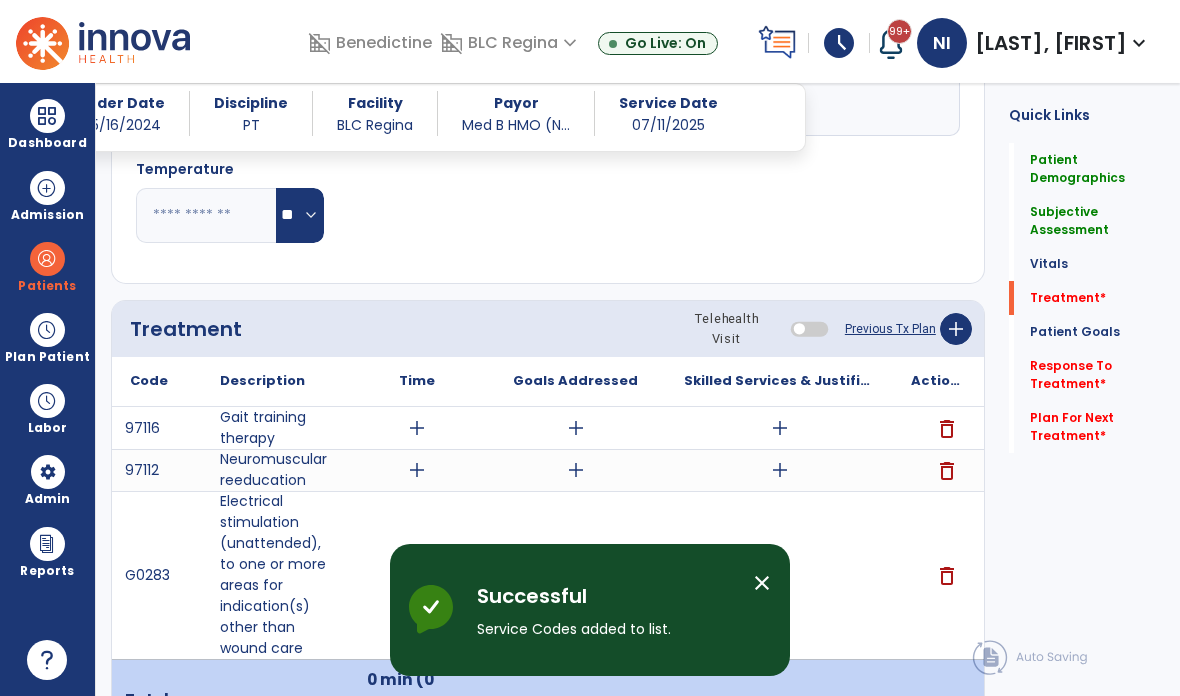 click on "add" at bounding box center (417, 428) 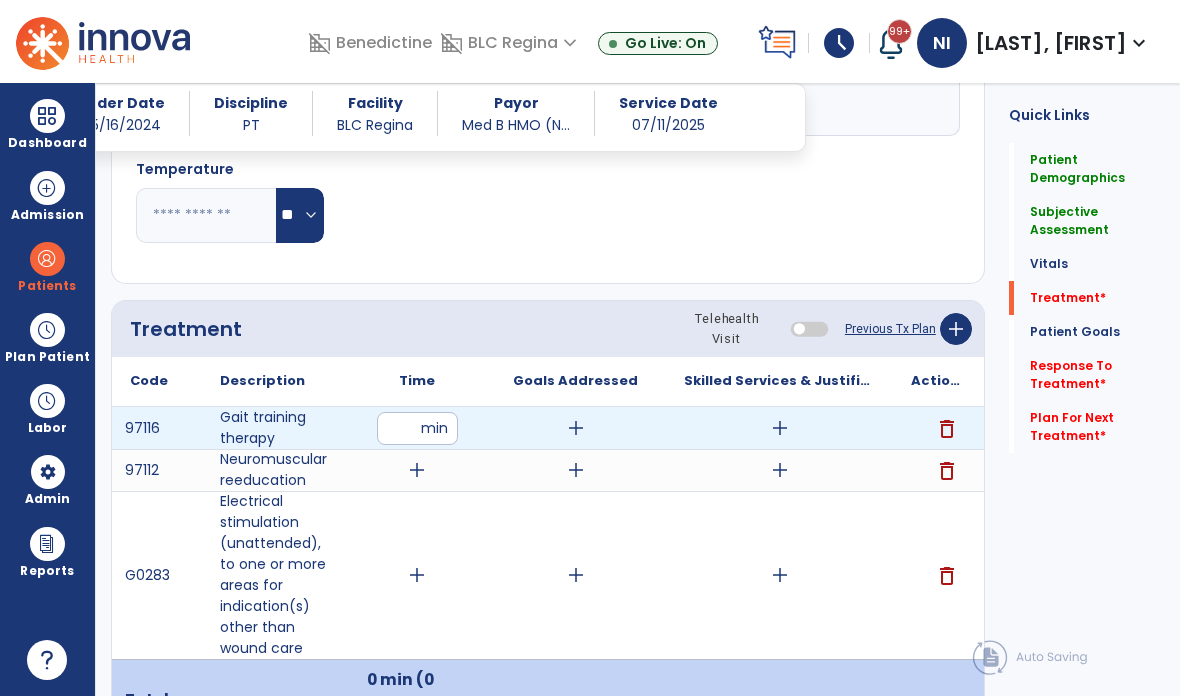 type on "**" 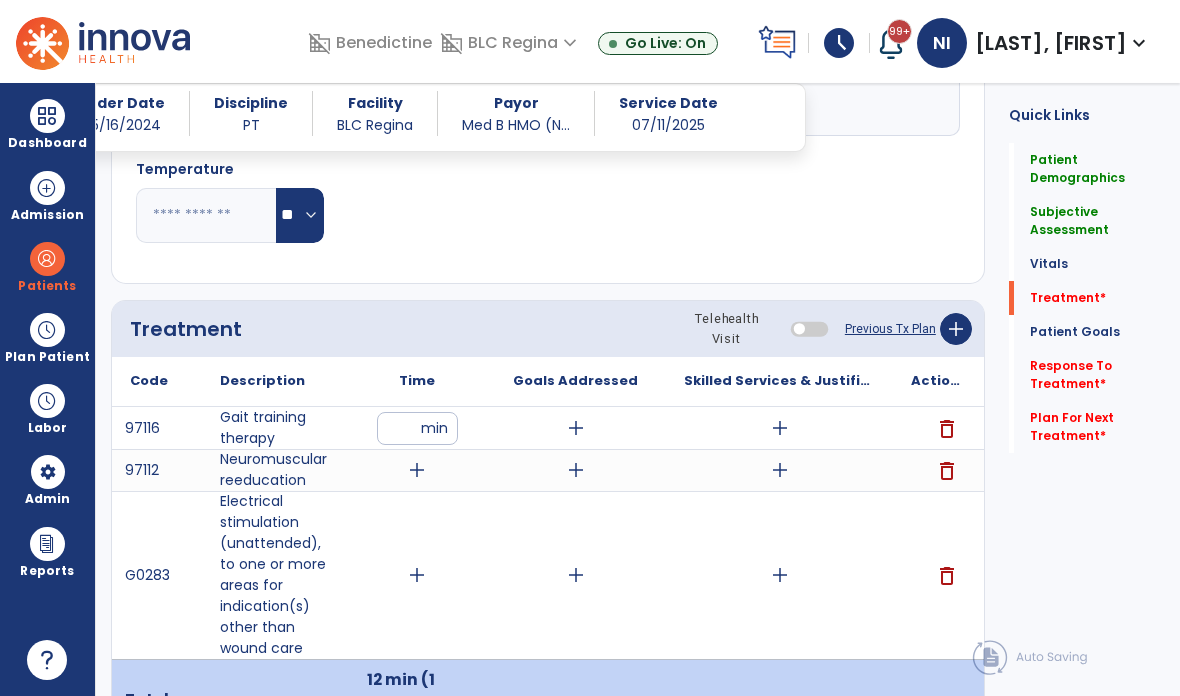 click on "add" at bounding box center (417, 470) 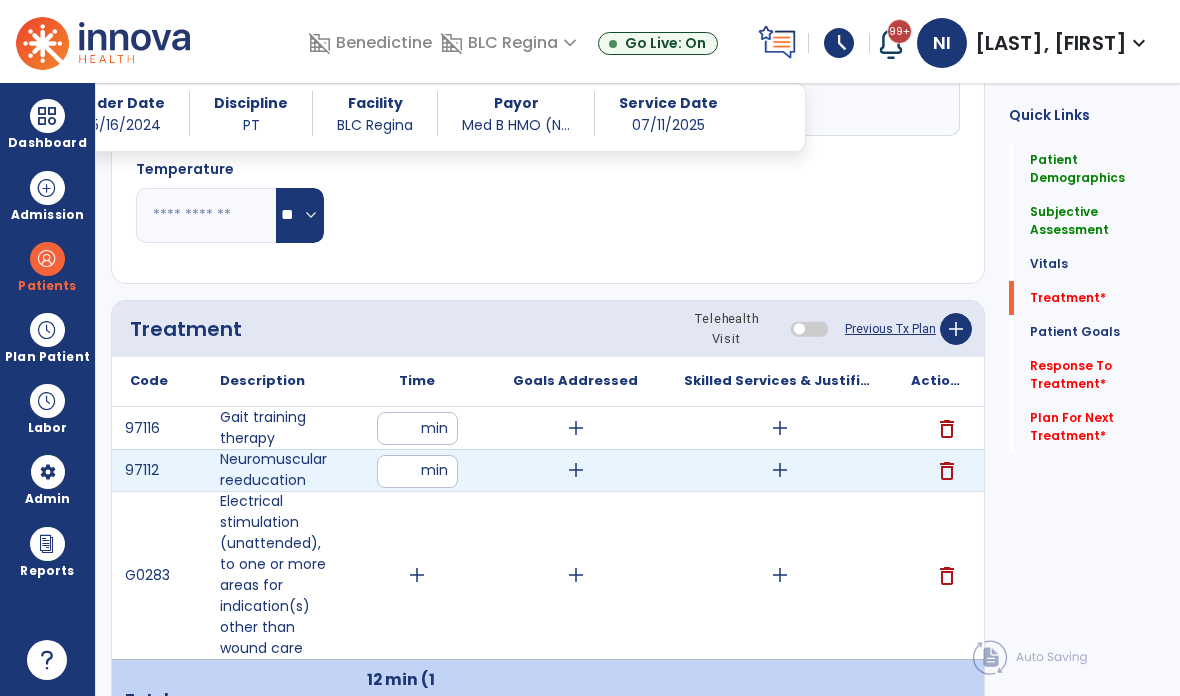type on "**" 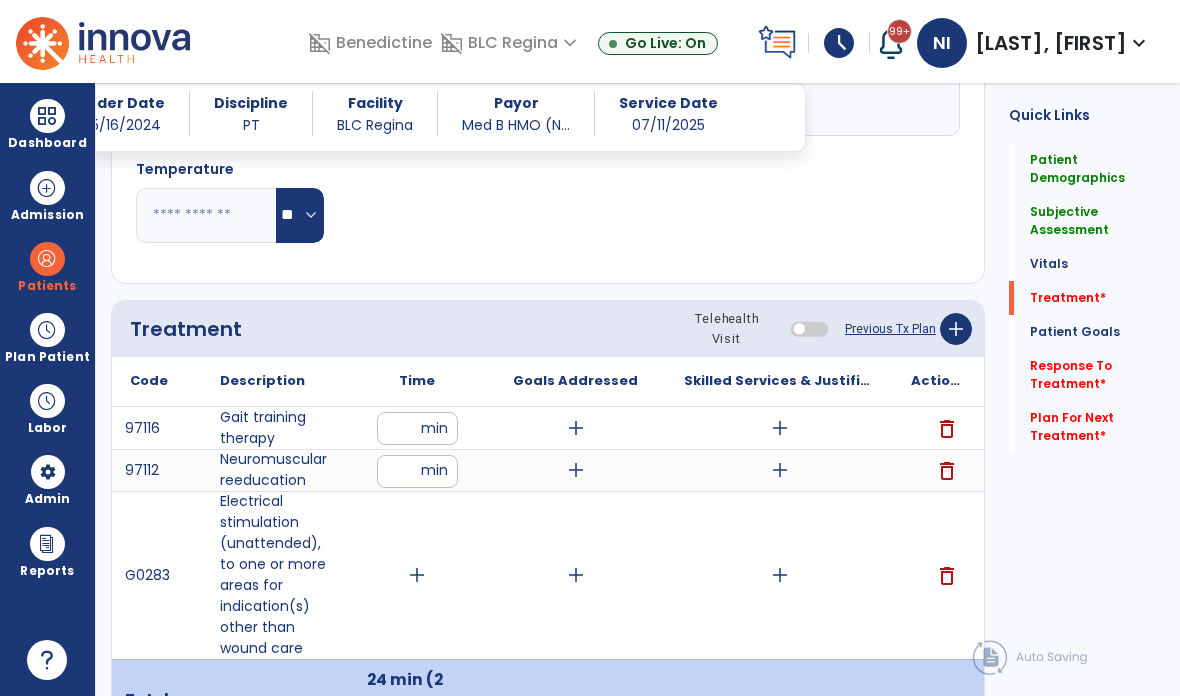 click on "add" at bounding box center [417, 575] 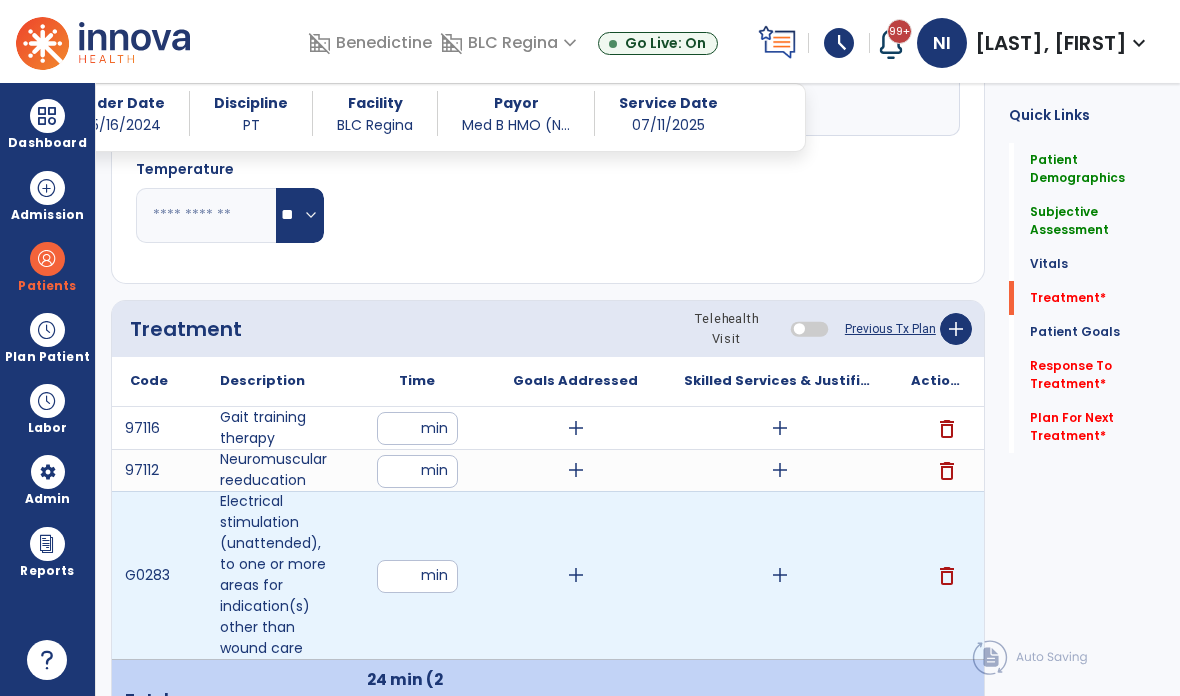 type on "**" 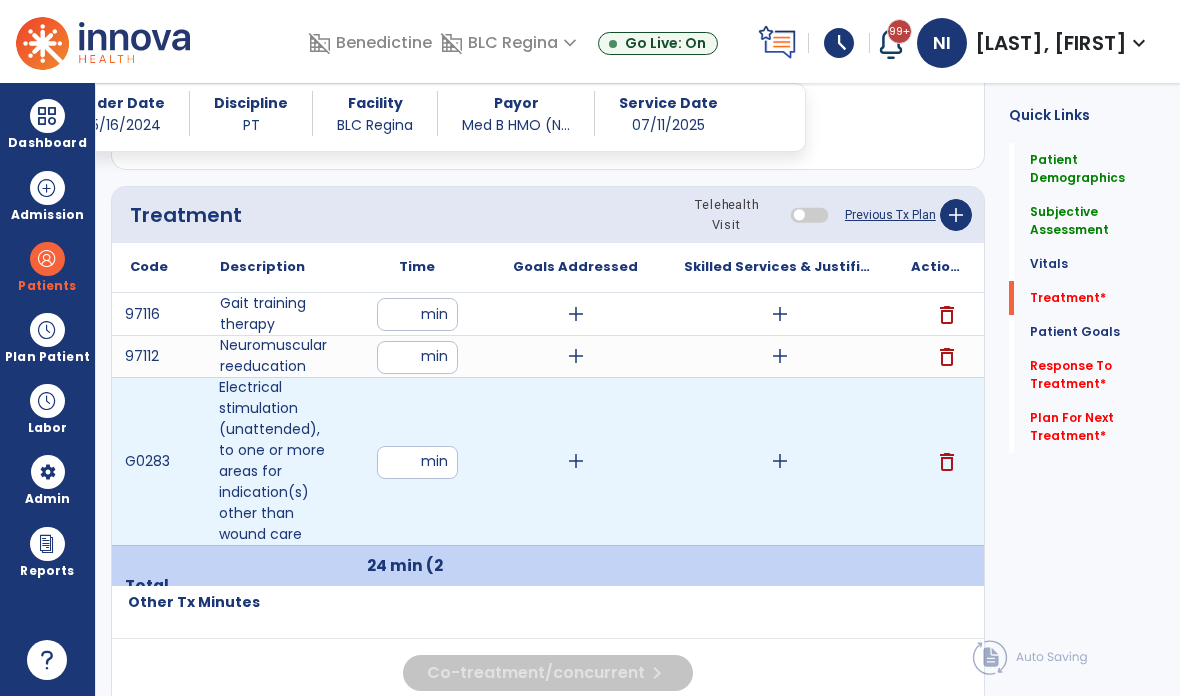 scroll, scrollTop: 1178, scrollLeft: 0, axis: vertical 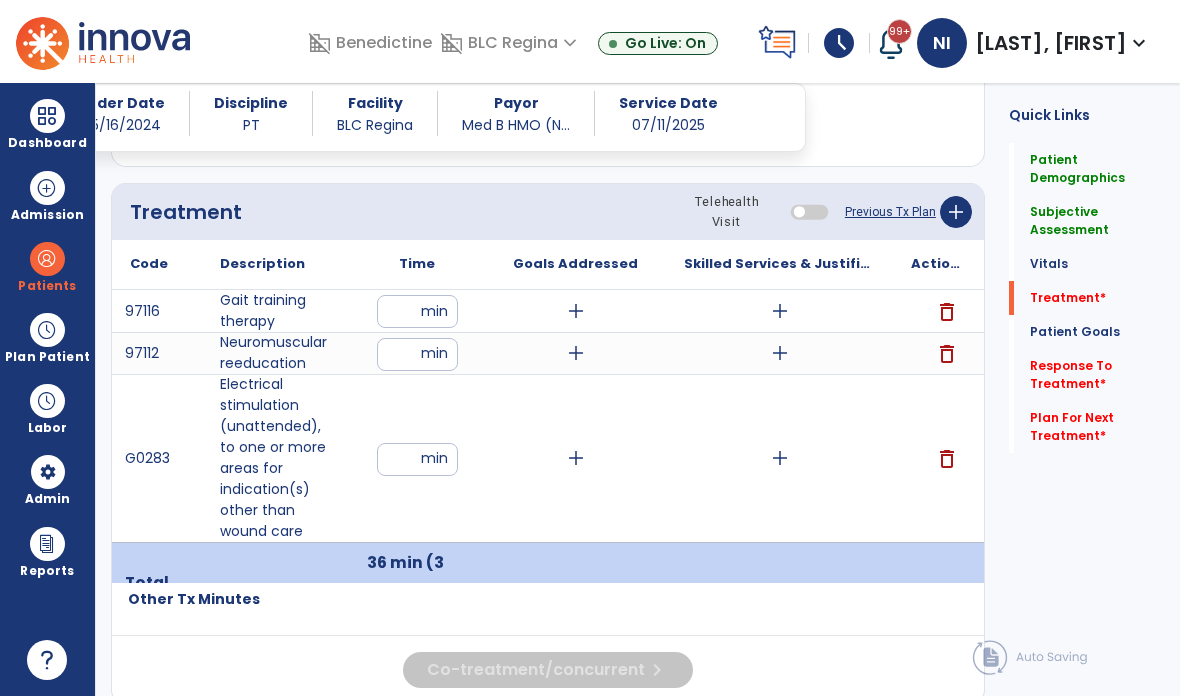 click on "**" at bounding box center (417, 354) 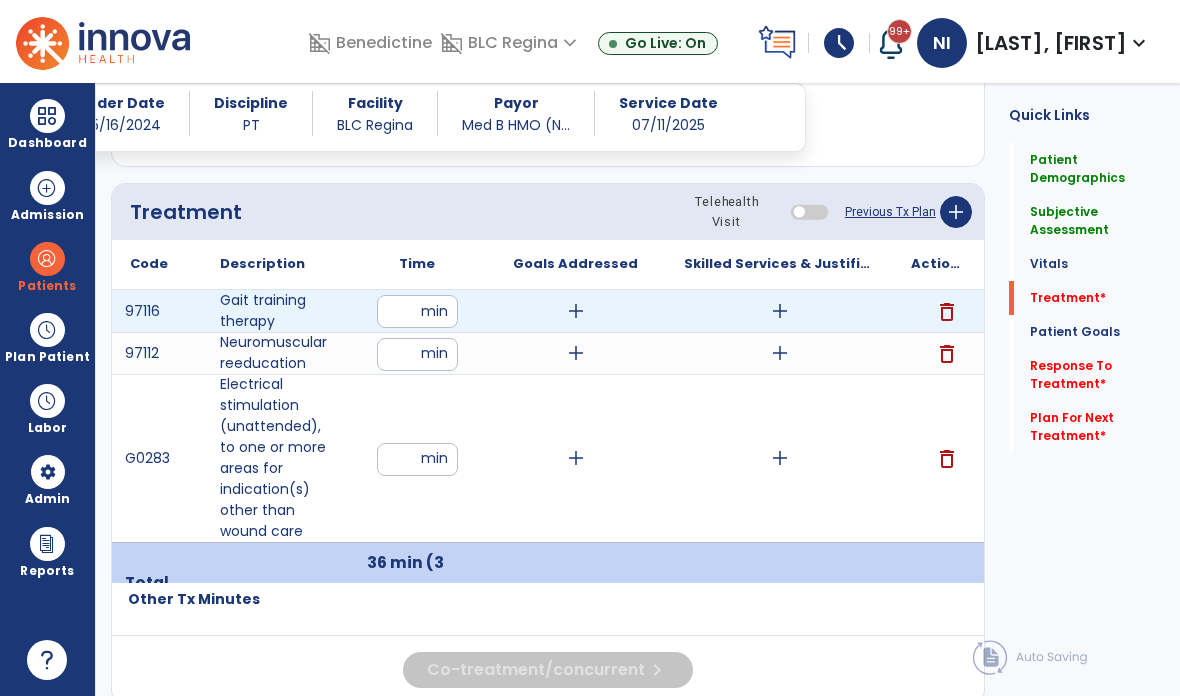 type on "*" 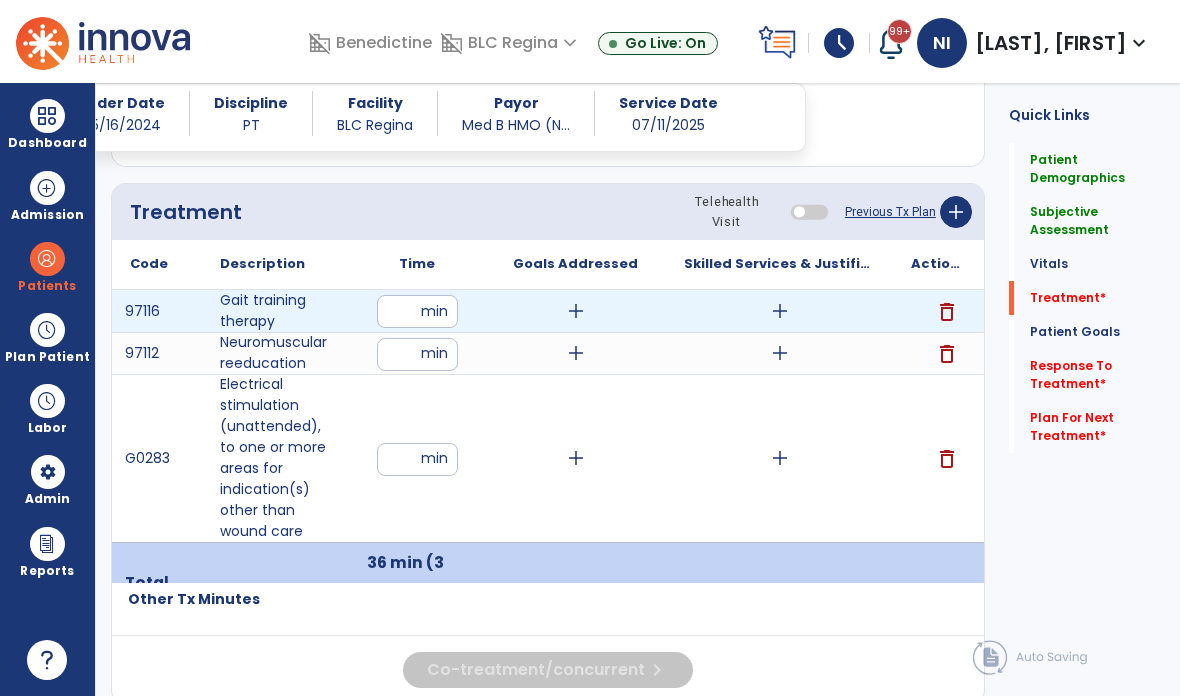 type on "**" 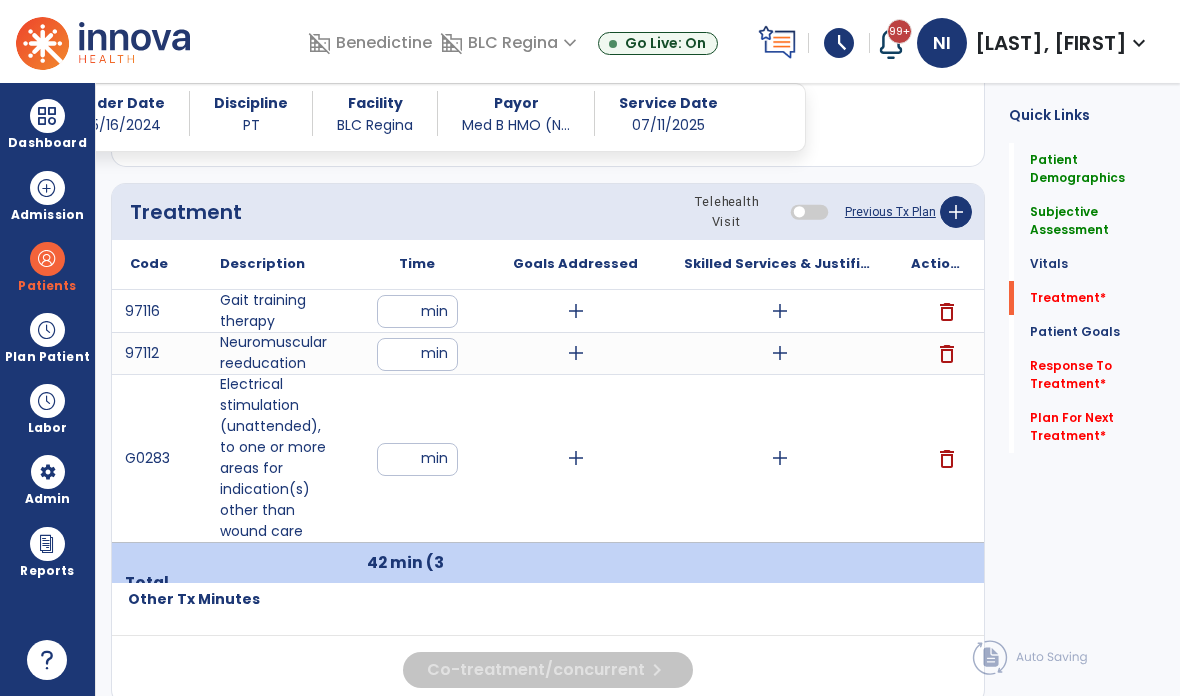 click on "add" at bounding box center (575, 311) 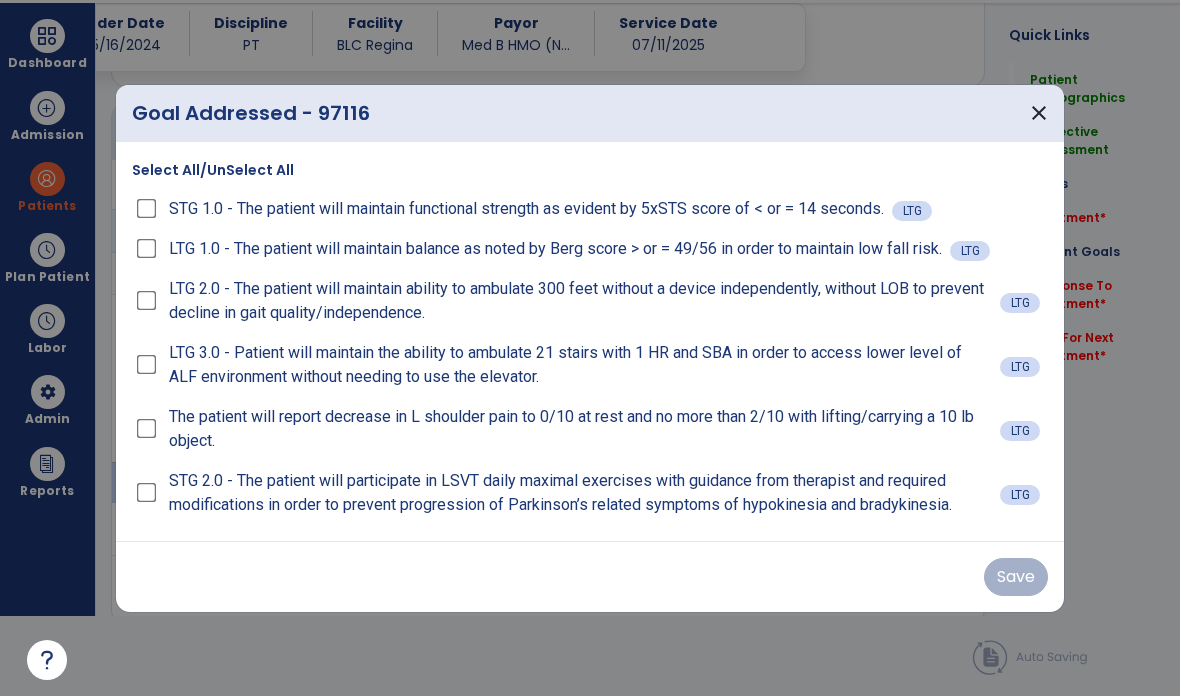 scroll, scrollTop: 0, scrollLeft: 0, axis: both 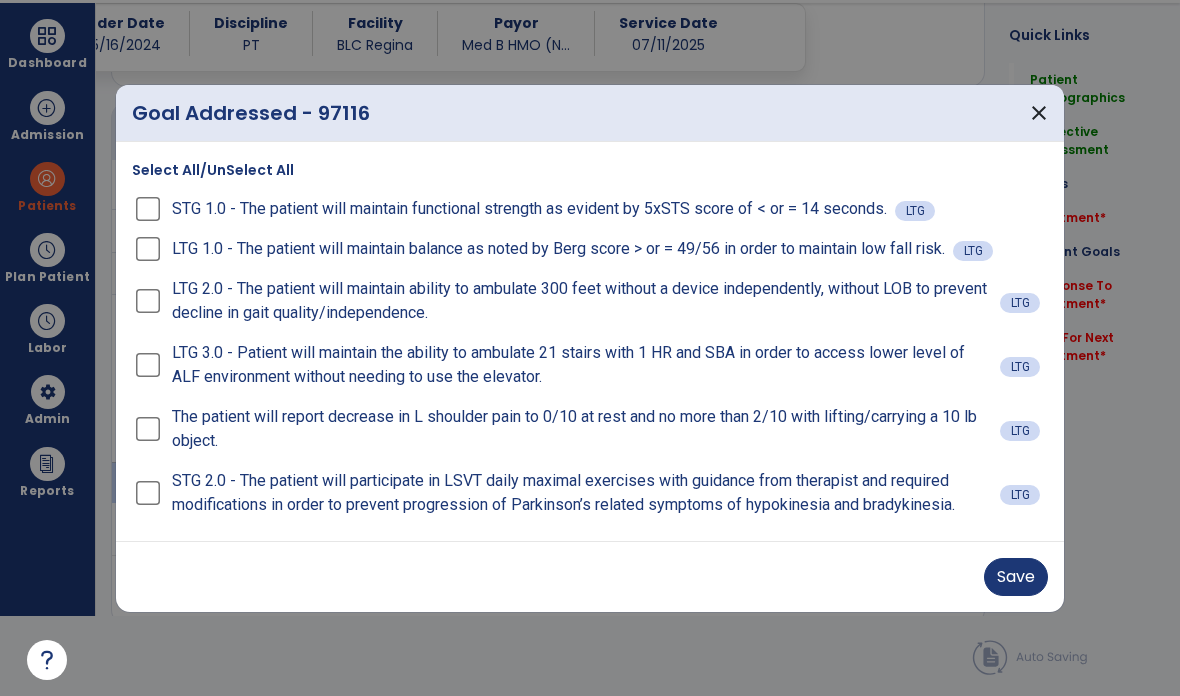 click on "Save" at bounding box center [1016, 577] 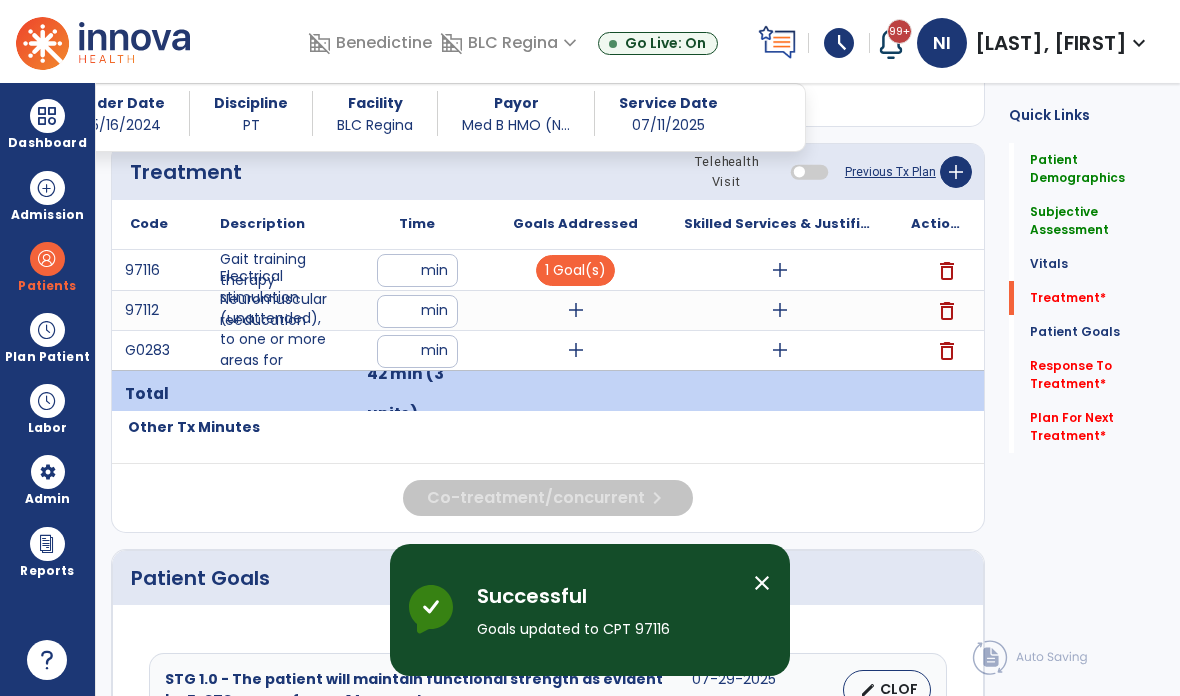 scroll, scrollTop: 80, scrollLeft: 0, axis: vertical 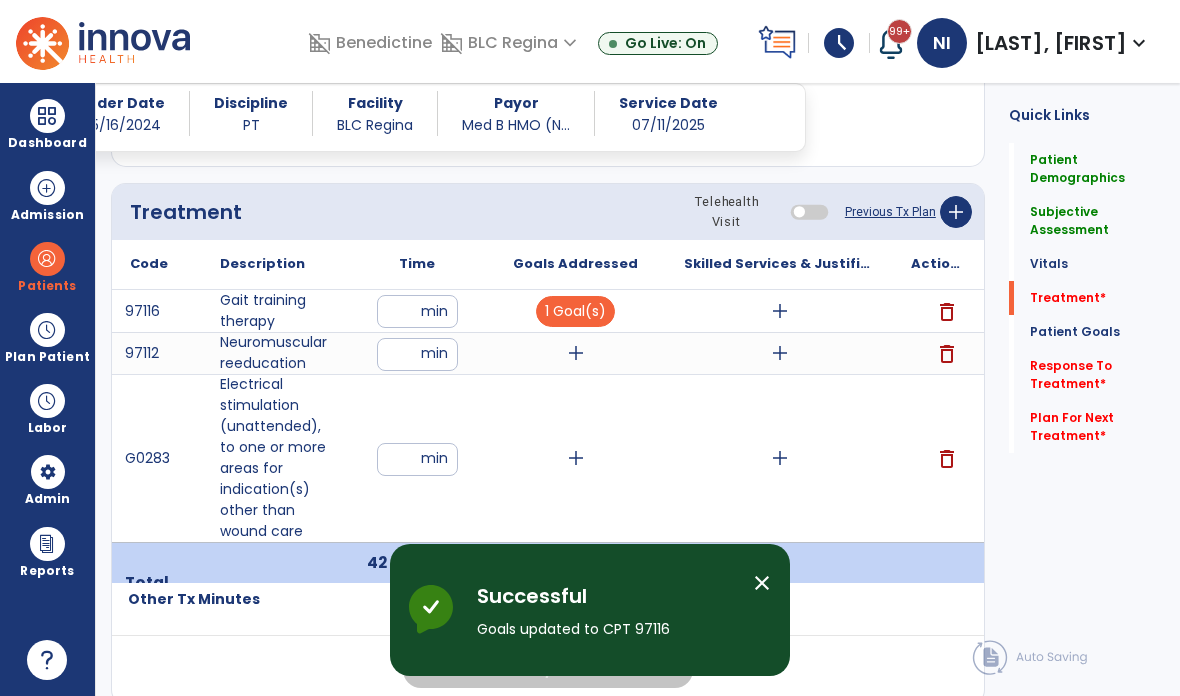 click on "1 Goal(s)" at bounding box center (575, 311) 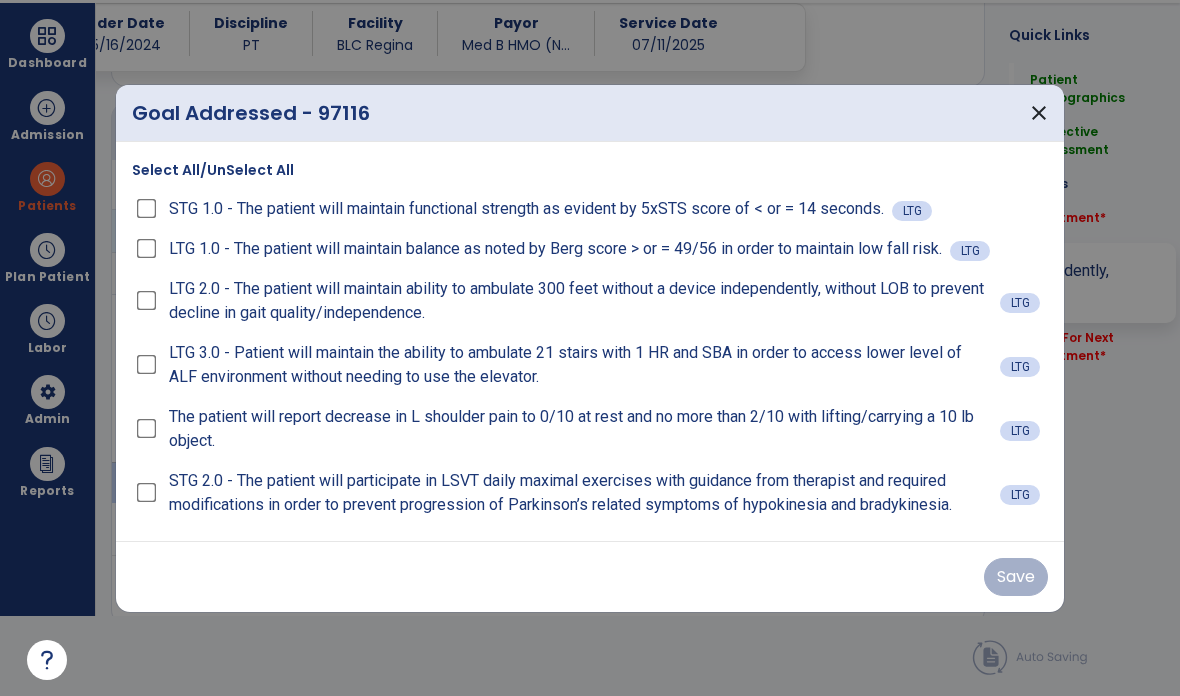 scroll, scrollTop: 0, scrollLeft: 0, axis: both 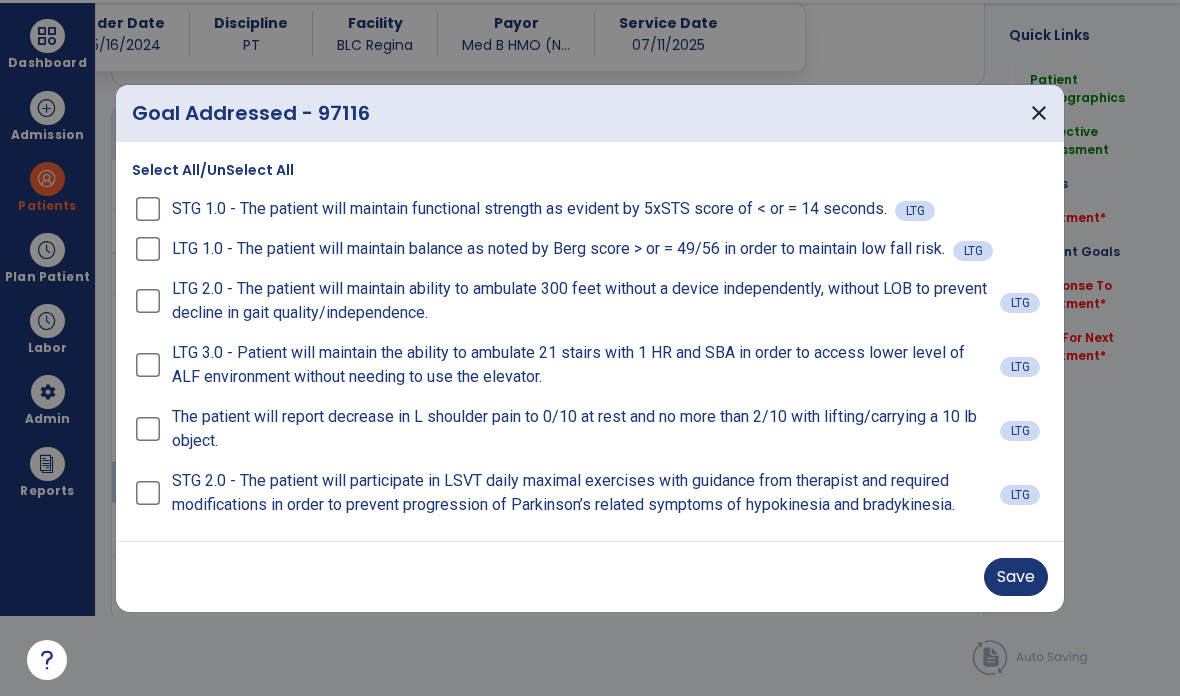 click on "Save" at bounding box center [1016, 577] 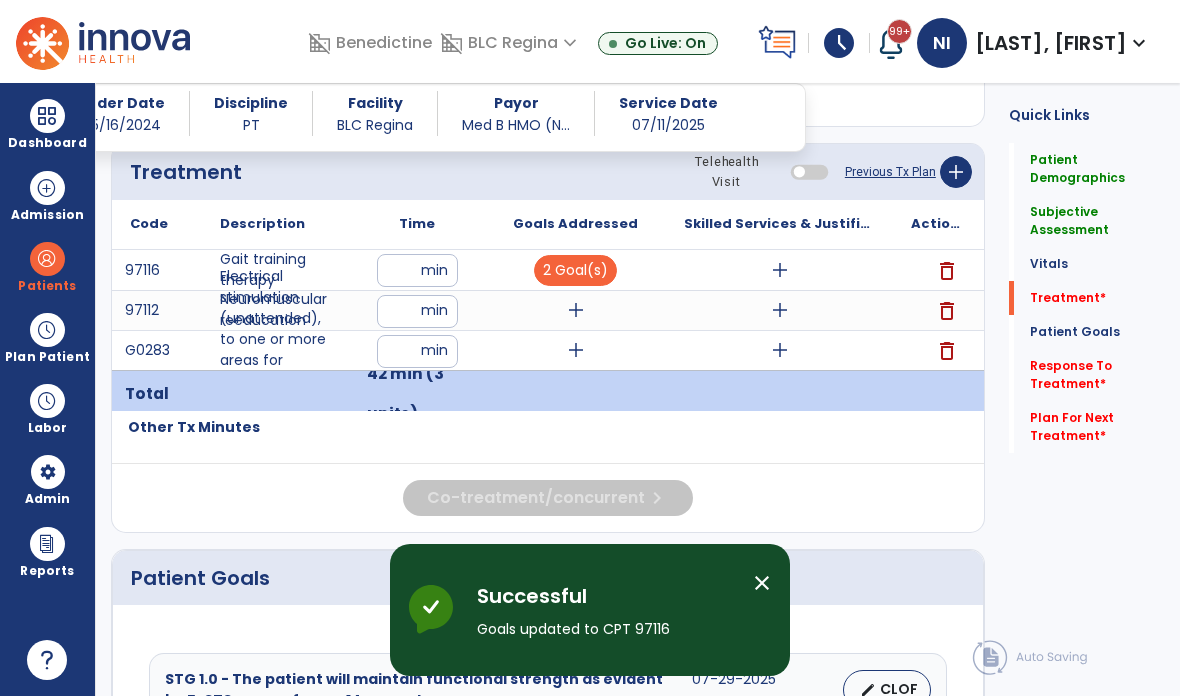 scroll, scrollTop: 80, scrollLeft: 0, axis: vertical 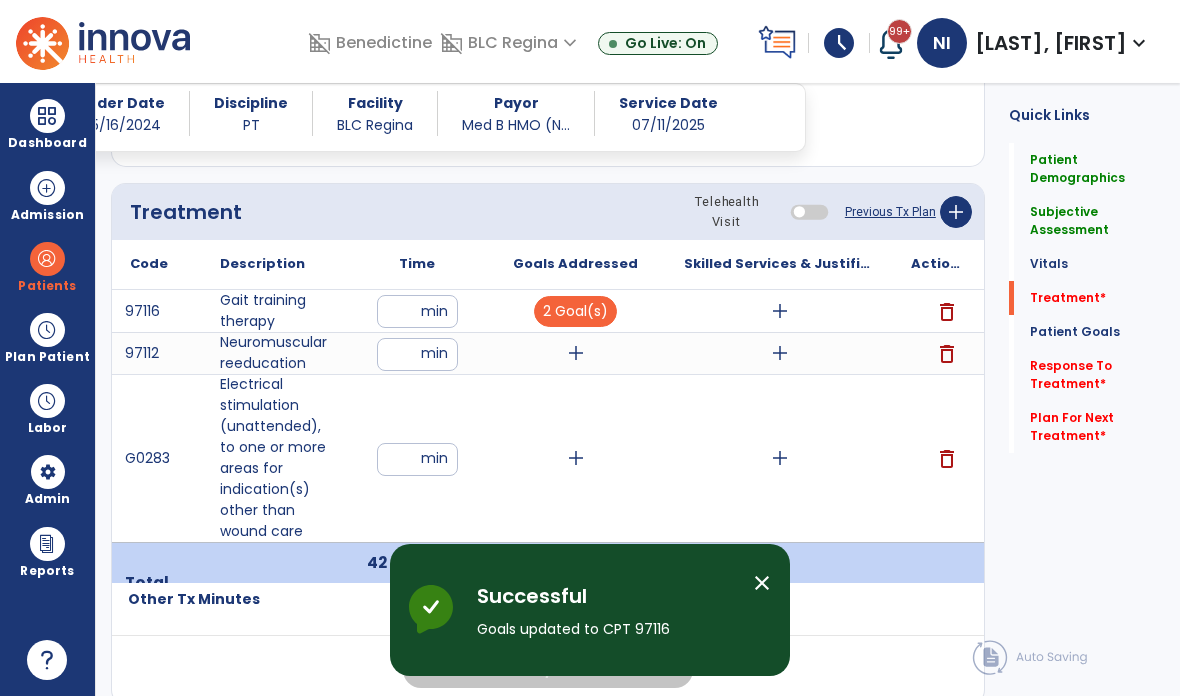 click on "add" at bounding box center (576, 353) 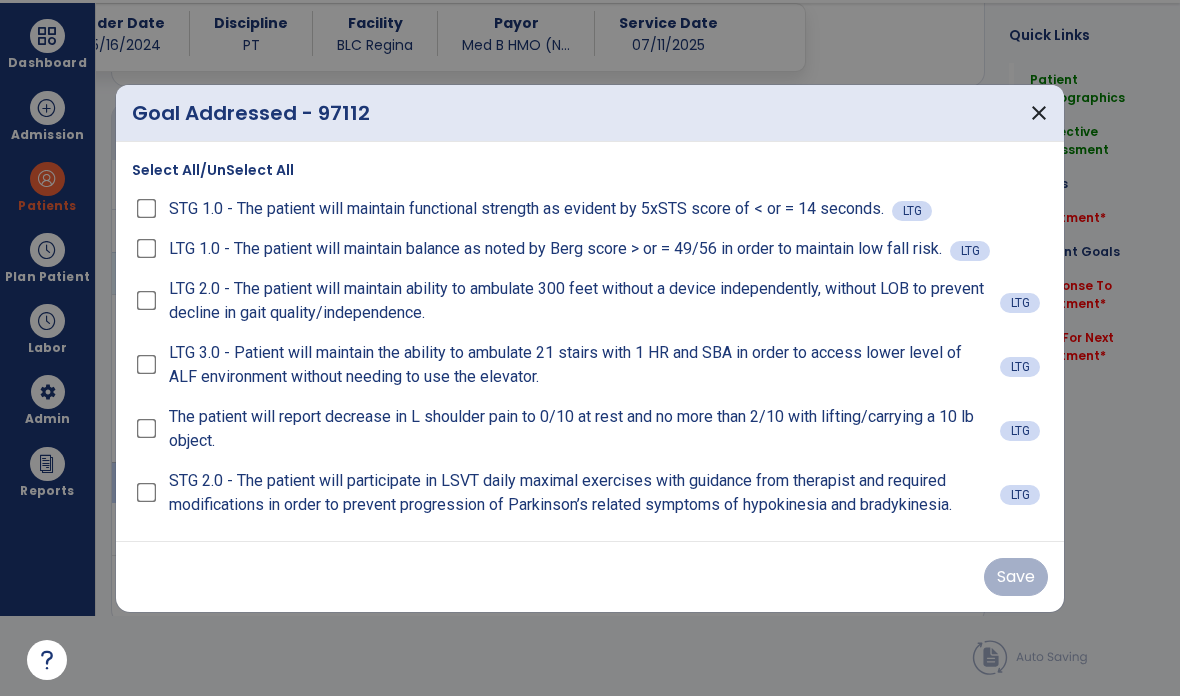 scroll, scrollTop: 0, scrollLeft: 0, axis: both 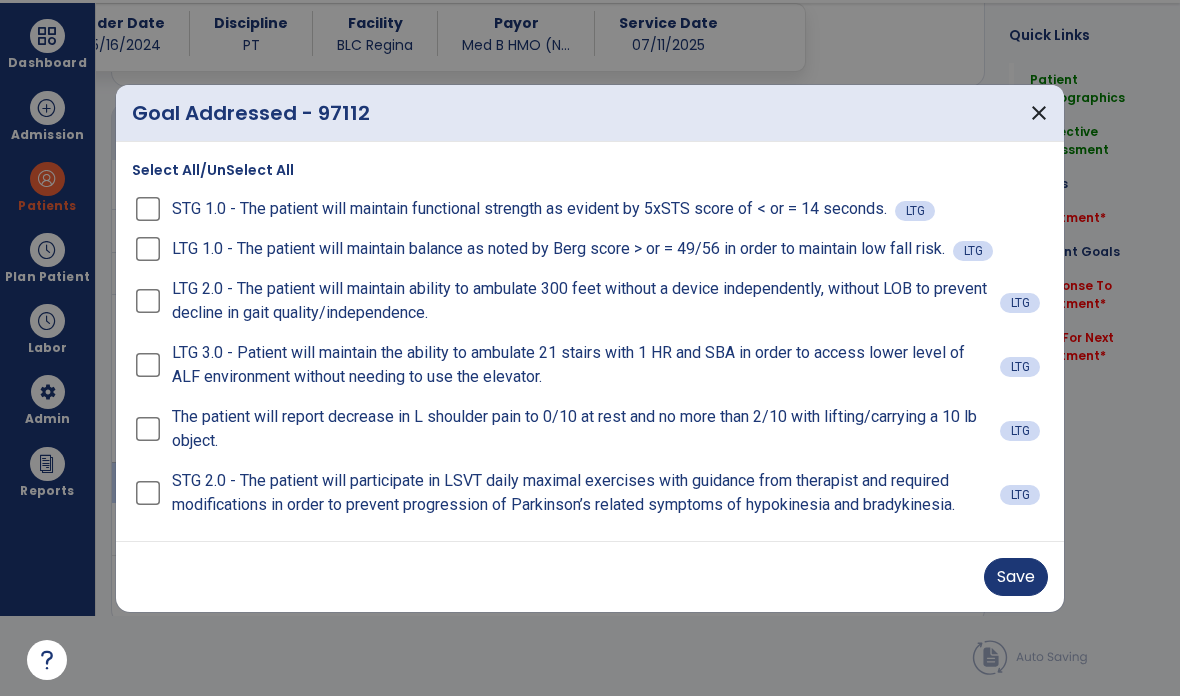 click on "Save" at bounding box center (1016, 577) 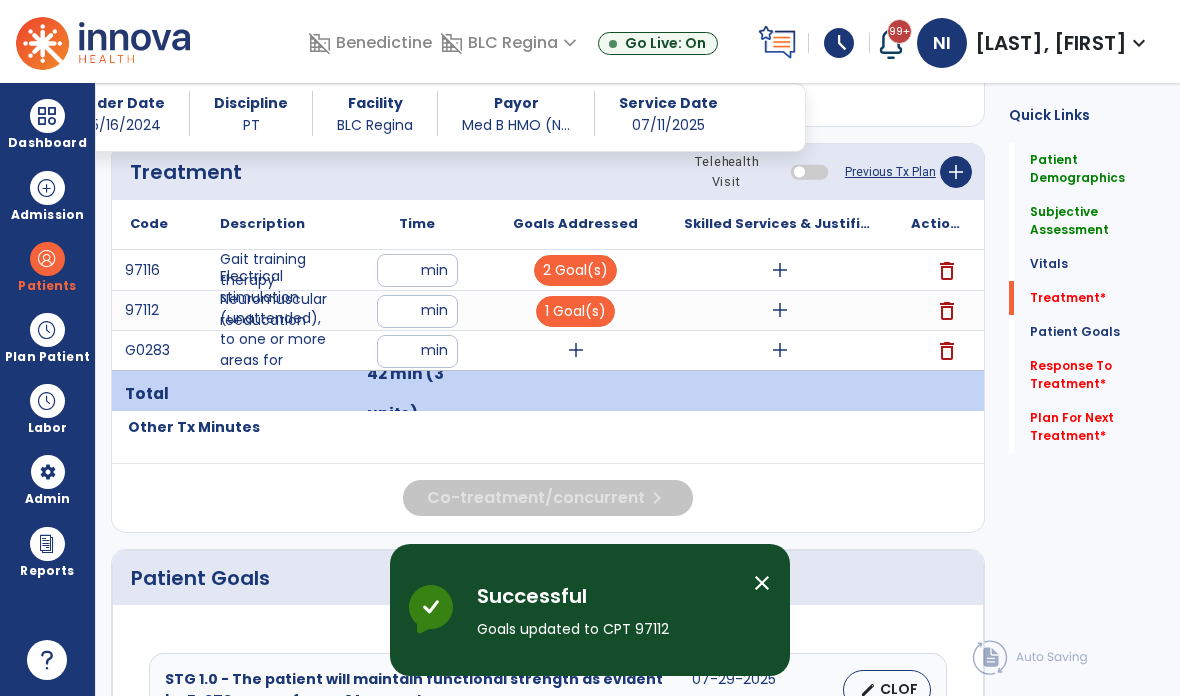 scroll, scrollTop: 80, scrollLeft: 0, axis: vertical 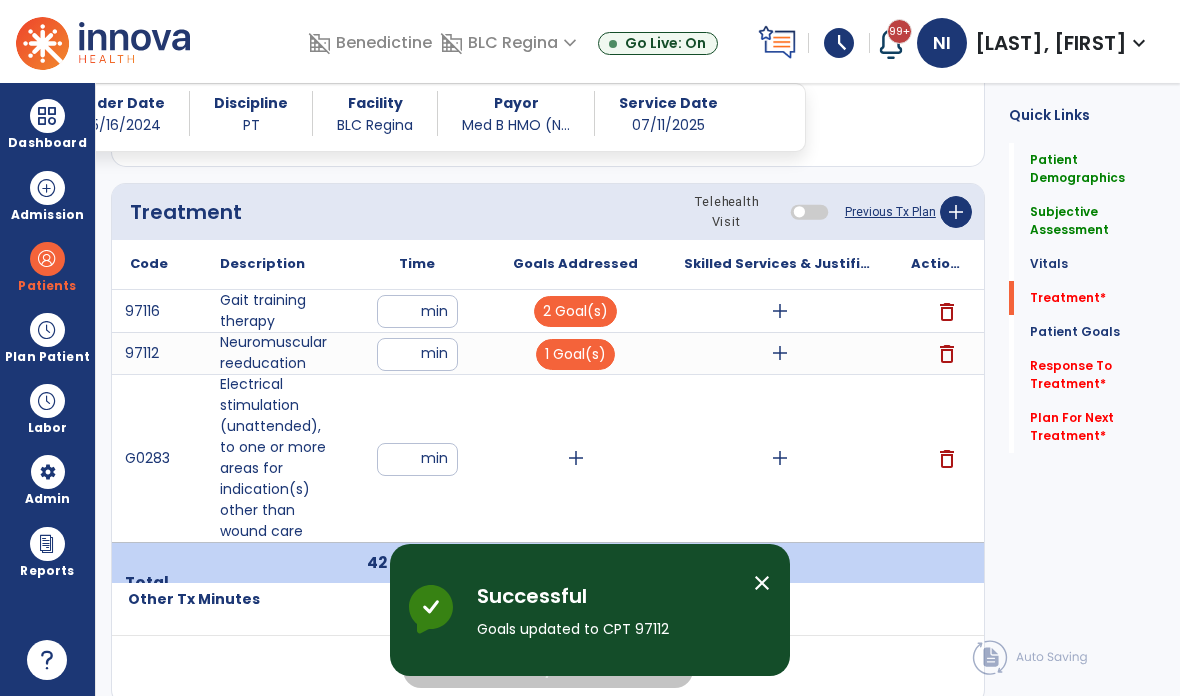 click on "add" at bounding box center (576, 458) 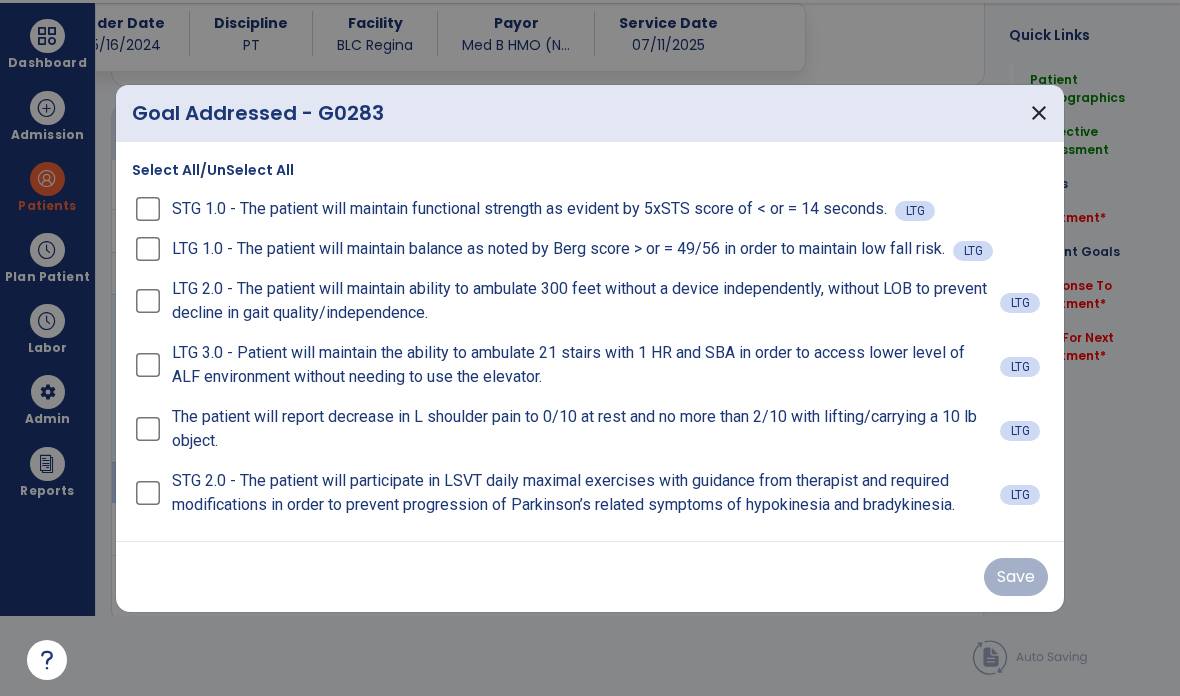 scroll, scrollTop: 0, scrollLeft: 0, axis: both 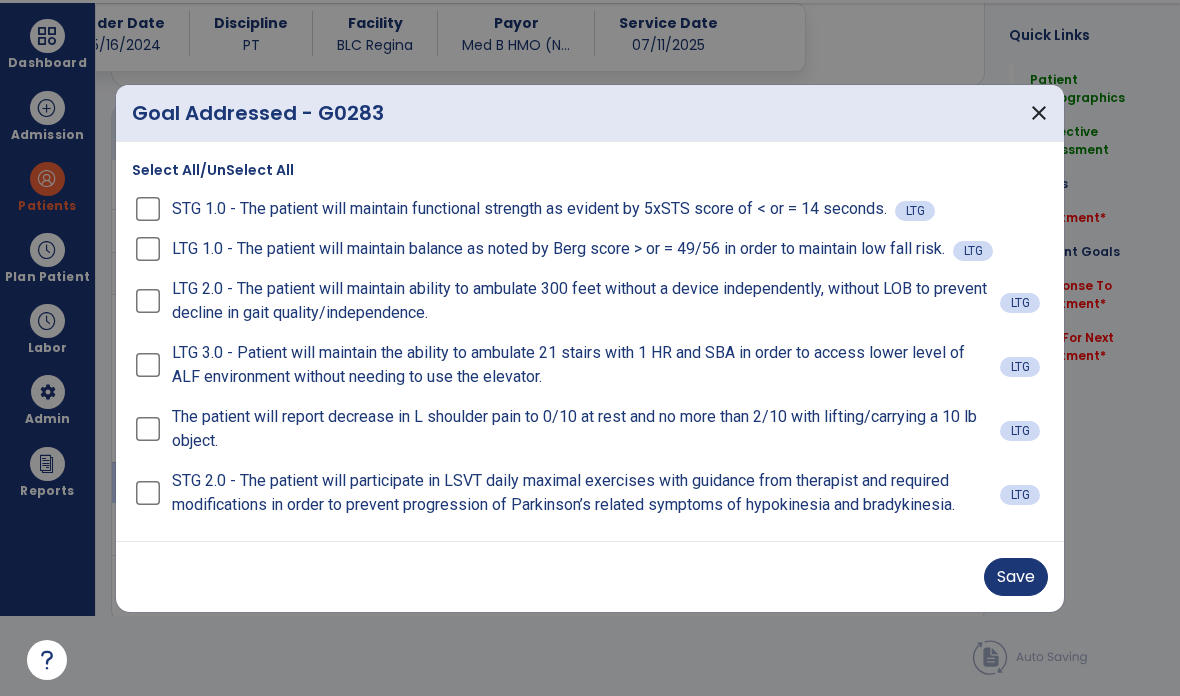 click on "Save" at bounding box center [1016, 577] 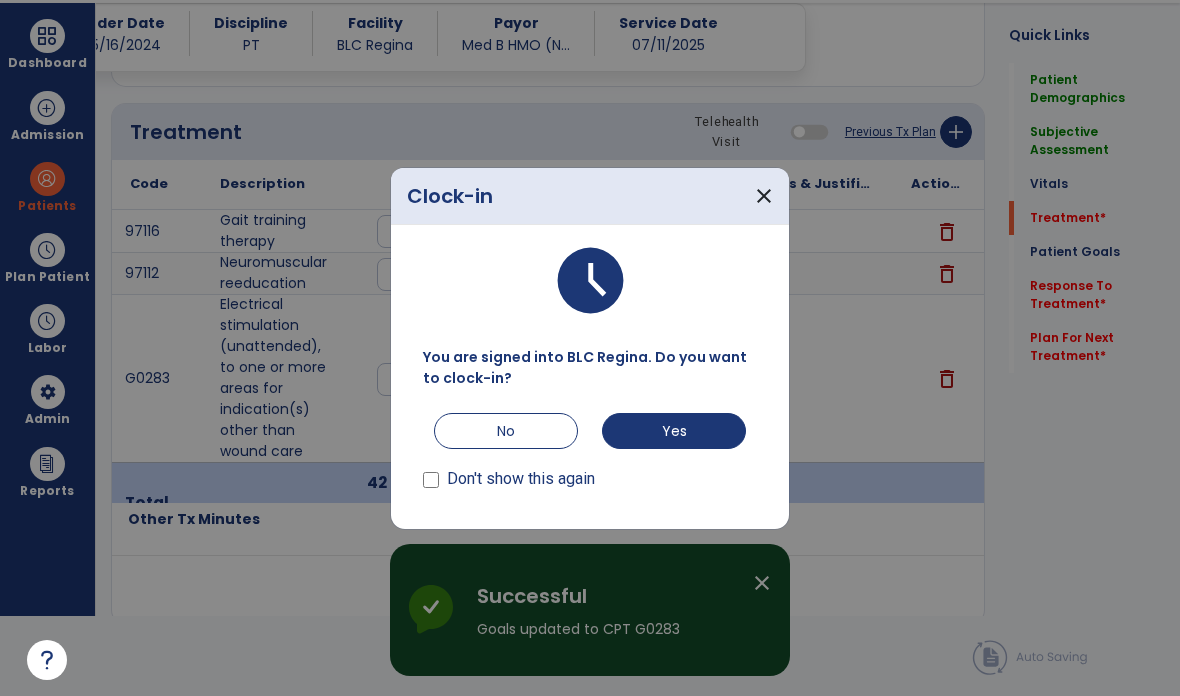 scroll, scrollTop: 0, scrollLeft: 0, axis: both 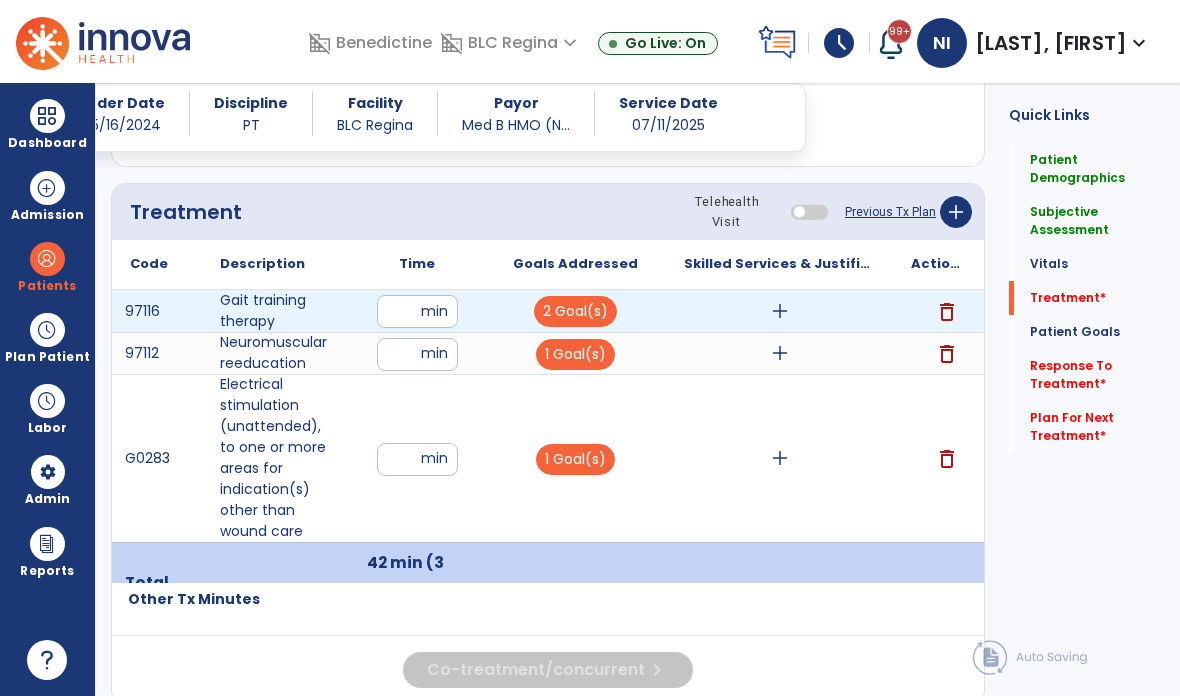 click on "add" at bounding box center [779, 311] 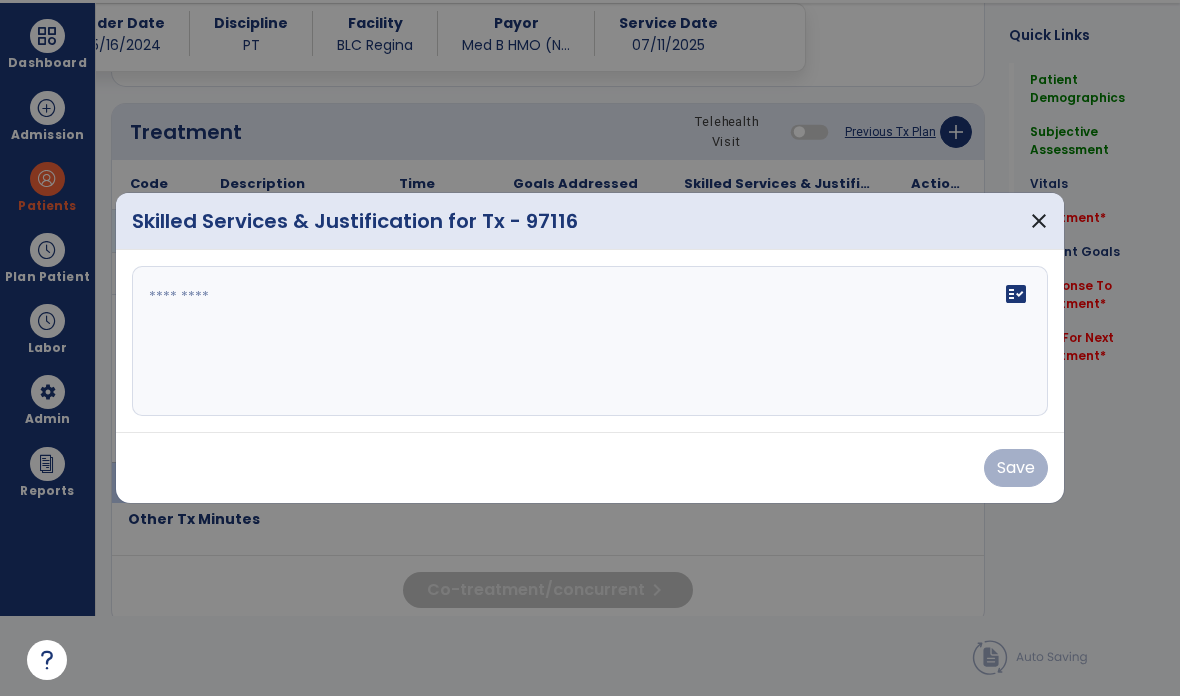 click on "fact_check" at bounding box center (590, 341) 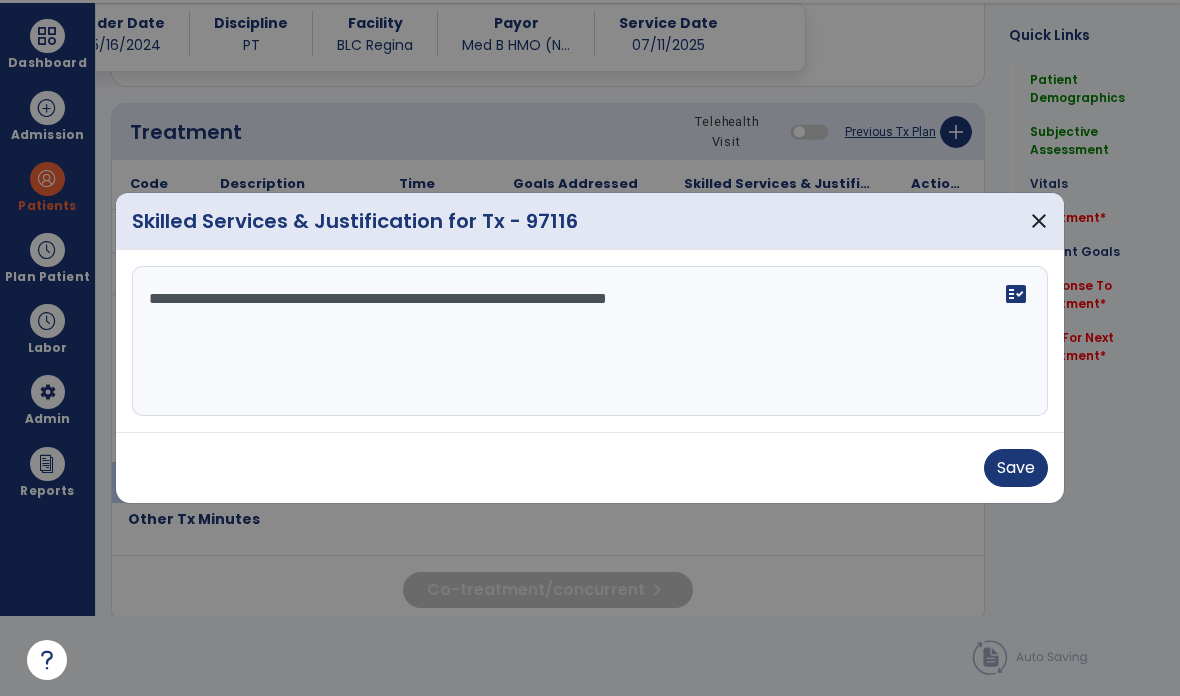 click on "**********" at bounding box center [590, 341] 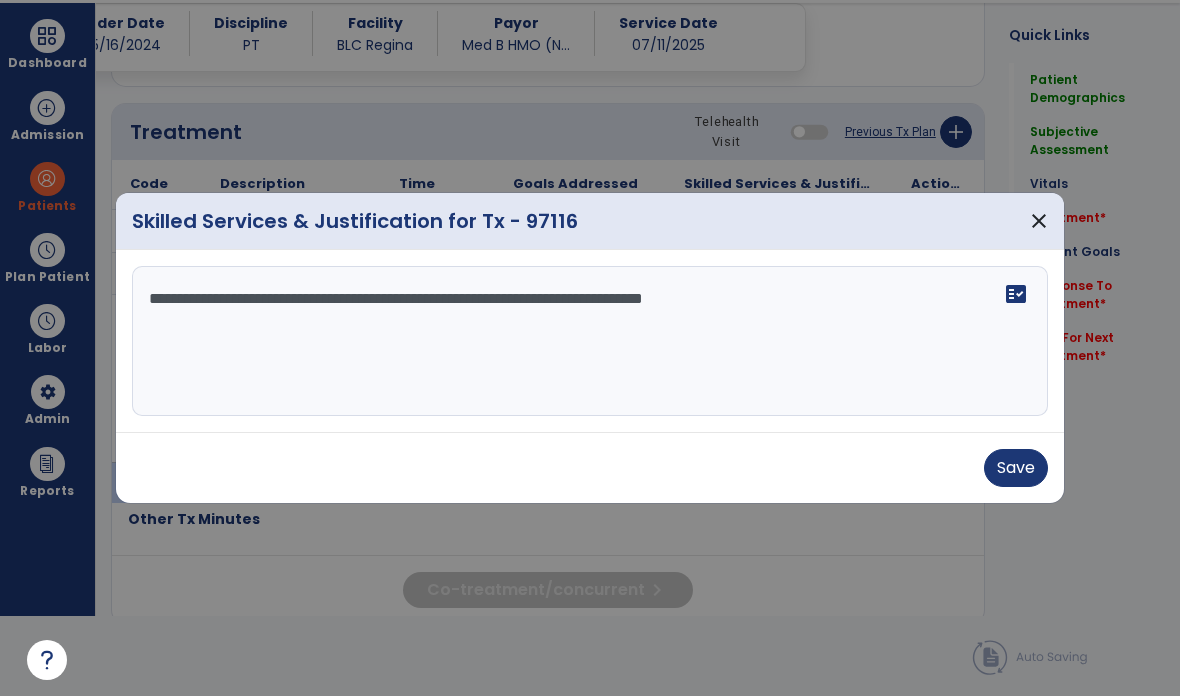 click on "**********" at bounding box center [590, 341] 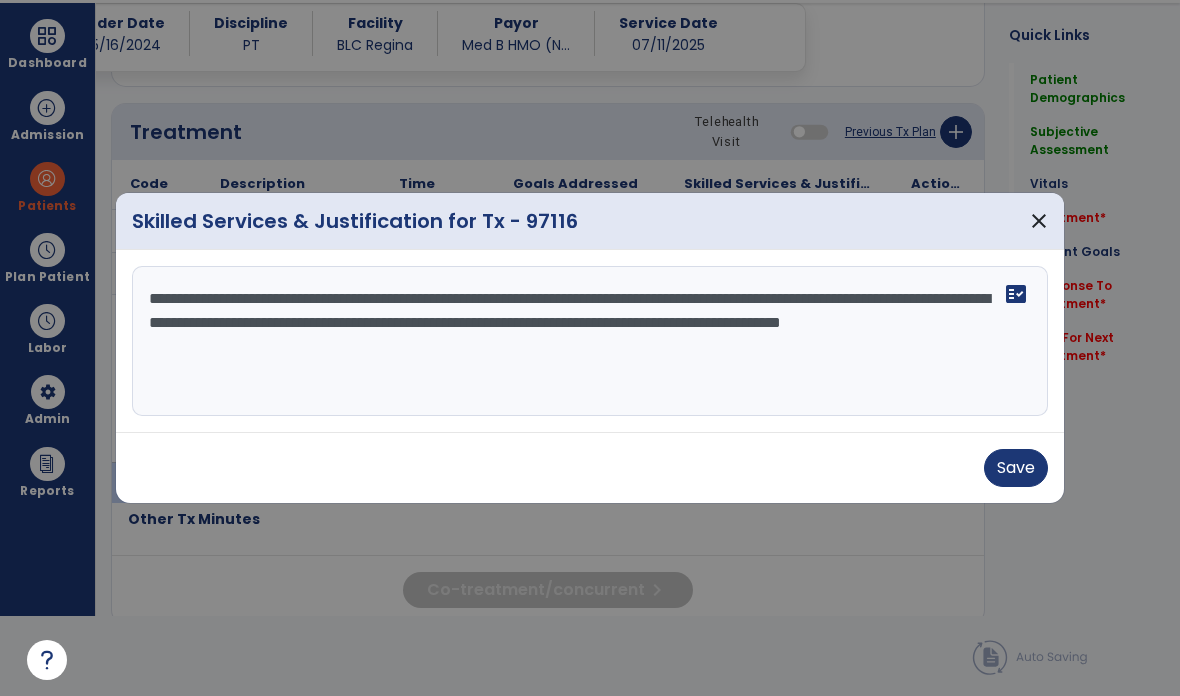 click on "**********" at bounding box center [590, 341] 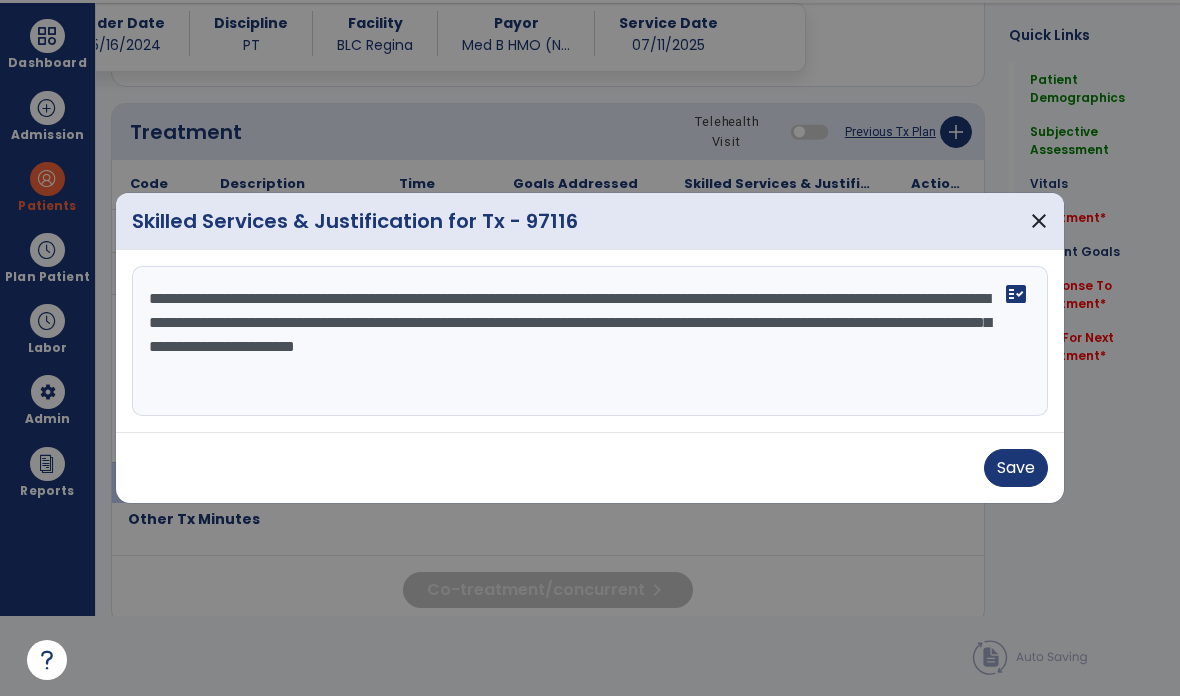 type on "**********" 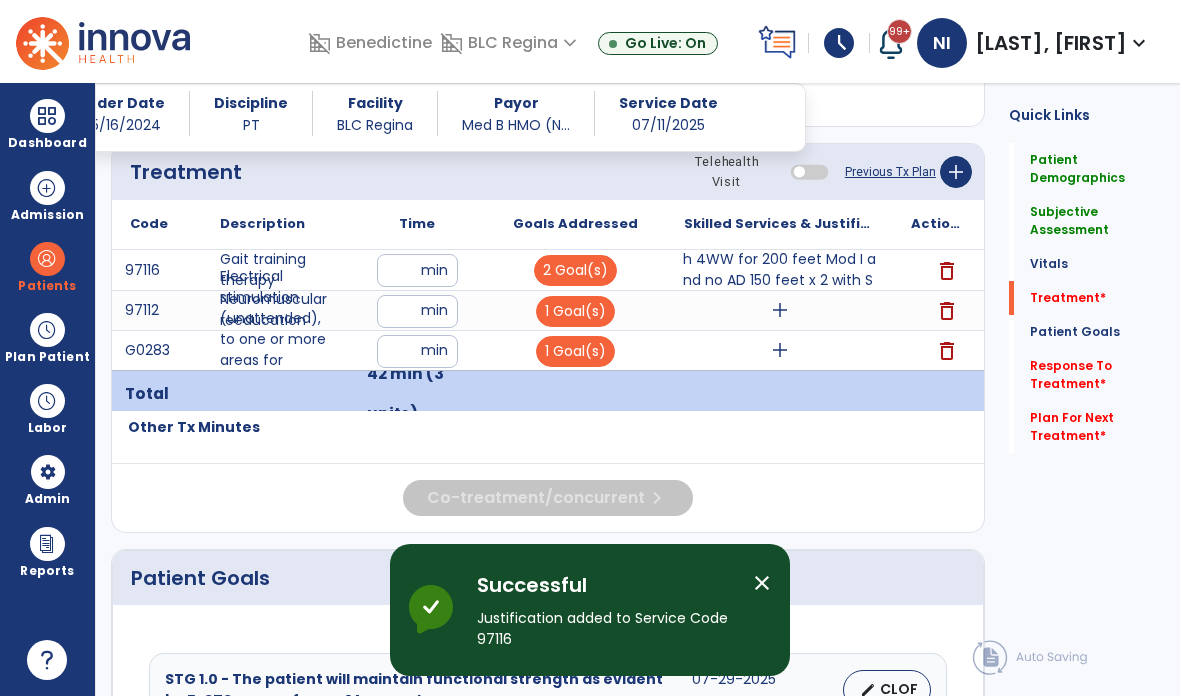 scroll, scrollTop: 80, scrollLeft: 0, axis: vertical 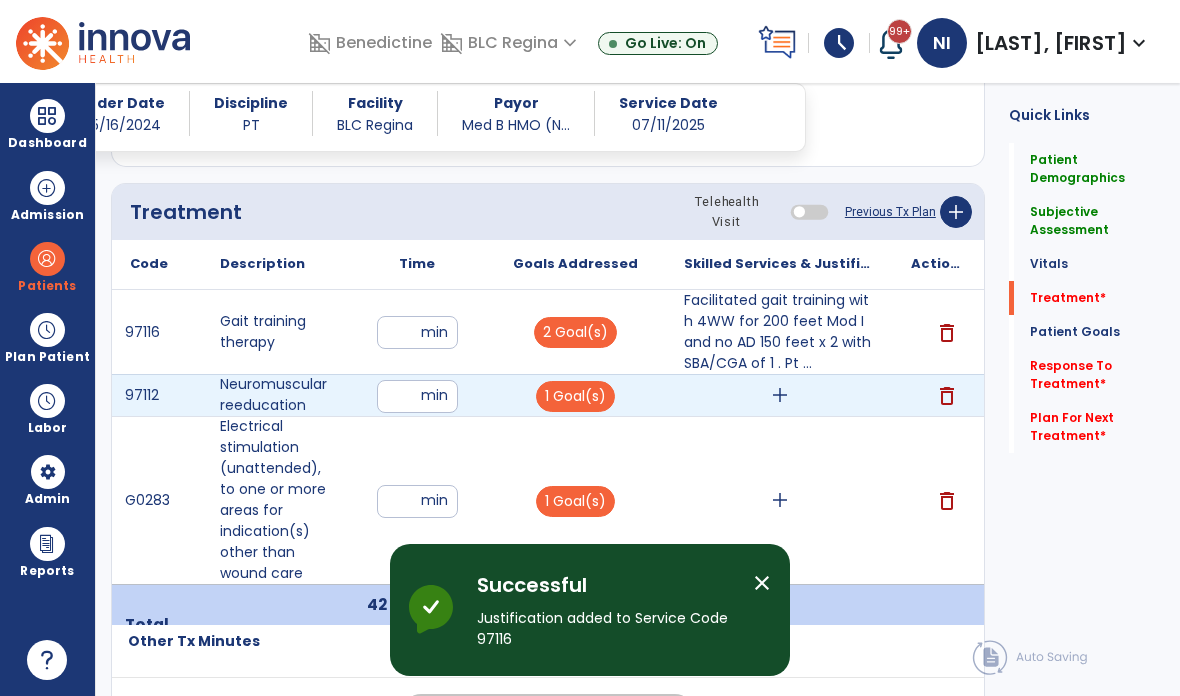 click on "add" at bounding box center [780, 395] 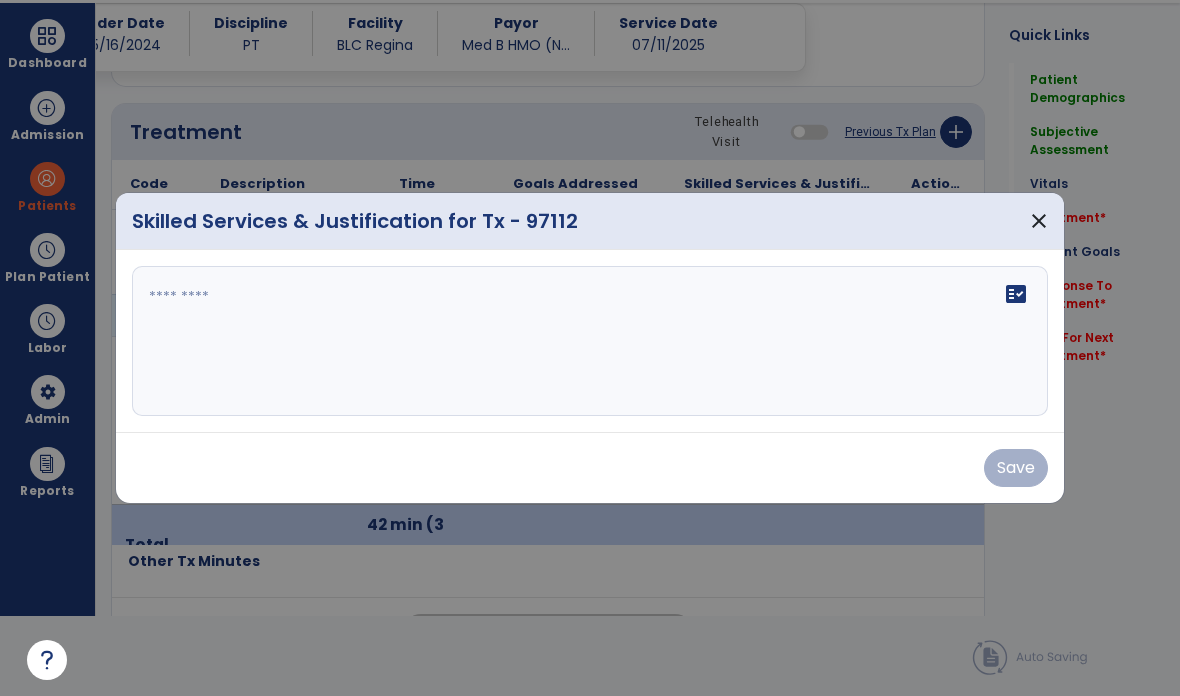 scroll, scrollTop: 0, scrollLeft: 0, axis: both 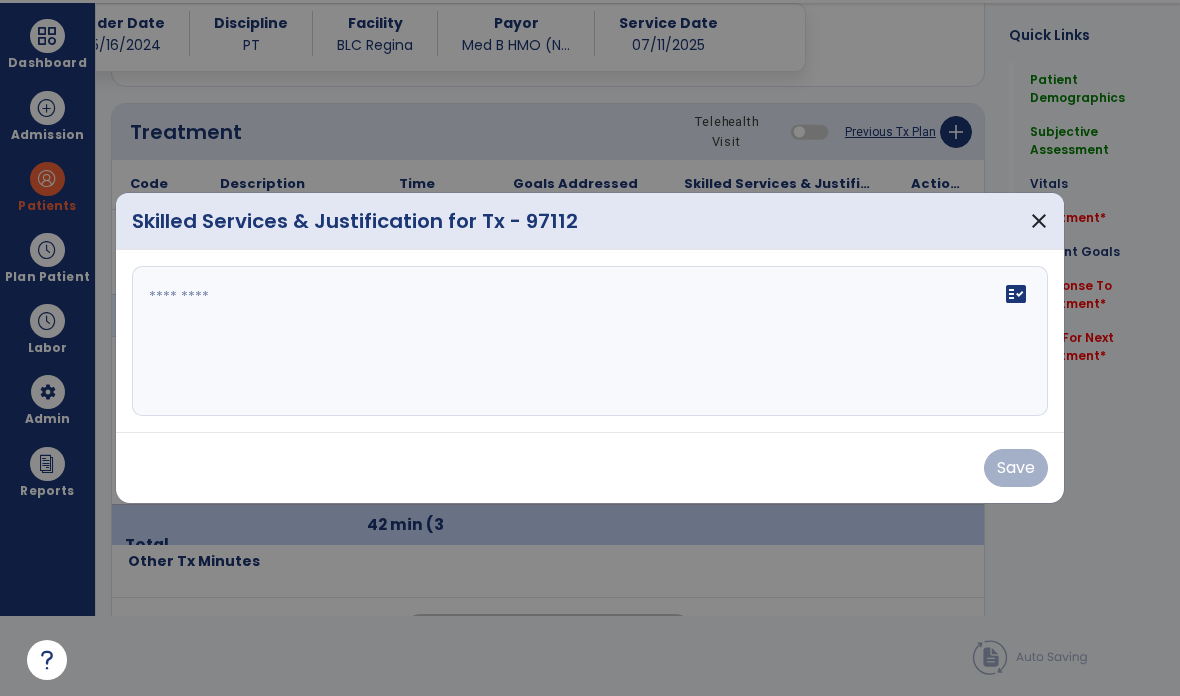 click on "fact_check" at bounding box center [590, 341] 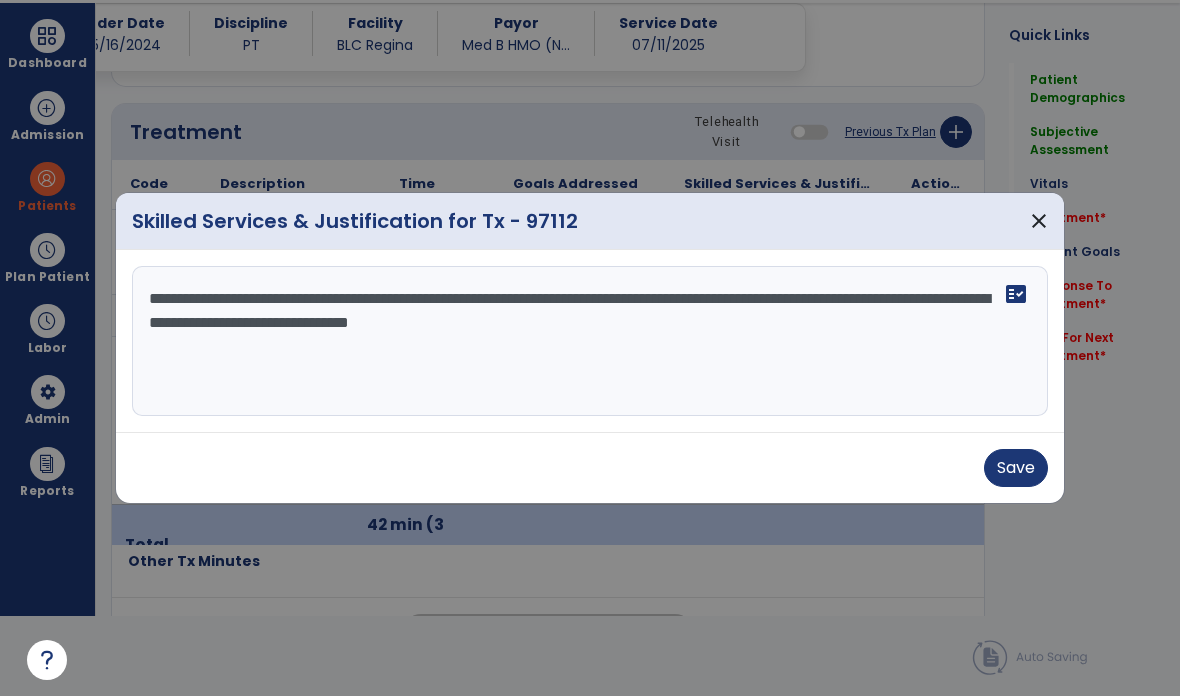 type on "**********" 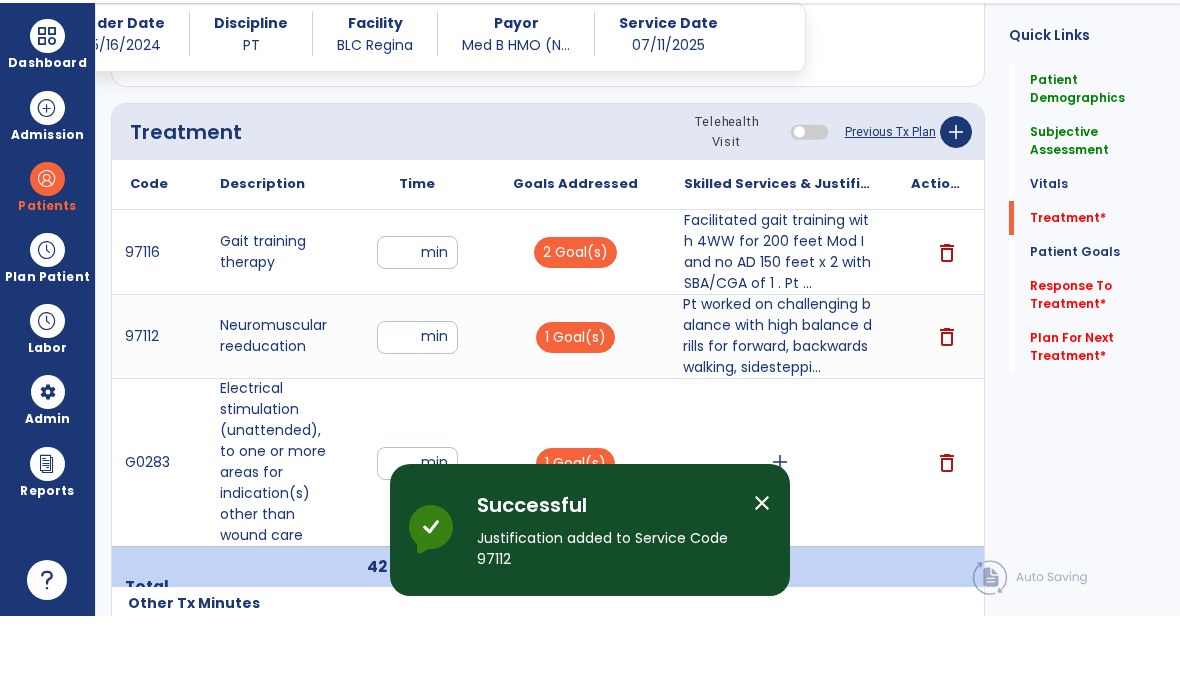 scroll, scrollTop: 80, scrollLeft: 0, axis: vertical 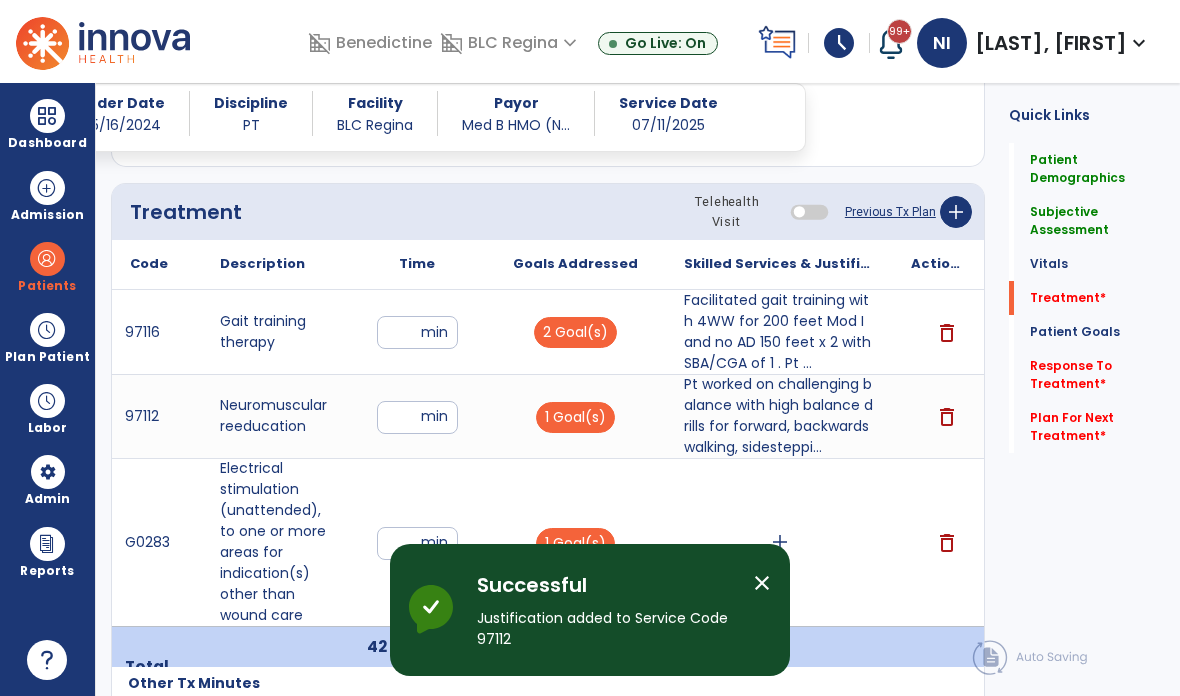 click on "add" at bounding box center [780, 542] 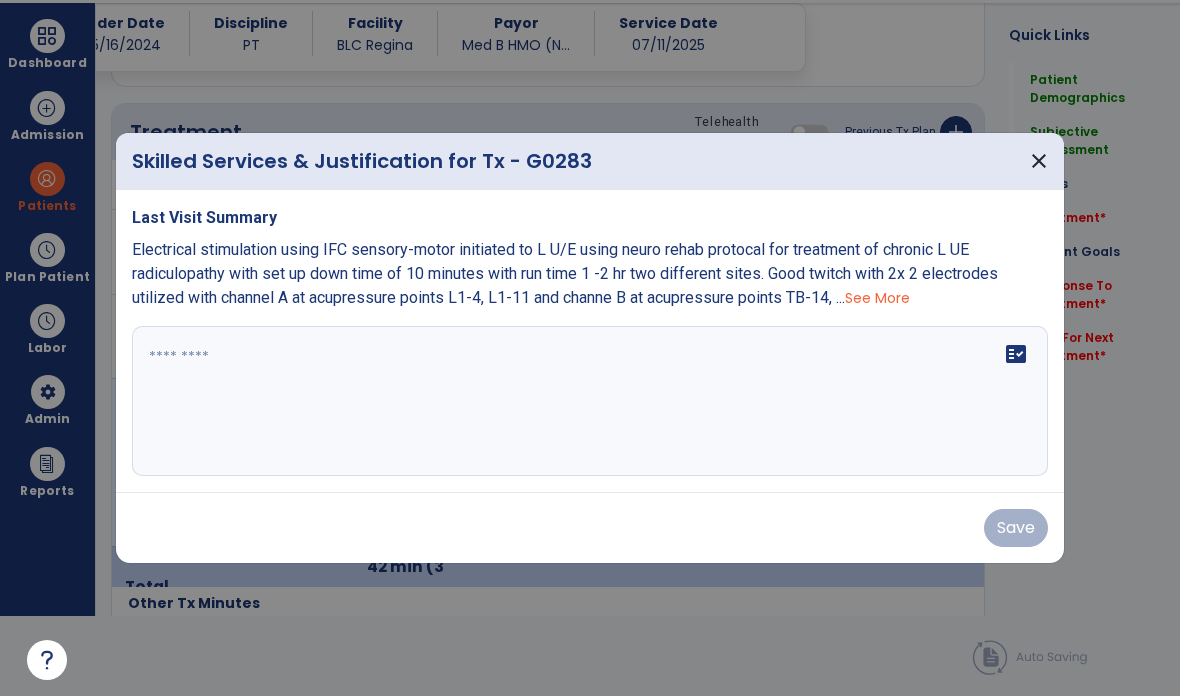 scroll, scrollTop: 0, scrollLeft: 0, axis: both 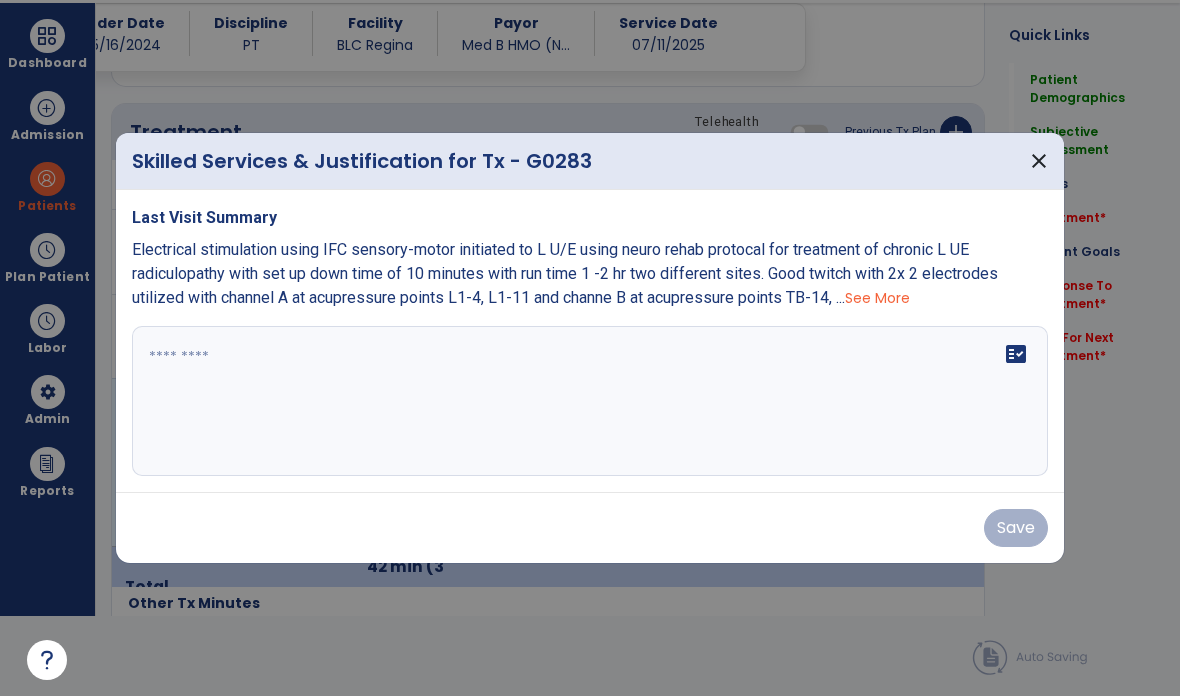 click on "fact_check" at bounding box center [590, 401] 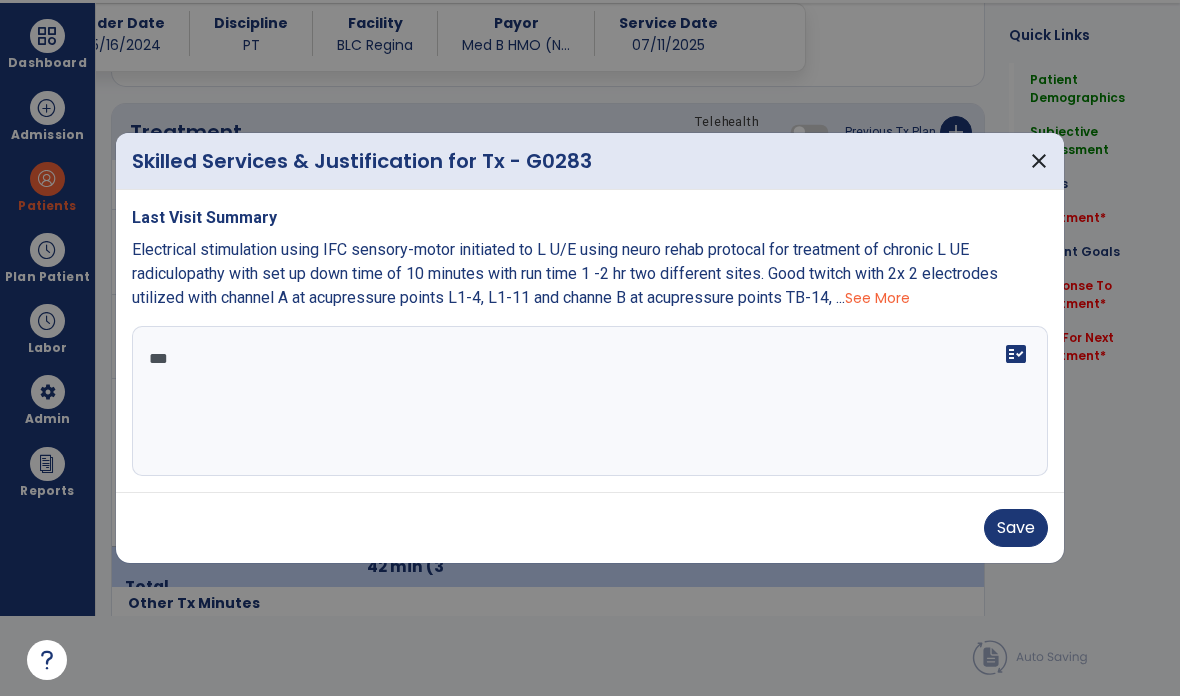 scroll, scrollTop: 0, scrollLeft: 0, axis: both 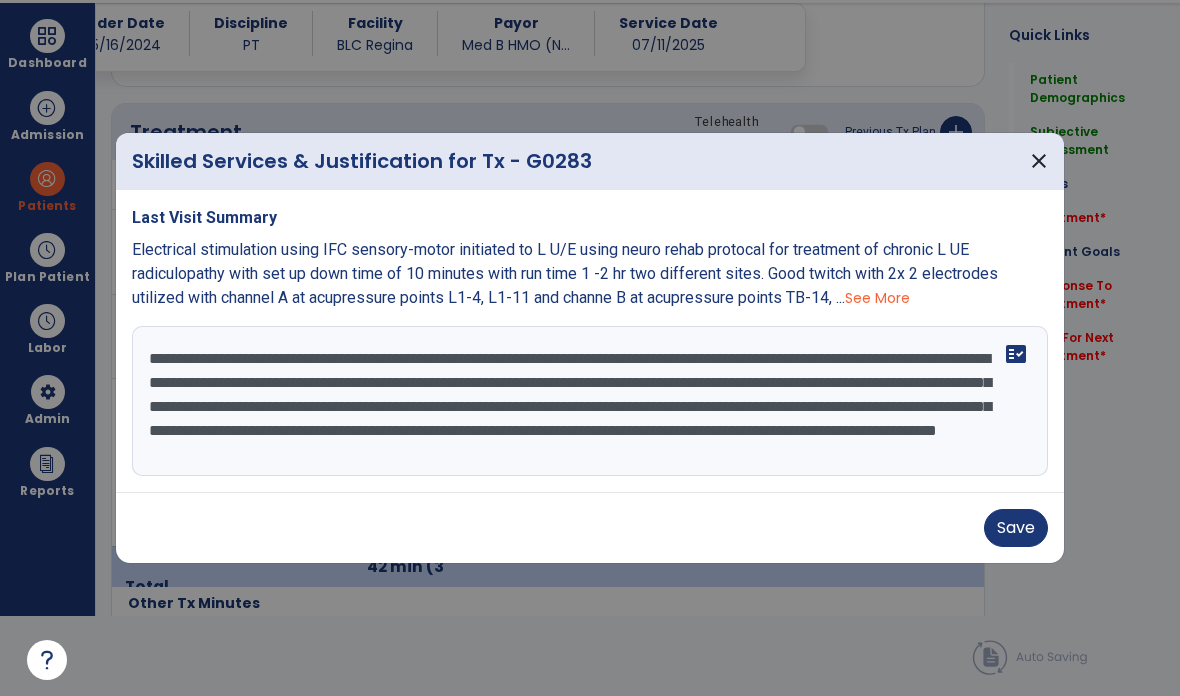 click on "**********" at bounding box center (590, 401) 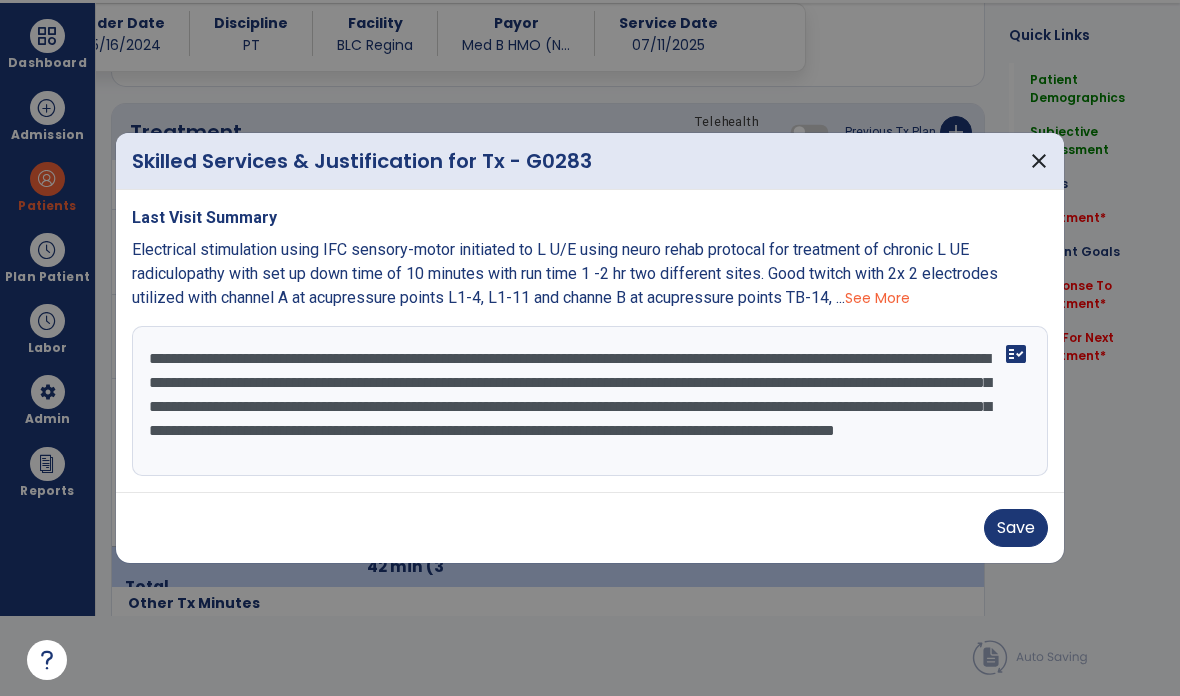 scroll, scrollTop: 0, scrollLeft: 0, axis: both 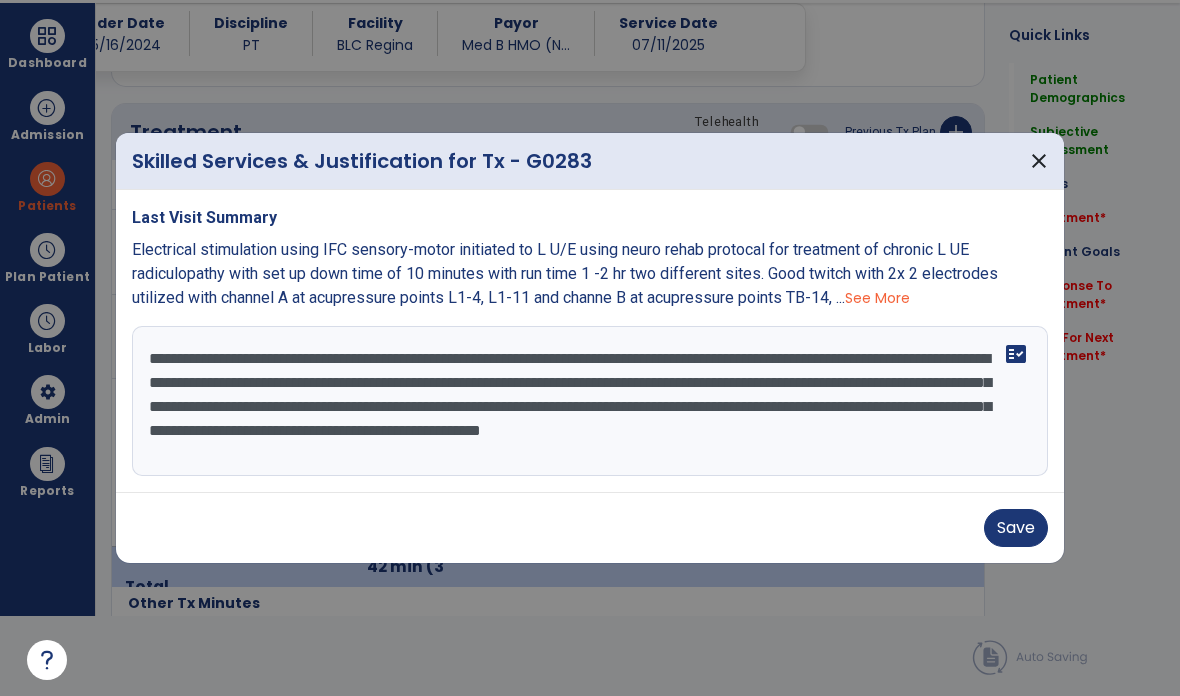 click on "**********" at bounding box center [590, 401] 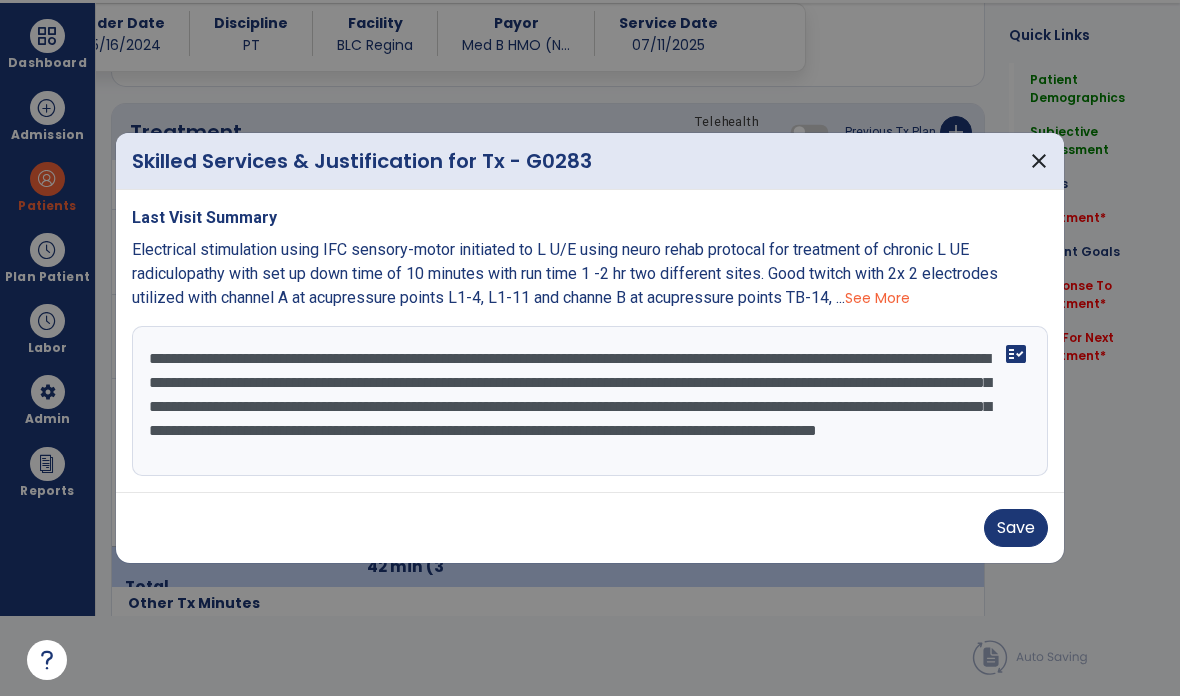 scroll, scrollTop: 15, scrollLeft: 0, axis: vertical 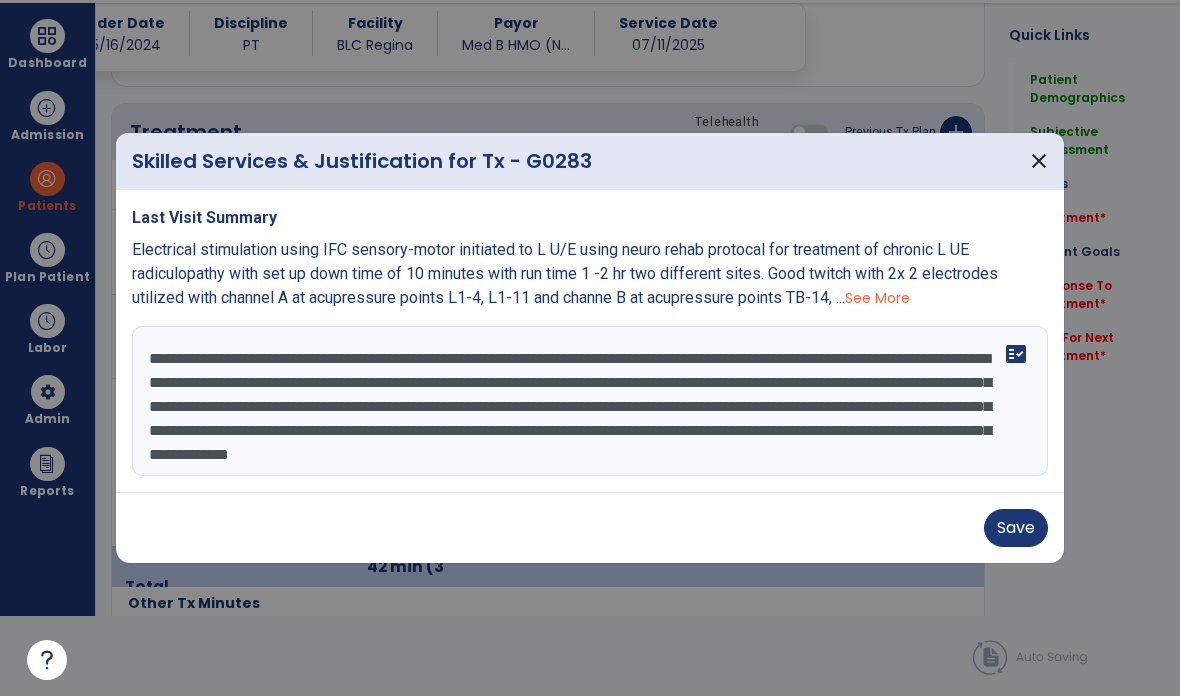 type on "**********" 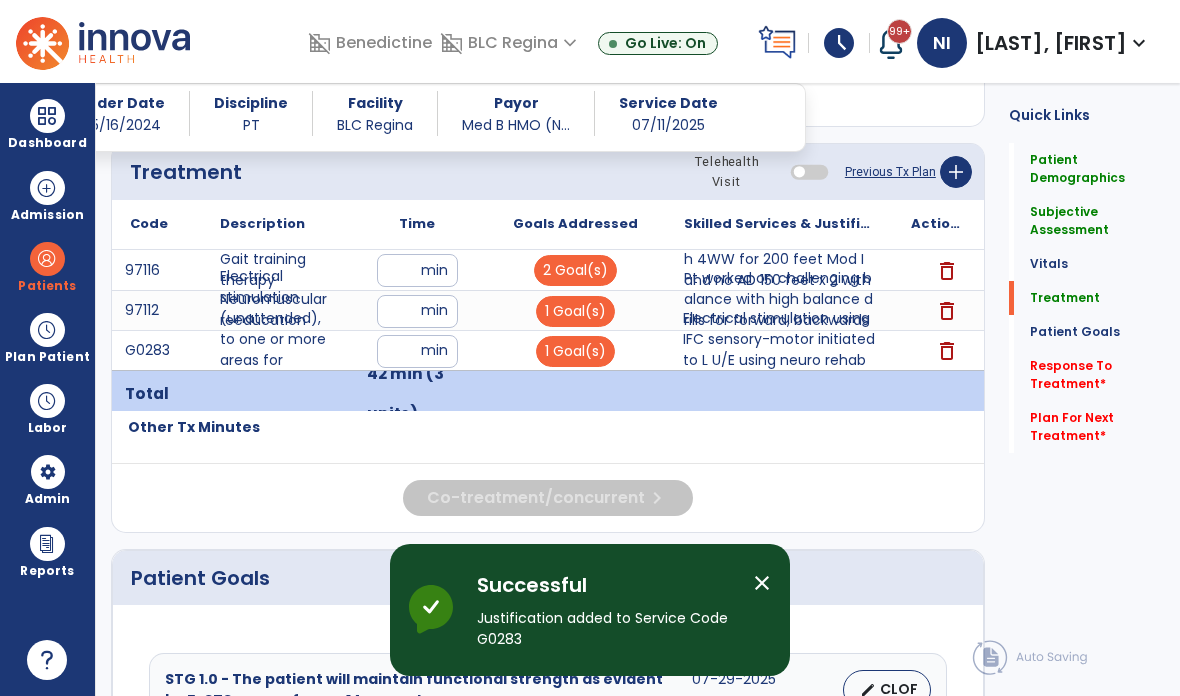 scroll, scrollTop: 80, scrollLeft: 0, axis: vertical 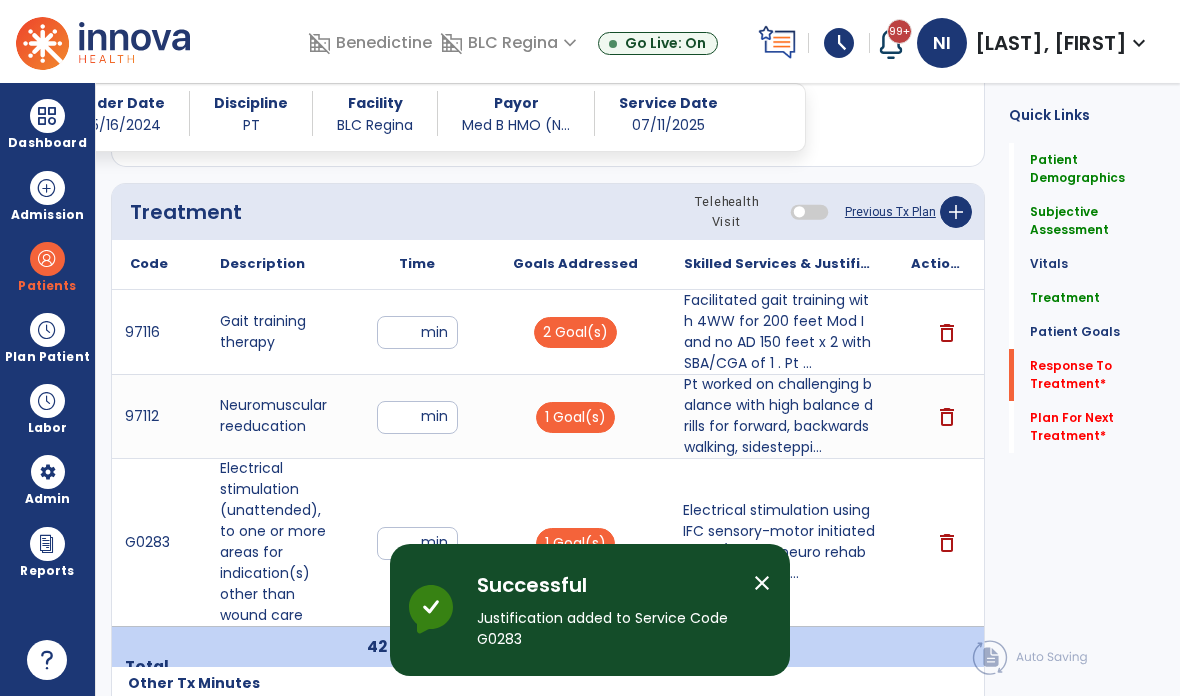 click on "Response To Treatment   *" 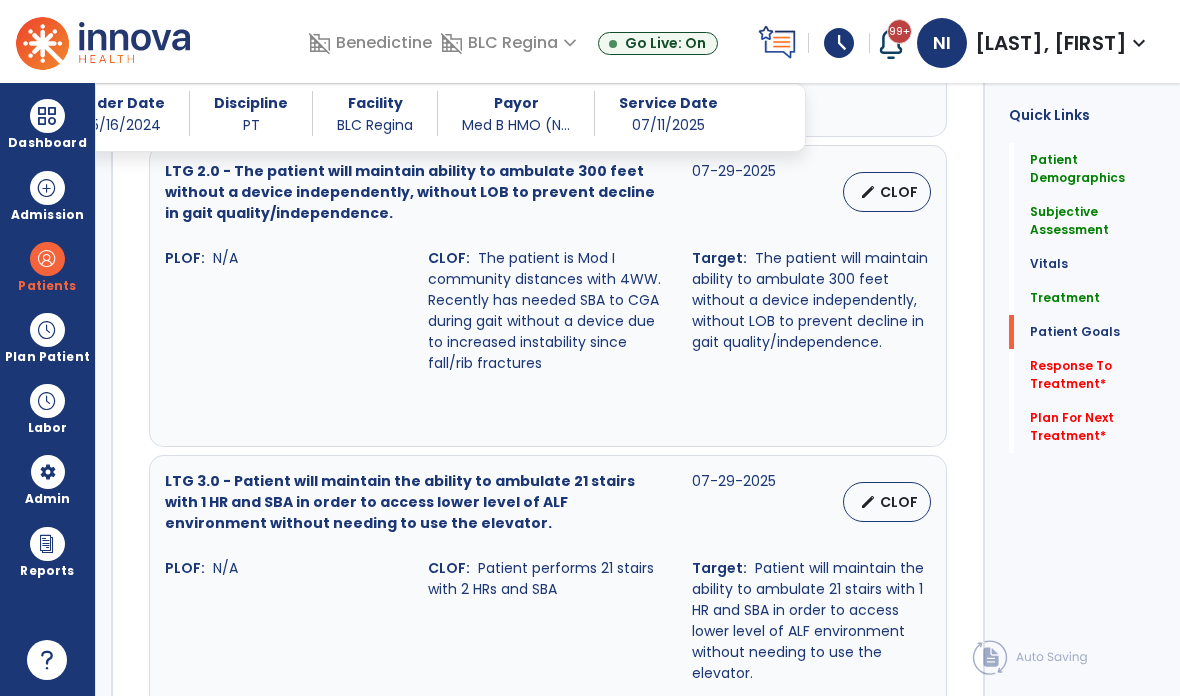 scroll, scrollTop: 3854, scrollLeft: 0, axis: vertical 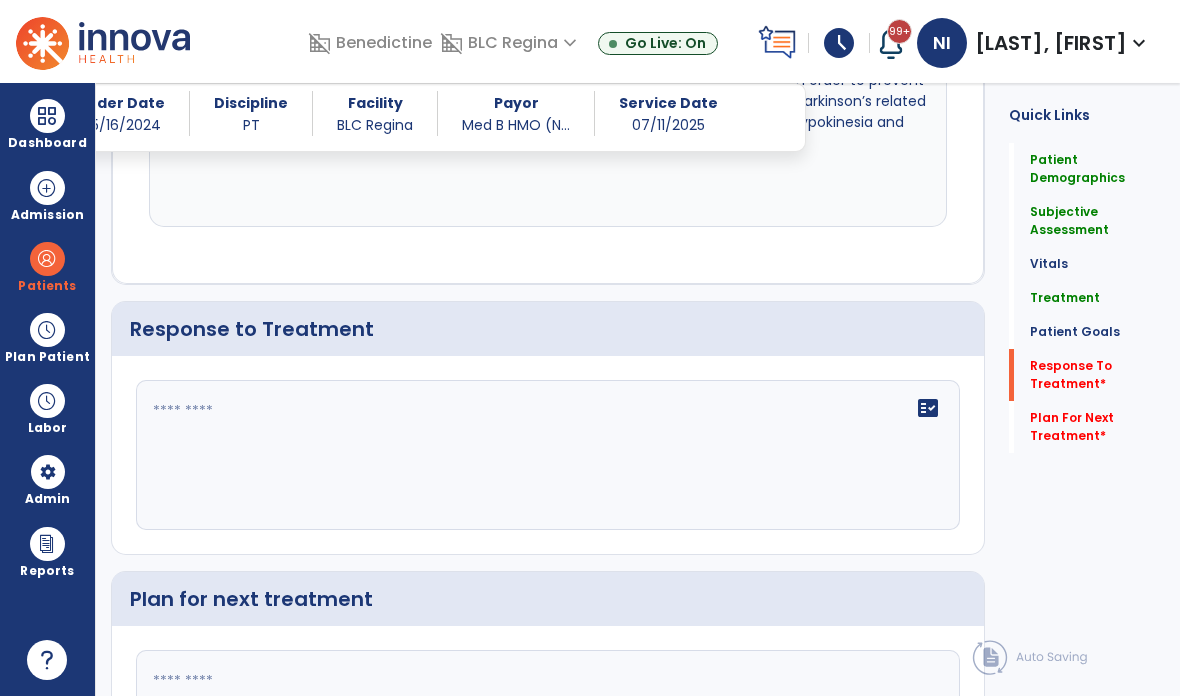 click on "fact_check" 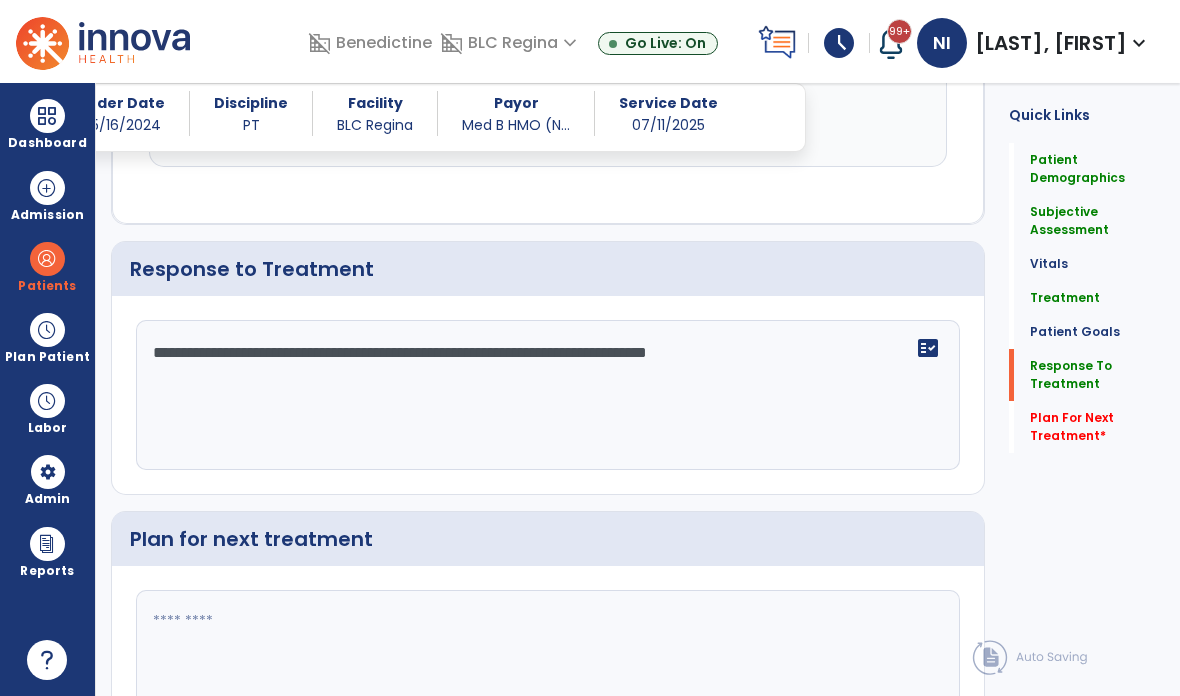 scroll, scrollTop: 3914, scrollLeft: 0, axis: vertical 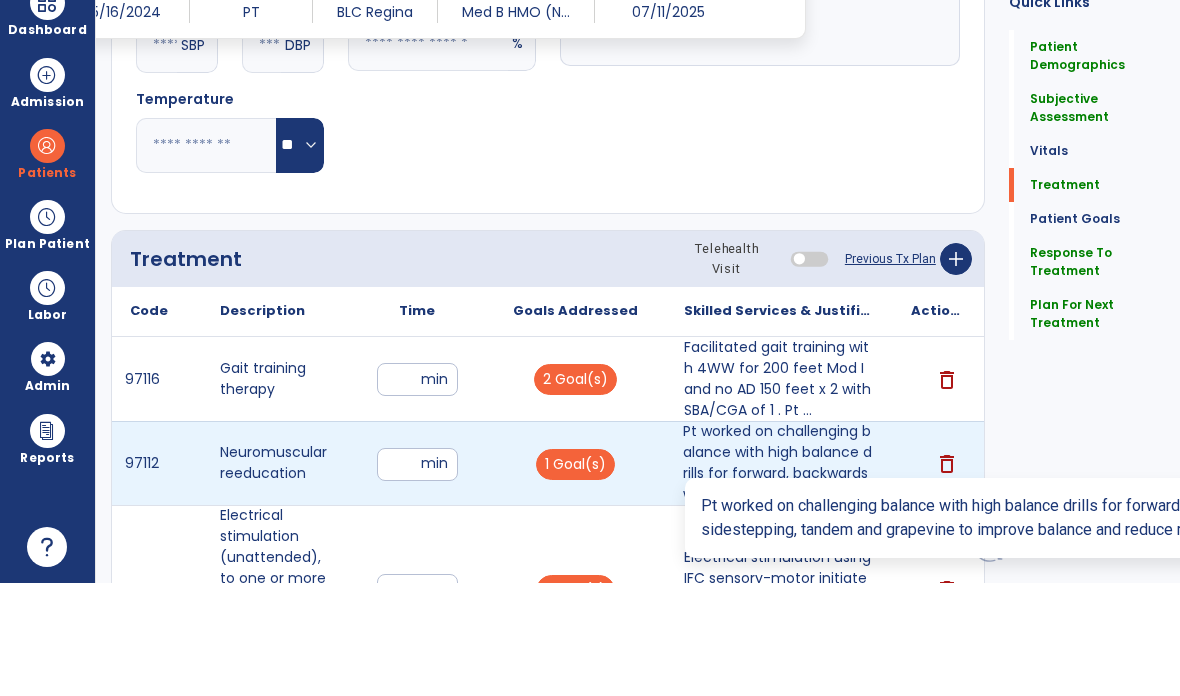 type on "**********" 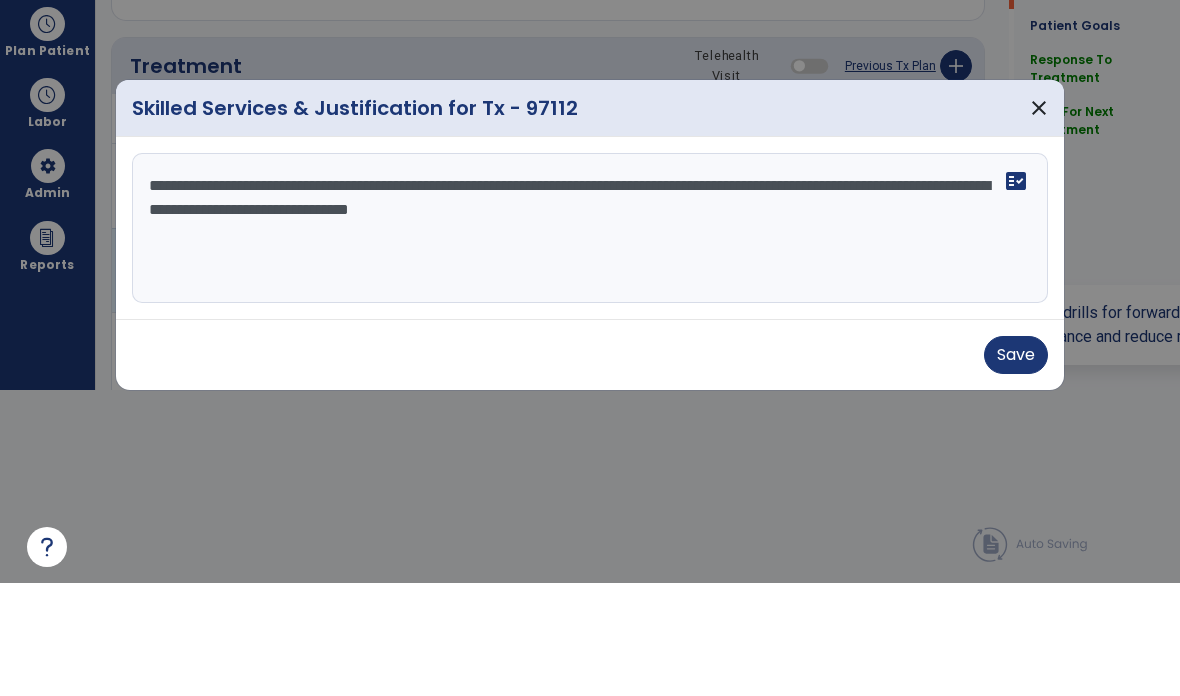 scroll, scrollTop: 0, scrollLeft: 0, axis: both 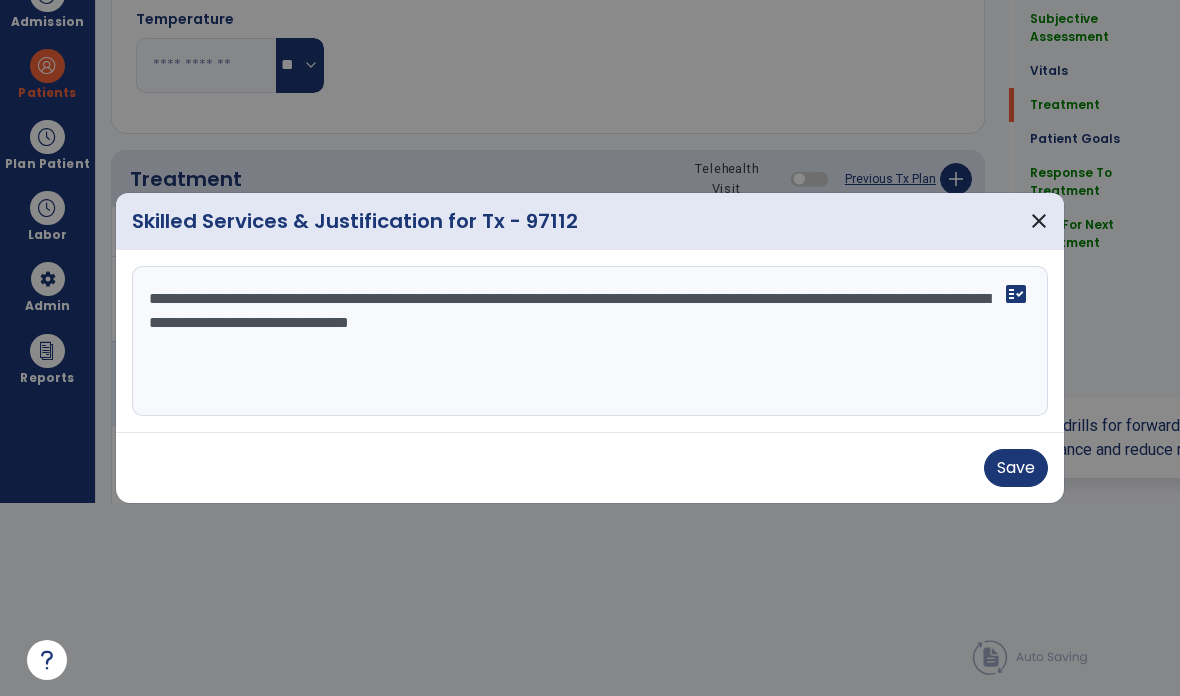 click on "**********" at bounding box center [590, 341] 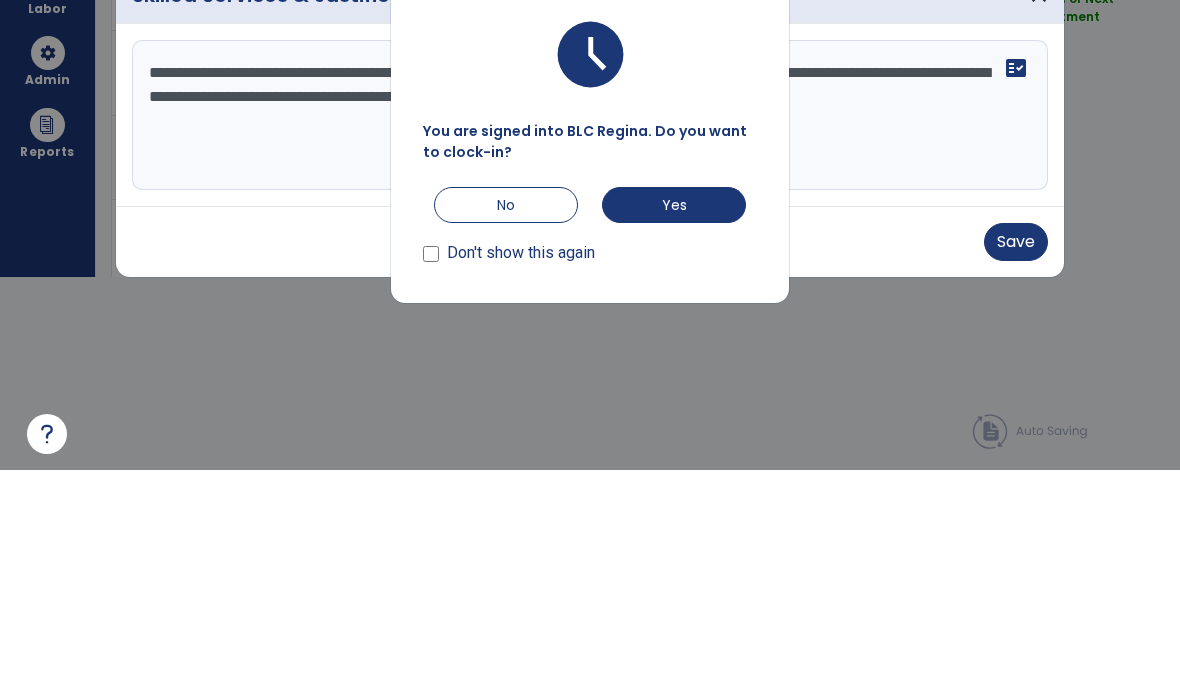 type on "**********" 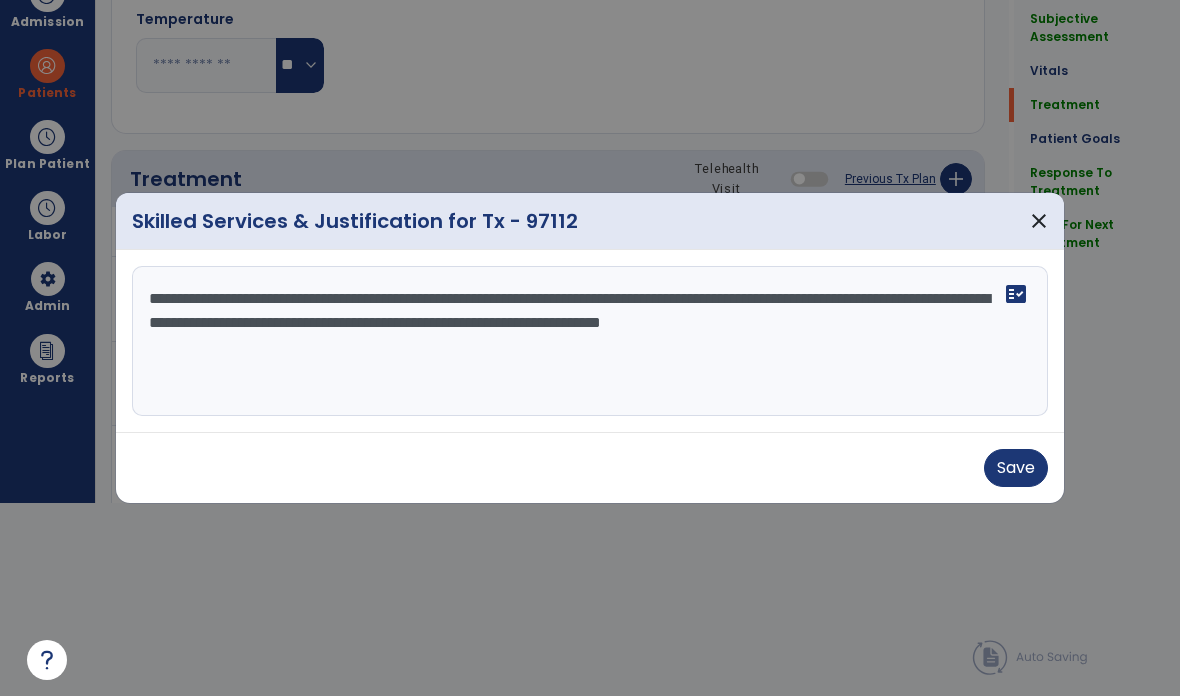 click on "Save" at bounding box center (1016, 468) 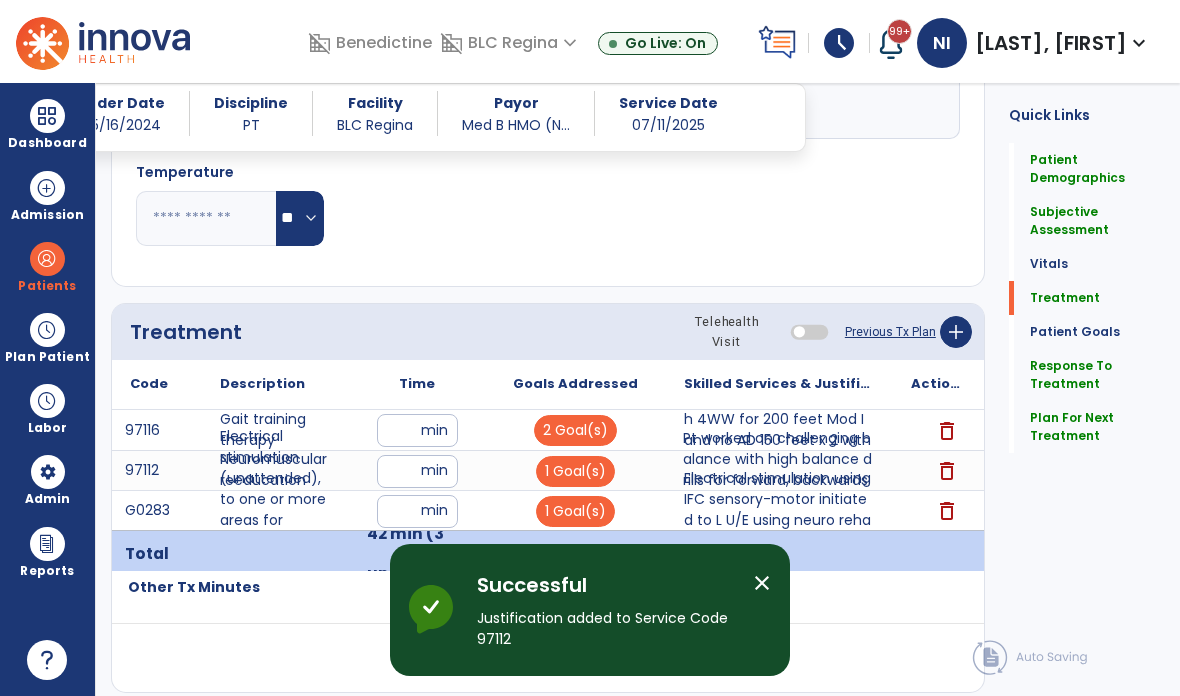 scroll, scrollTop: 80, scrollLeft: 0, axis: vertical 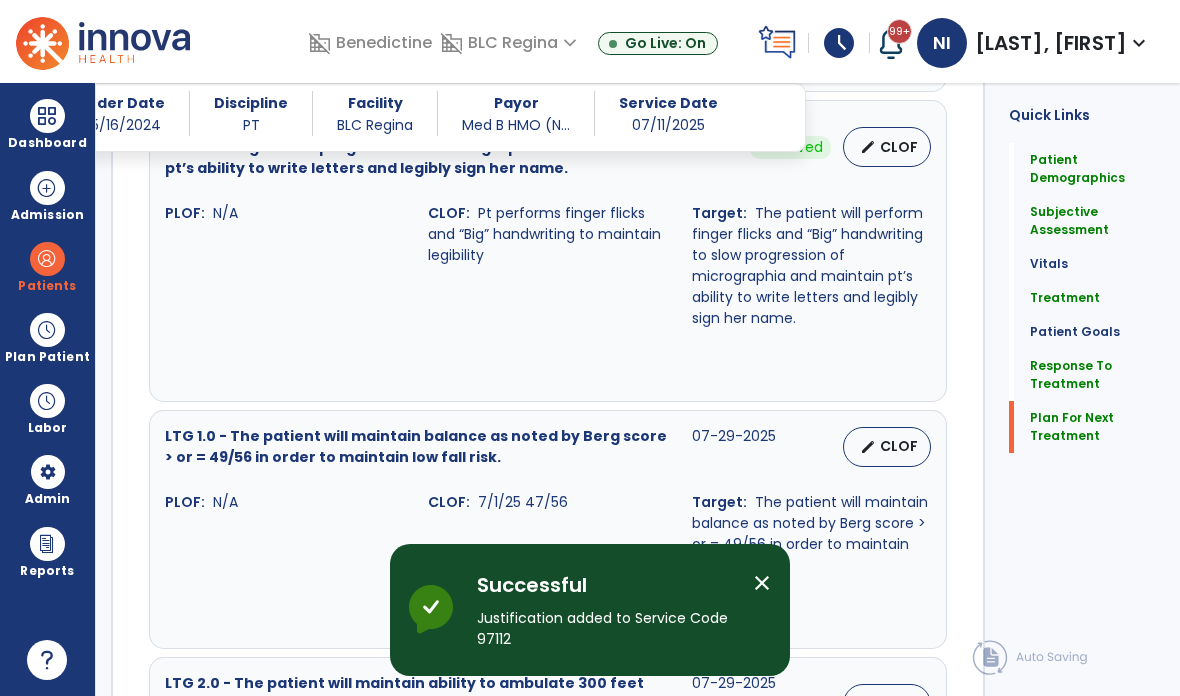 click on "Plan For Next Treatment" 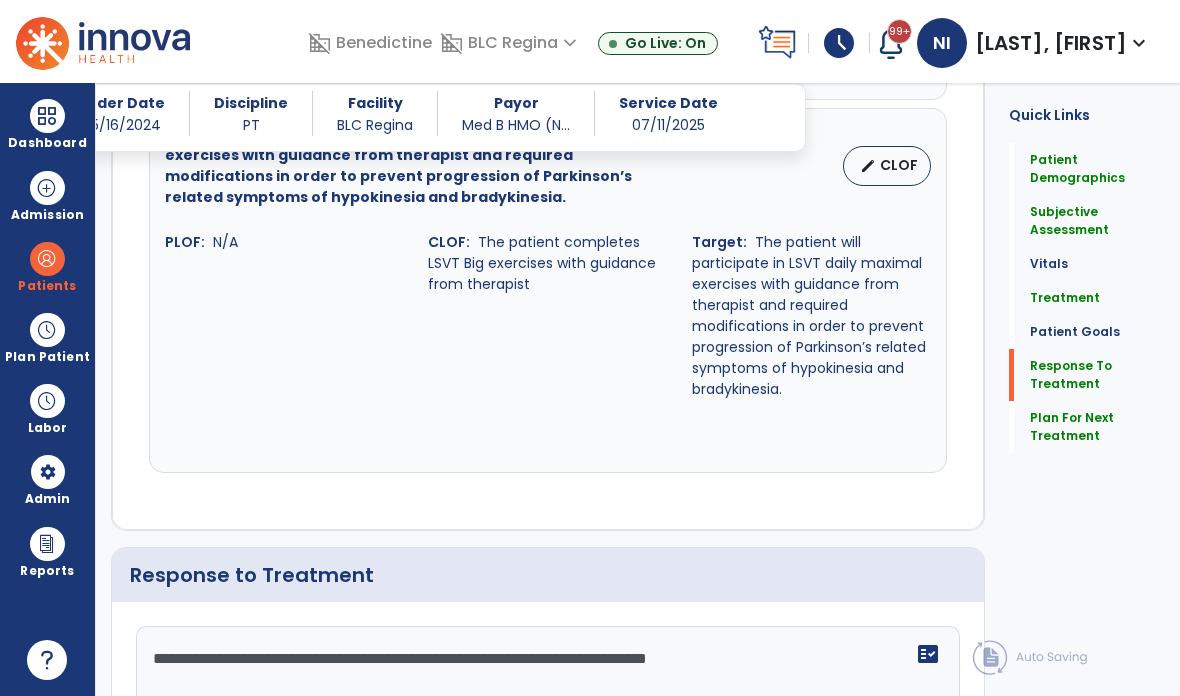 scroll, scrollTop: 3970, scrollLeft: 0, axis: vertical 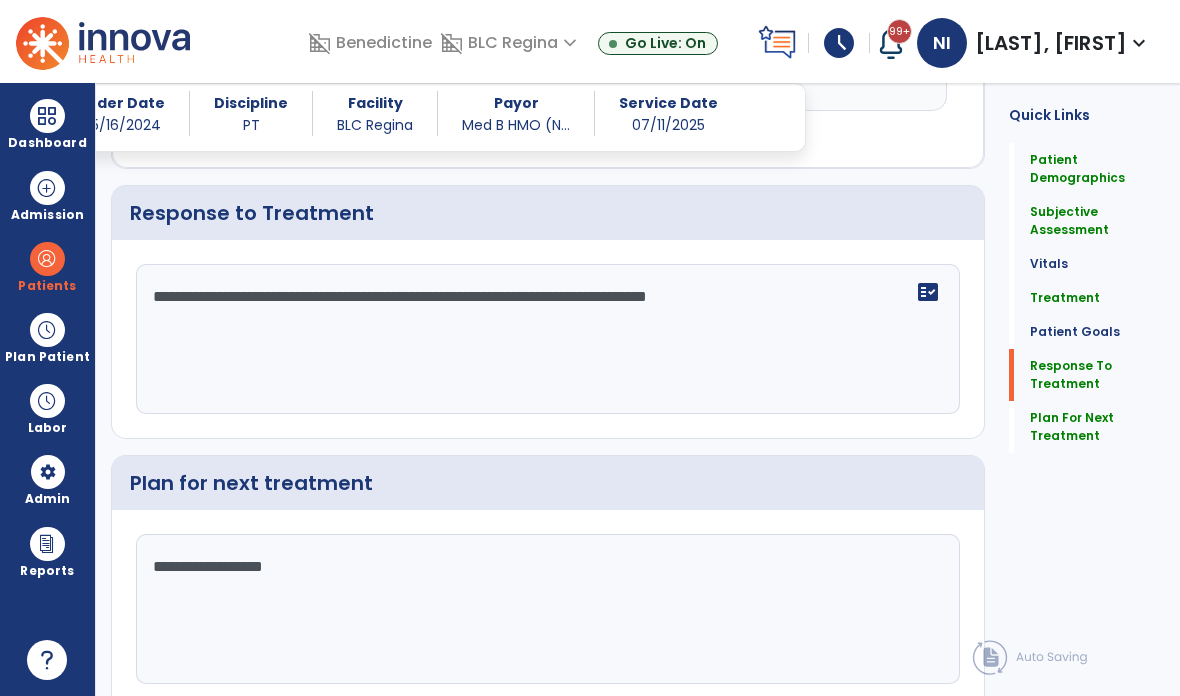 click on "chevron_right" 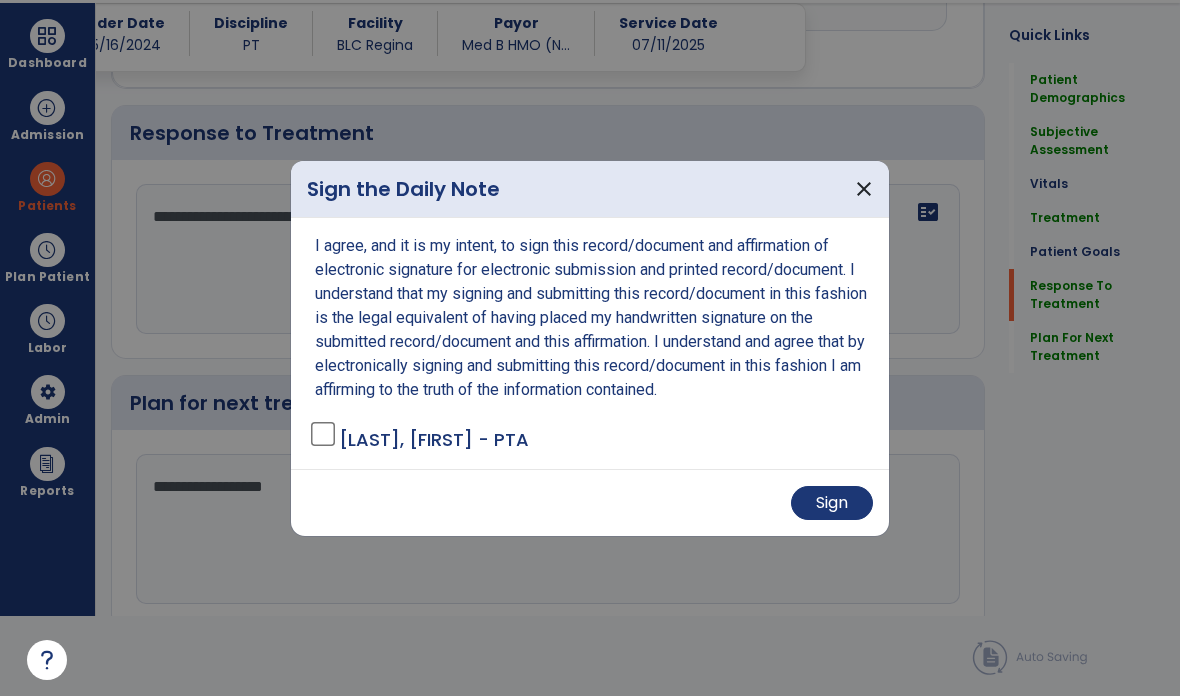 click on "Sign" at bounding box center (832, 503) 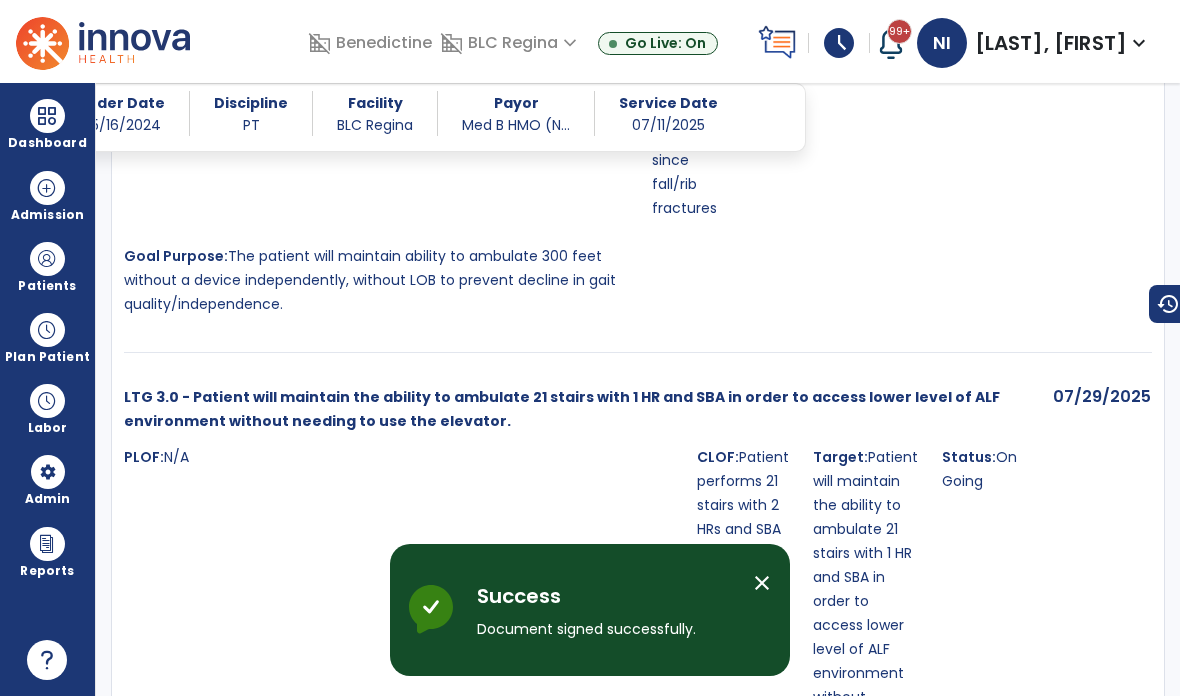 scroll, scrollTop: 80, scrollLeft: 0, axis: vertical 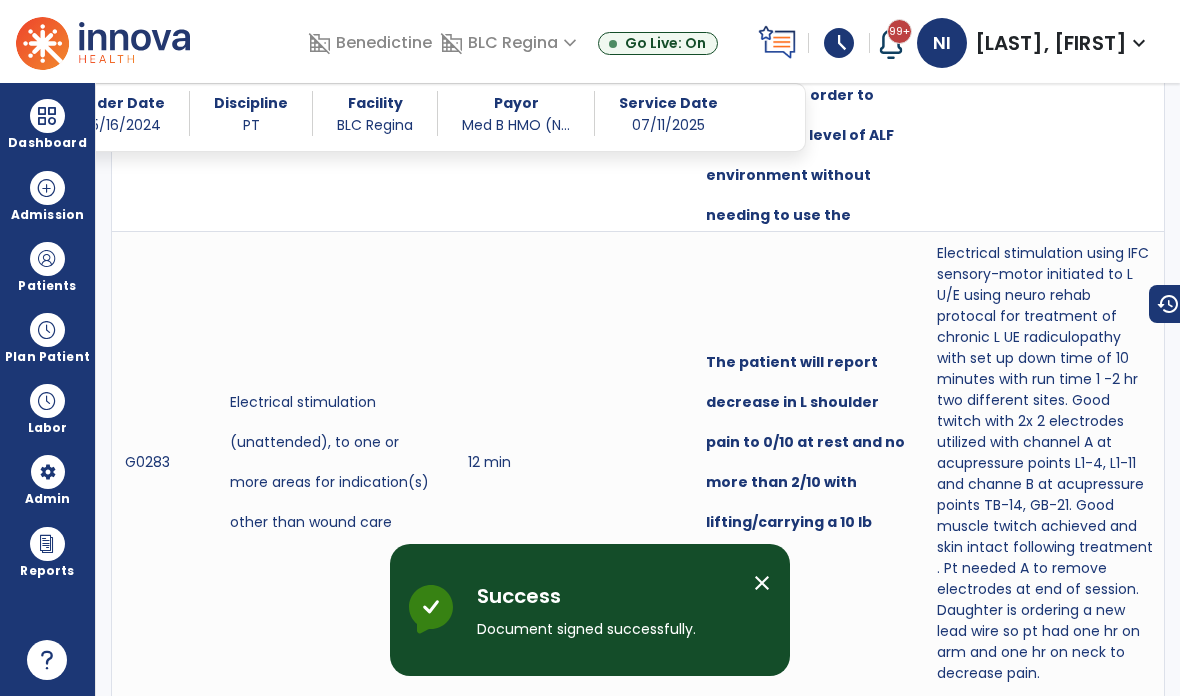 click at bounding box center [47, 259] 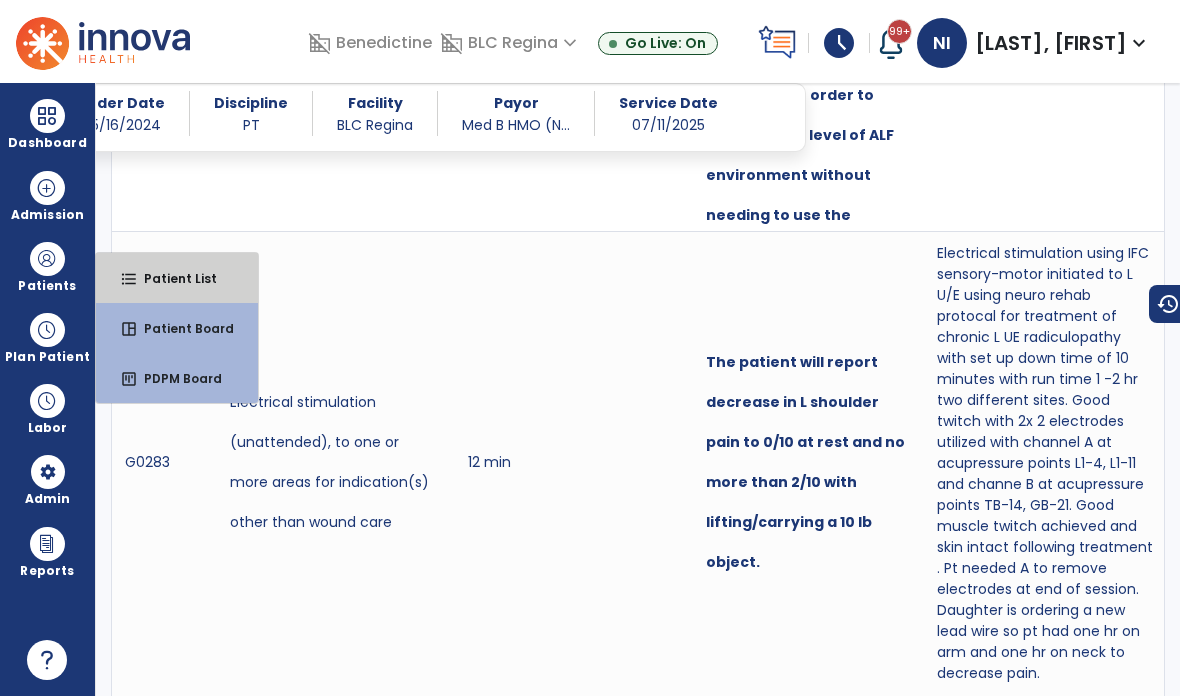 click on "Patient List" at bounding box center (172, 278) 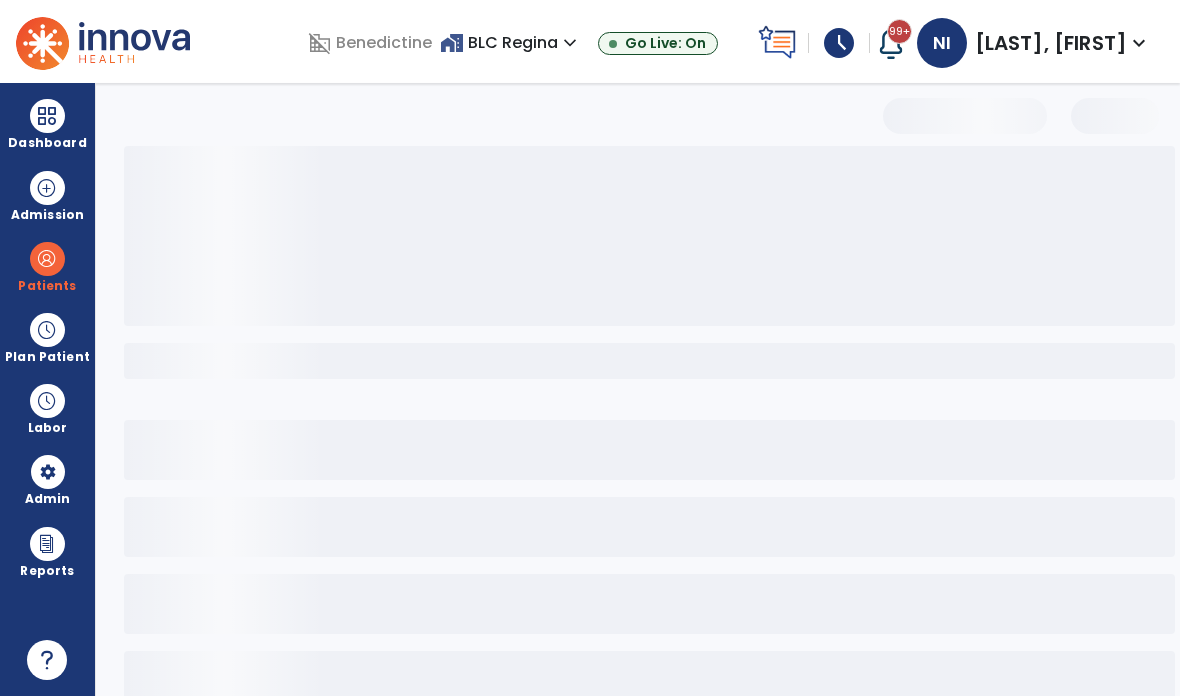 scroll, scrollTop: 0, scrollLeft: 0, axis: both 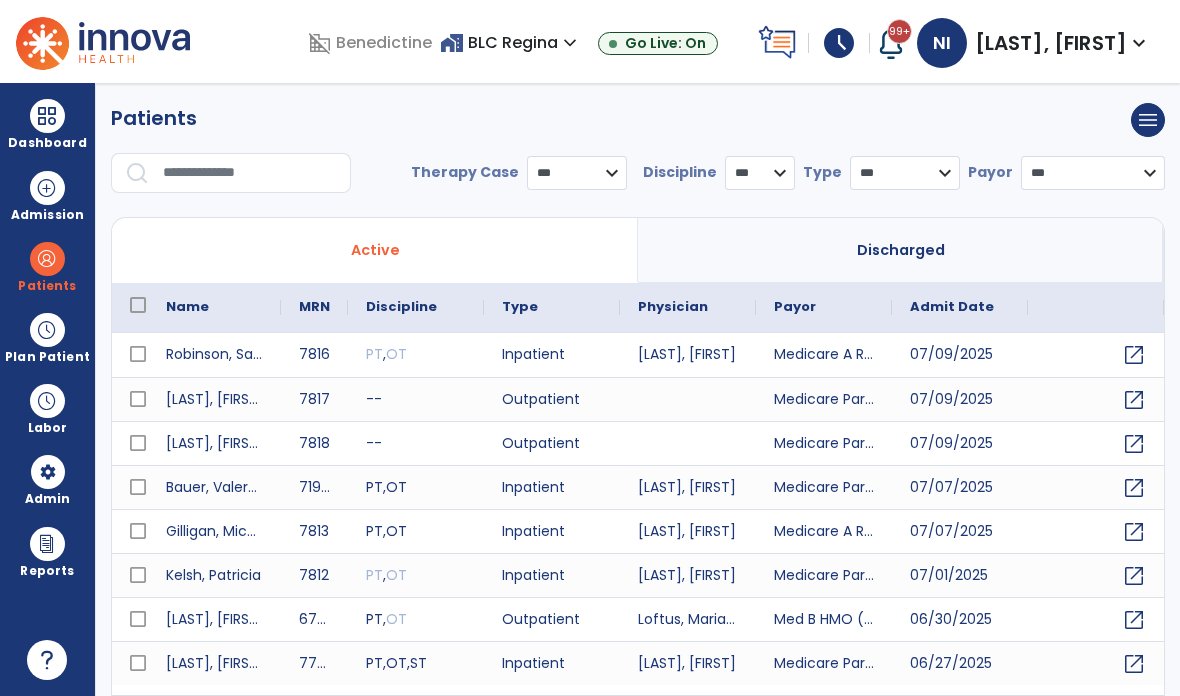 click at bounding box center [250, 173] 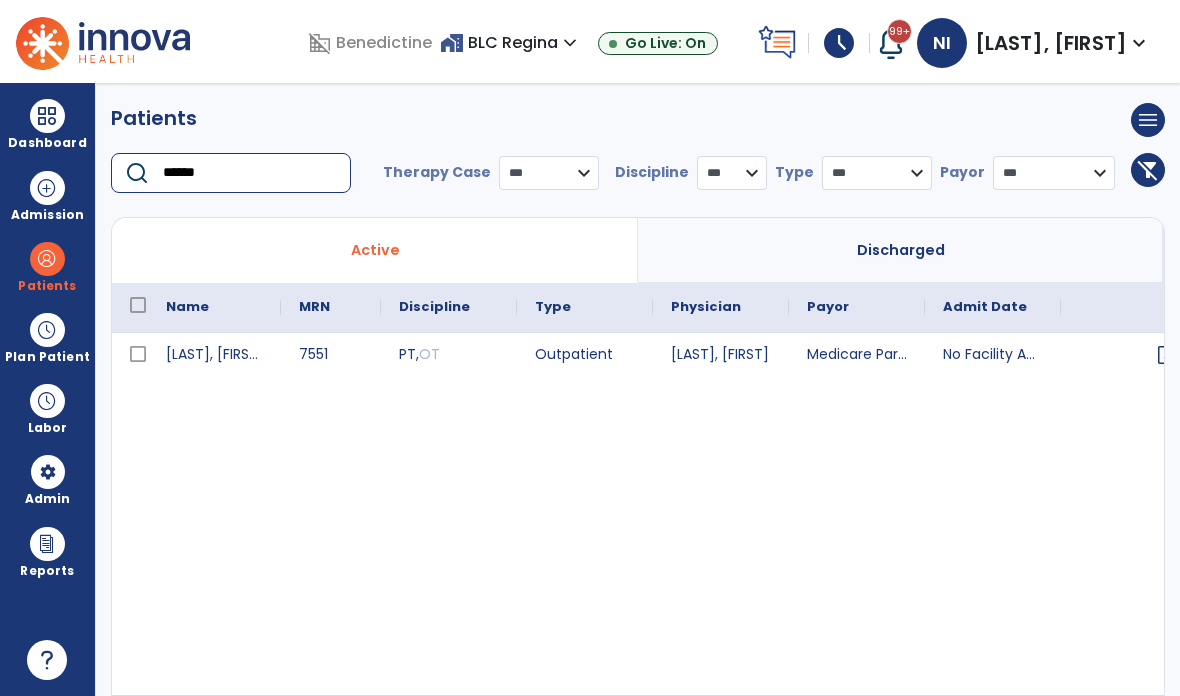 scroll, scrollTop: 0, scrollLeft: 0, axis: both 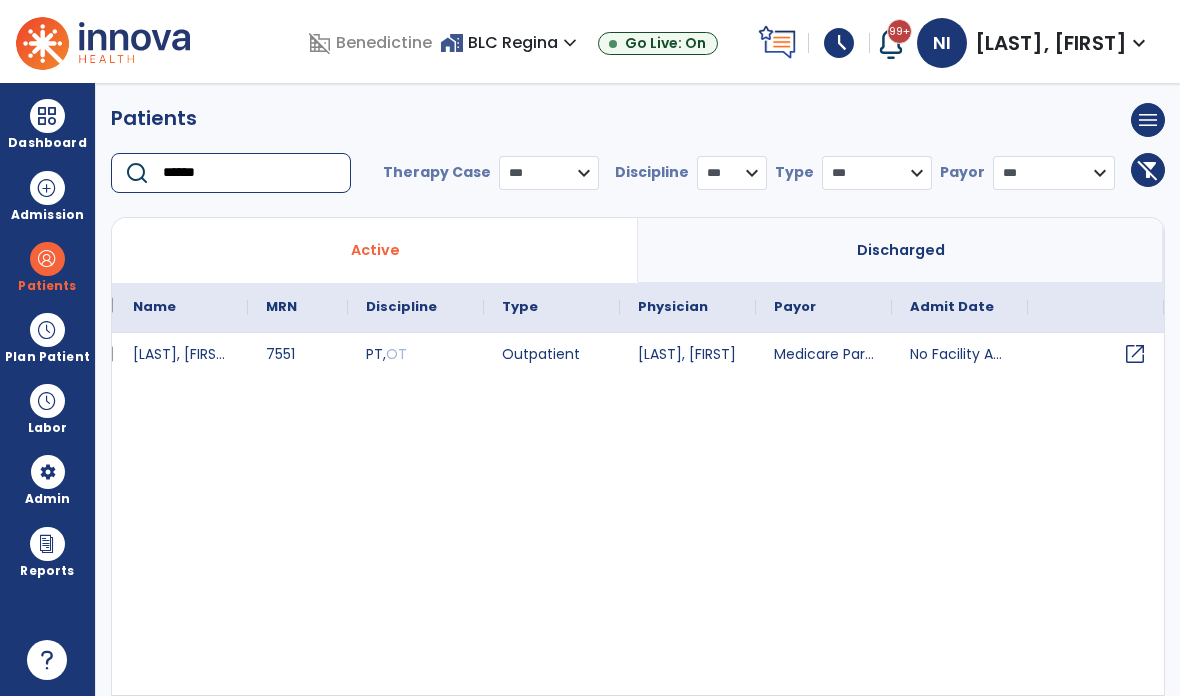 type on "******" 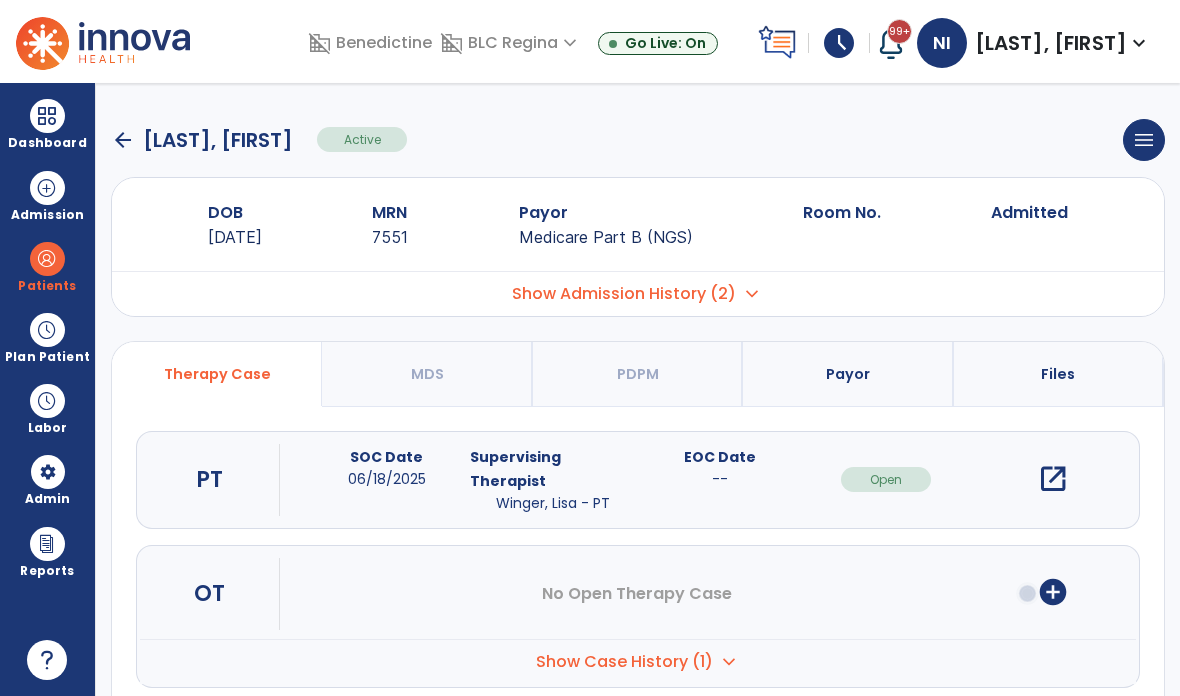 click on "open_in_new" at bounding box center (1053, 479) 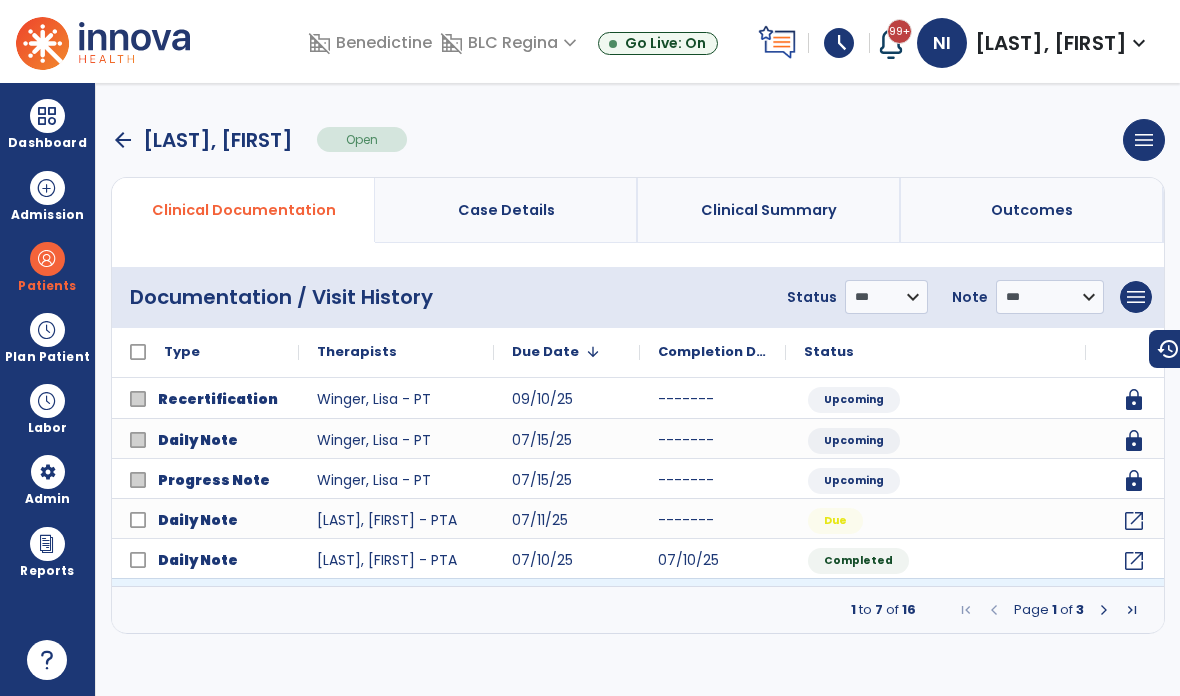click on "open_in_new" 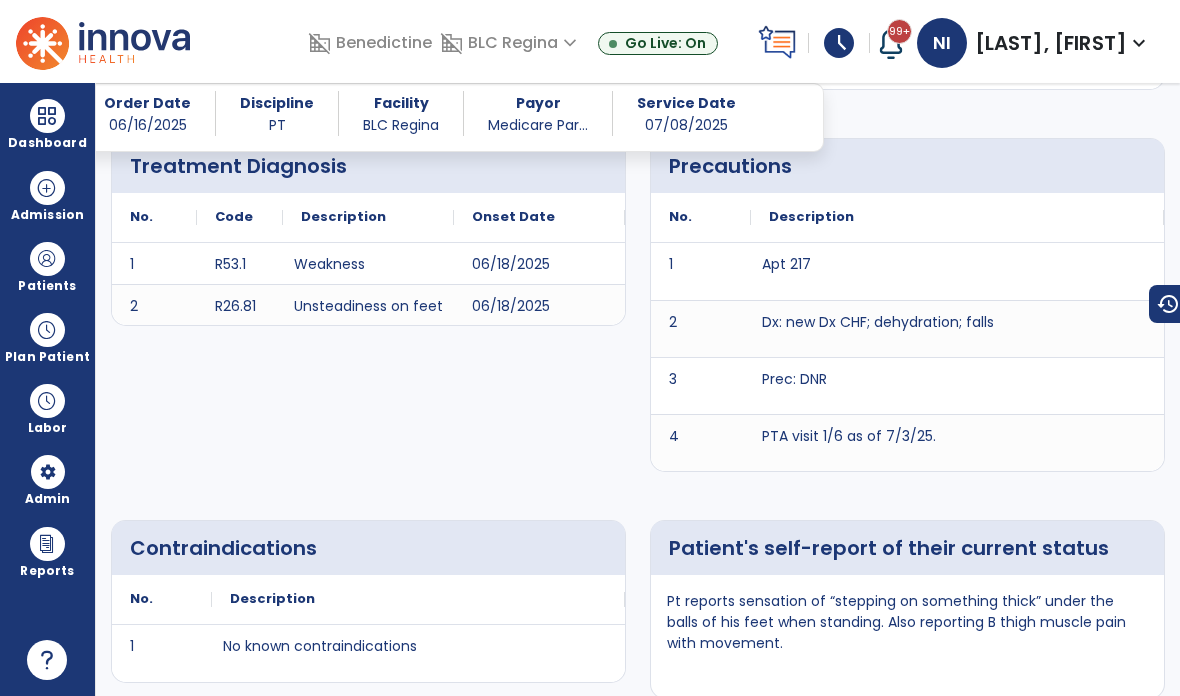 scroll, scrollTop: 360, scrollLeft: 0, axis: vertical 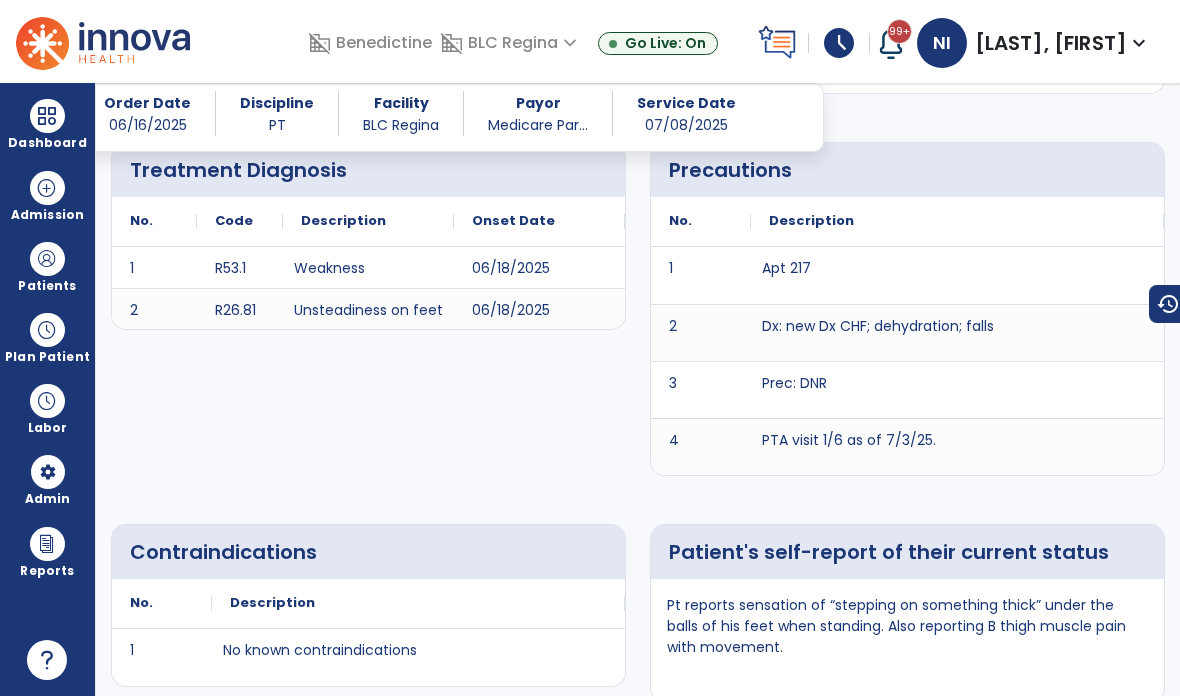 click at bounding box center [47, 188] 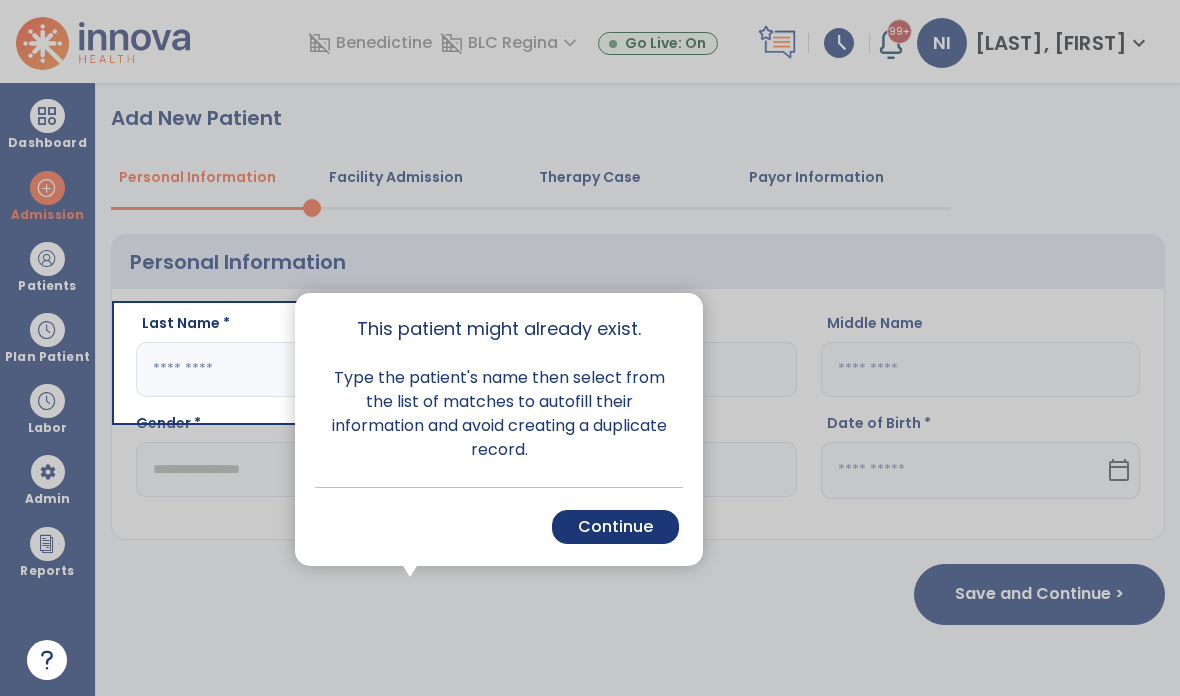 scroll, scrollTop: 0, scrollLeft: 0, axis: both 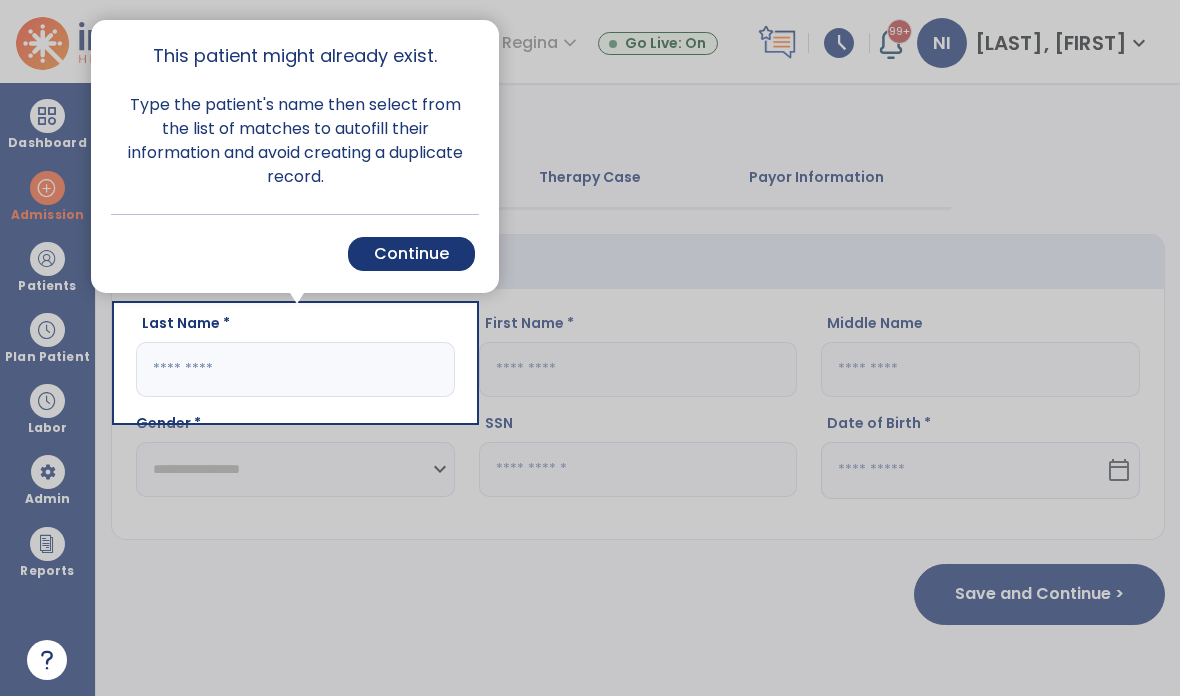 click at bounding box center (295, 598) 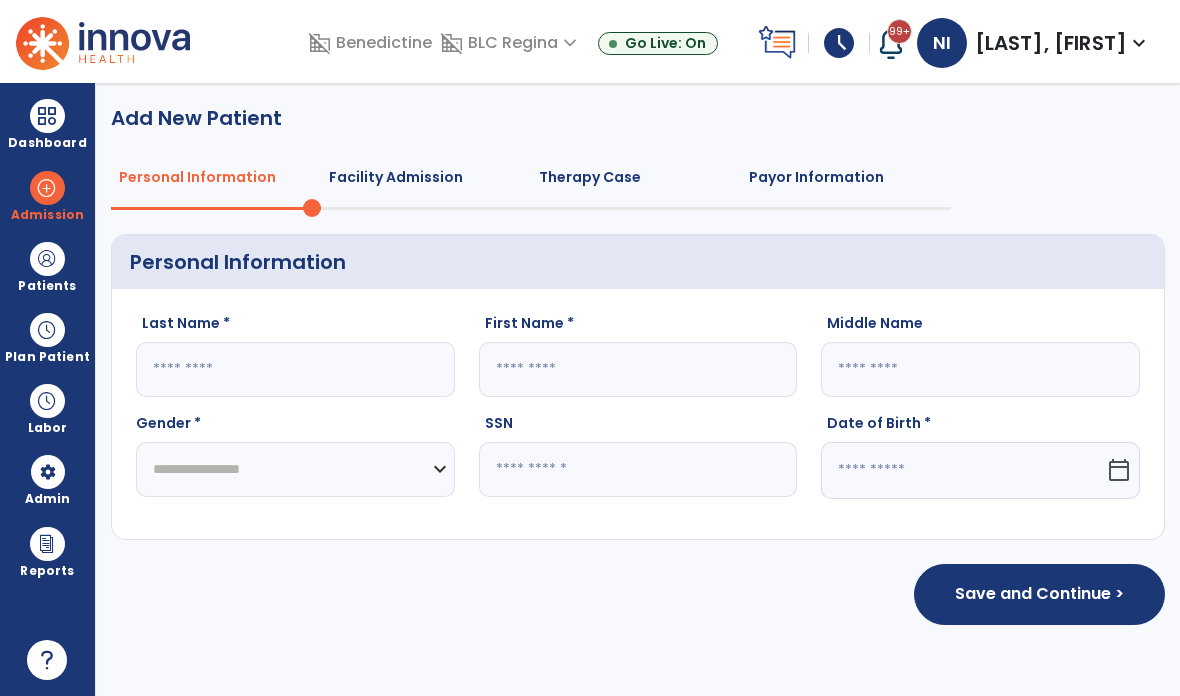 click at bounding box center [47, 259] 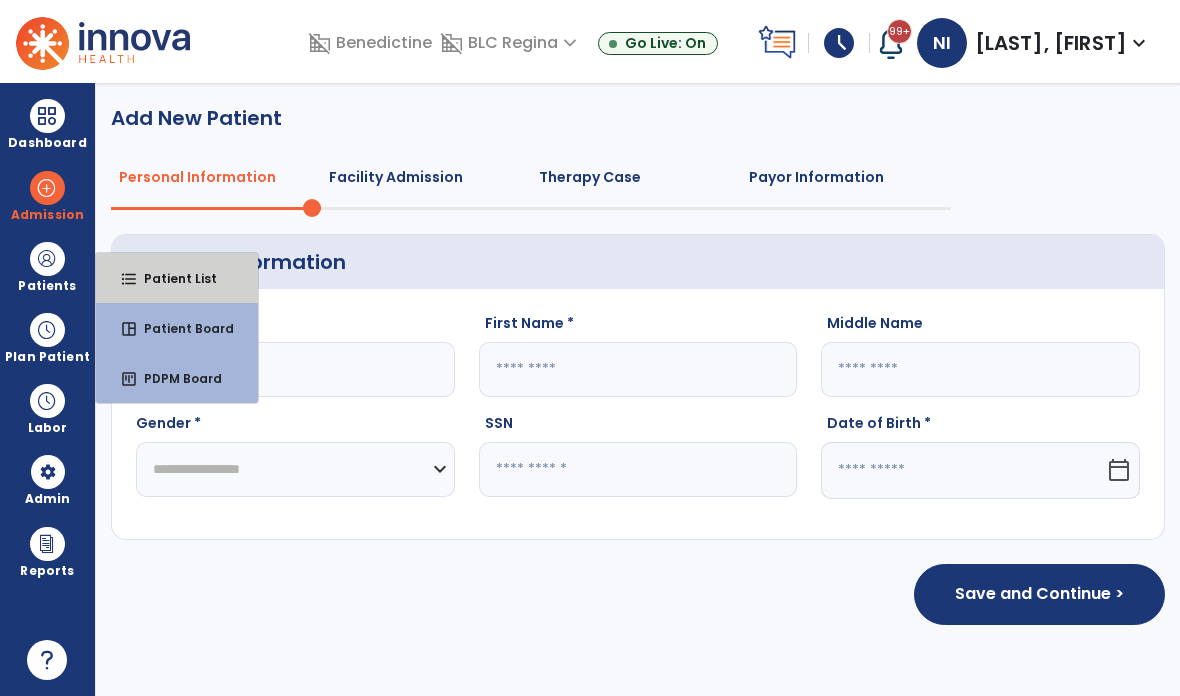 click on "Patient List" at bounding box center (172, 278) 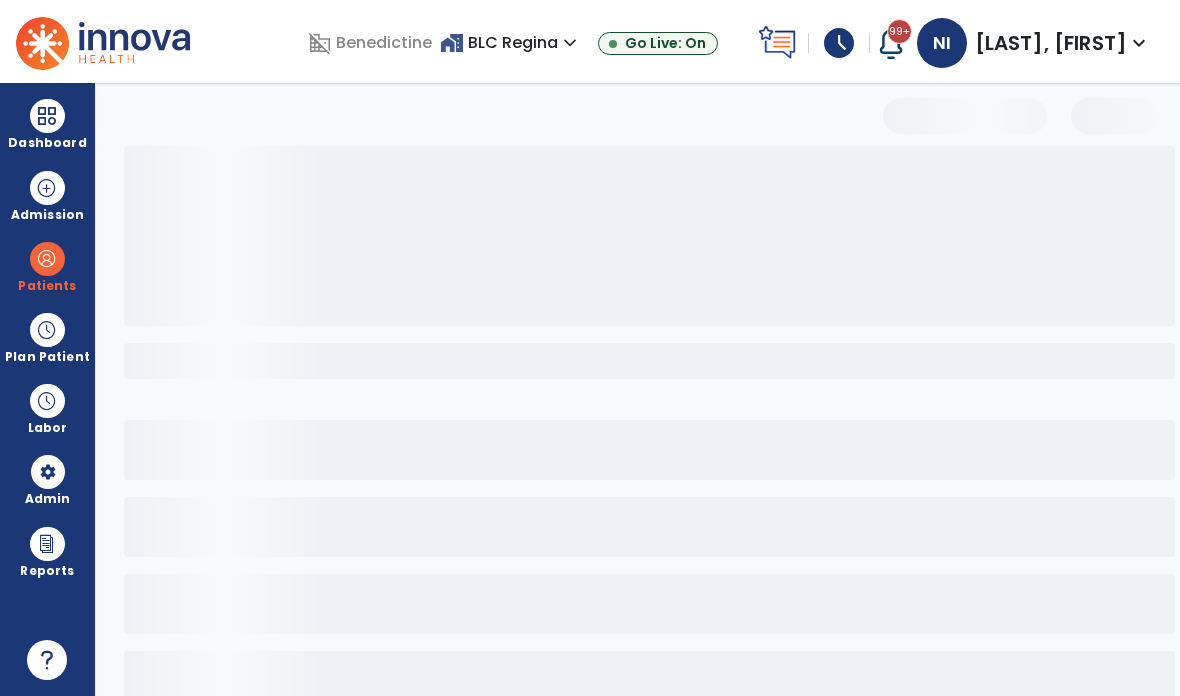 select on "***" 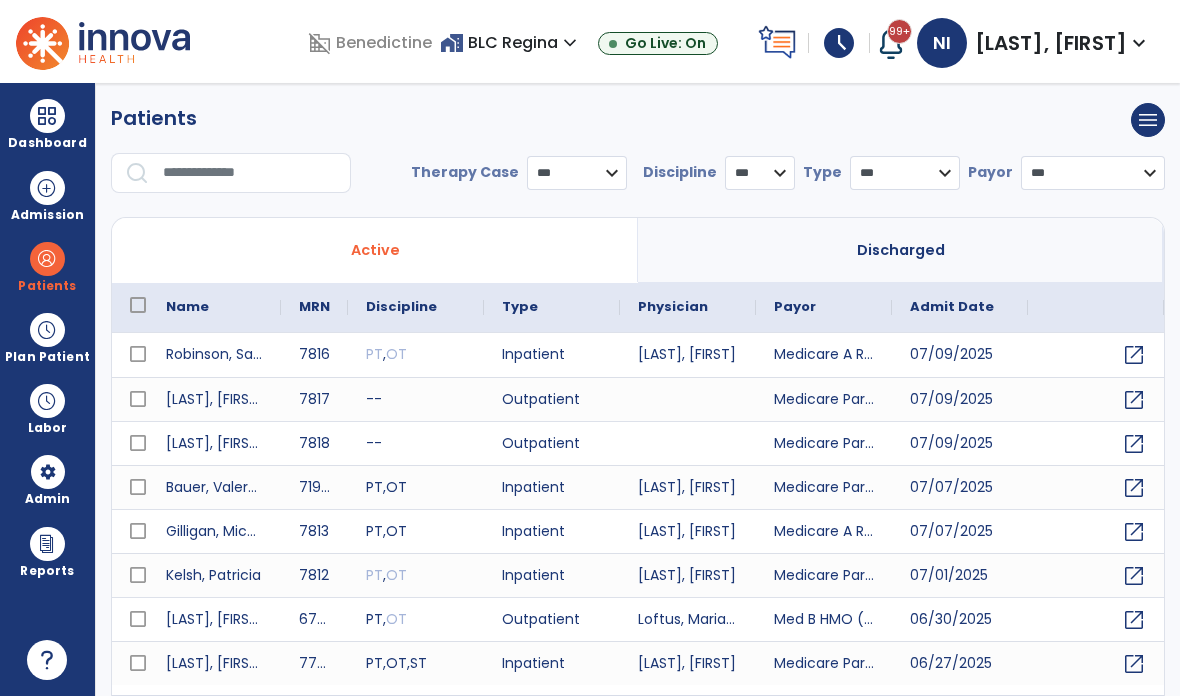 click at bounding box center [250, 173] 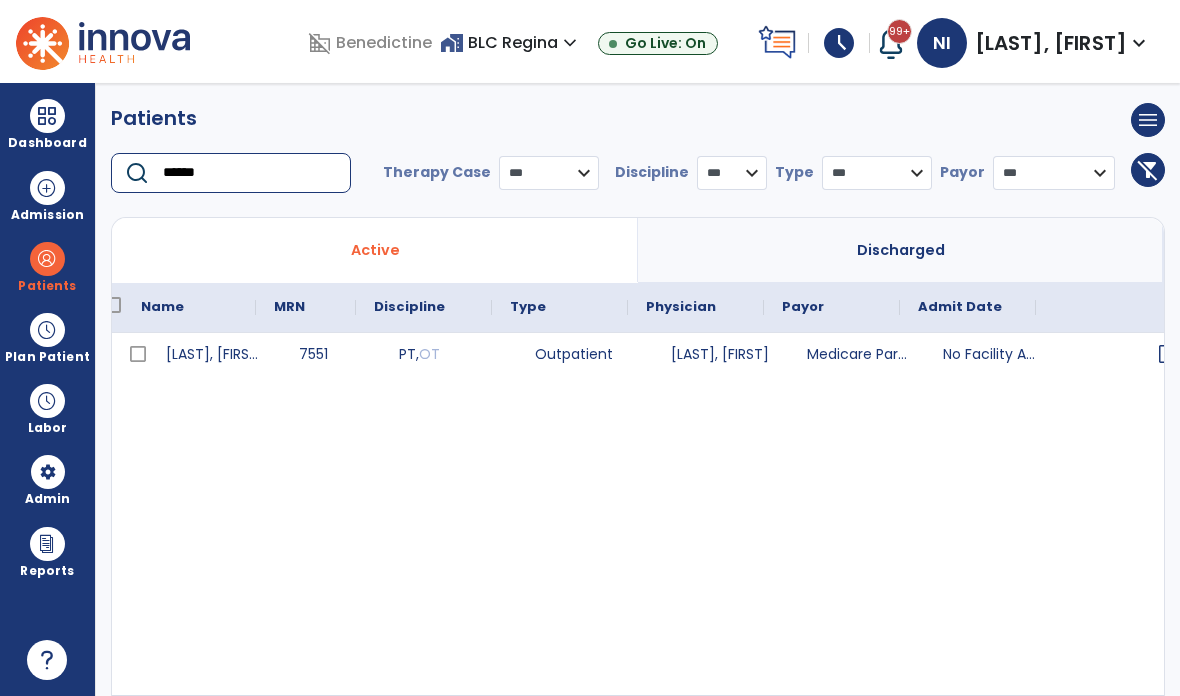 scroll, scrollTop: 0, scrollLeft: 56, axis: horizontal 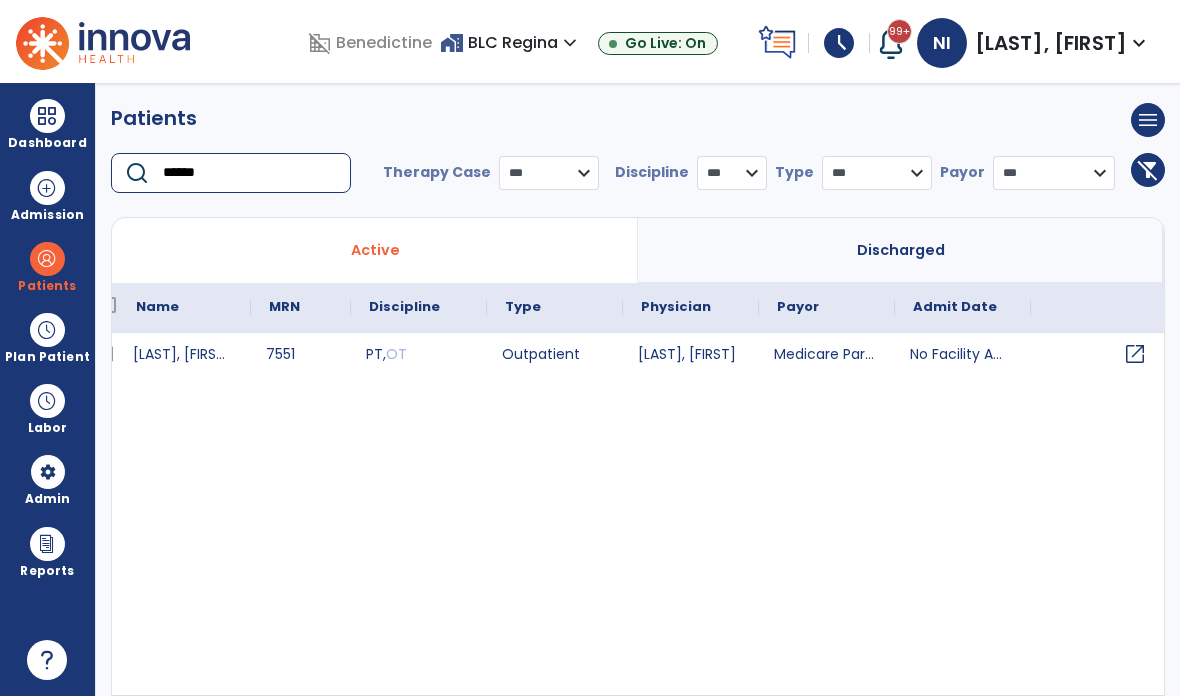 type on "******" 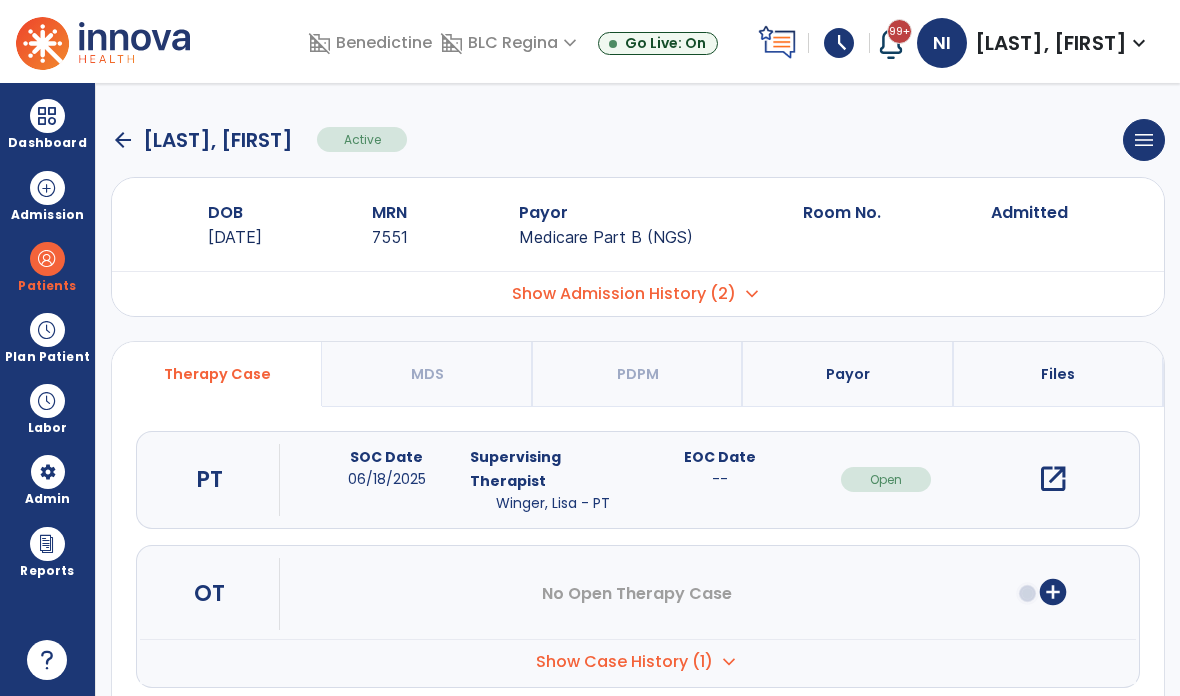 click on "open_in_new" at bounding box center (1053, 479) 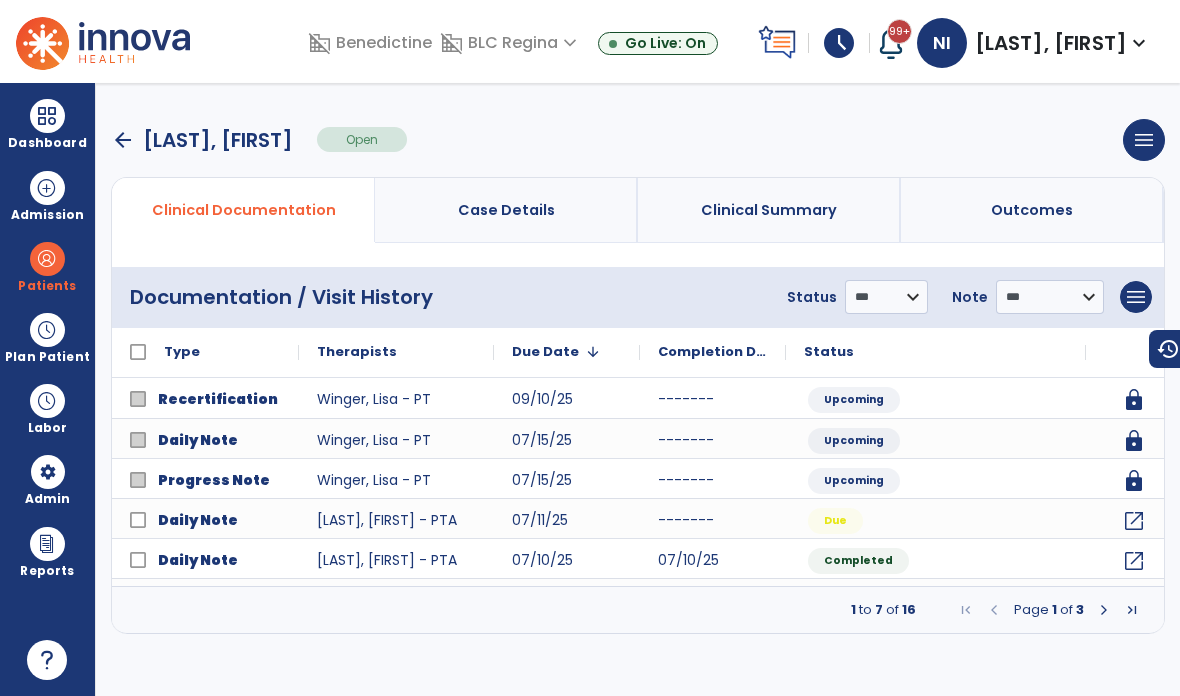 click at bounding box center (1104, 610) 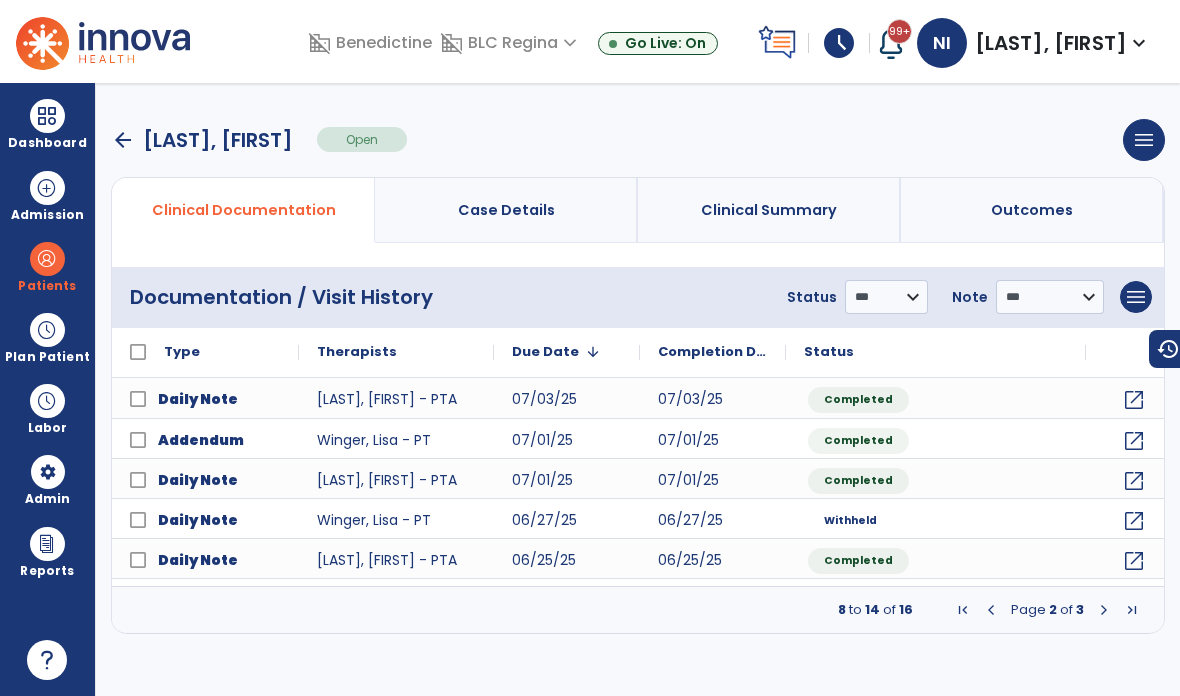 click at bounding box center [991, 610] 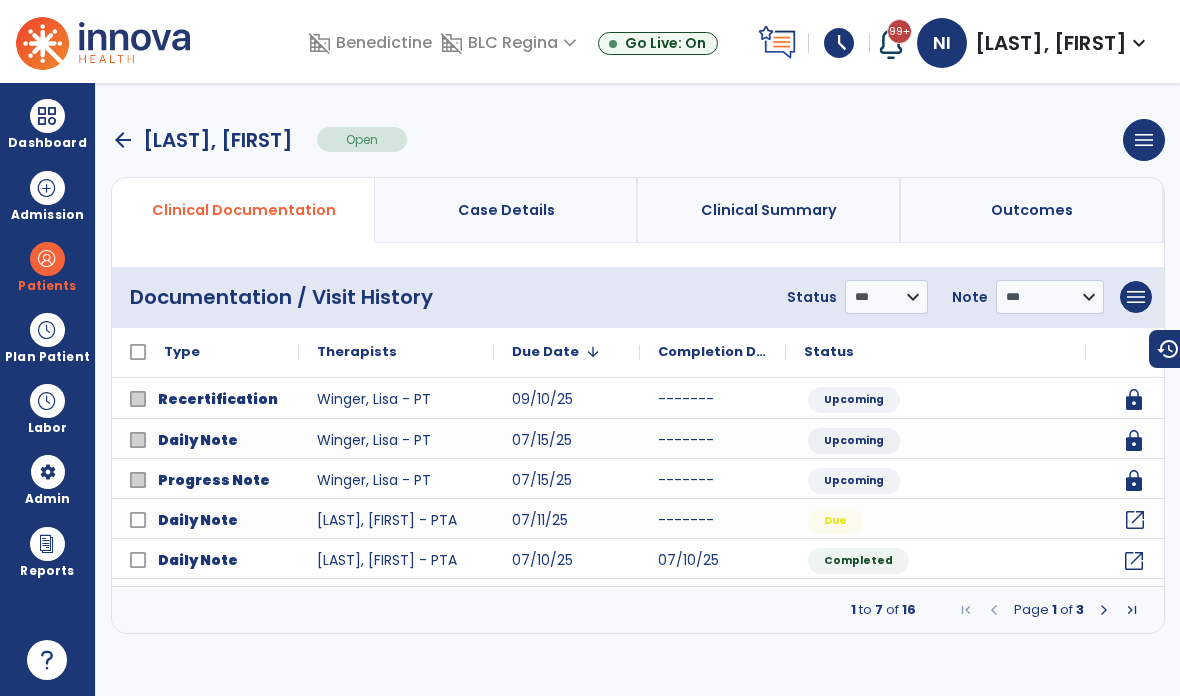 click on "open_in_new" 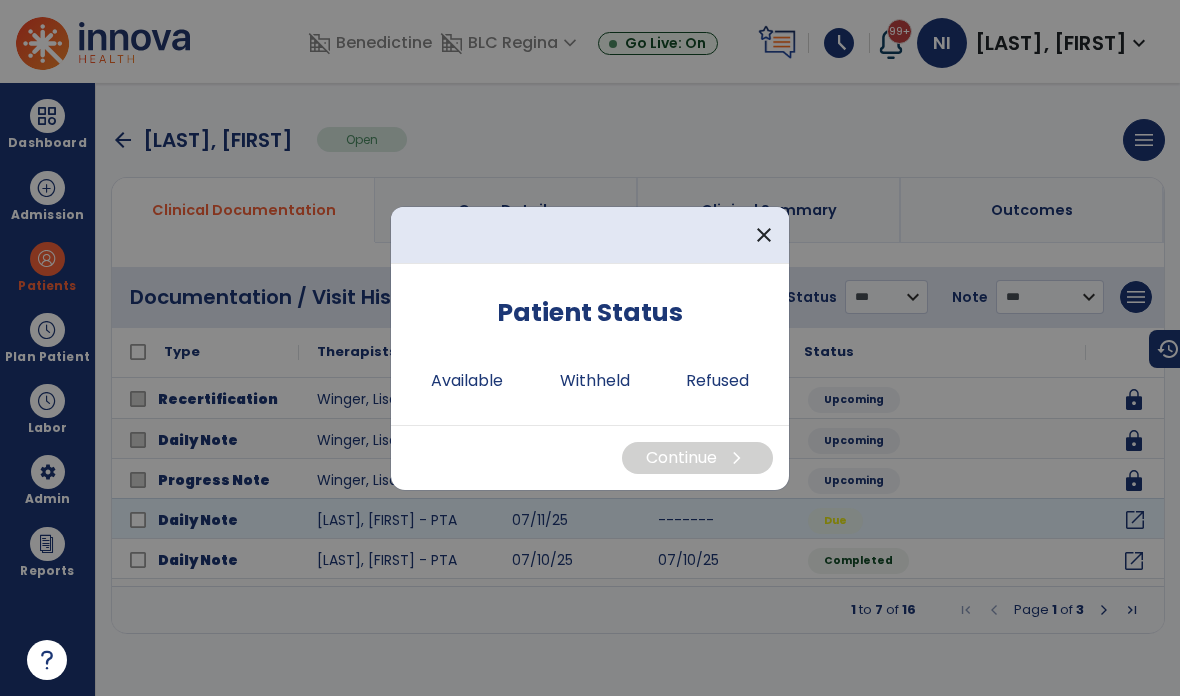 click on "Available" at bounding box center (467, 381) 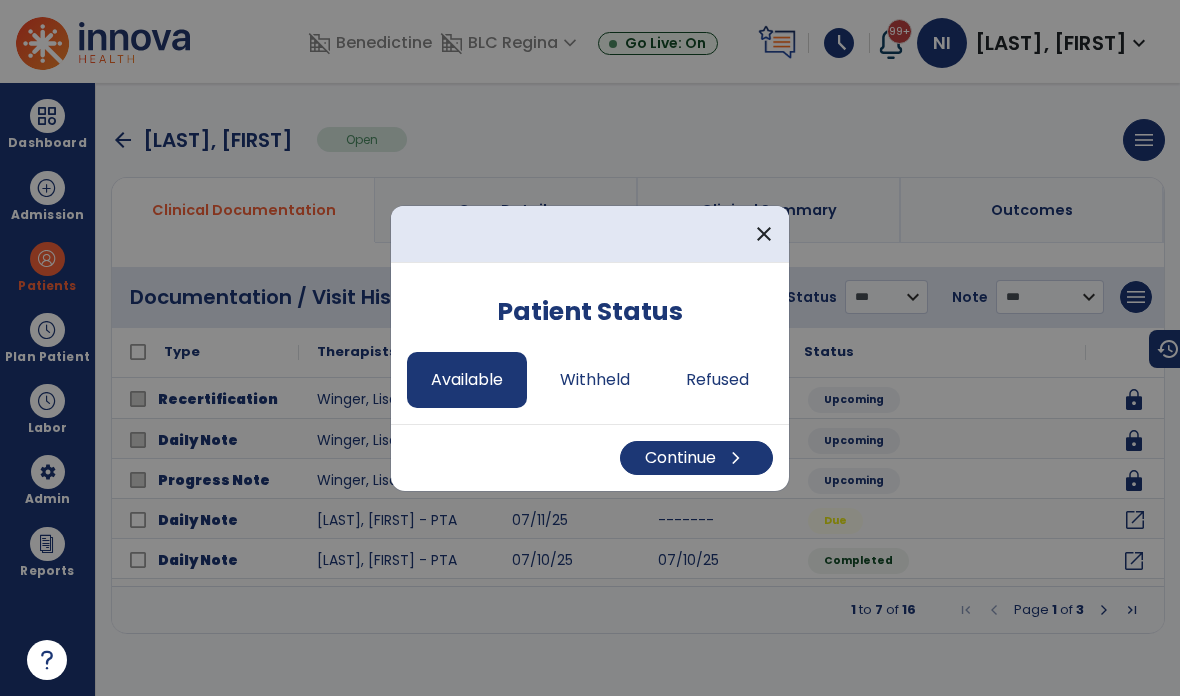 click on "Continue   chevron_right" at bounding box center (696, 458) 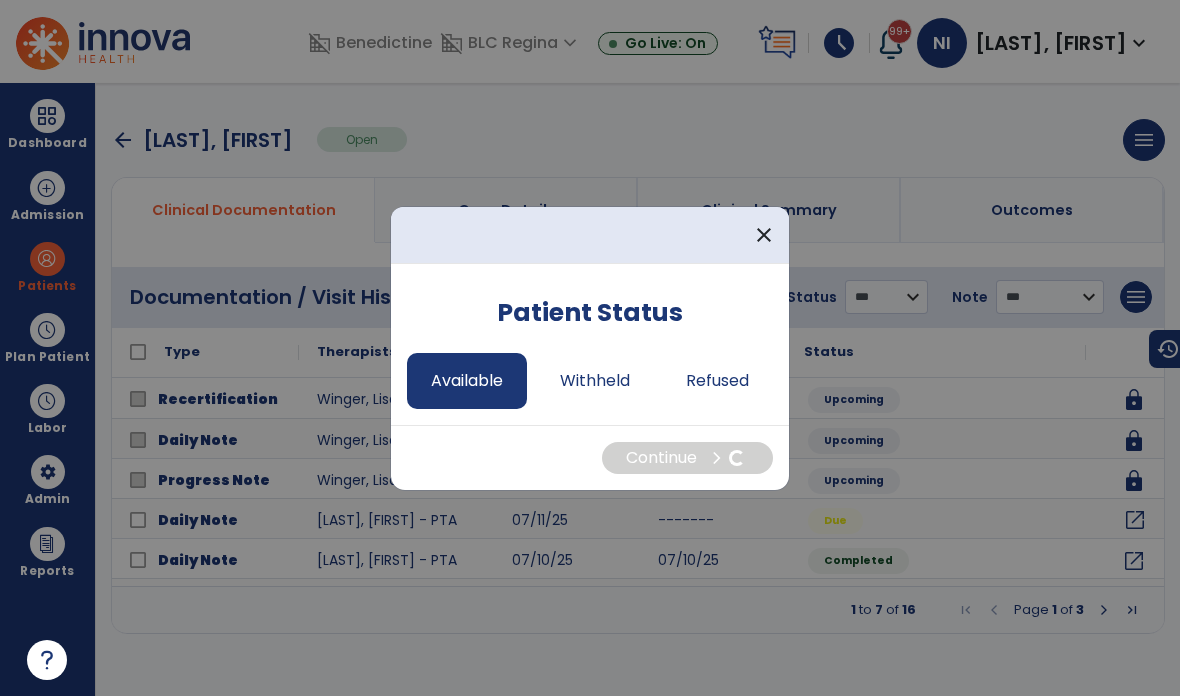 select on "*" 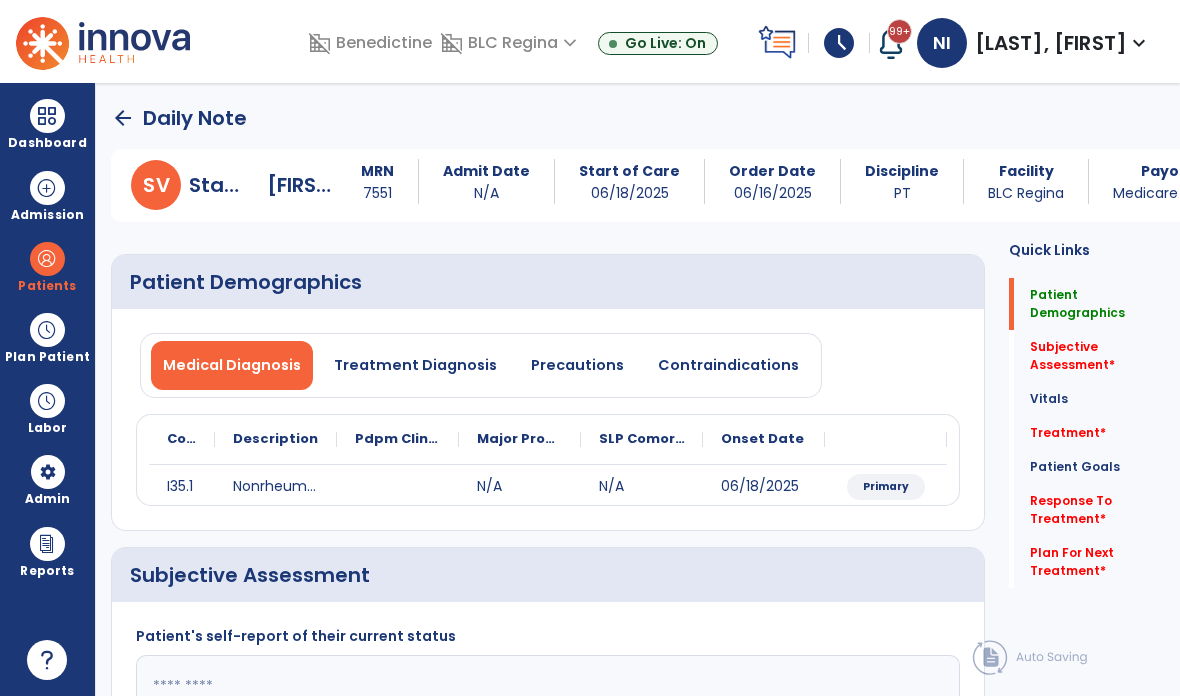 click on "Precautions" at bounding box center (577, 365) 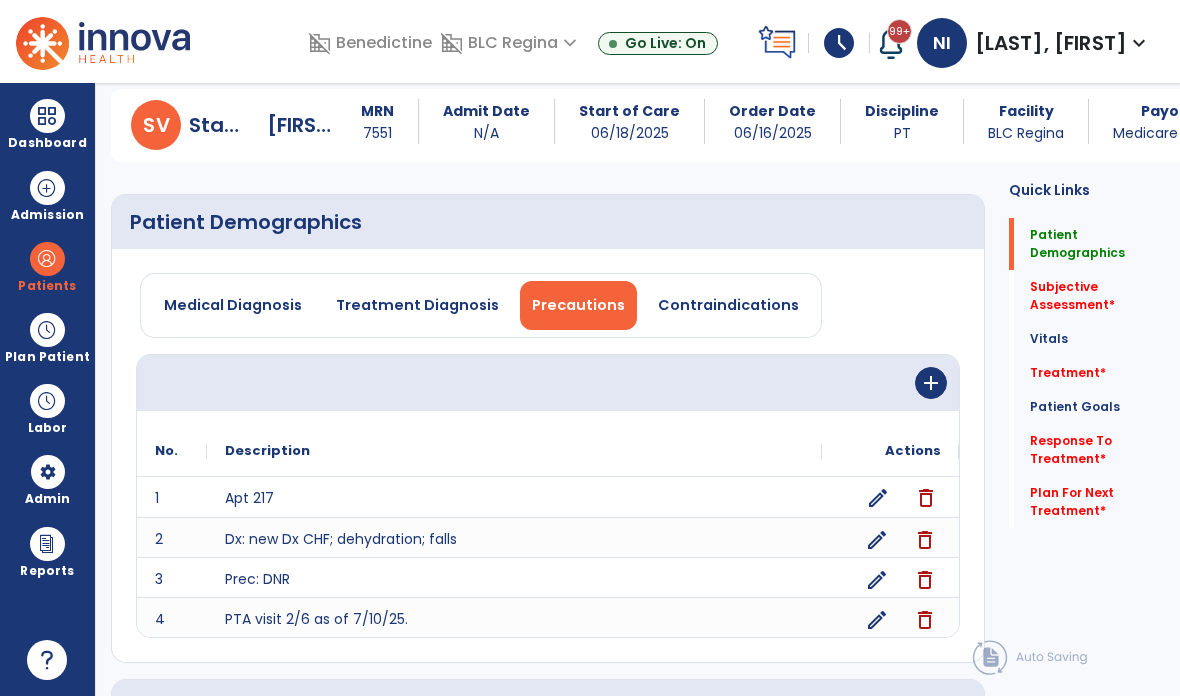 scroll, scrollTop: 63, scrollLeft: 0, axis: vertical 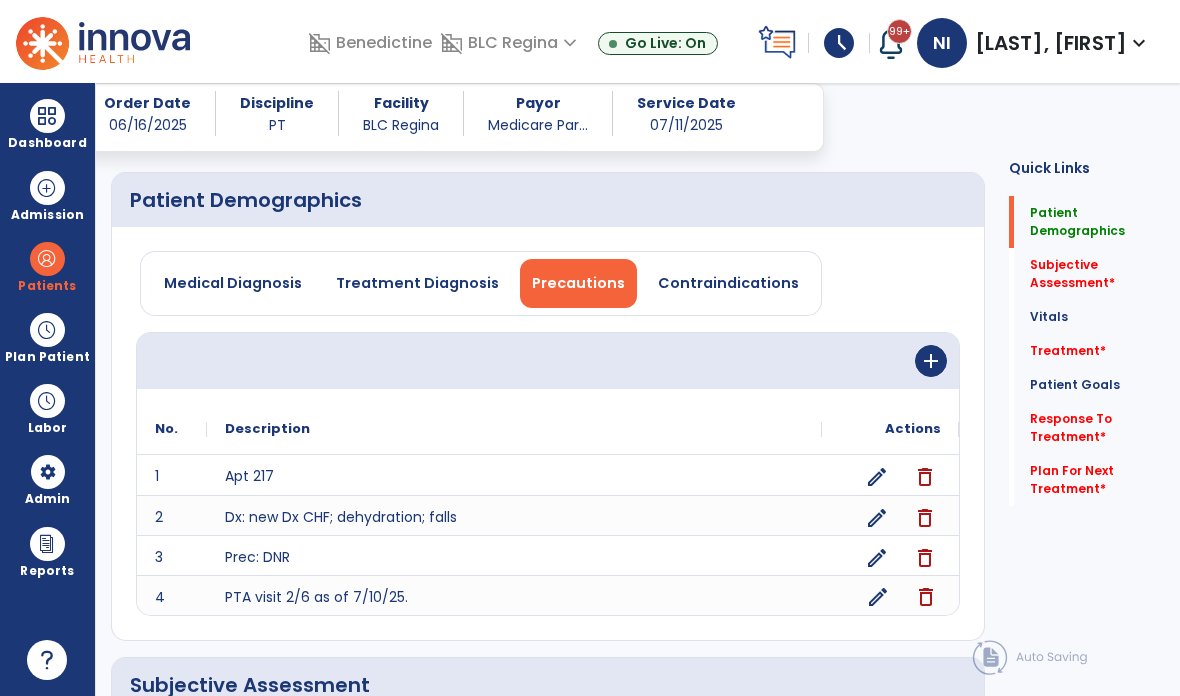 click on "edit" 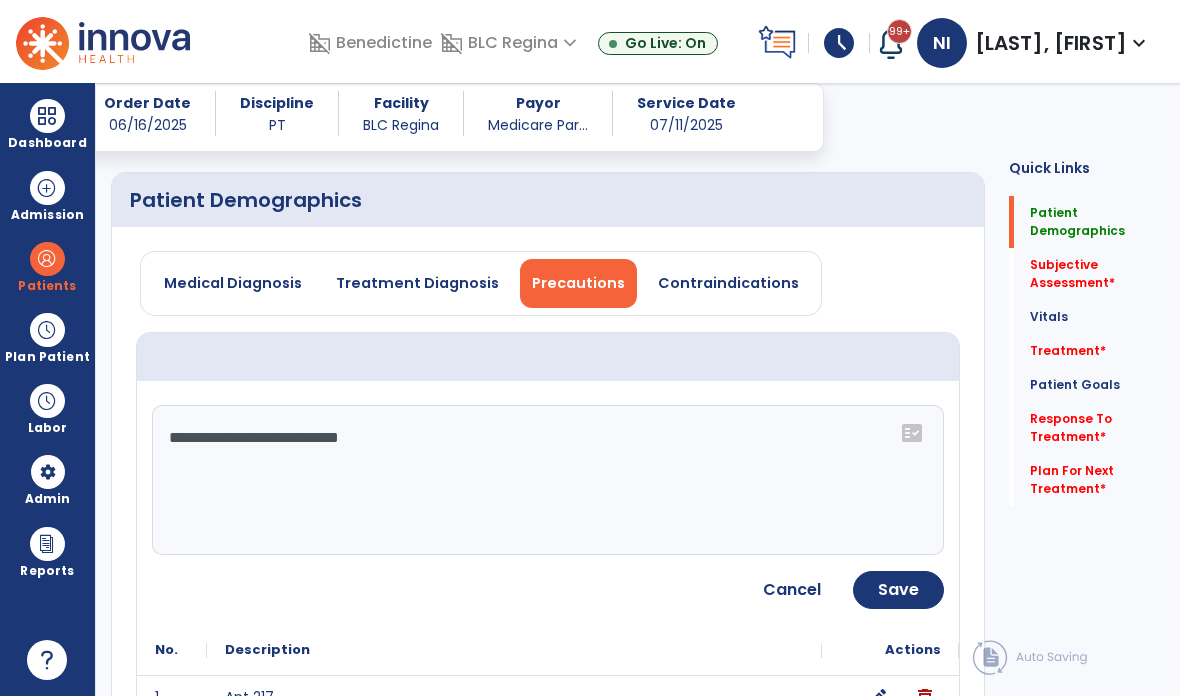 click on "**********" 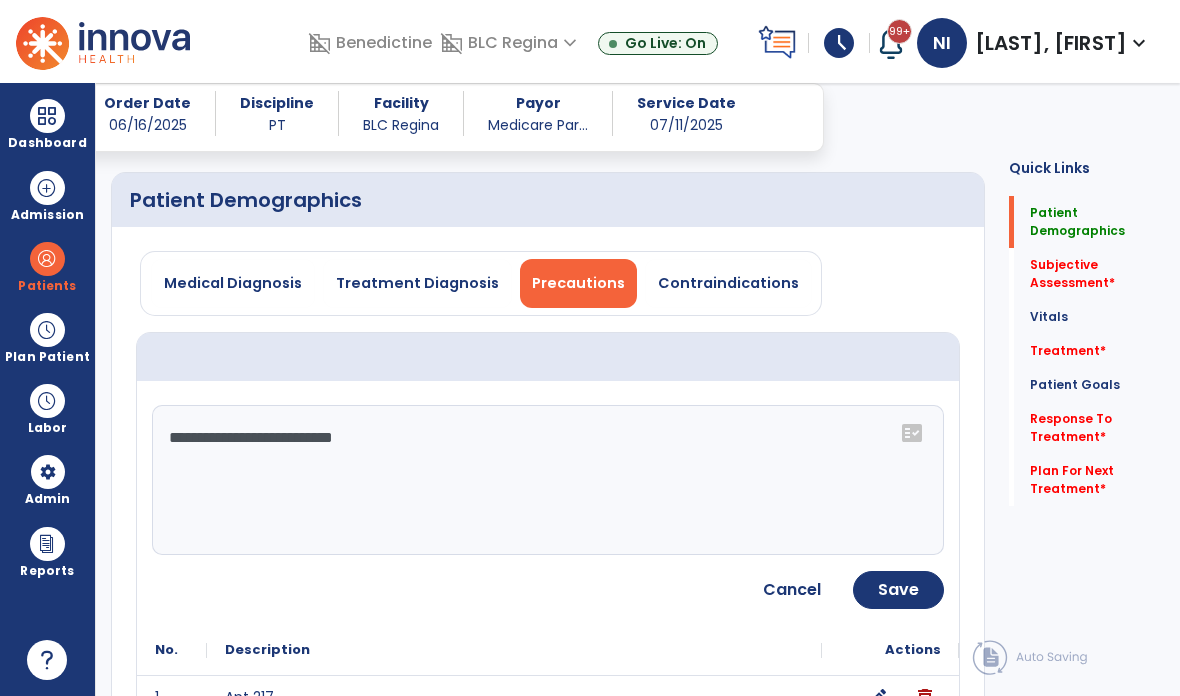 type on "**********" 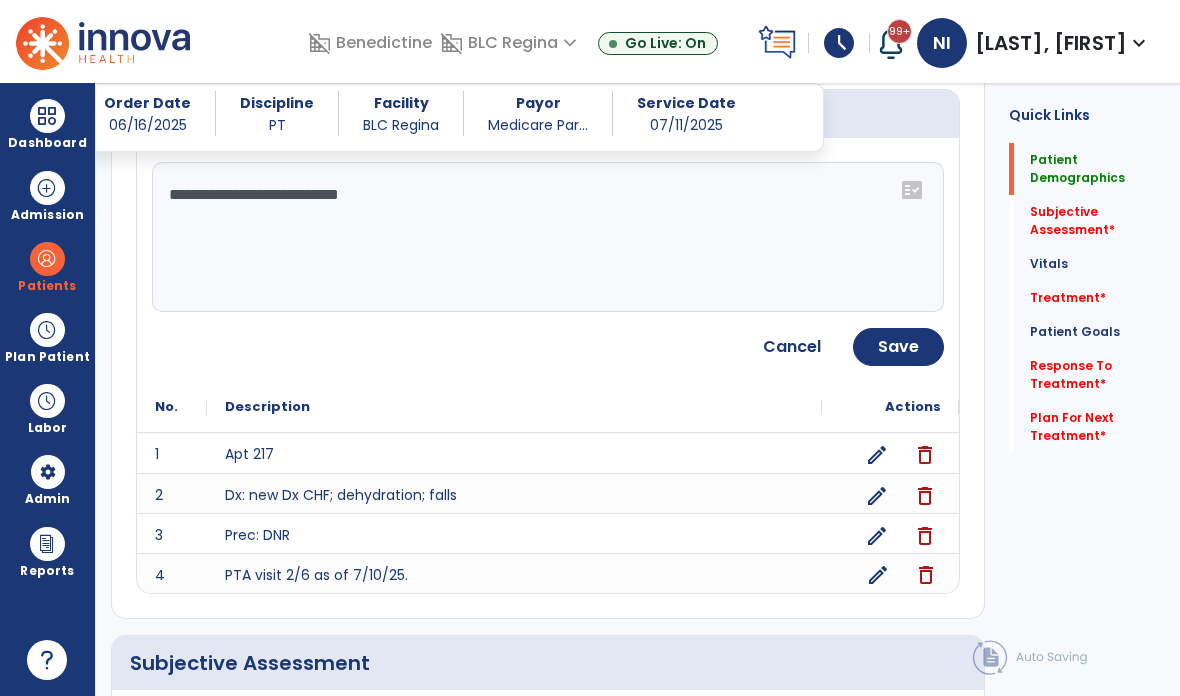 scroll, scrollTop: 303, scrollLeft: 0, axis: vertical 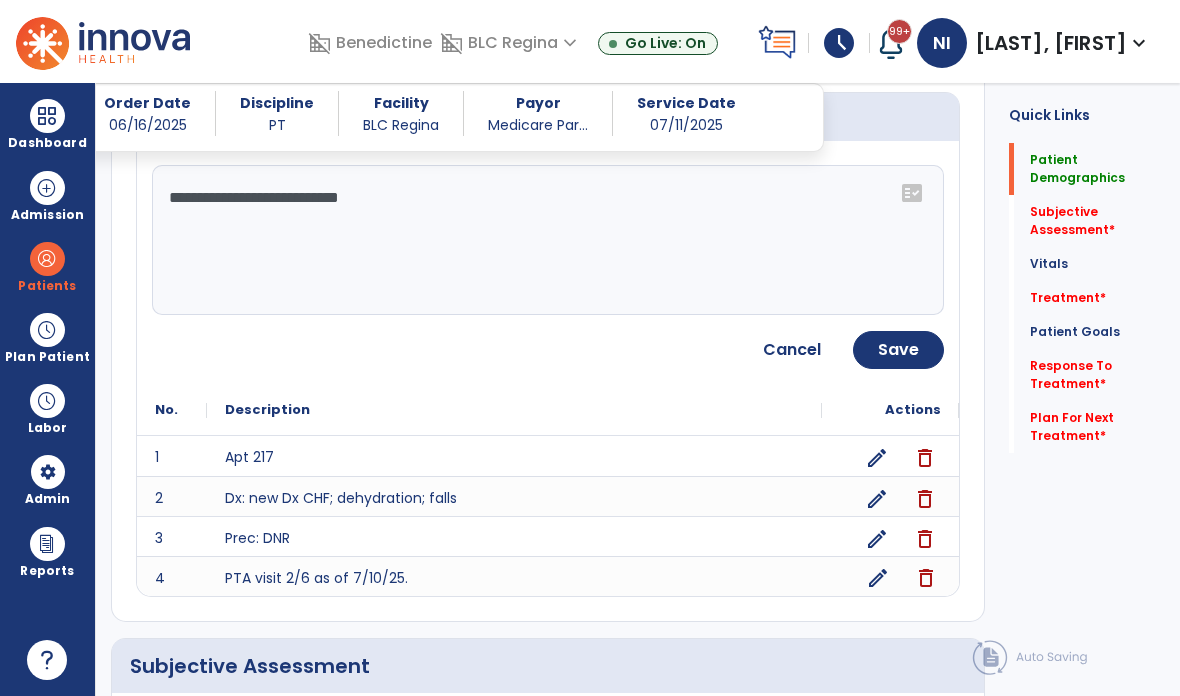click on "Save" 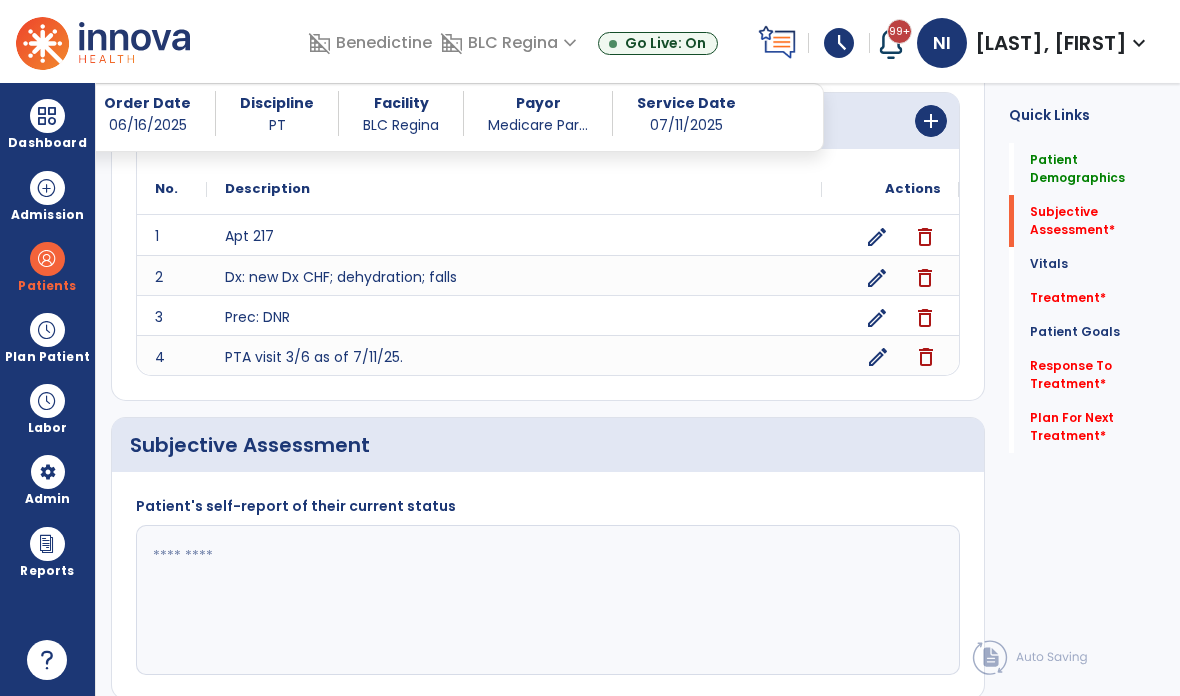 scroll, scrollTop: 344, scrollLeft: 0, axis: vertical 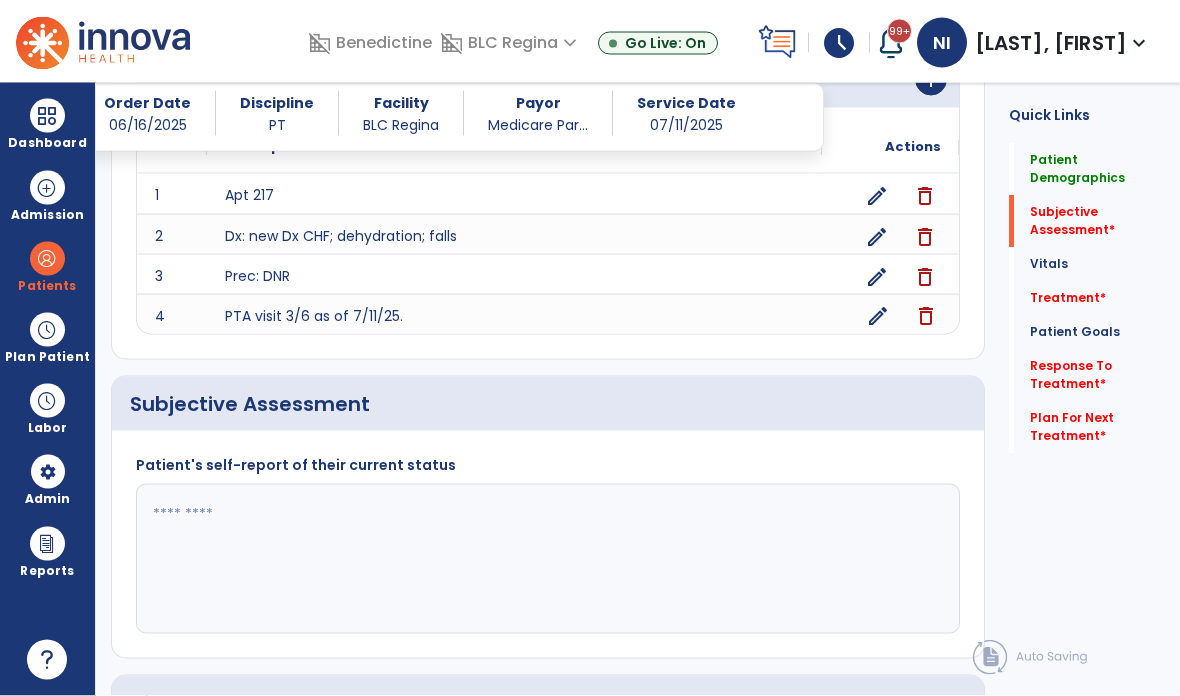 click on "Subjective Assessment   *" 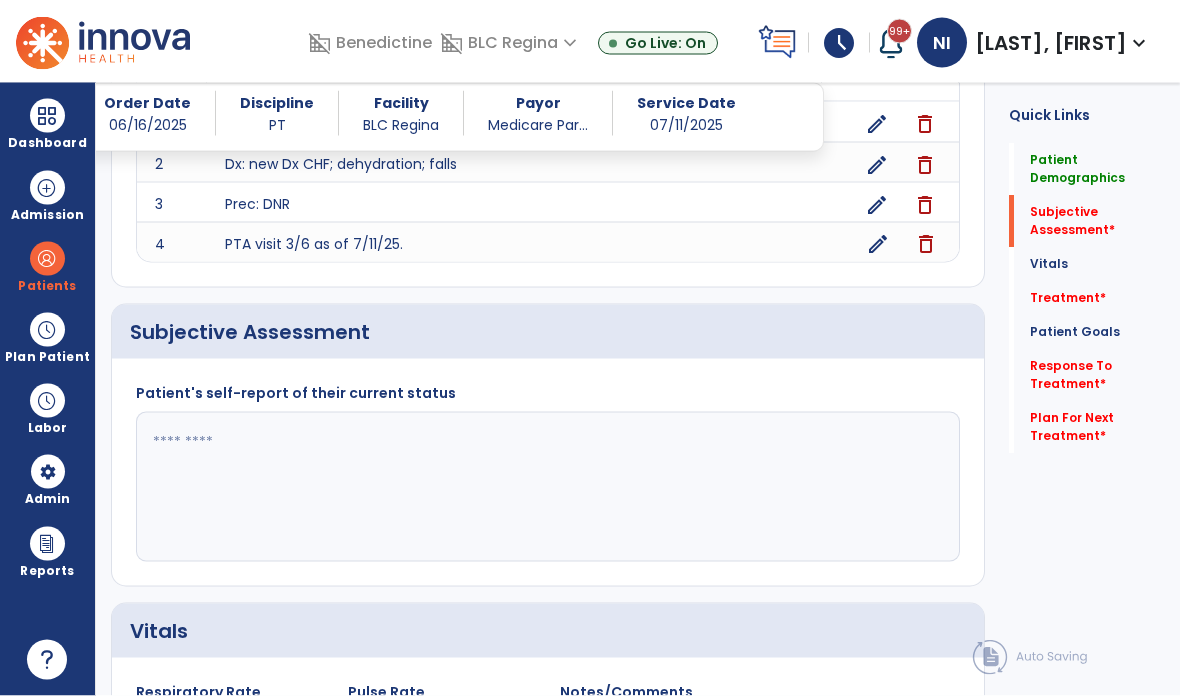 scroll, scrollTop: 80, scrollLeft: 0, axis: vertical 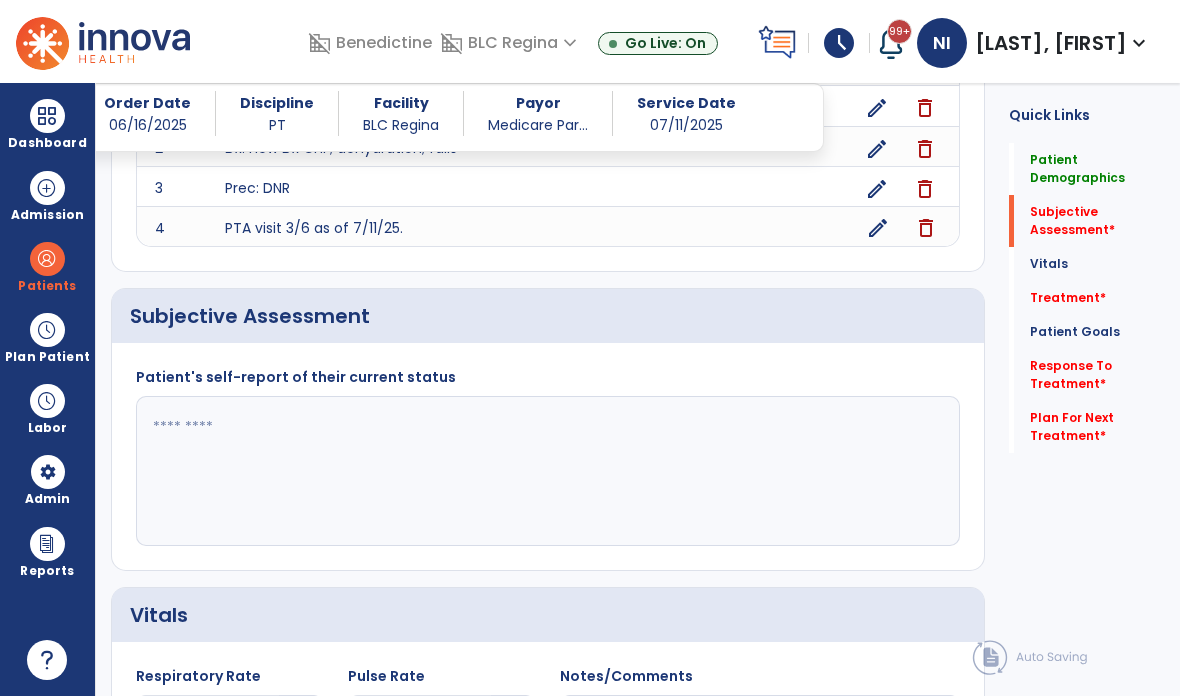 click 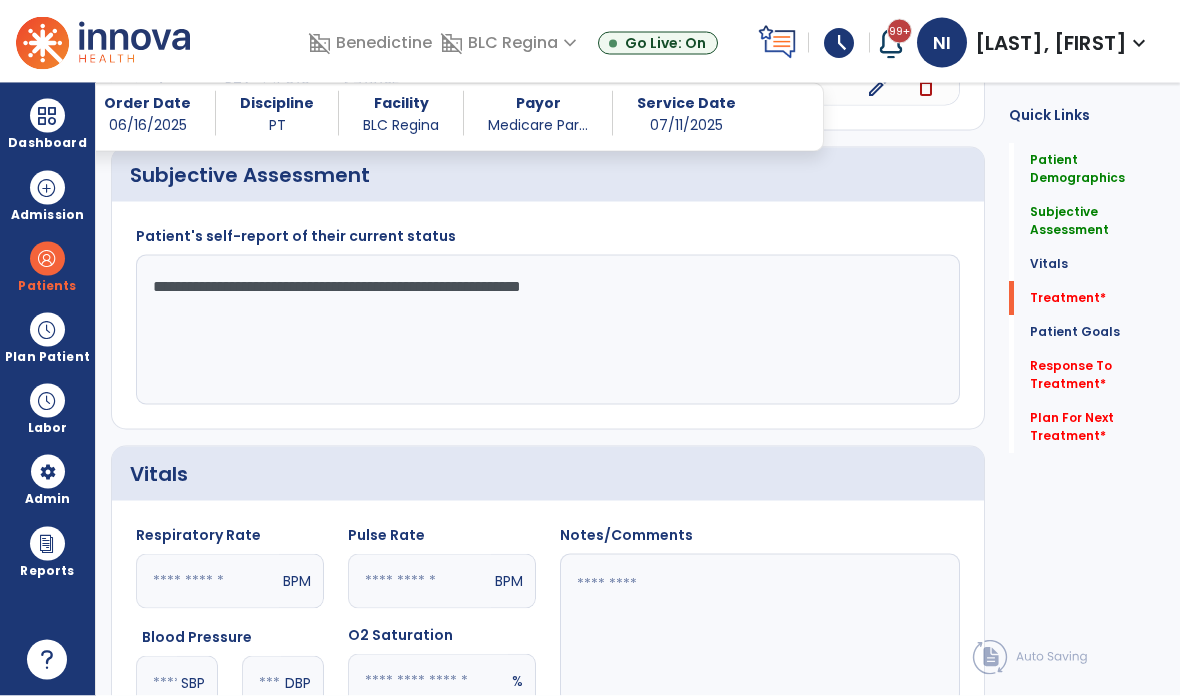 type on "**********" 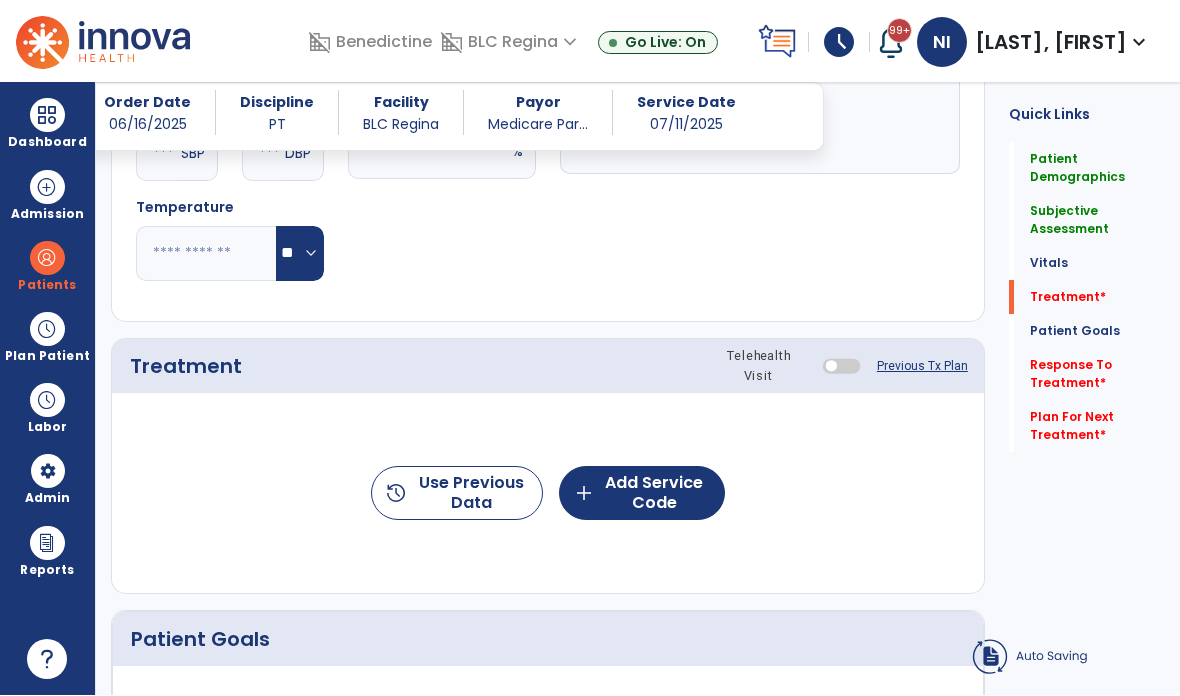 scroll, scrollTop: 1141, scrollLeft: 0, axis: vertical 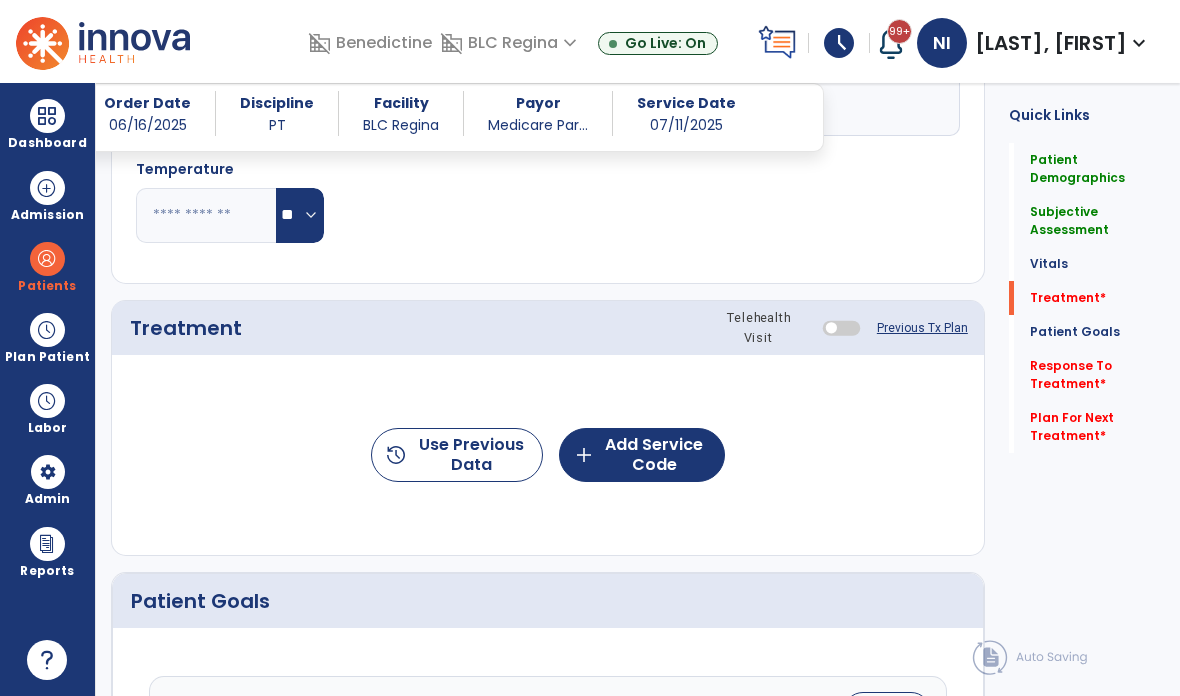 click on "add  Add Service Code" 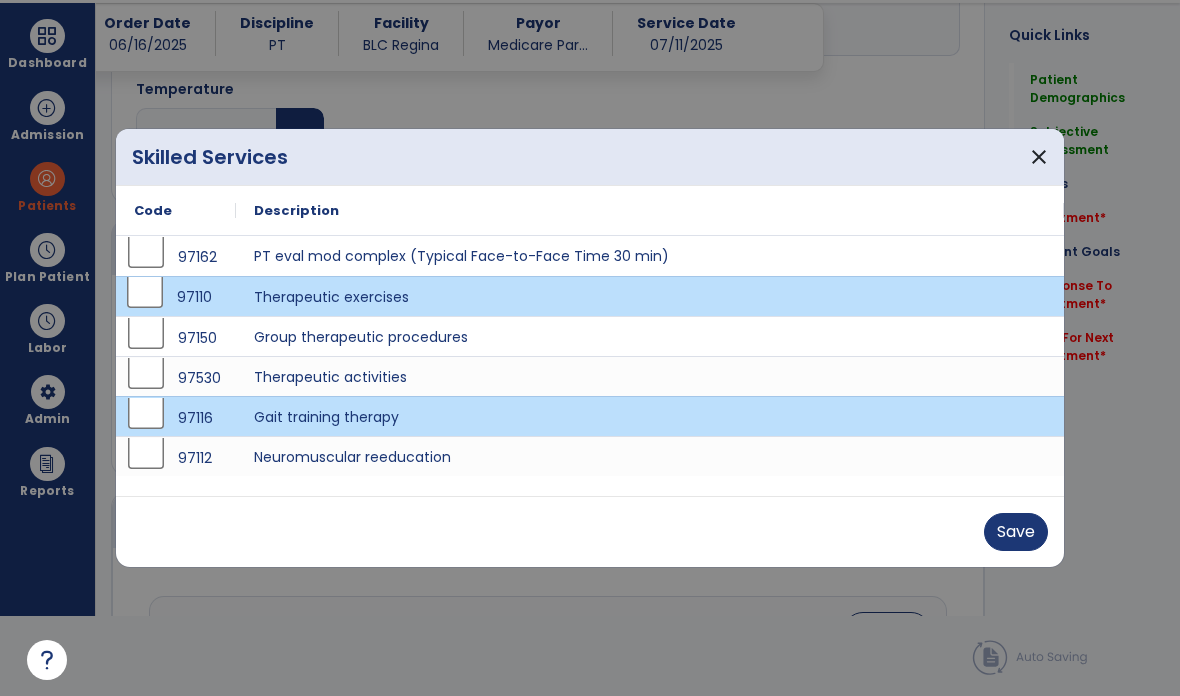 click on "Save" at bounding box center [1016, 532] 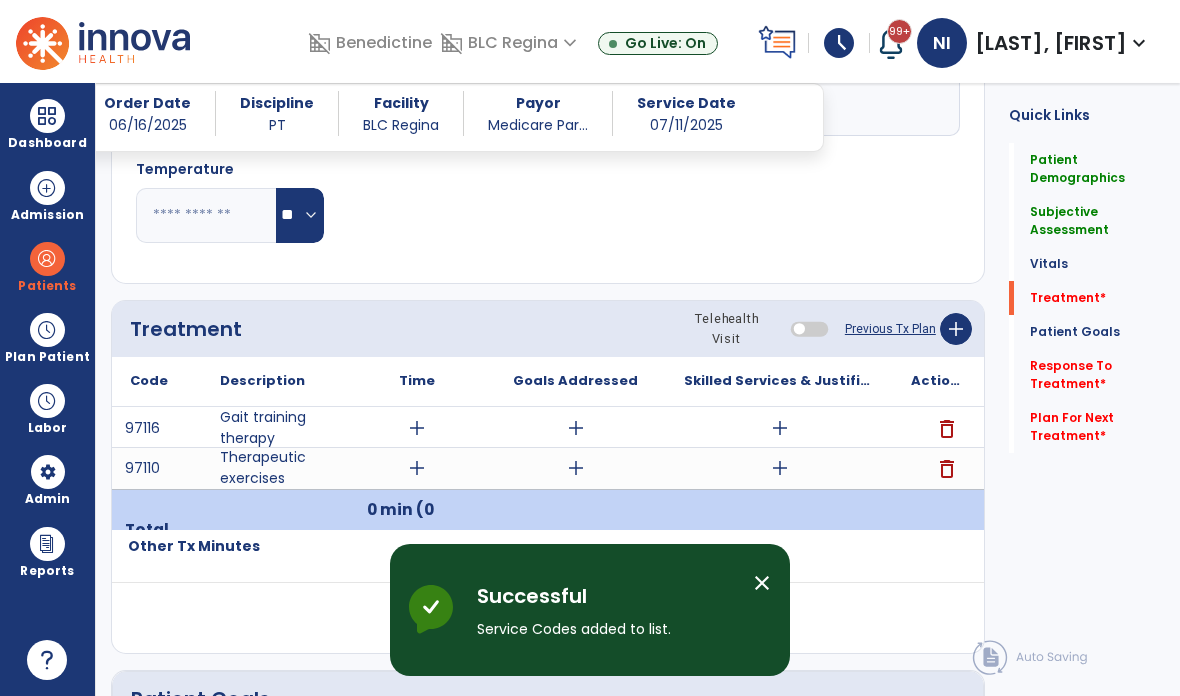 scroll, scrollTop: 80, scrollLeft: 0, axis: vertical 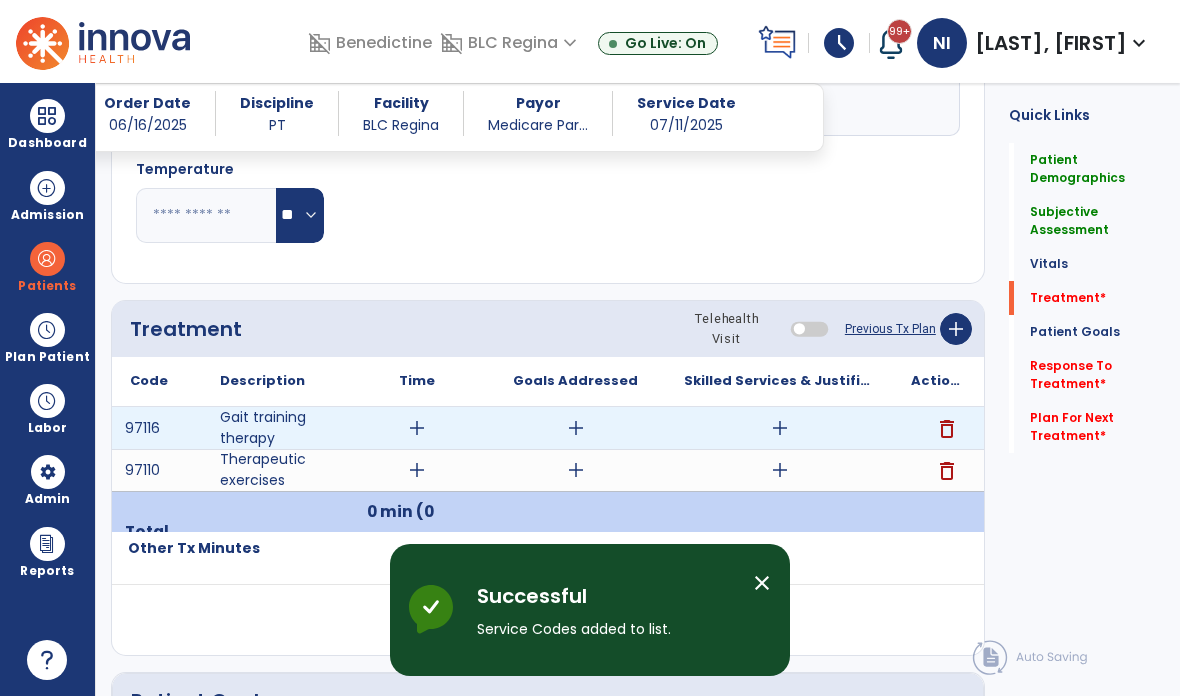 click on "add" at bounding box center (417, 428) 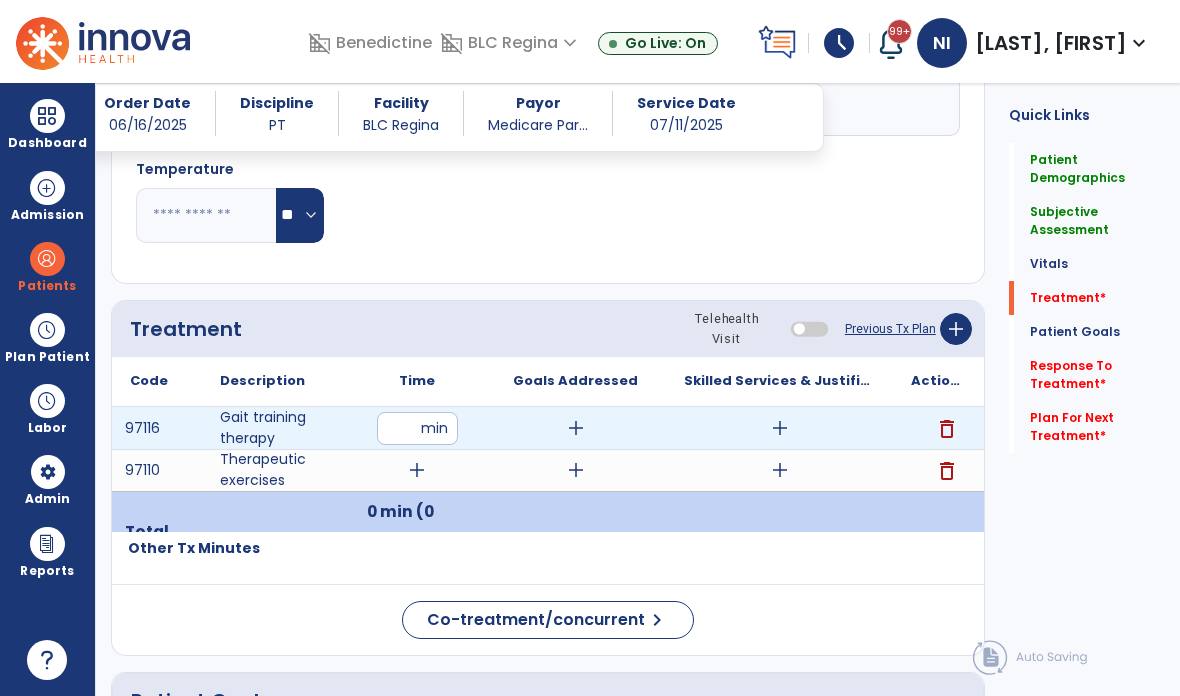 type on "**" 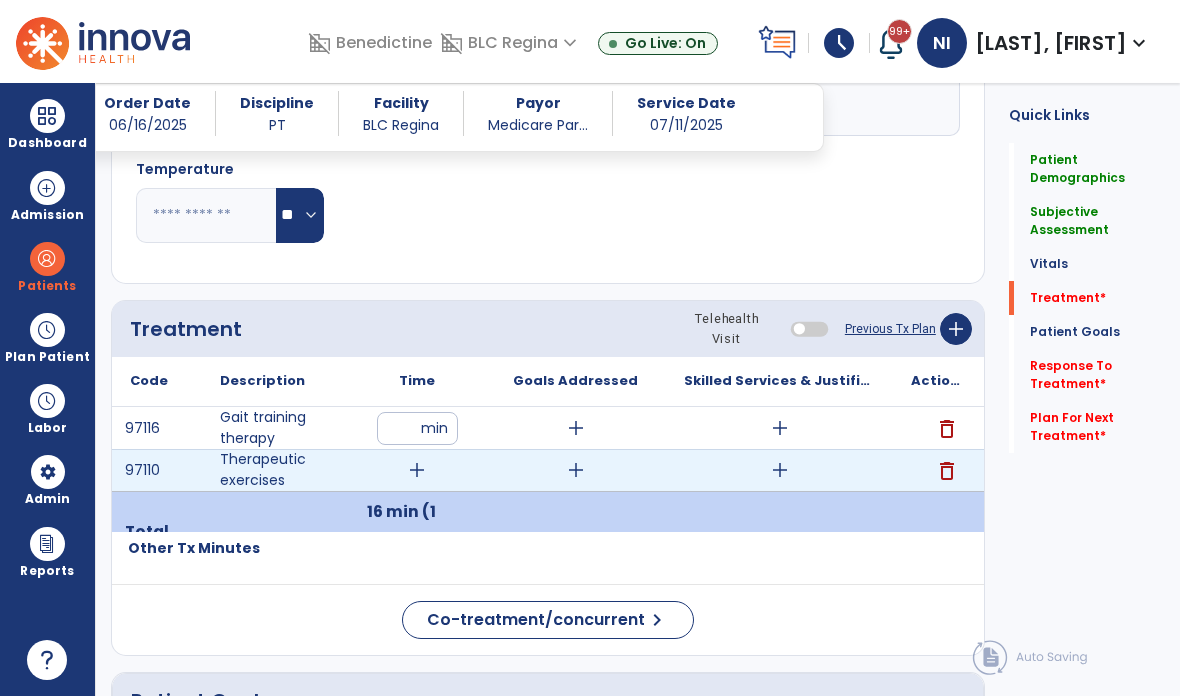 click on "add" at bounding box center (417, 470) 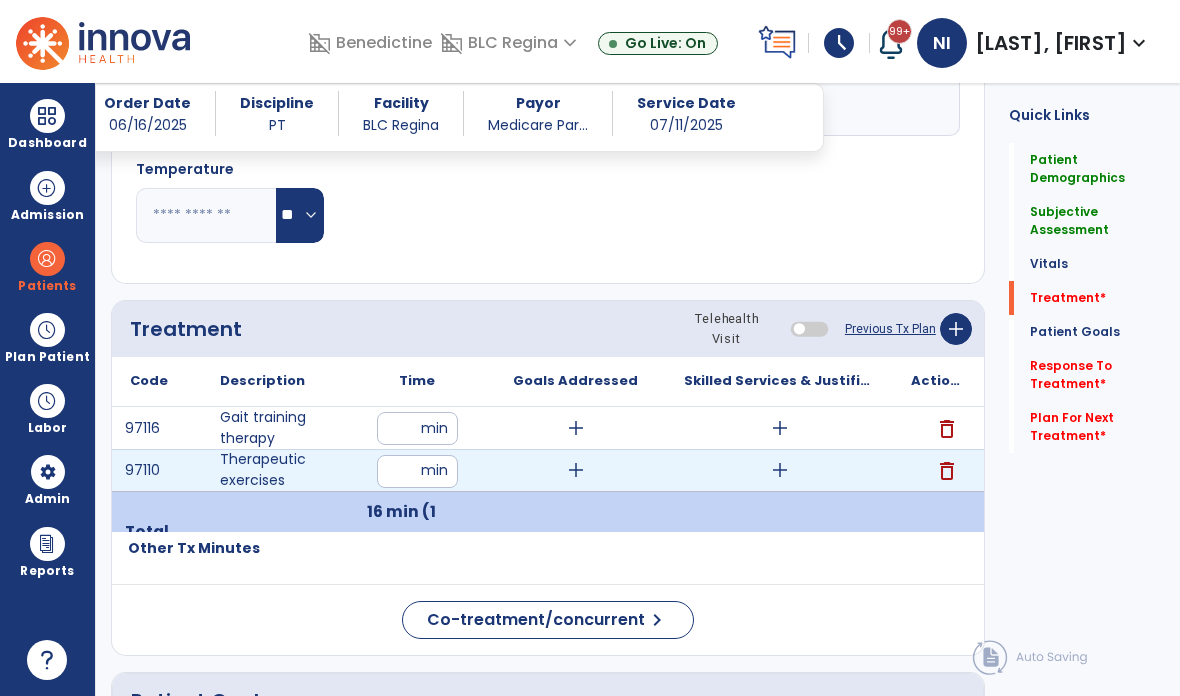 type on "**" 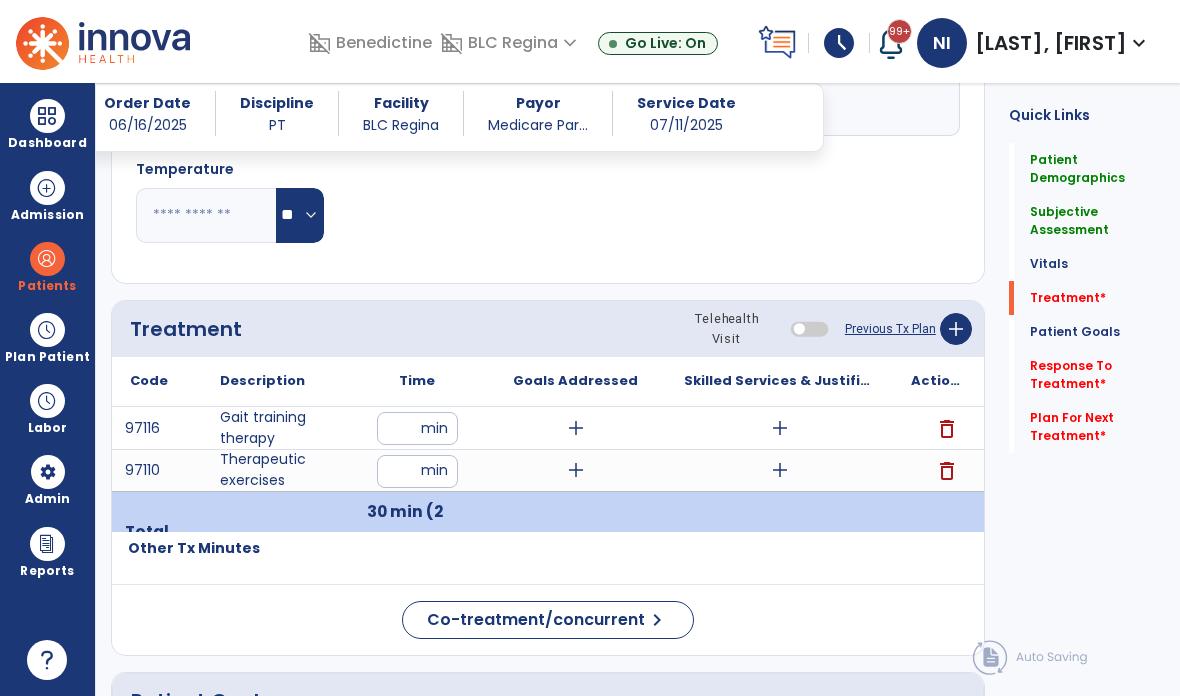 click on "add" at bounding box center [576, 428] 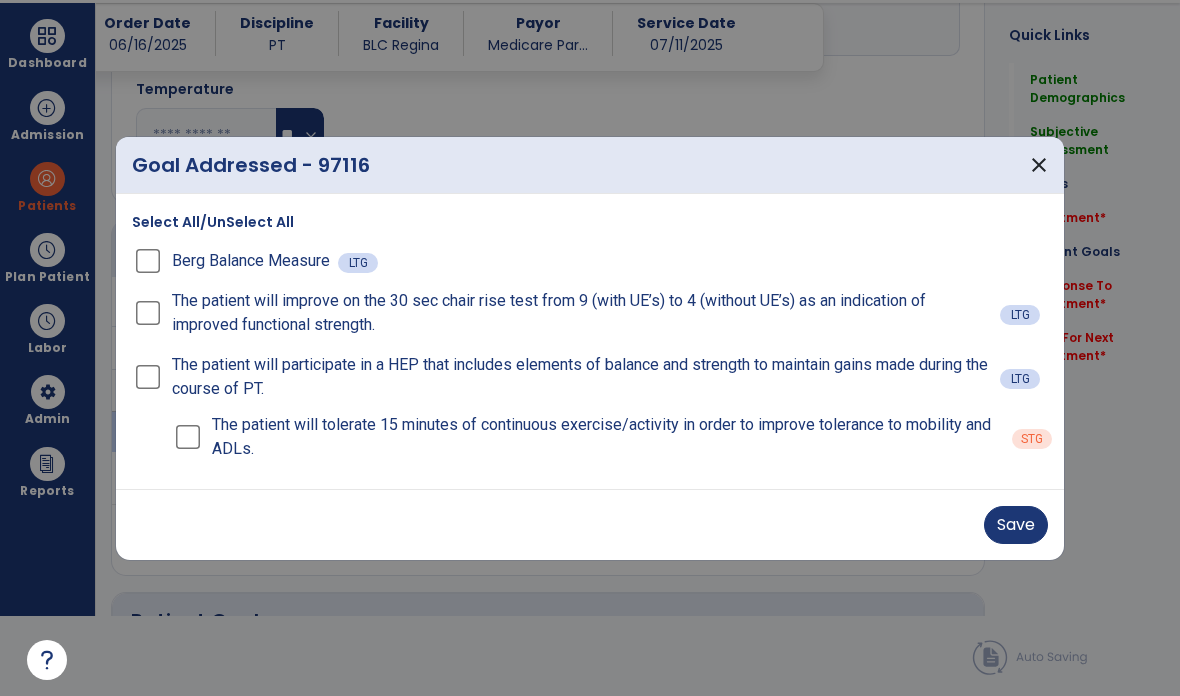 click on "Save" at bounding box center [1016, 525] 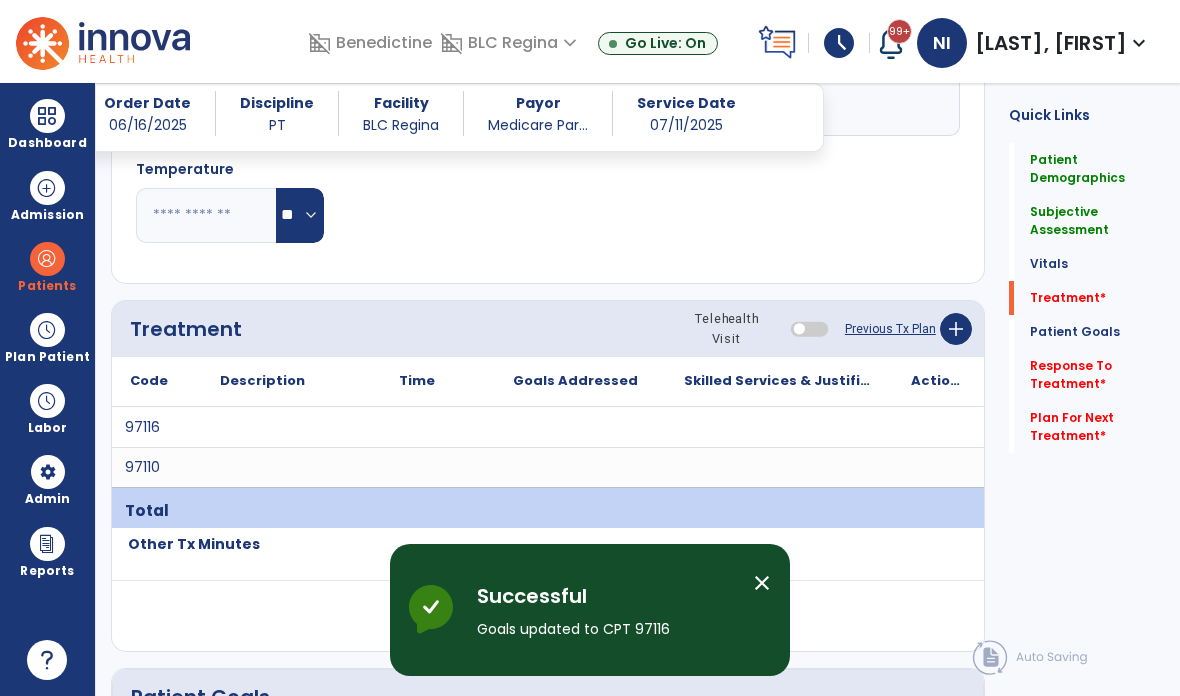 scroll, scrollTop: 80, scrollLeft: 0, axis: vertical 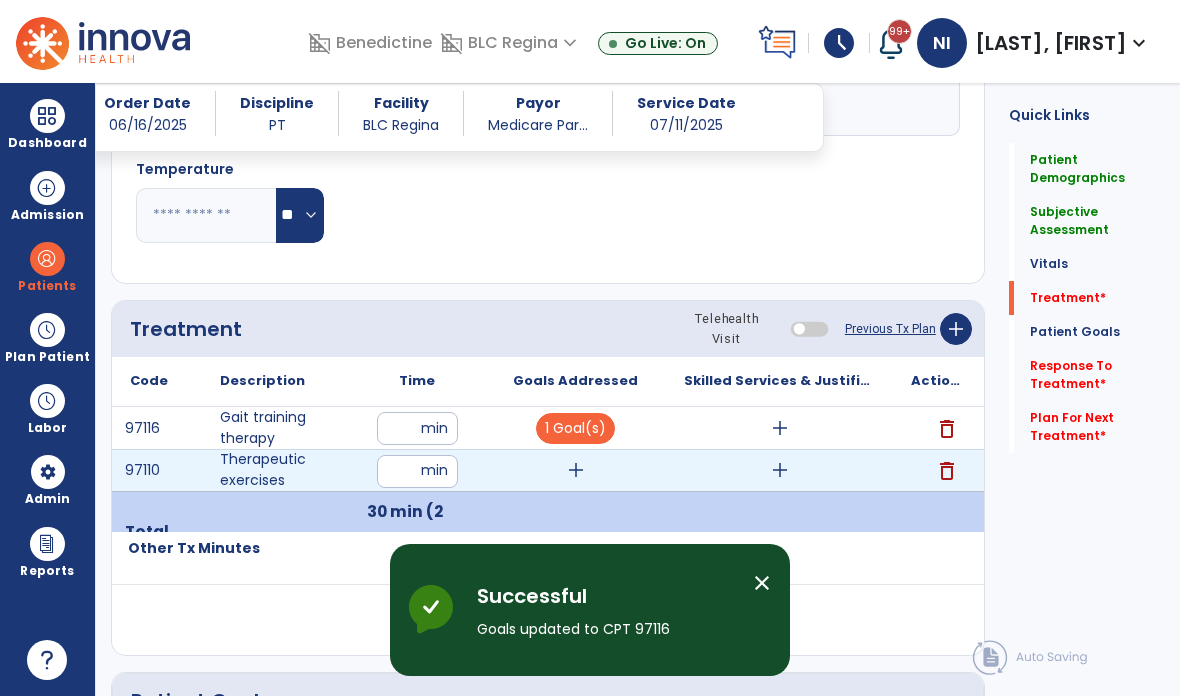 click on "add" at bounding box center [576, 470] 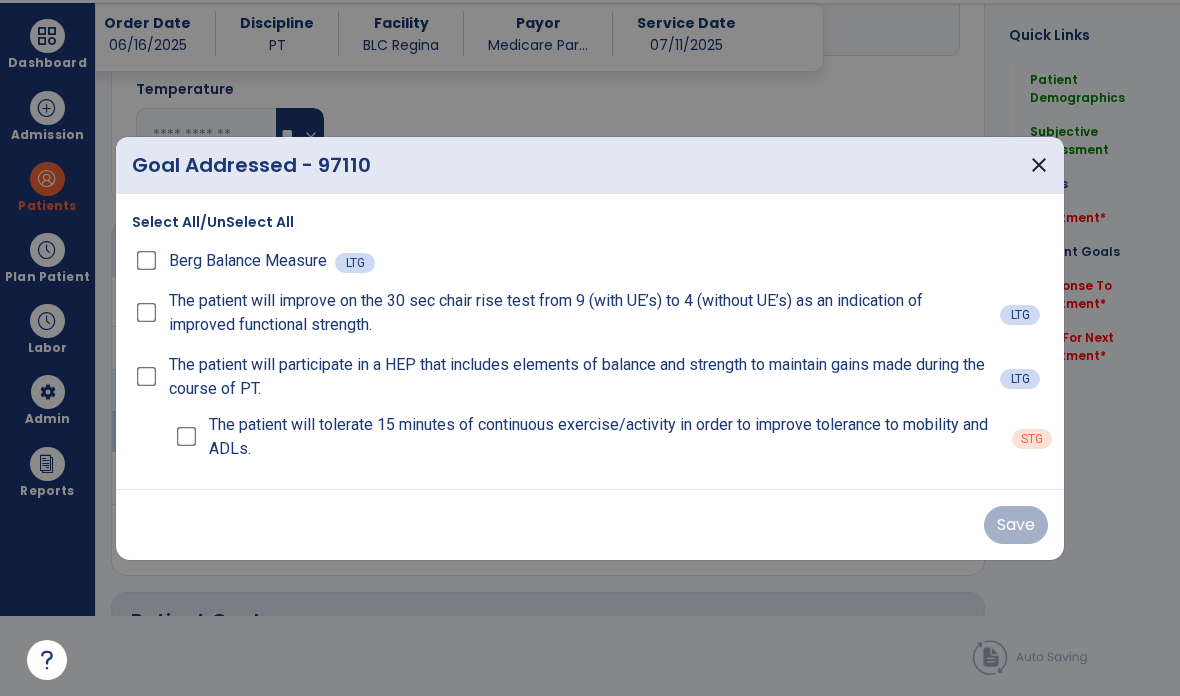 scroll, scrollTop: 0, scrollLeft: 0, axis: both 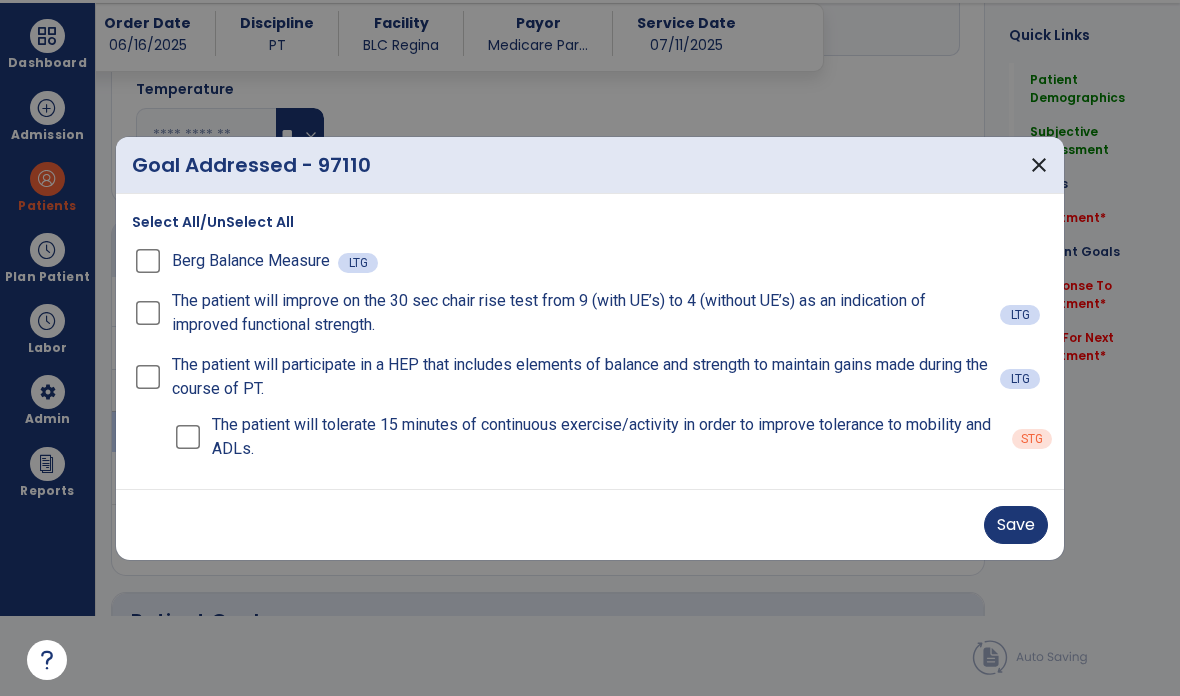 click on "Save" at bounding box center [1016, 525] 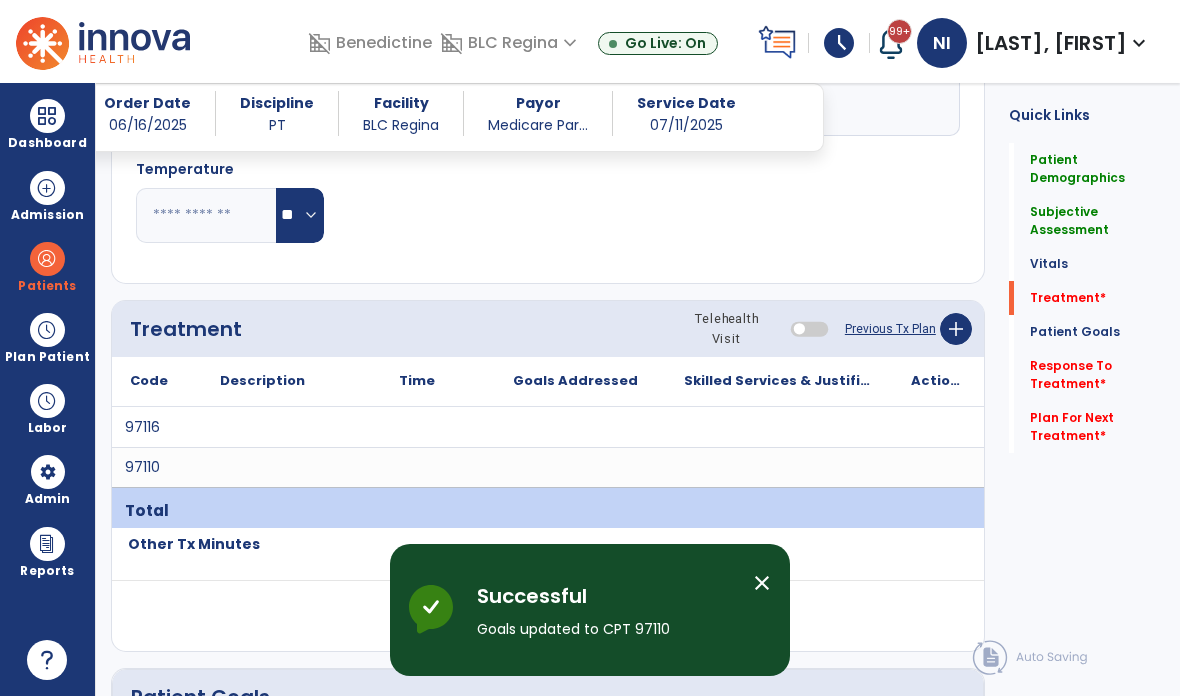 scroll, scrollTop: 80, scrollLeft: 0, axis: vertical 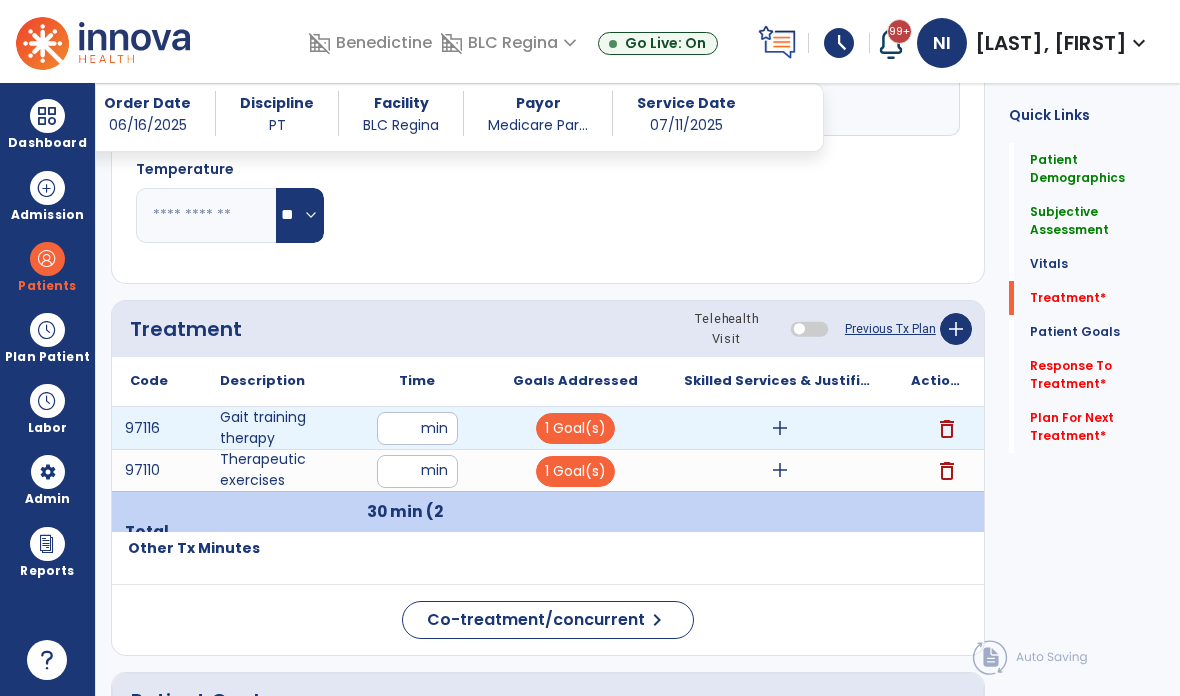 click on "add" at bounding box center (780, 428) 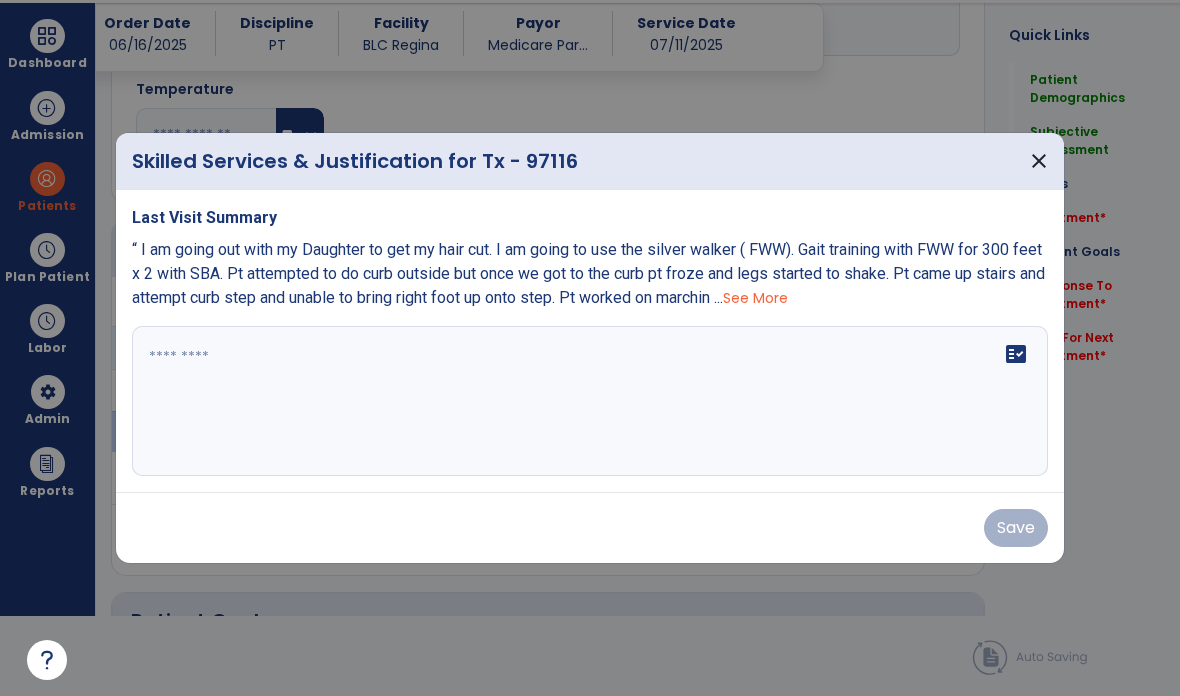 click on "fact_check" at bounding box center [590, 401] 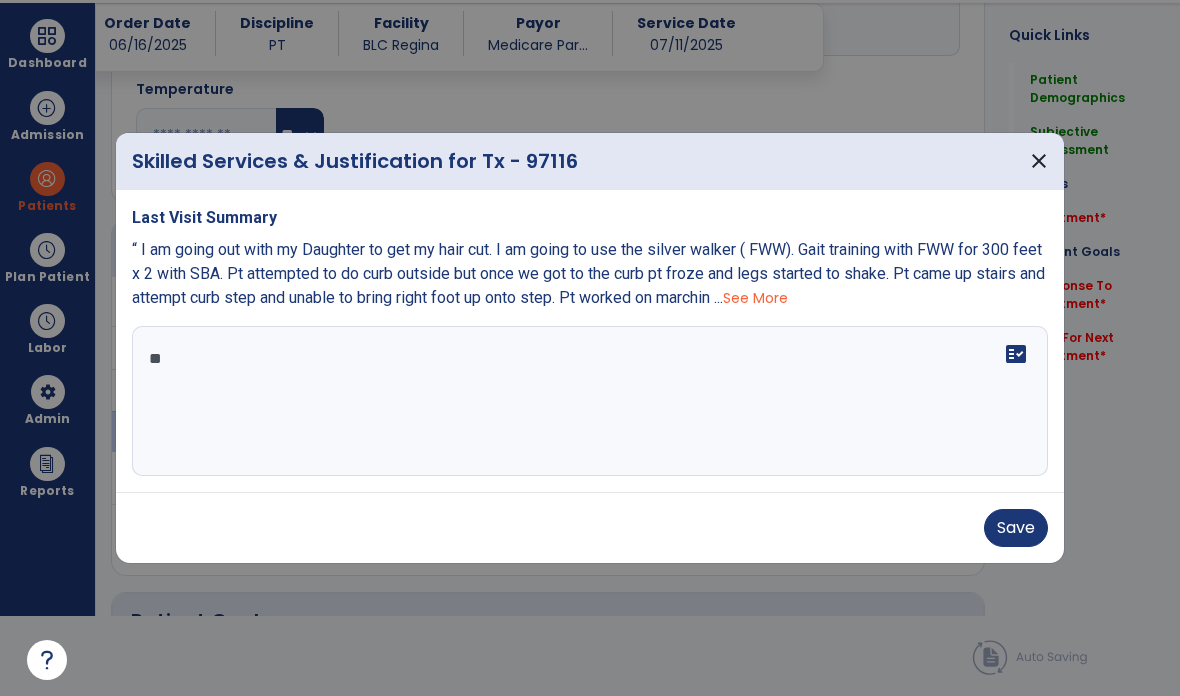 type on "*" 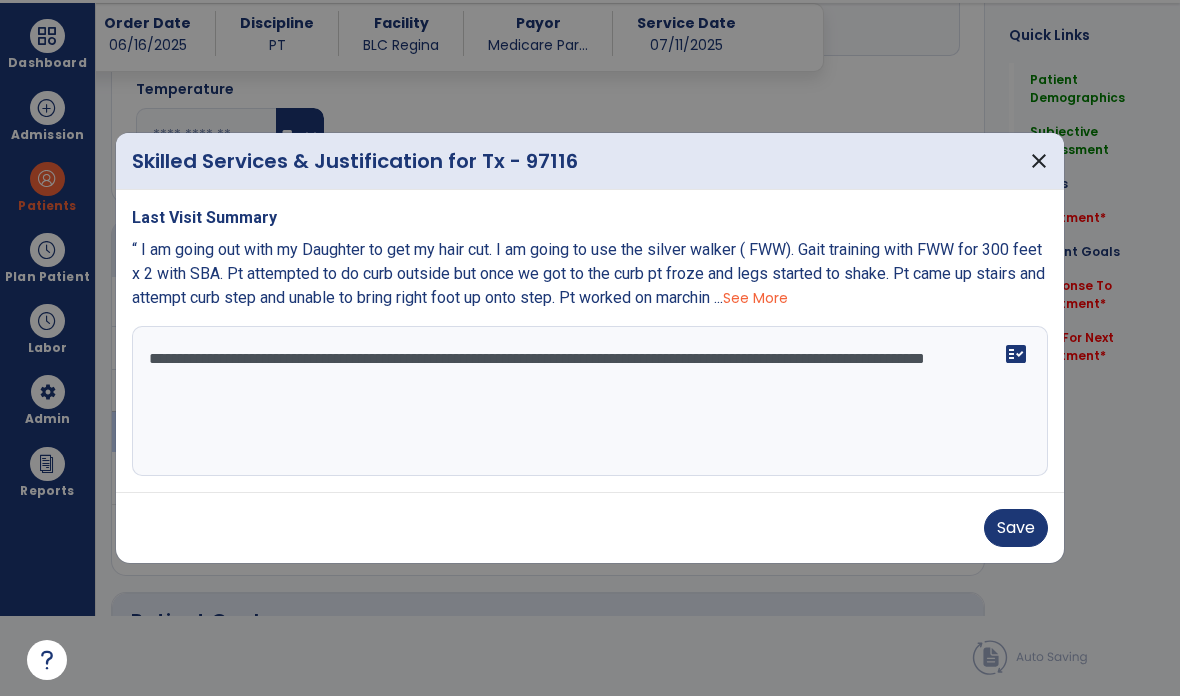 click on "**********" at bounding box center (590, 401) 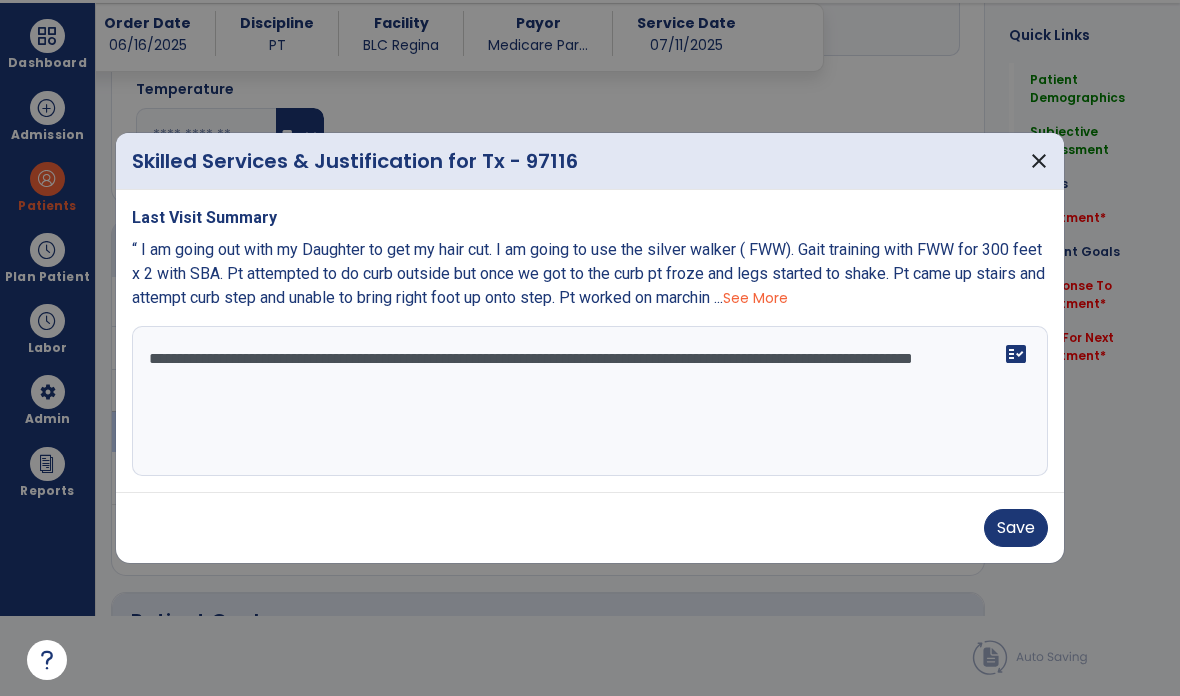 click on "**********" at bounding box center [590, 401] 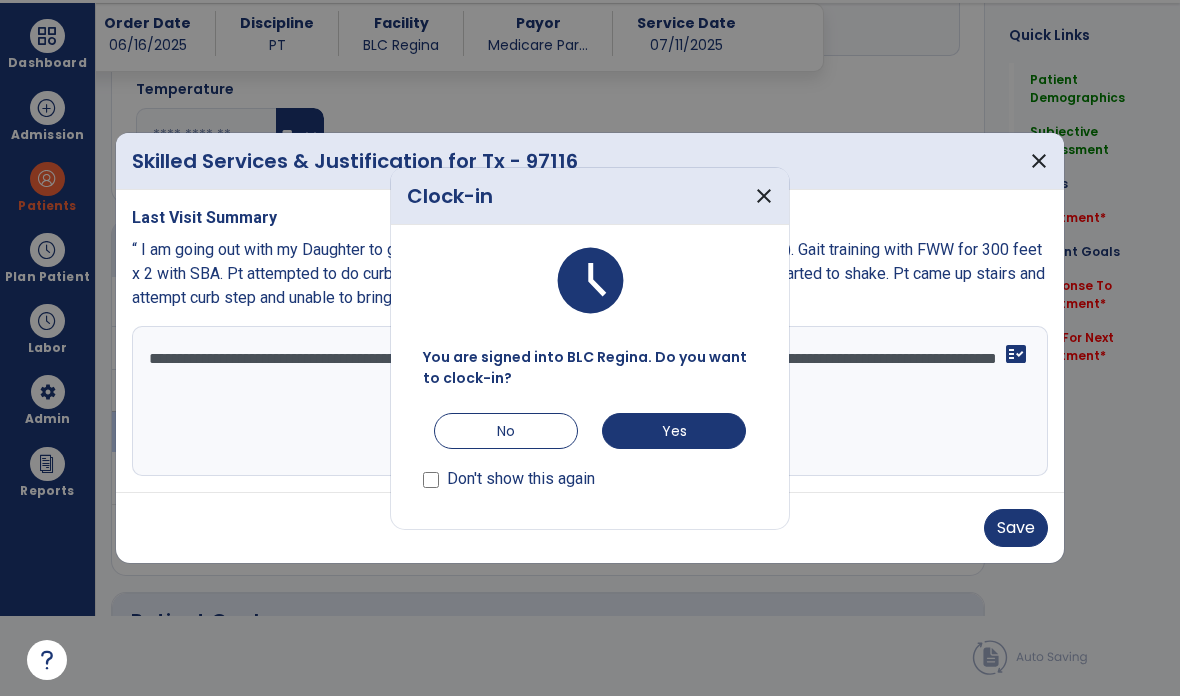 click on "No" at bounding box center [506, 431] 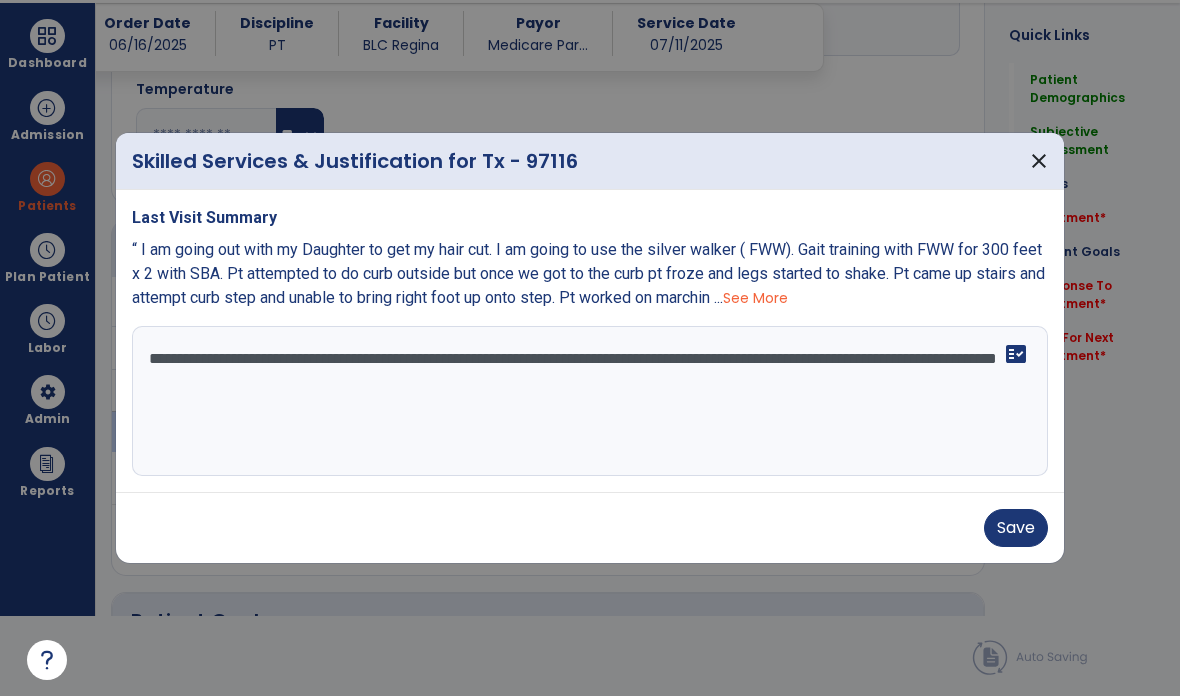click on "**********" at bounding box center [590, 401] 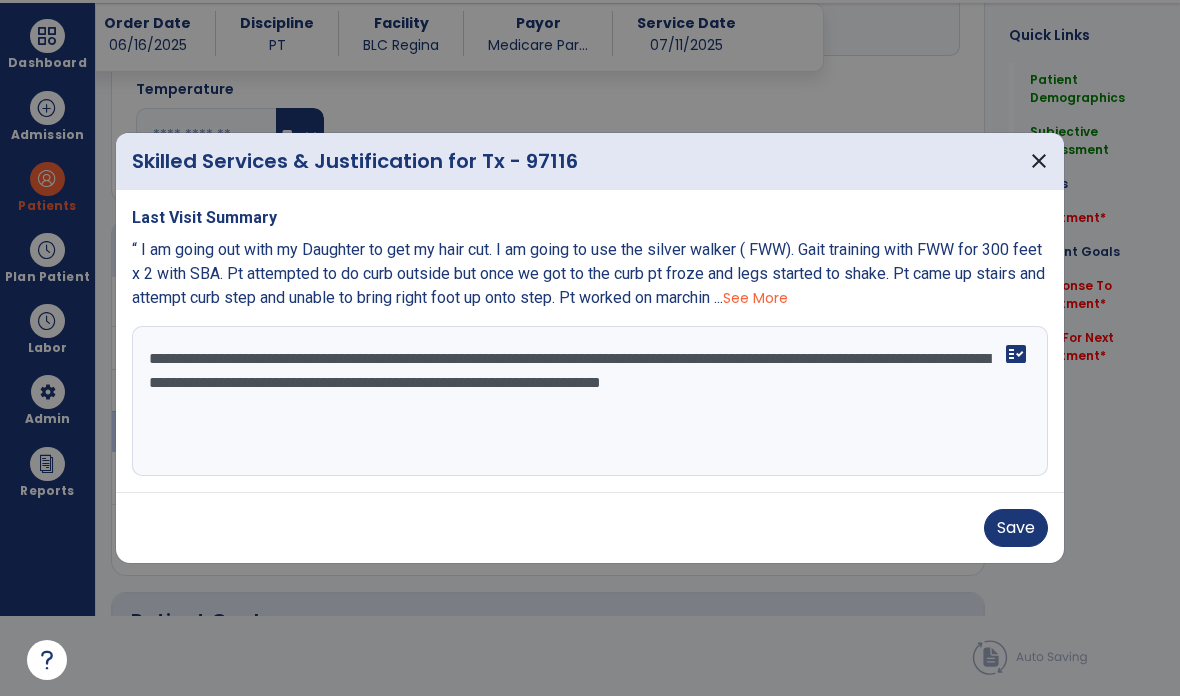 type on "**********" 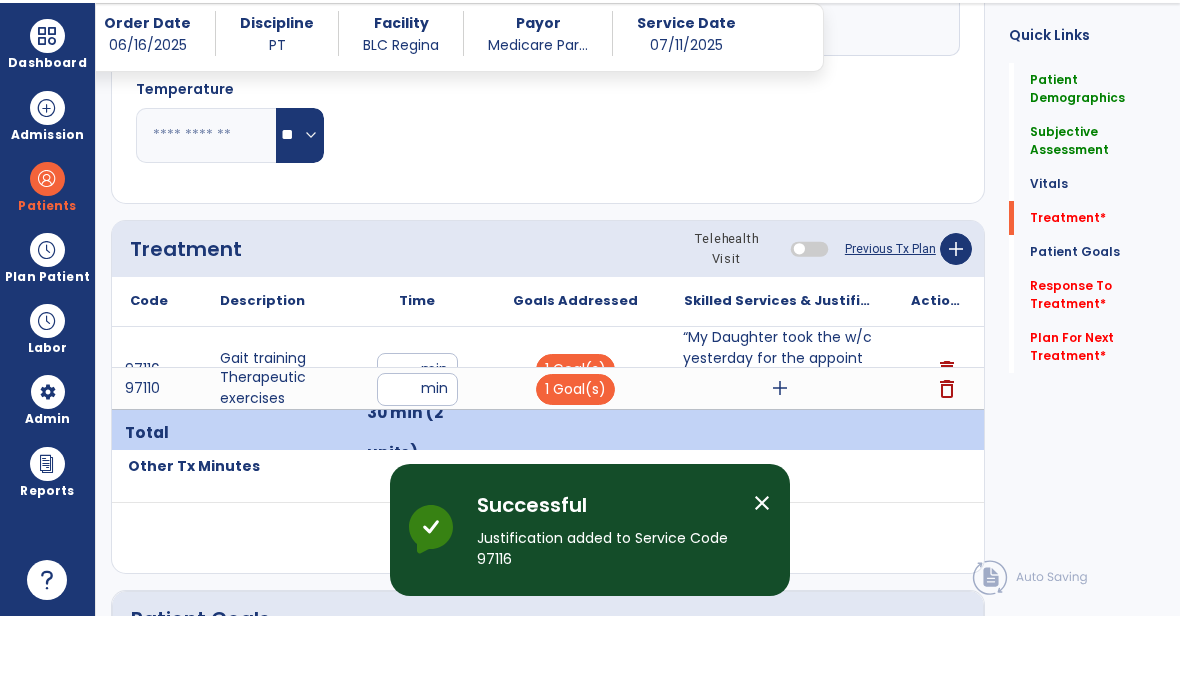 scroll, scrollTop: 80, scrollLeft: 0, axis: vertical 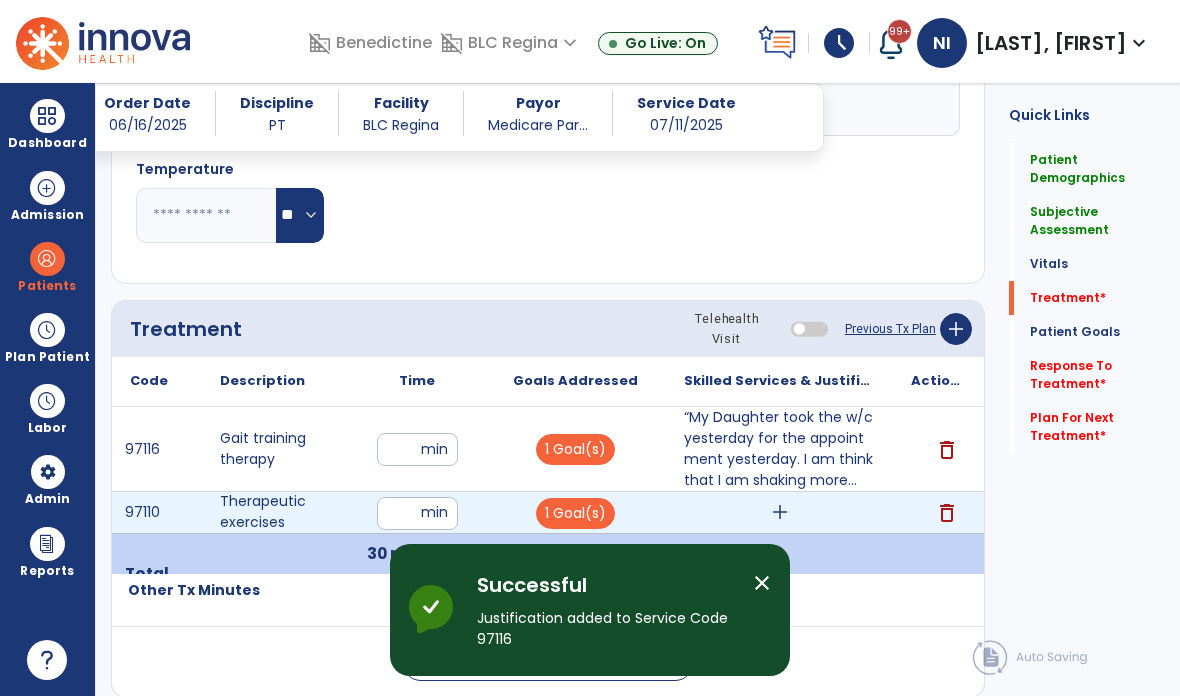 click on "add" at bounding box center (780, 512) 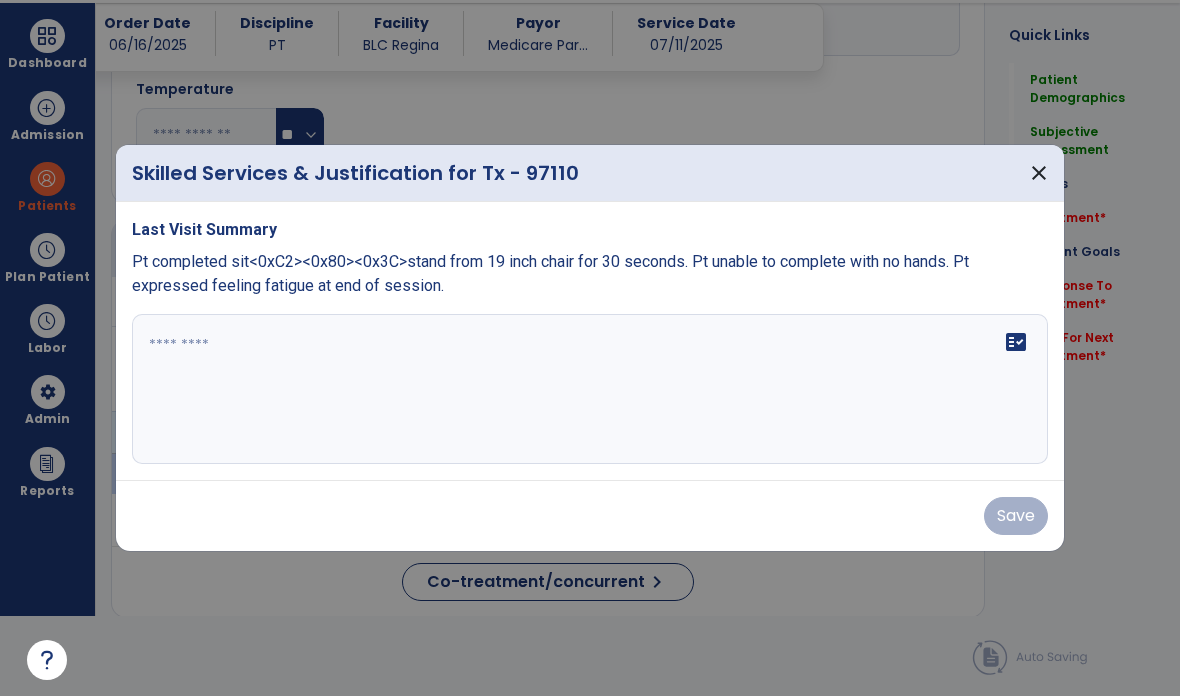 click on "fact_check" at bounding box center (590, 389) 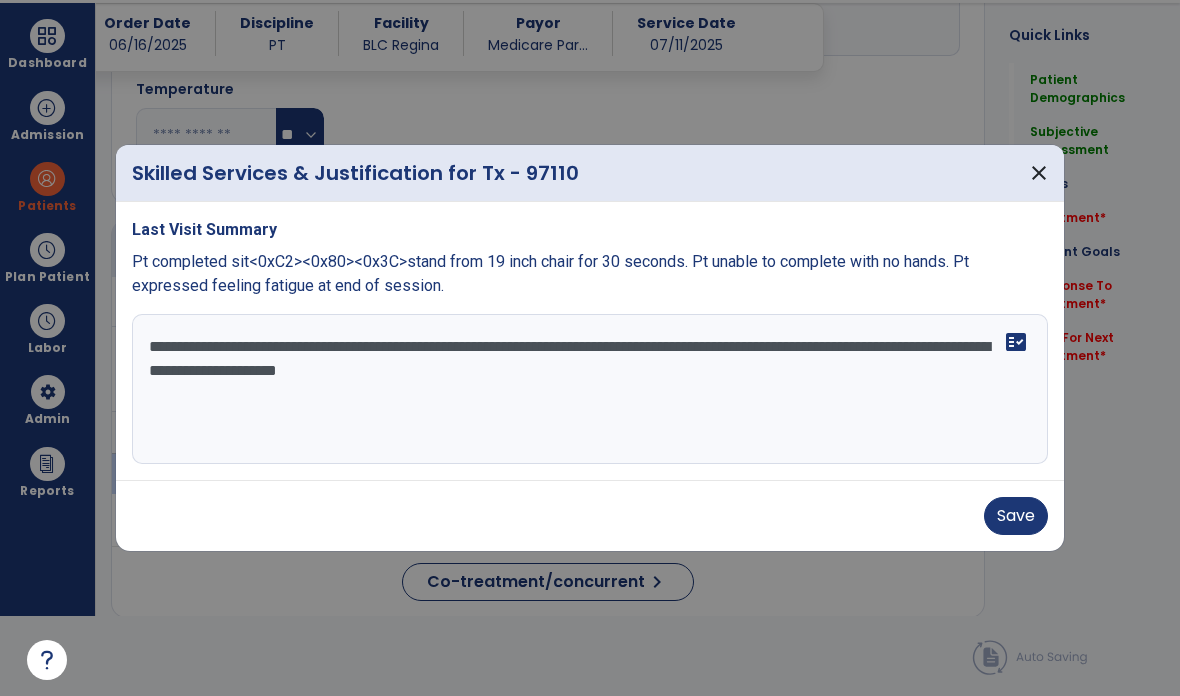 click on "**********" at bounding box center (590, 389) 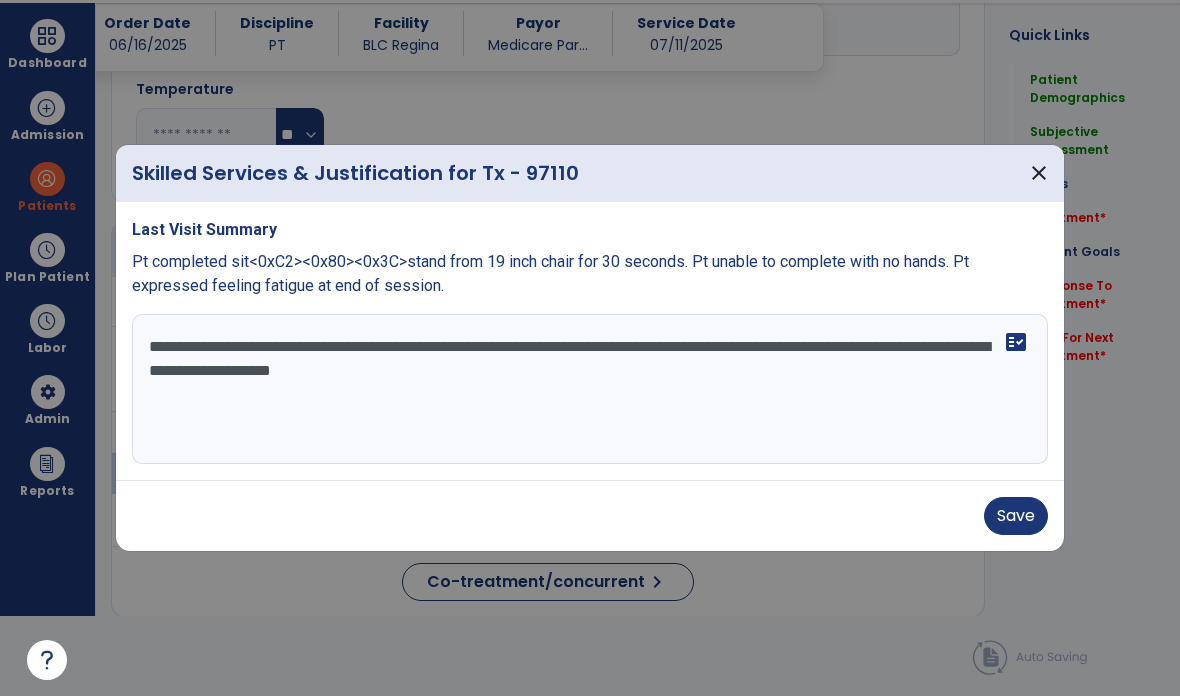 click on "**********" at bounding box center (590, 389) 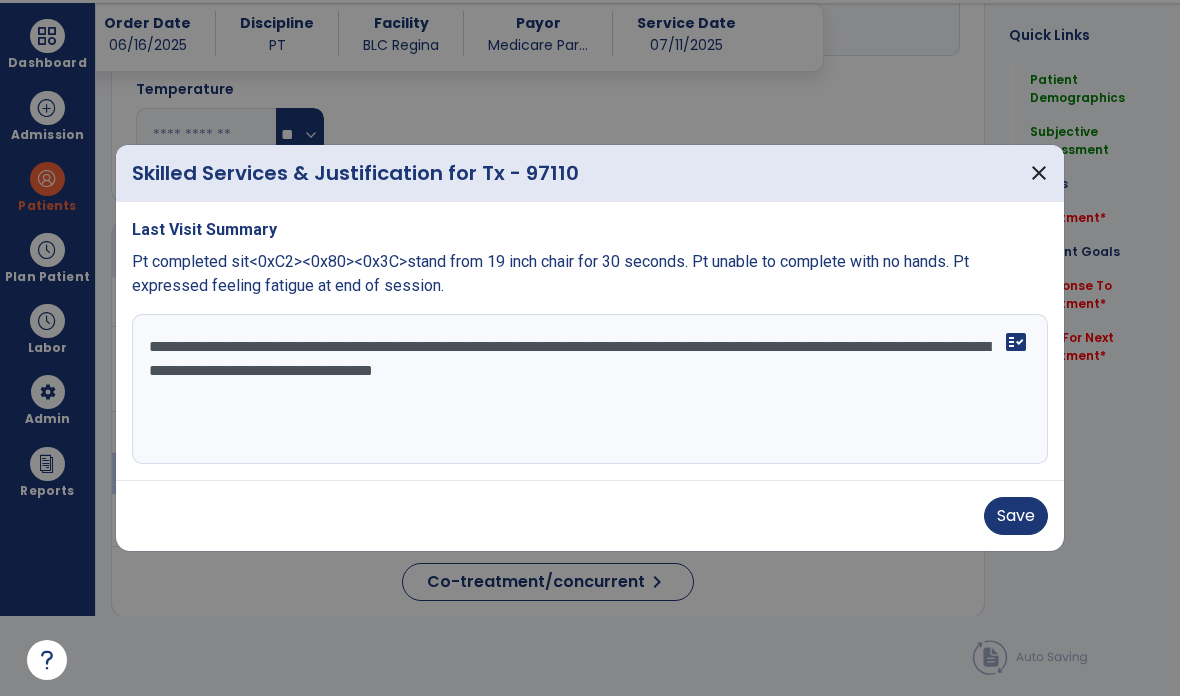 type on "**********" 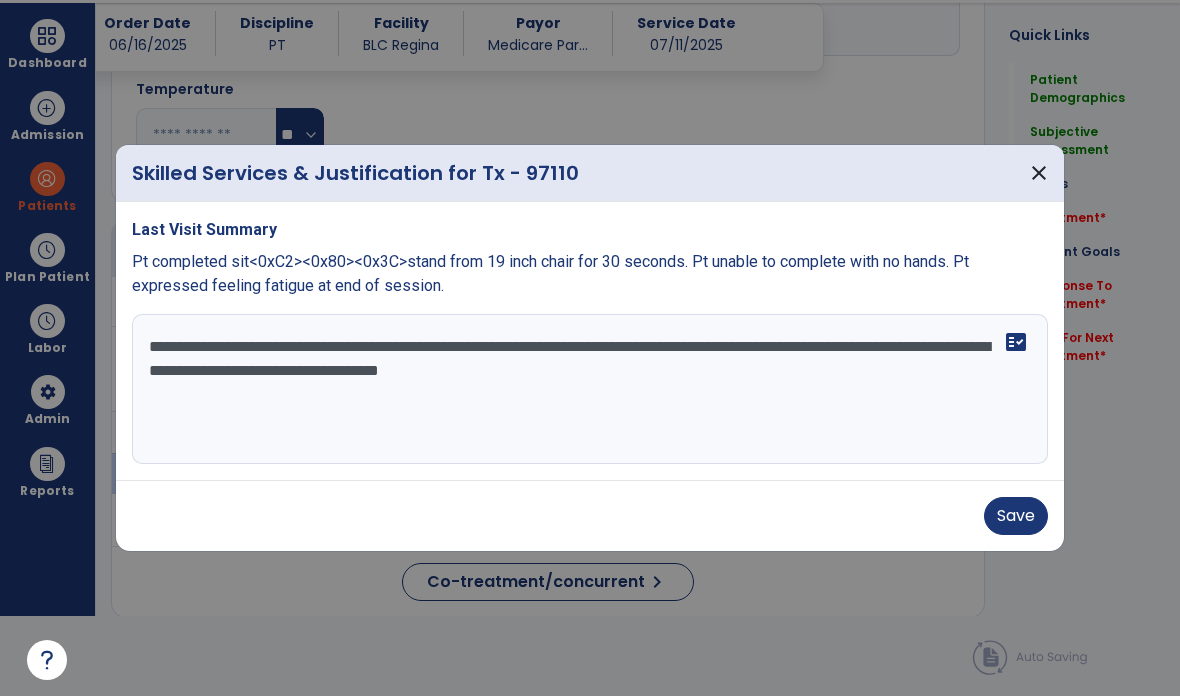 click on "**********" at bounding box center [590, 389] 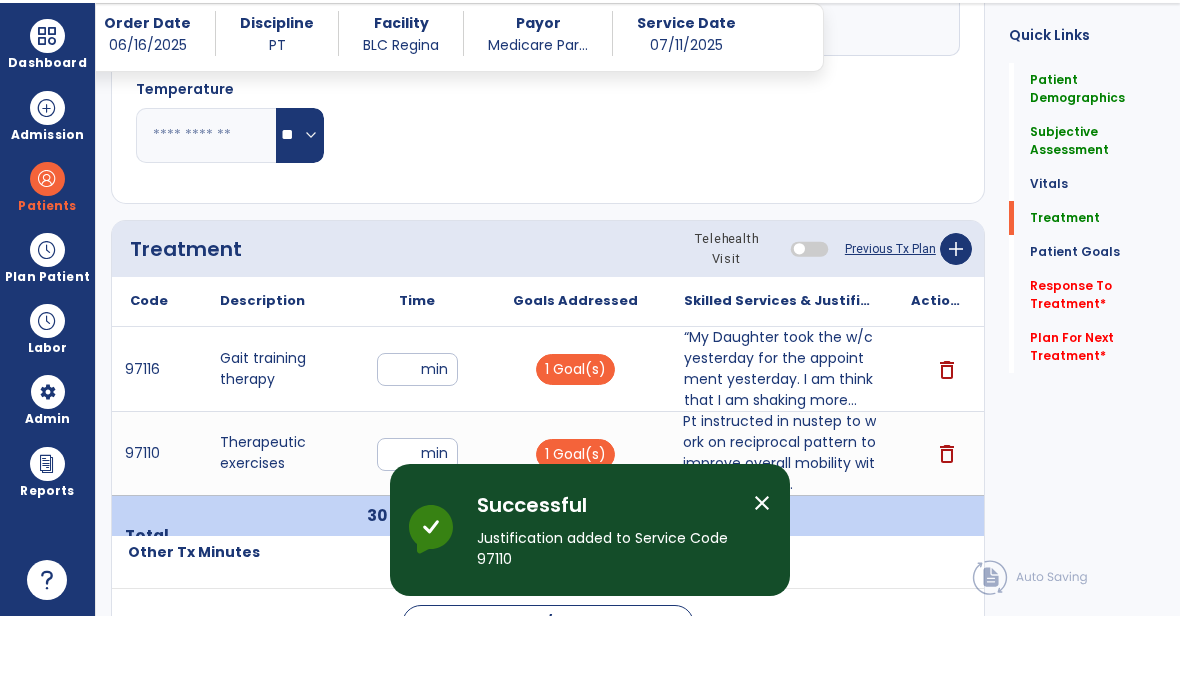 scroll, scrollTop: 80, scrollLeft: 0, axis: vertical 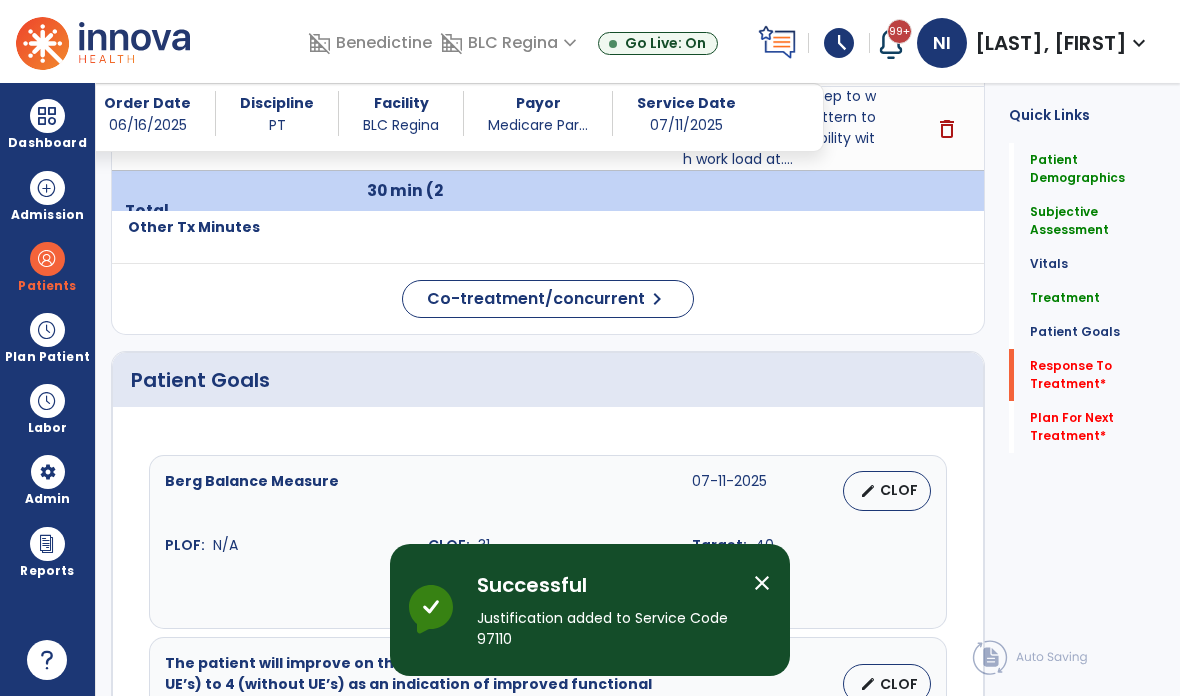 click on "Response To Treatment   *" 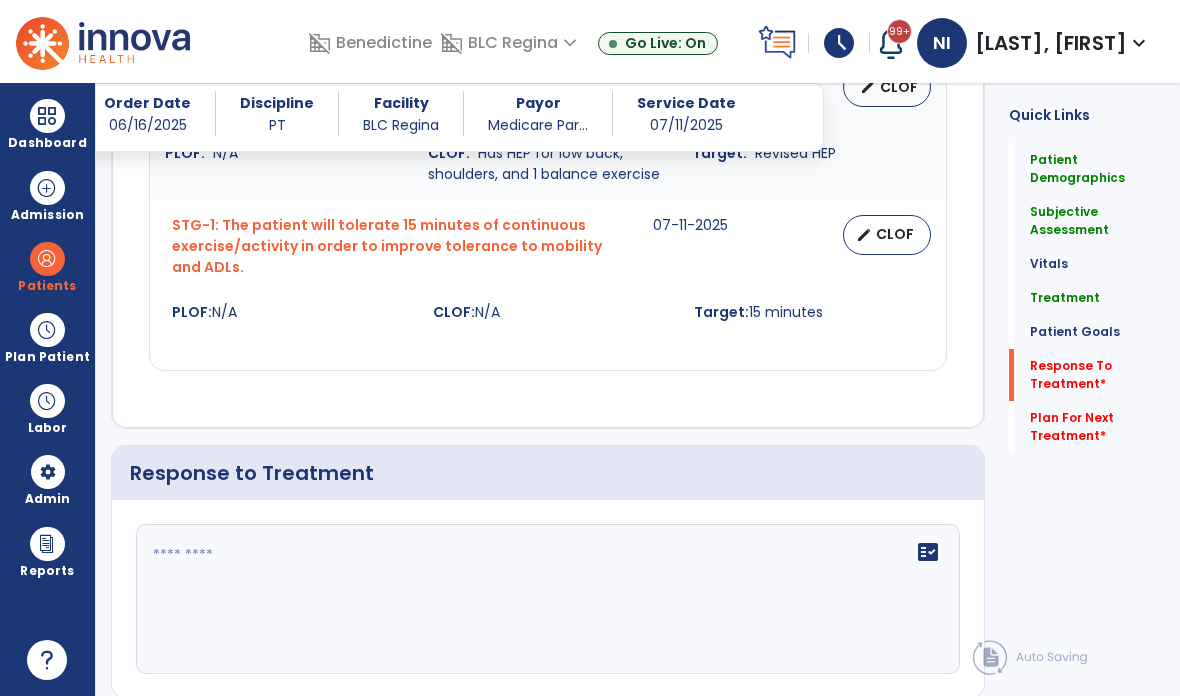 scroll, scrollTop: 2450, scrollLeft: 0, axis: vertical 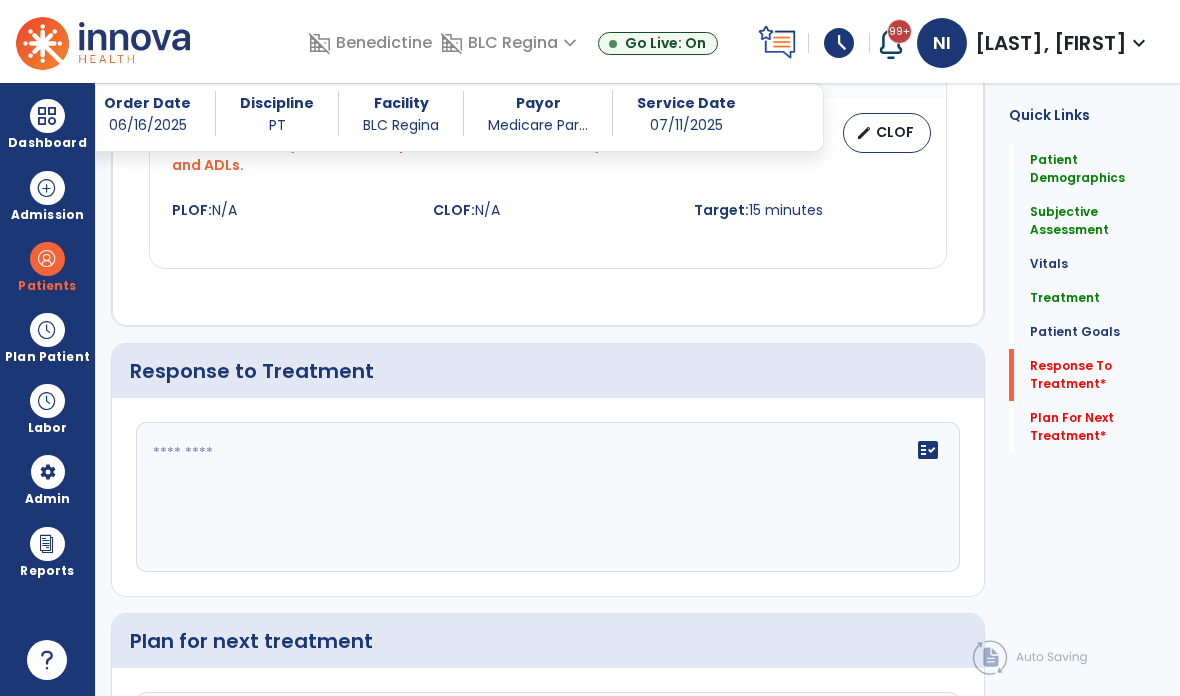 click on "fact_check" 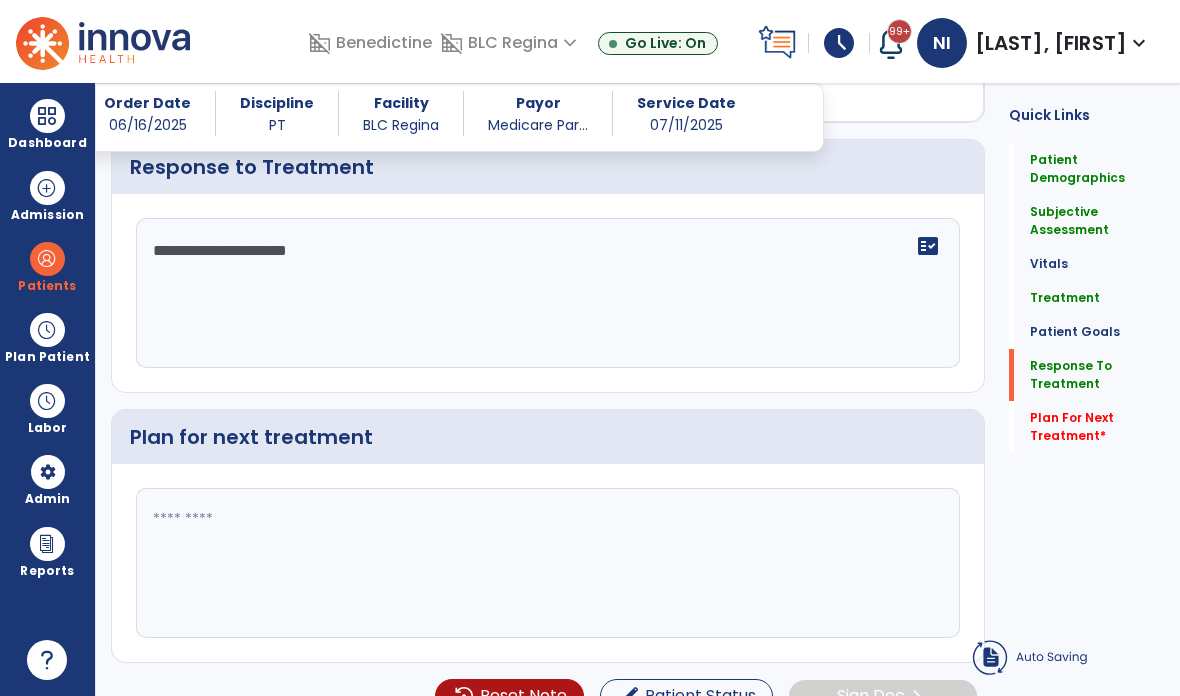 scroll, scrollTop: 2478, scrollLeft: 0, axis: vertical 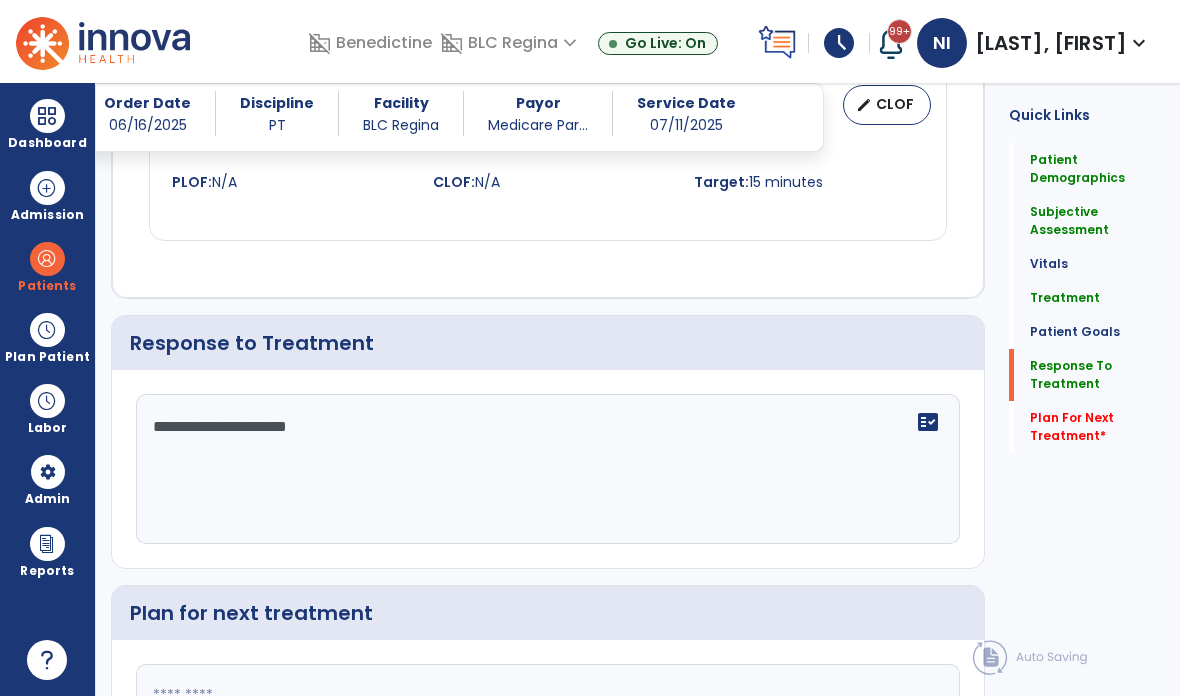 type on "**********" 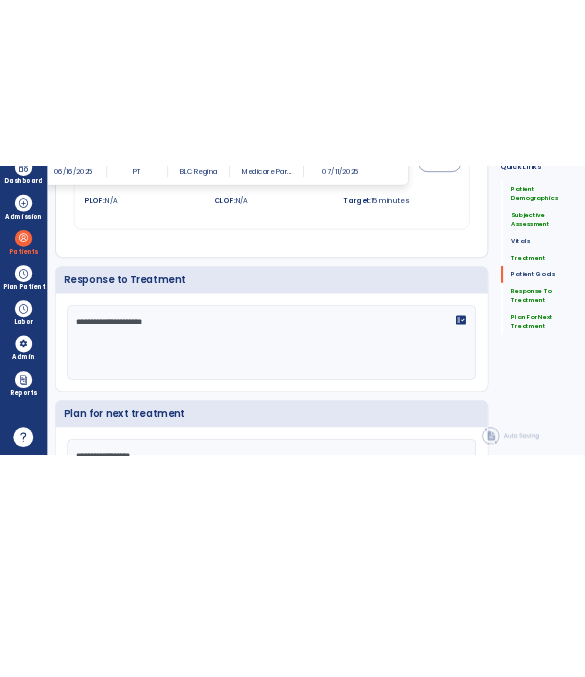 scroll, scrollTop: 99, scrollLeft: 0, axis: vertical 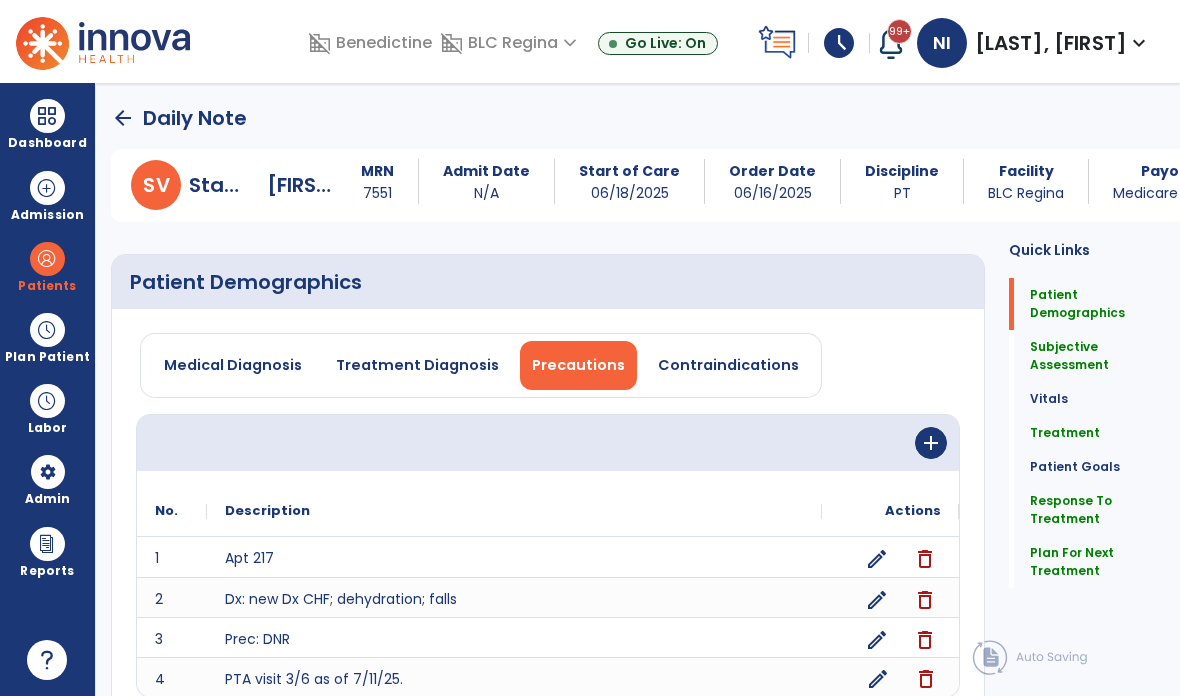 type on "**********" 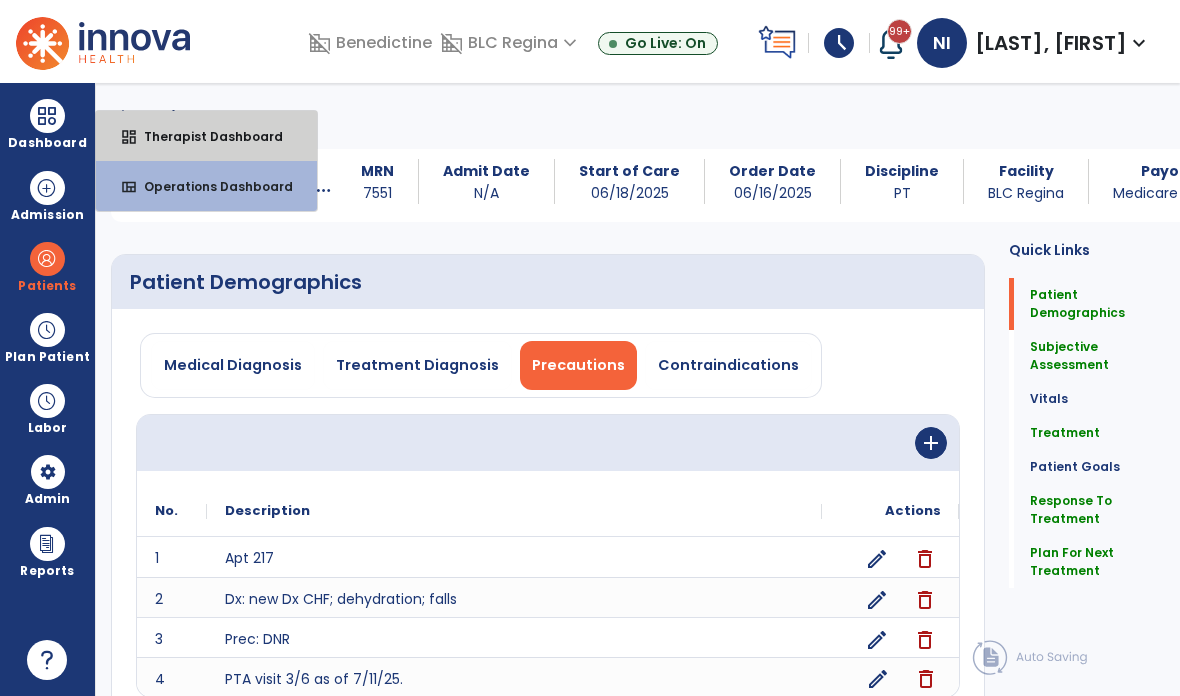 click on "dashboard  Therapist Dashboard" at bounding box center [206, 136] 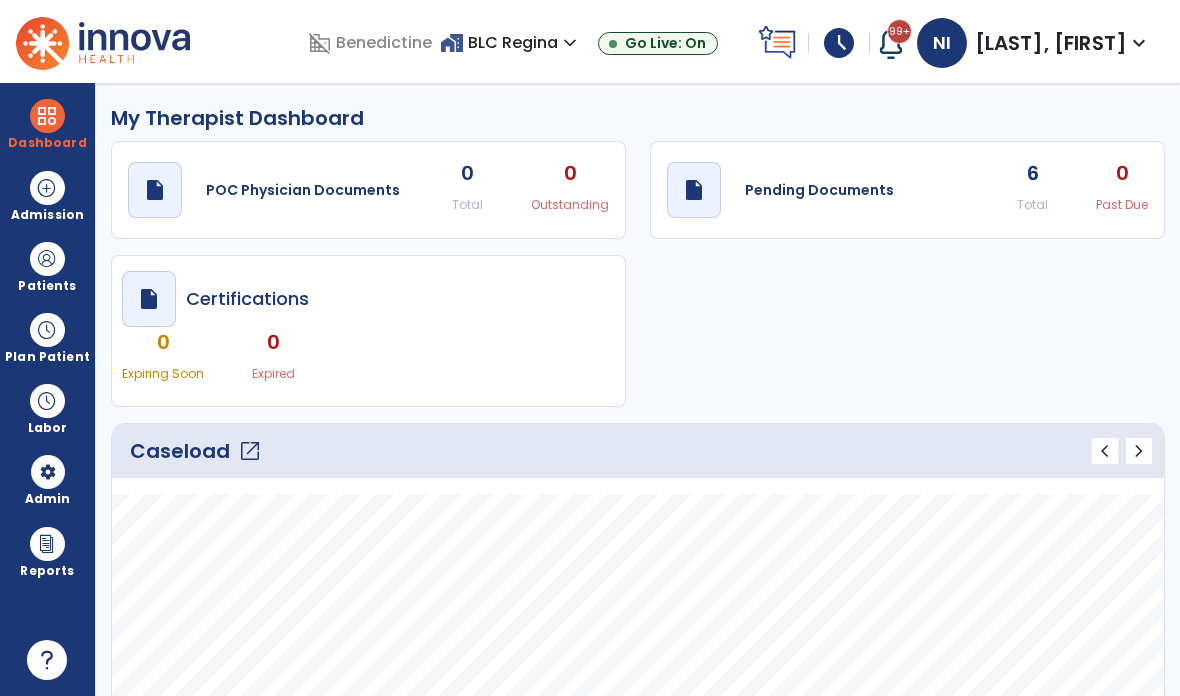 click at bounding box center (47, 259) 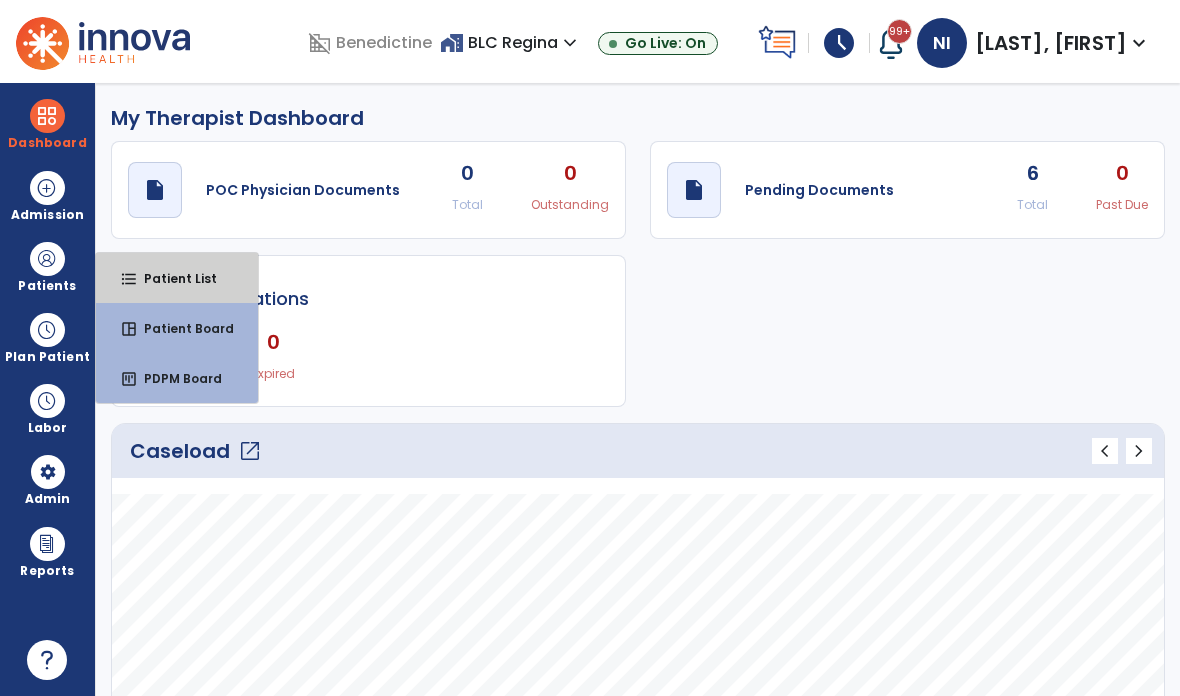 click on "Patient List" at bounding box center [172, 278] 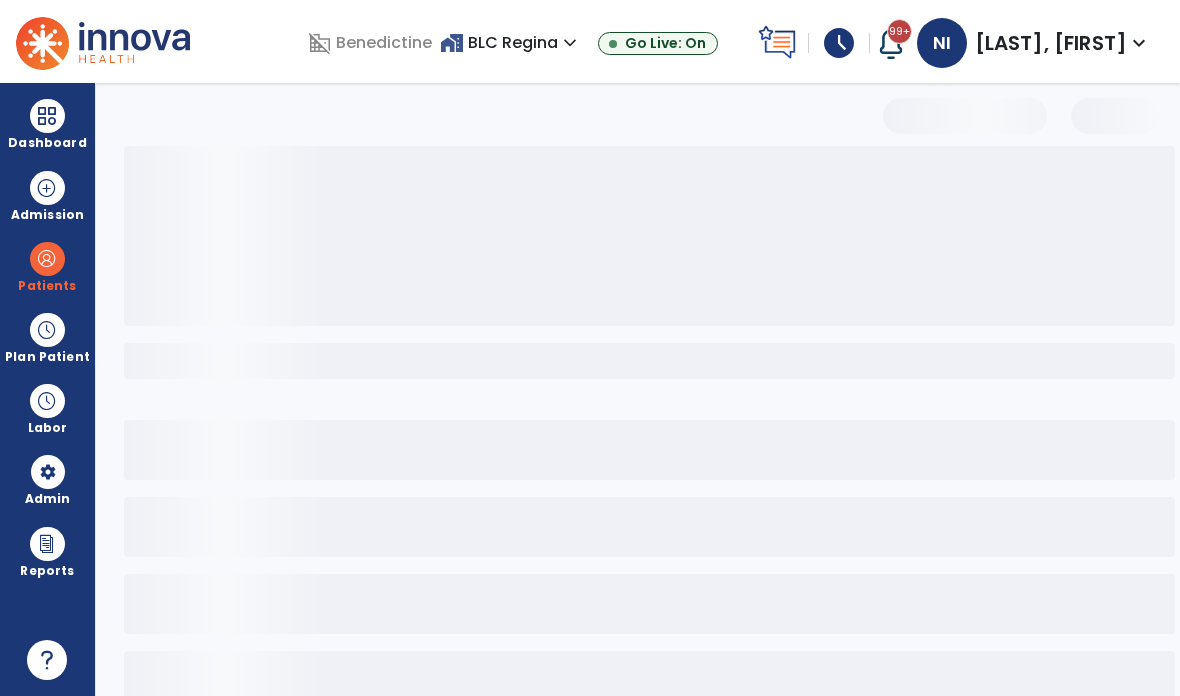 select on "***" 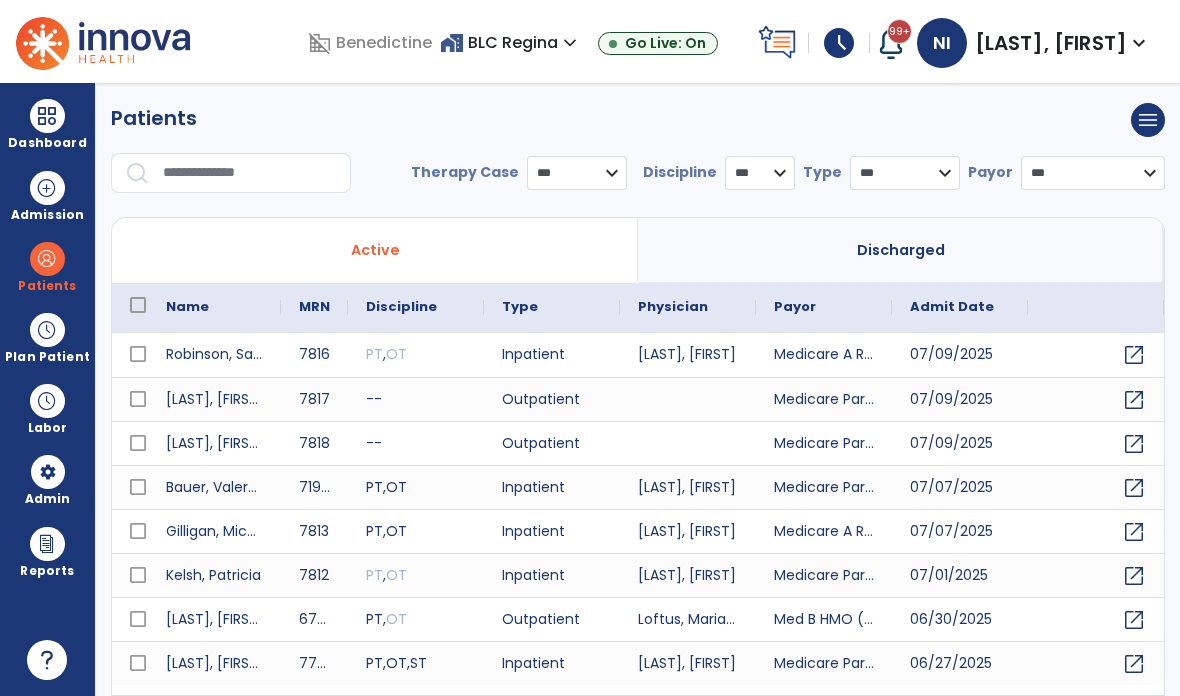 click at bounding box center (250, 173) 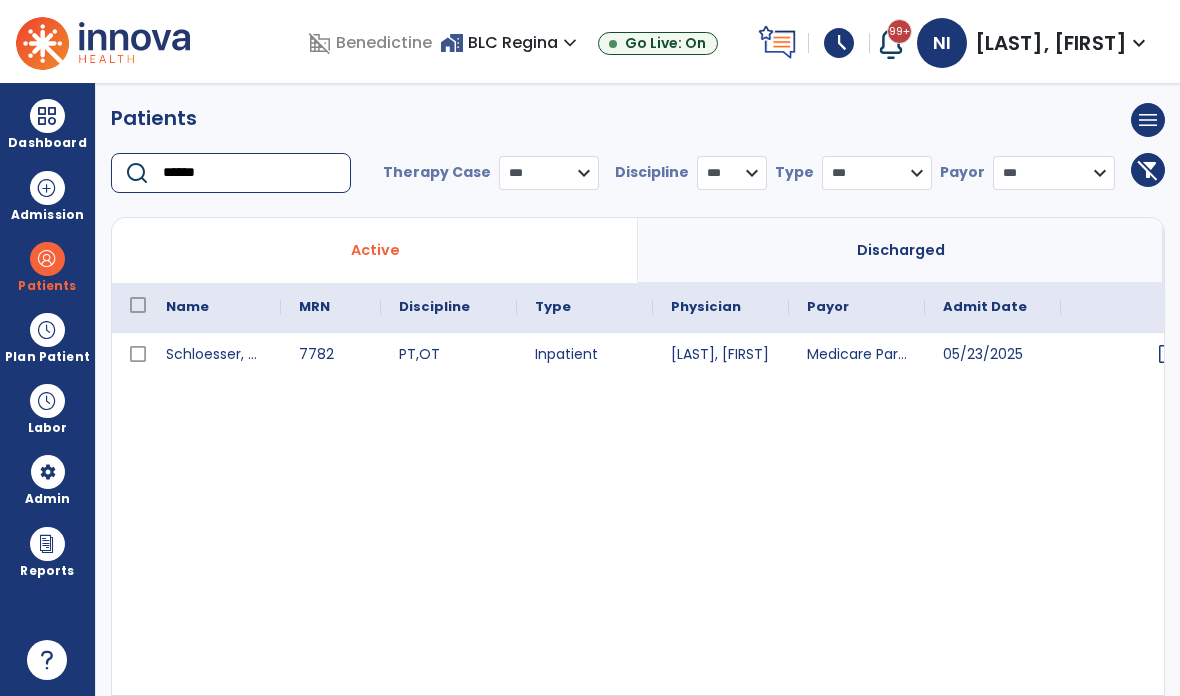 scroll, scrollTop: 0, scrollLeft: 50, axis: horizontal 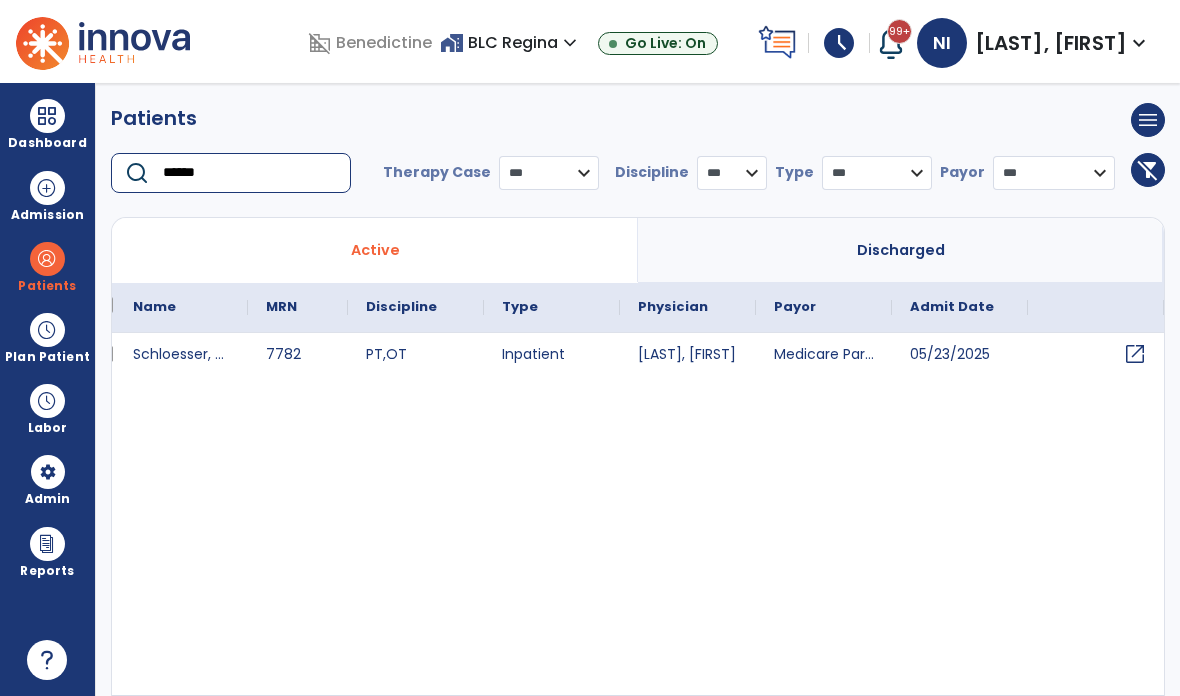 type on "******" 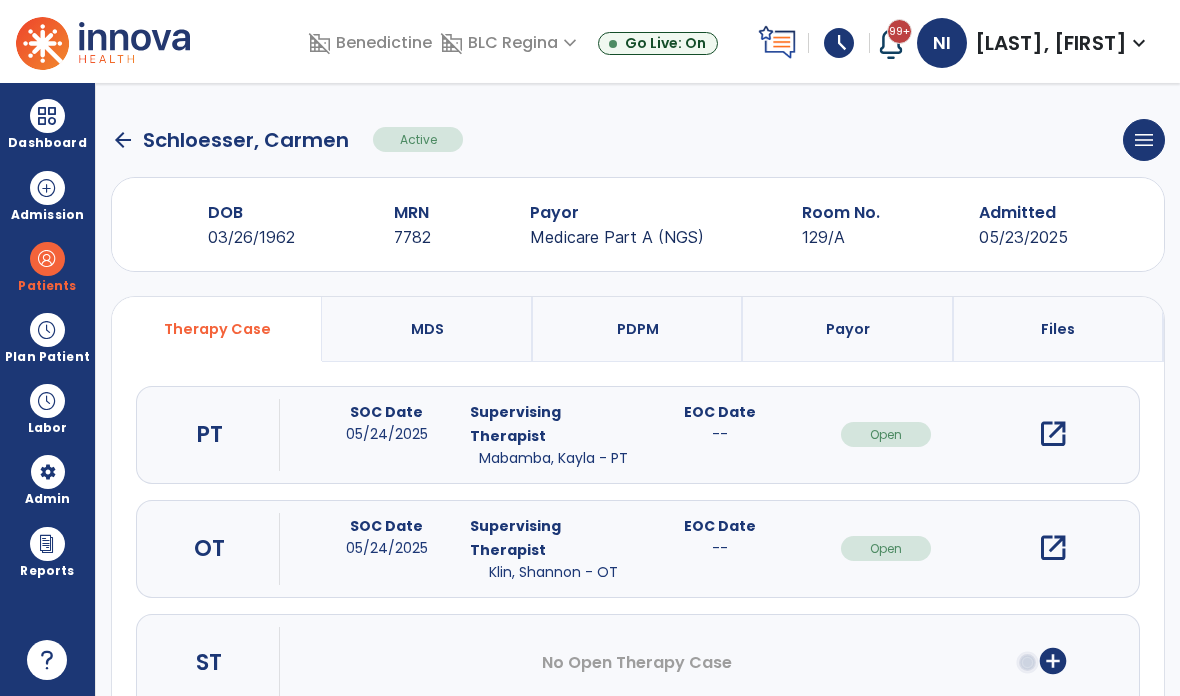 click on "open_in_new" at bounding box center [1053, 434] 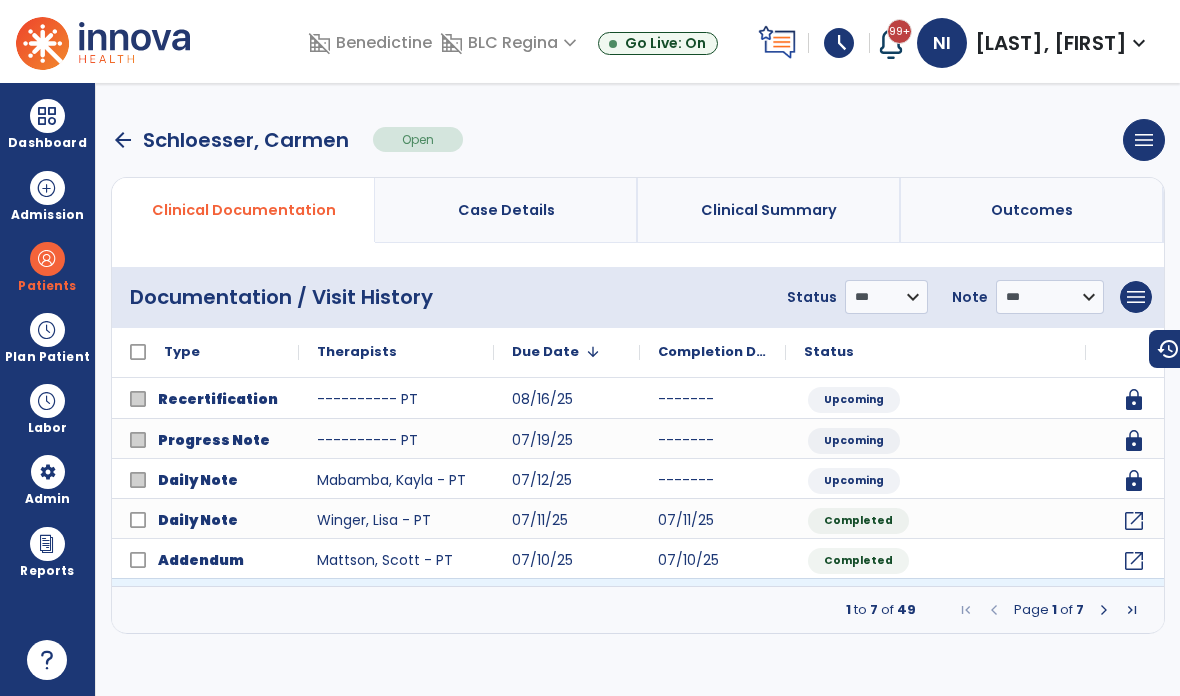 click on "open_in_new" 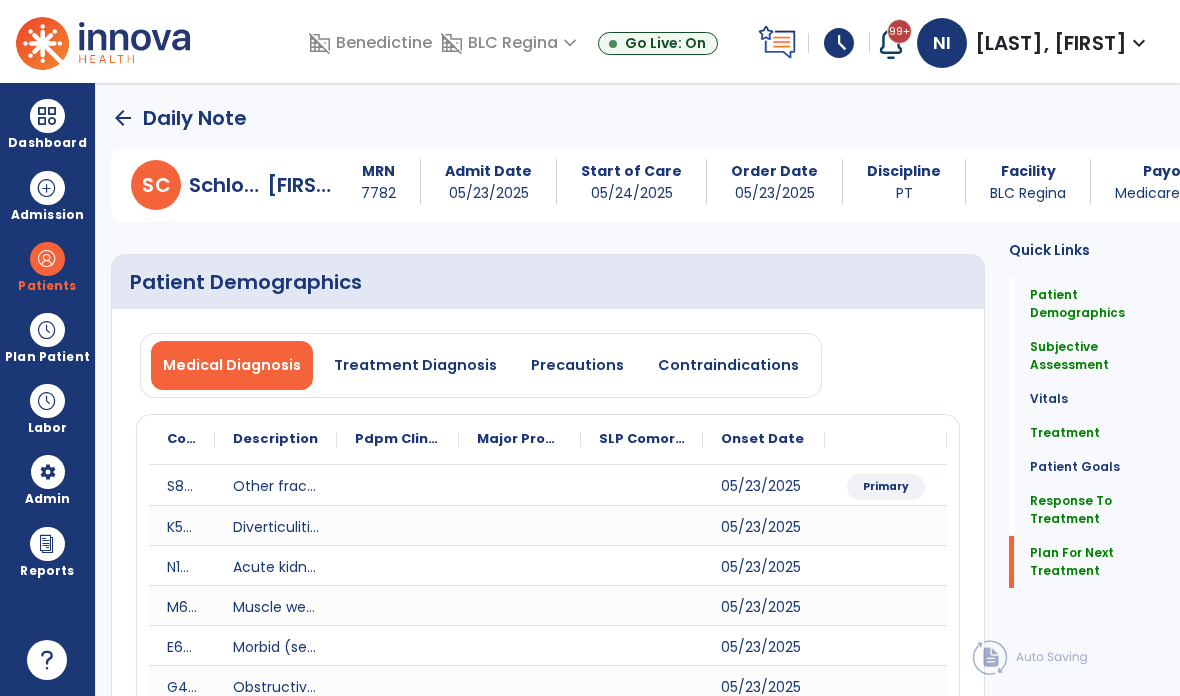 scroll, scrollTop: 23, scrollLeft: 0, axis: vertical 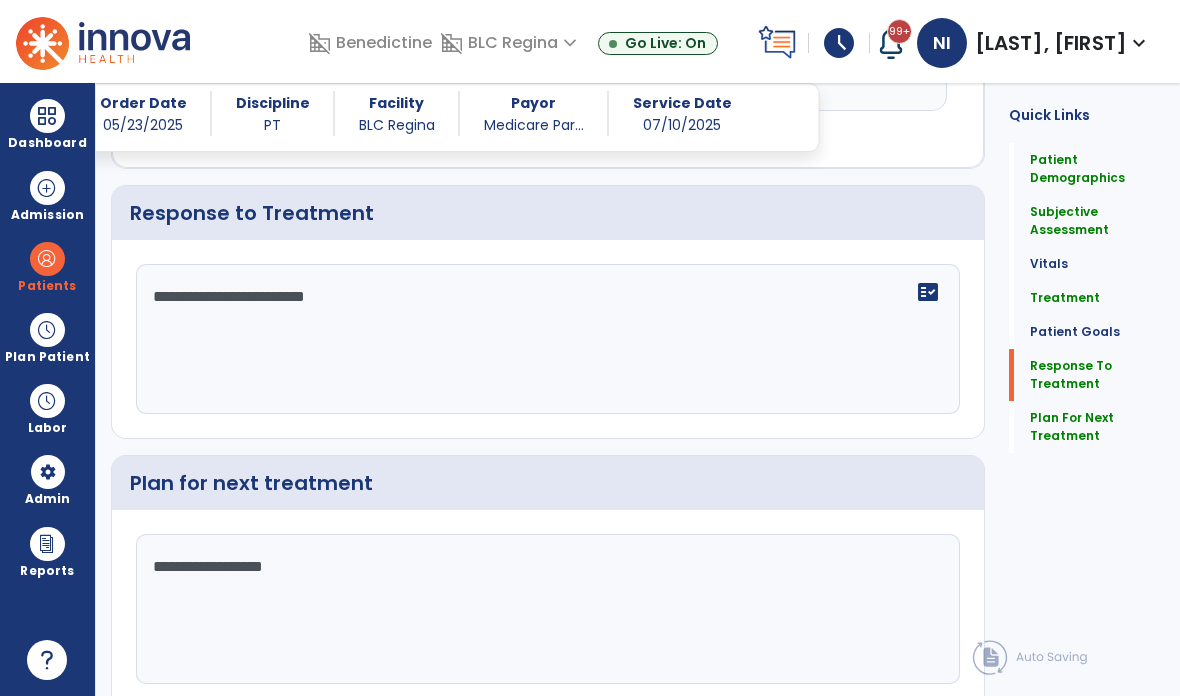 click on "Sign Doc  chevron_right" 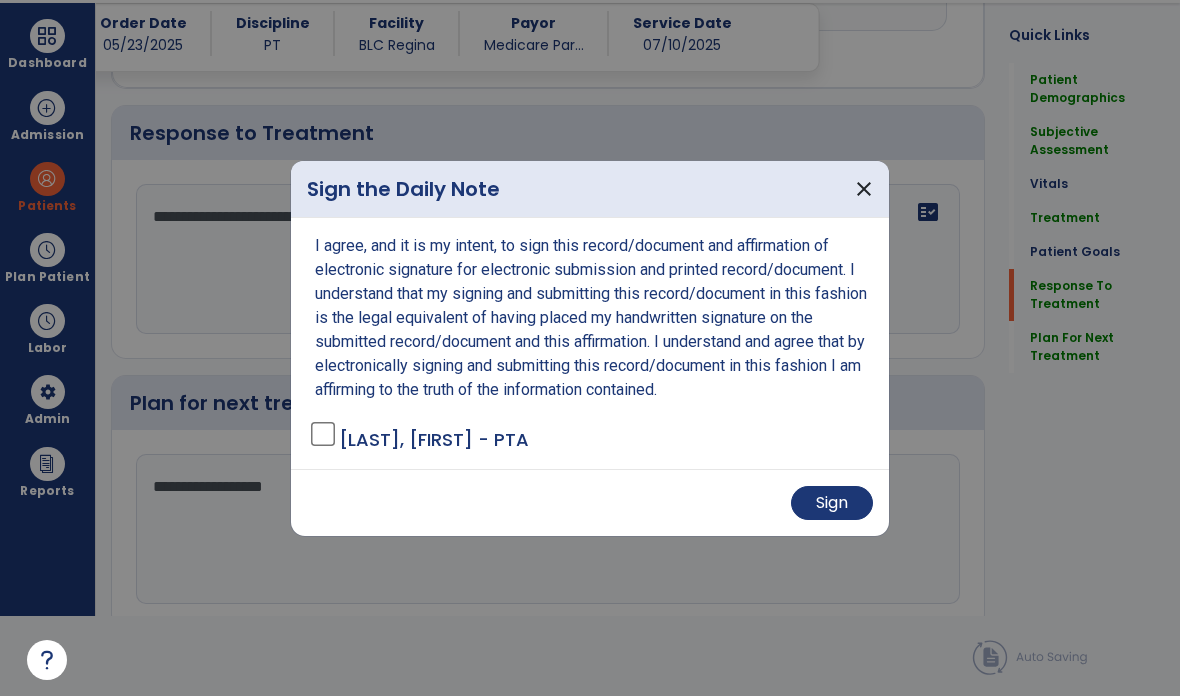 click on "Sign" at bounding box center [832, 503] 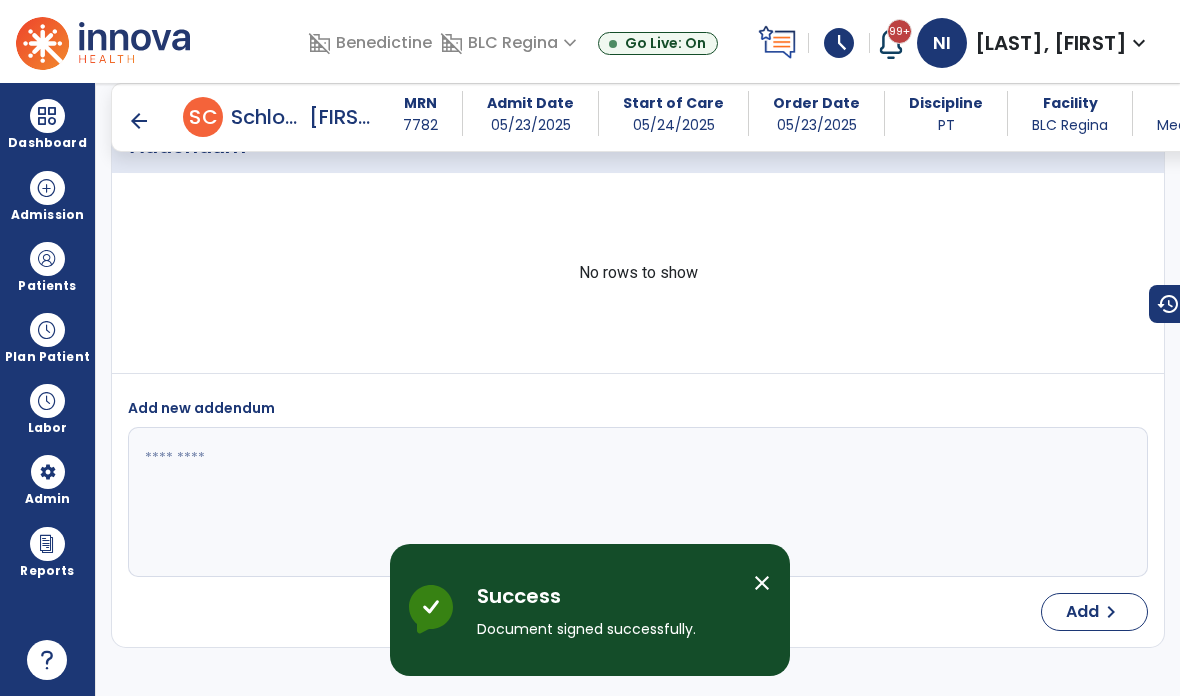 scroll, scrollTop: 80, scrollLeft: 0, axis: vertical 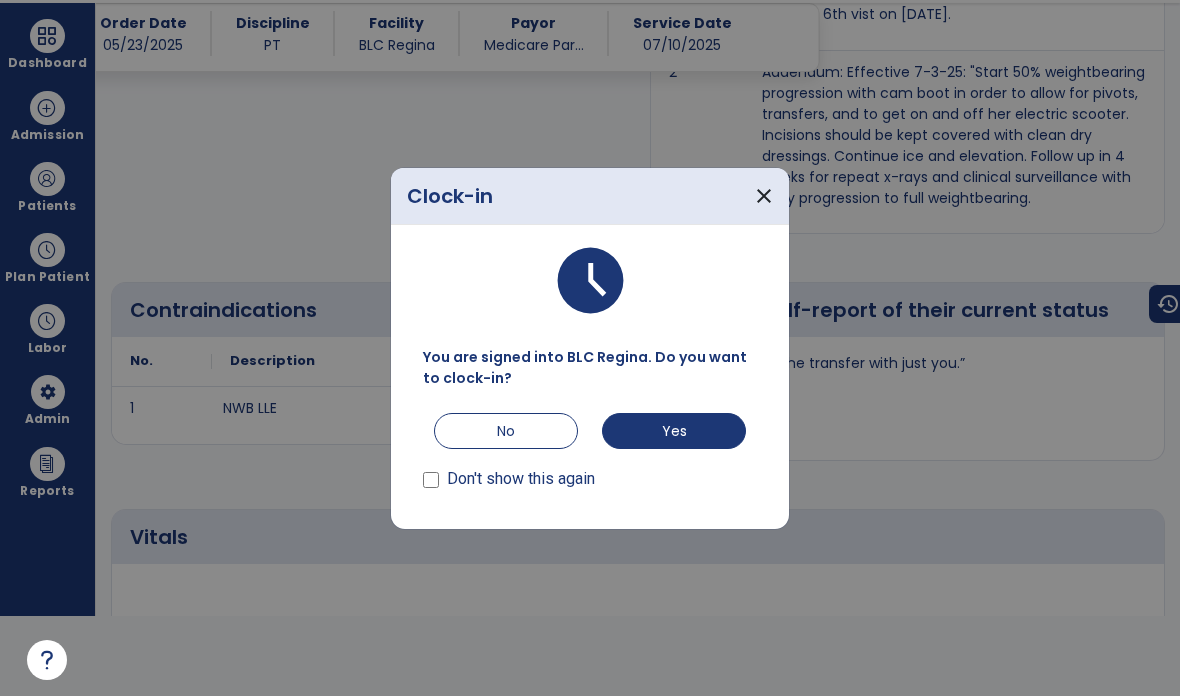 click on "No" at bounding box center (506, 431) 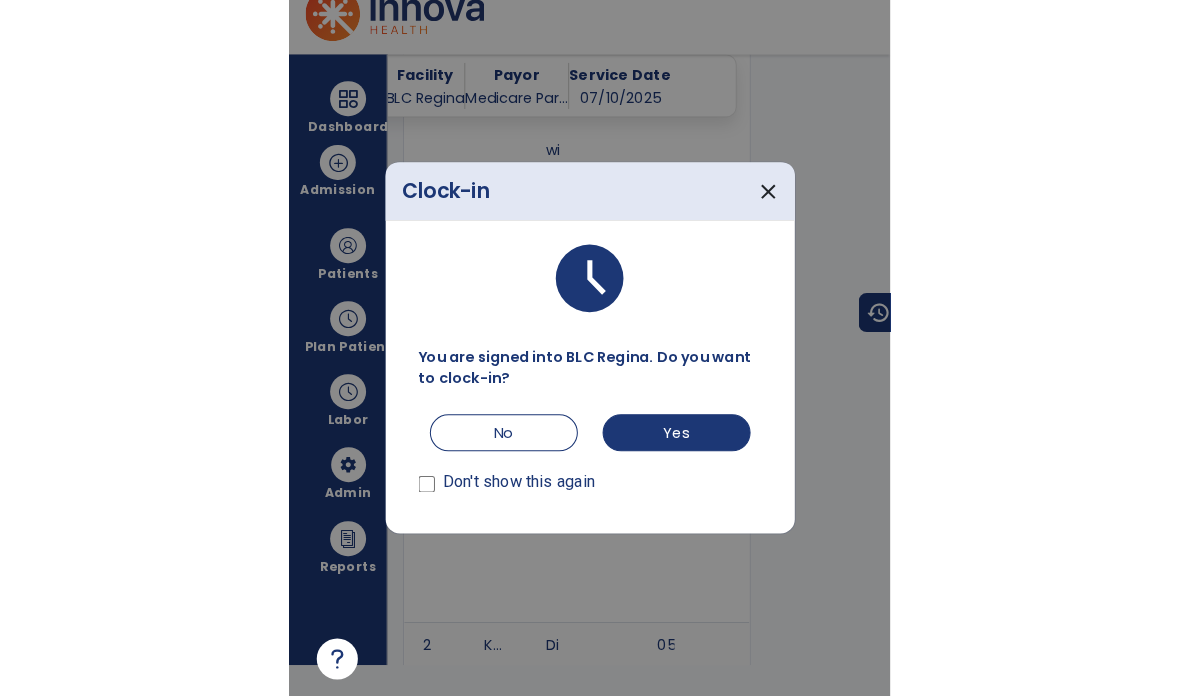 scroll, scrollTop: 0, scrollLeft: 0, axis: both 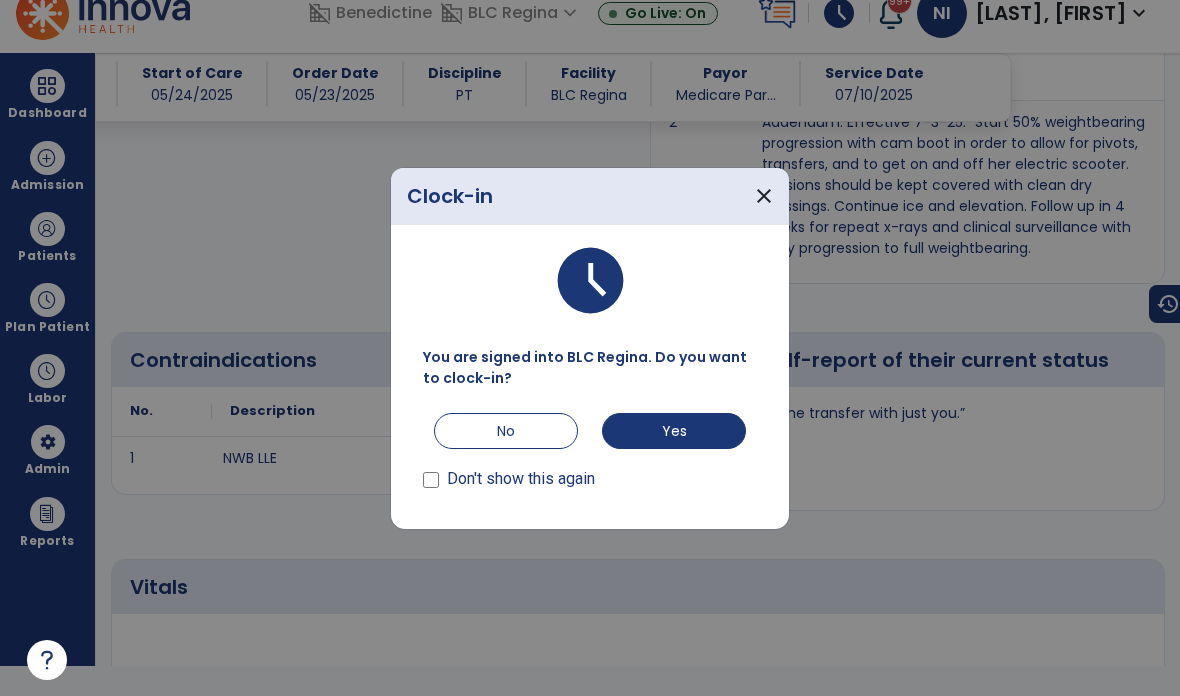 click on "No" at bounding box center [506, 431] 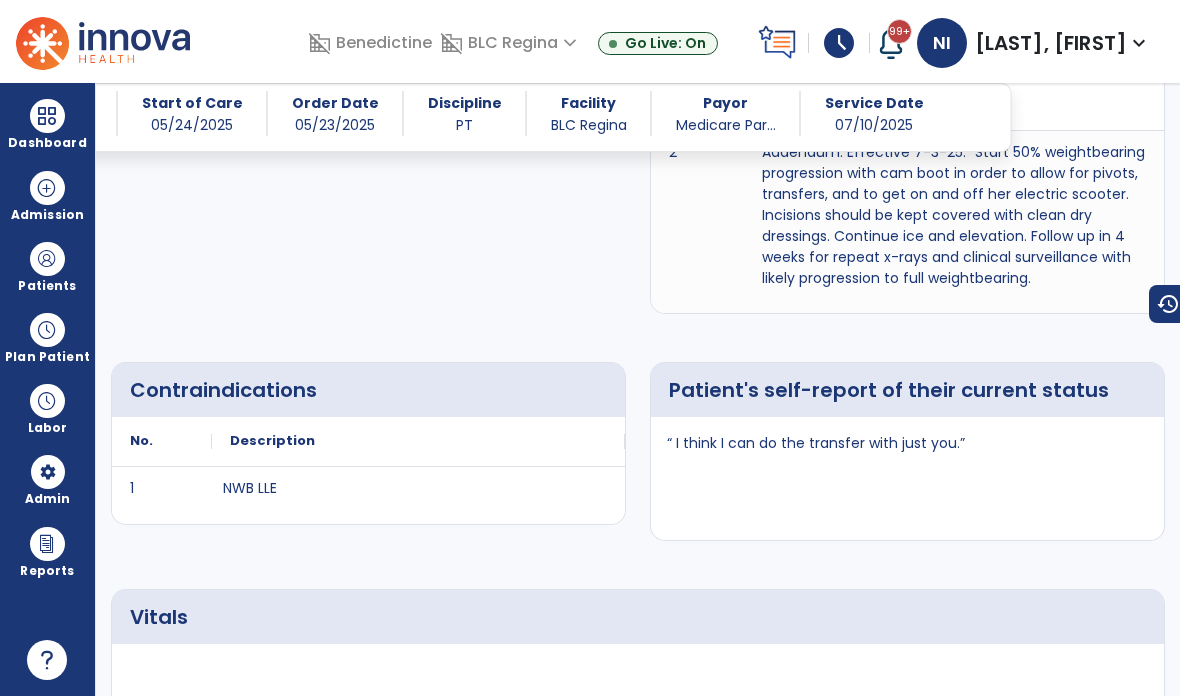 click at bounding box center [47, 188] 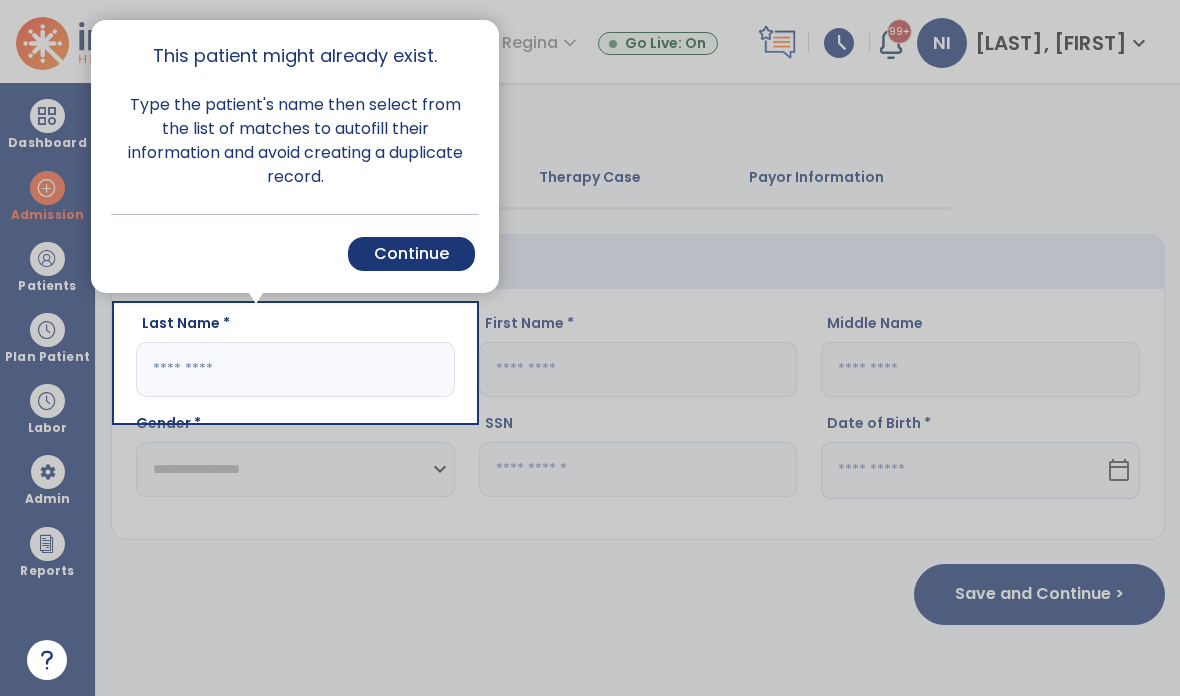 scroll, scrollTop: 0, scrollLeft: 0, axis: both 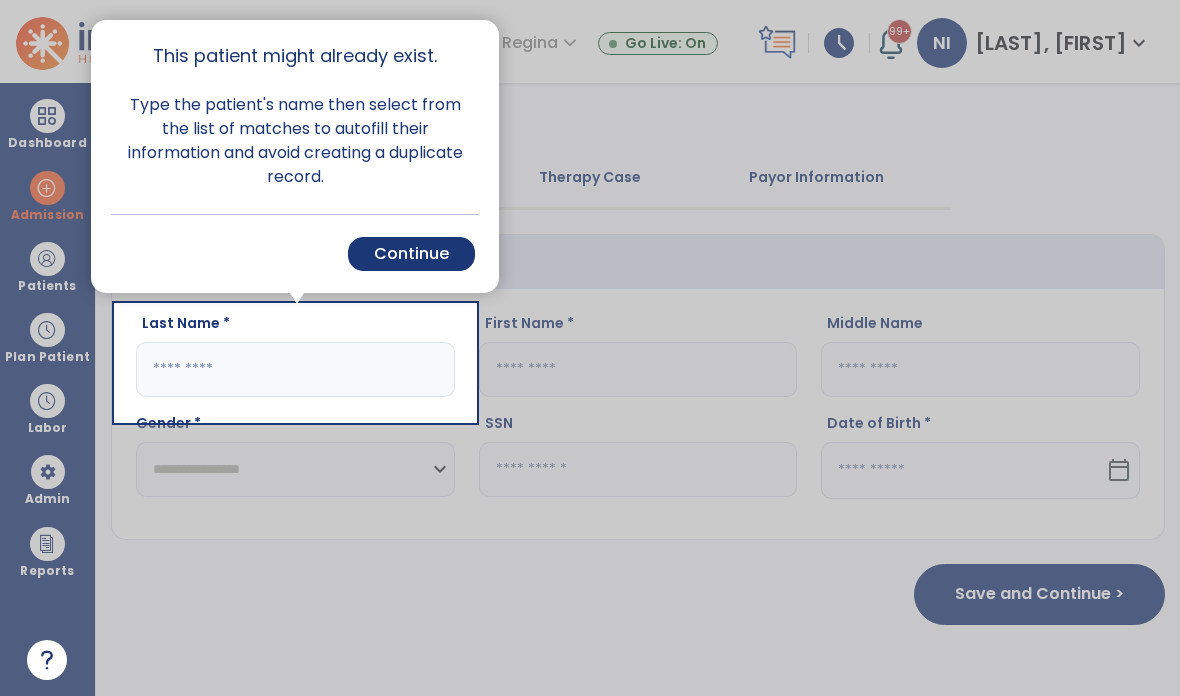 click on "Continue" at bounding box center [411, 254] 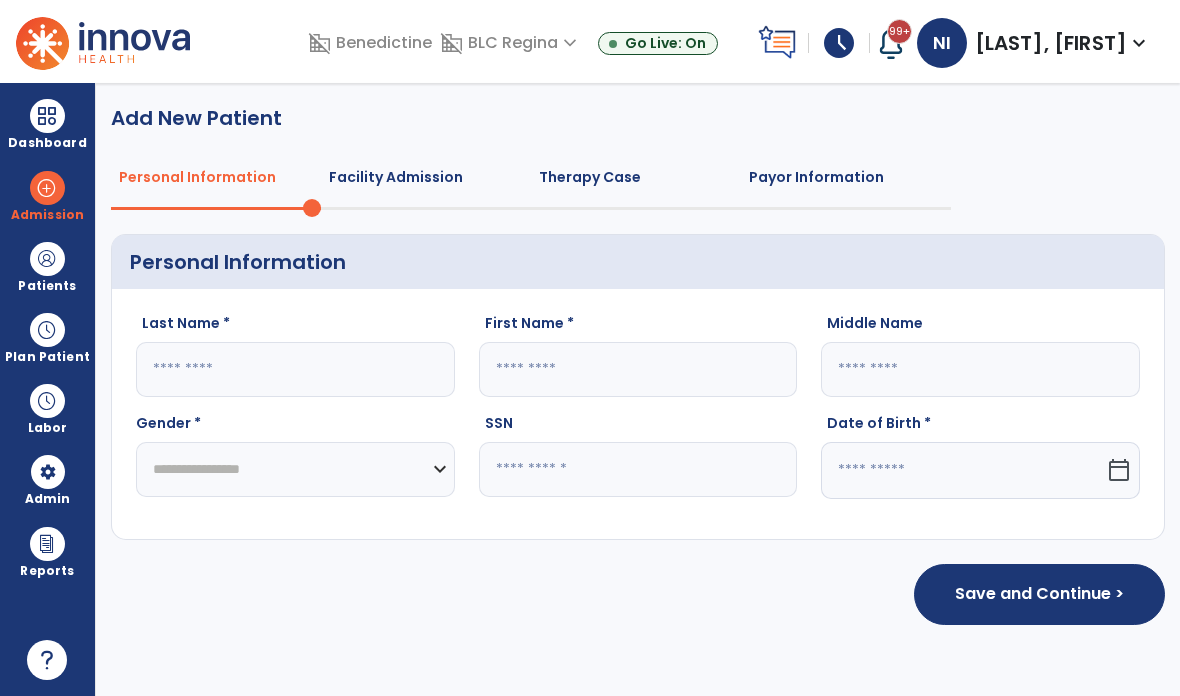 click at bounding box center [47, 259] 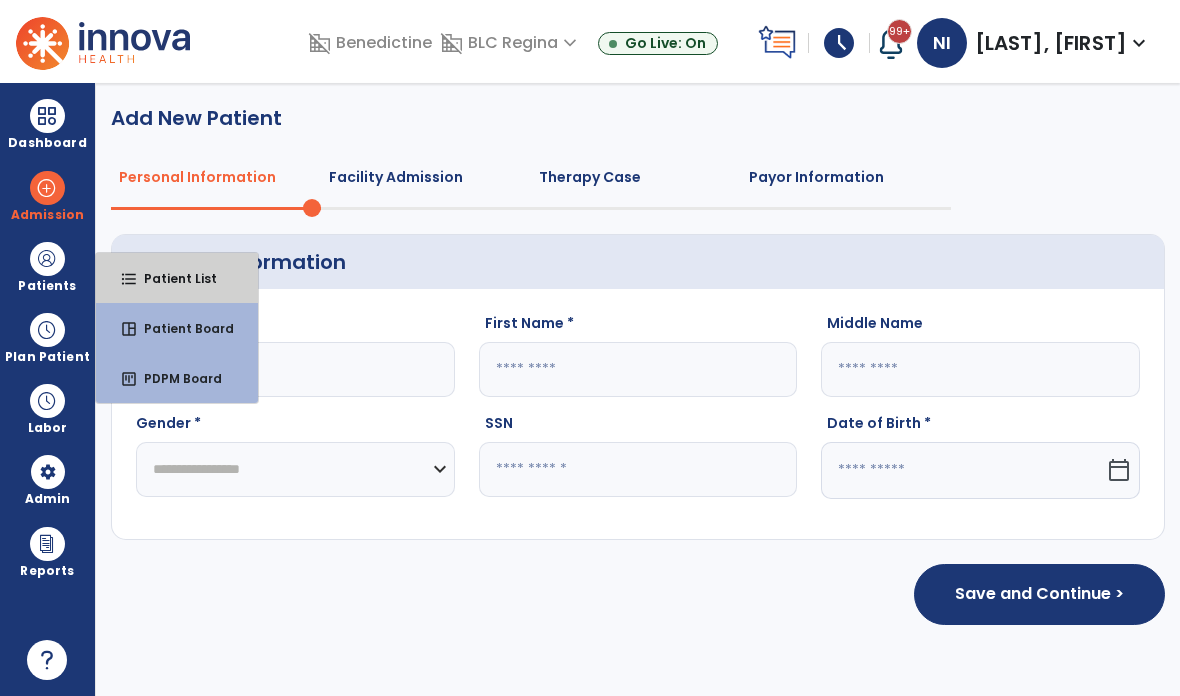 click on "format_list_bulleted  Patient List" at bounding box center [177, 278] 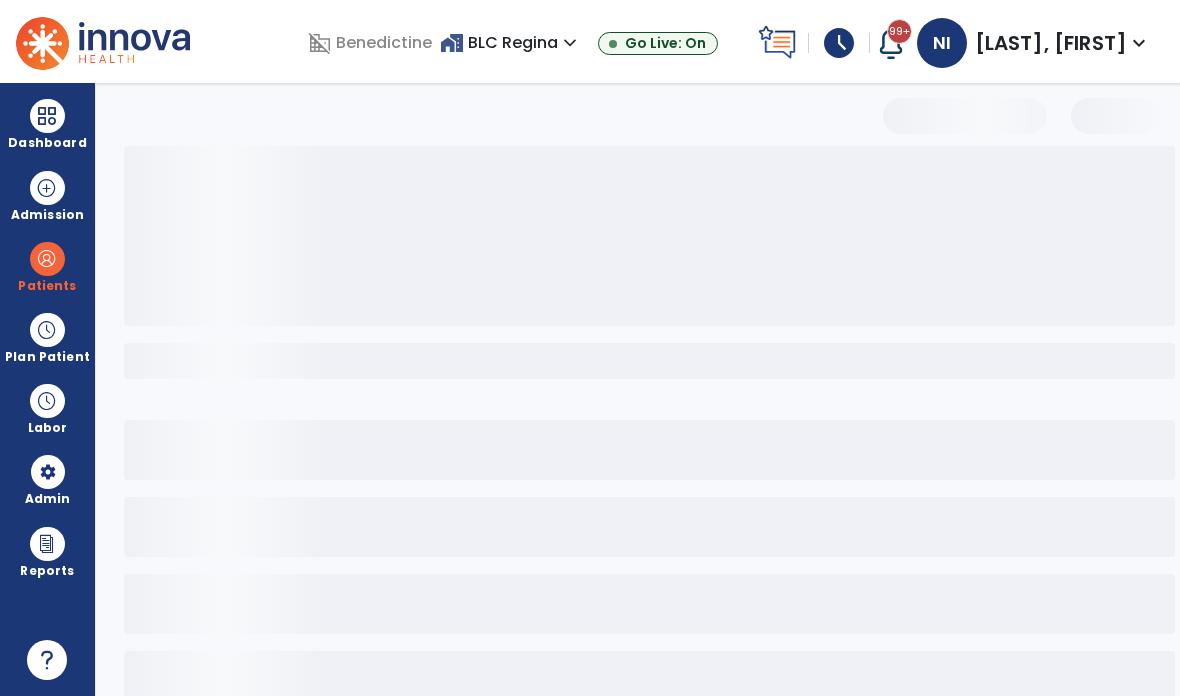 select on "***" 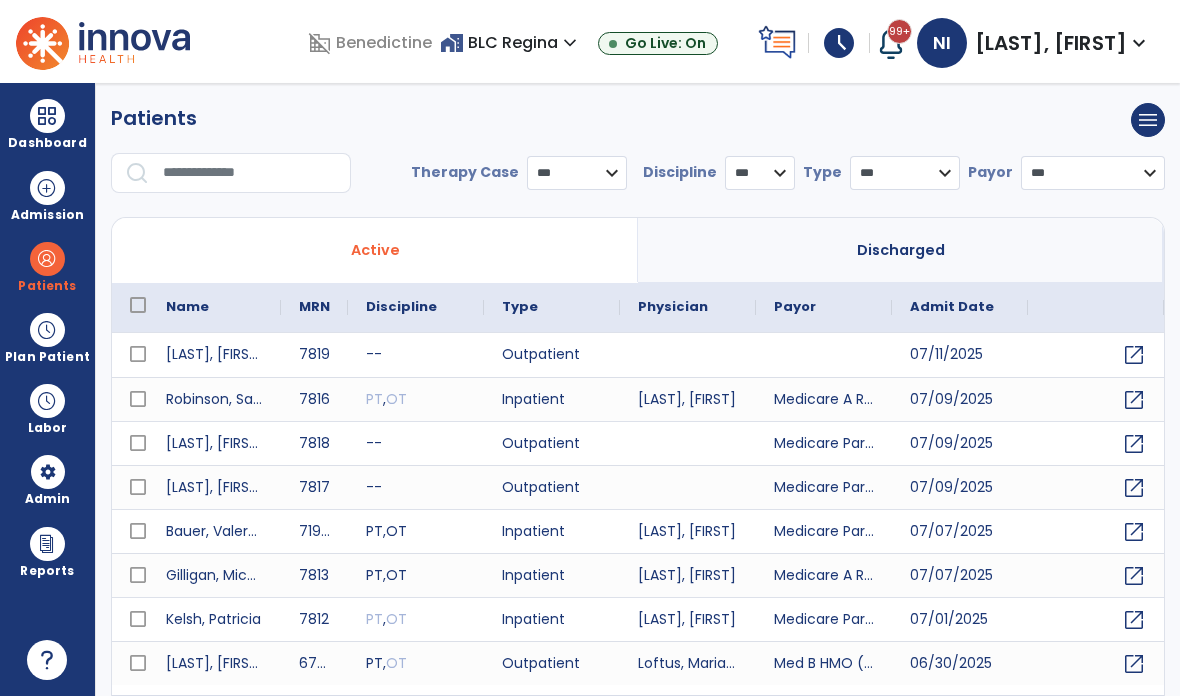 click at bounding box center (250, 173) 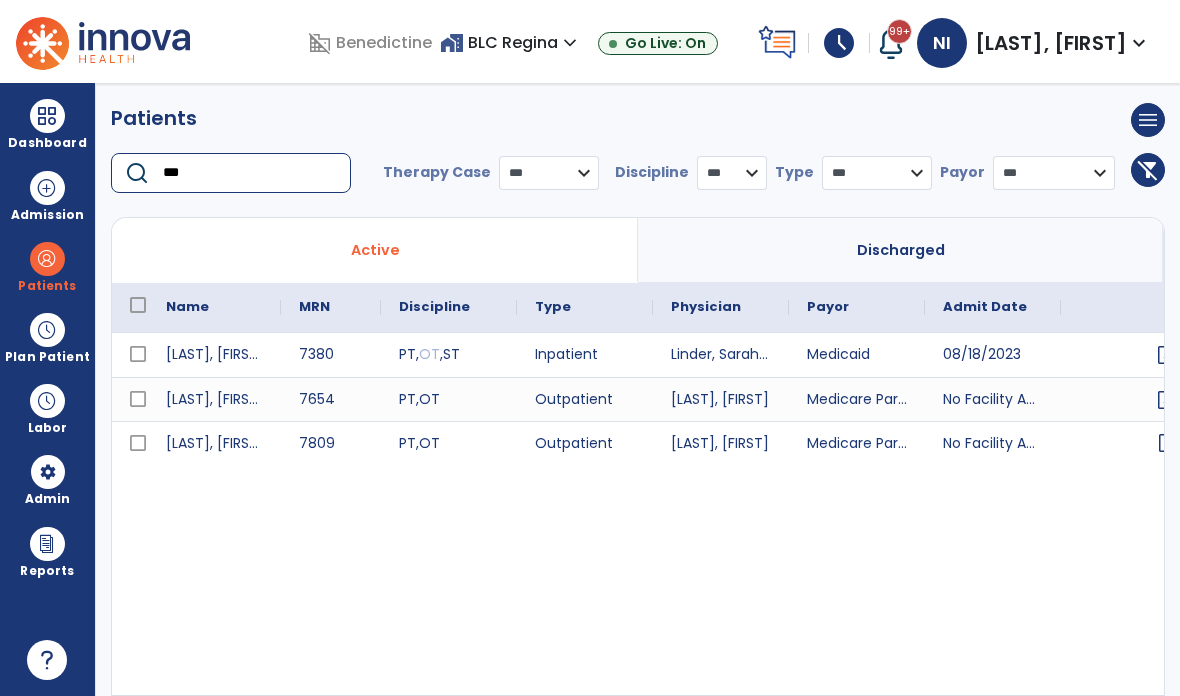 scroll, scrollTop: 0, scrollLeft: 3, axis: horizontal 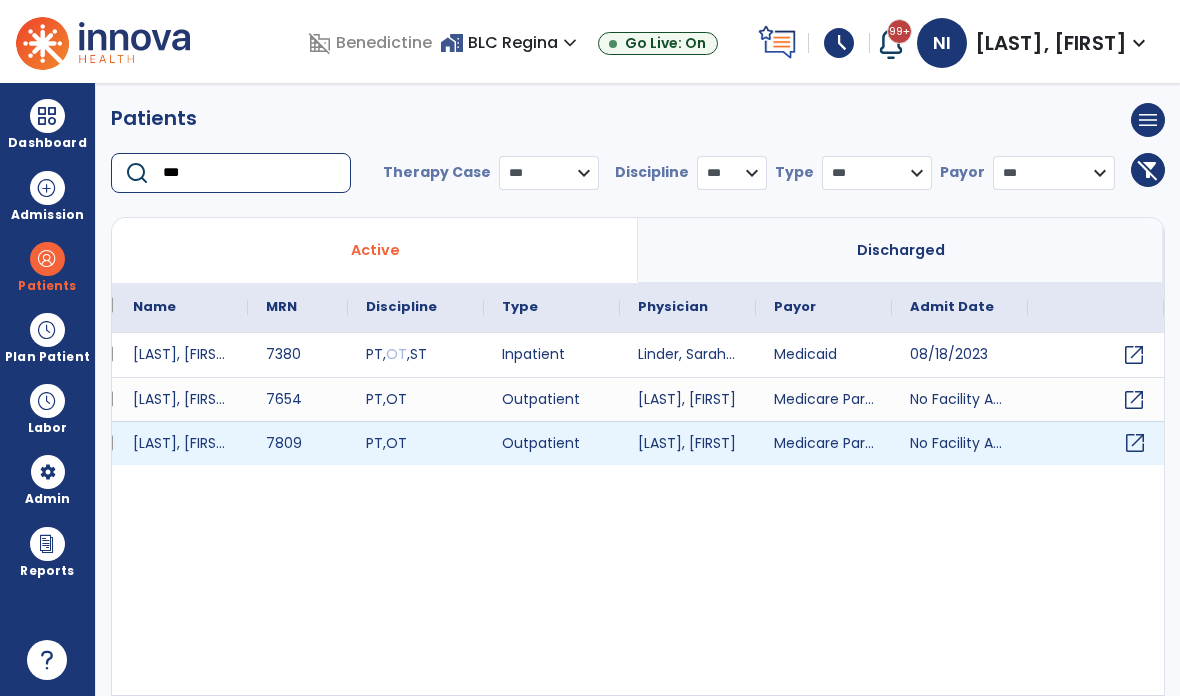 type on "***" 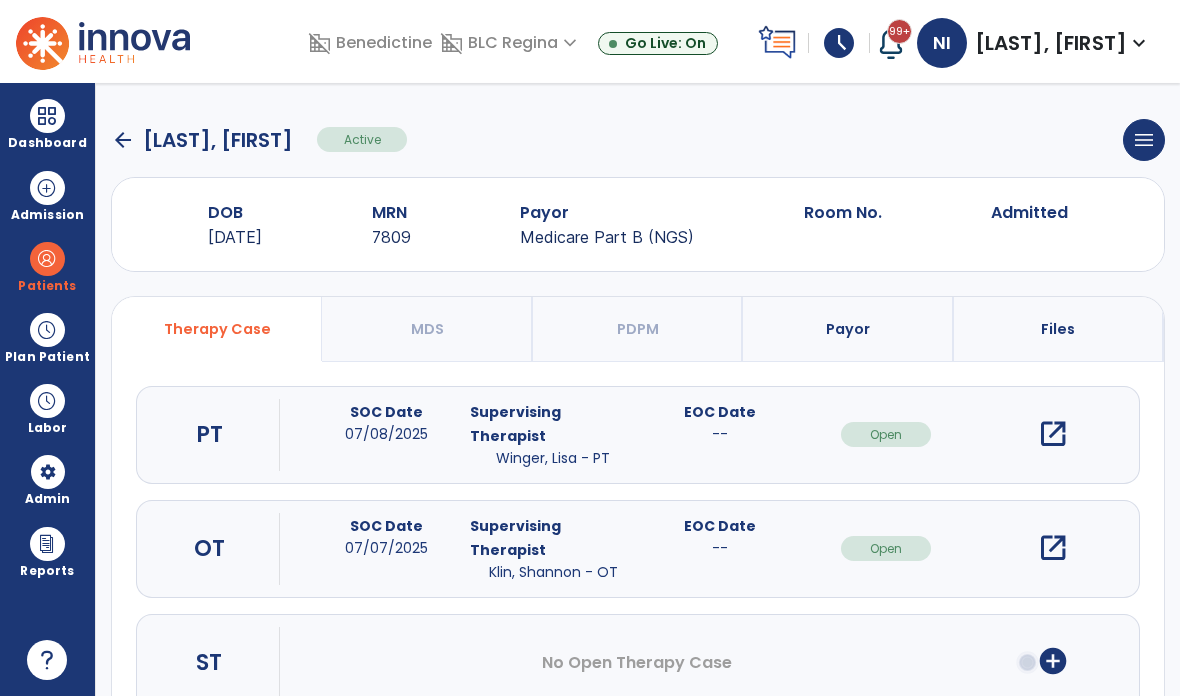 click on "open_in_new" at bounding box center [1053, 434] 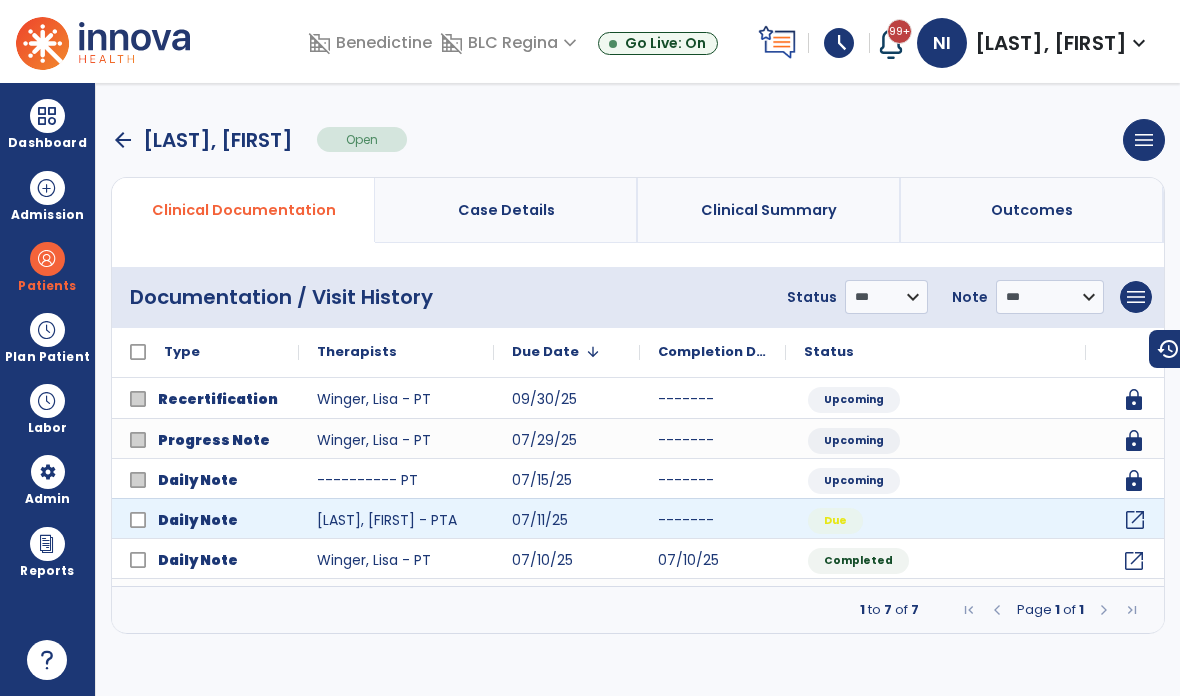 click on "open_in_new" 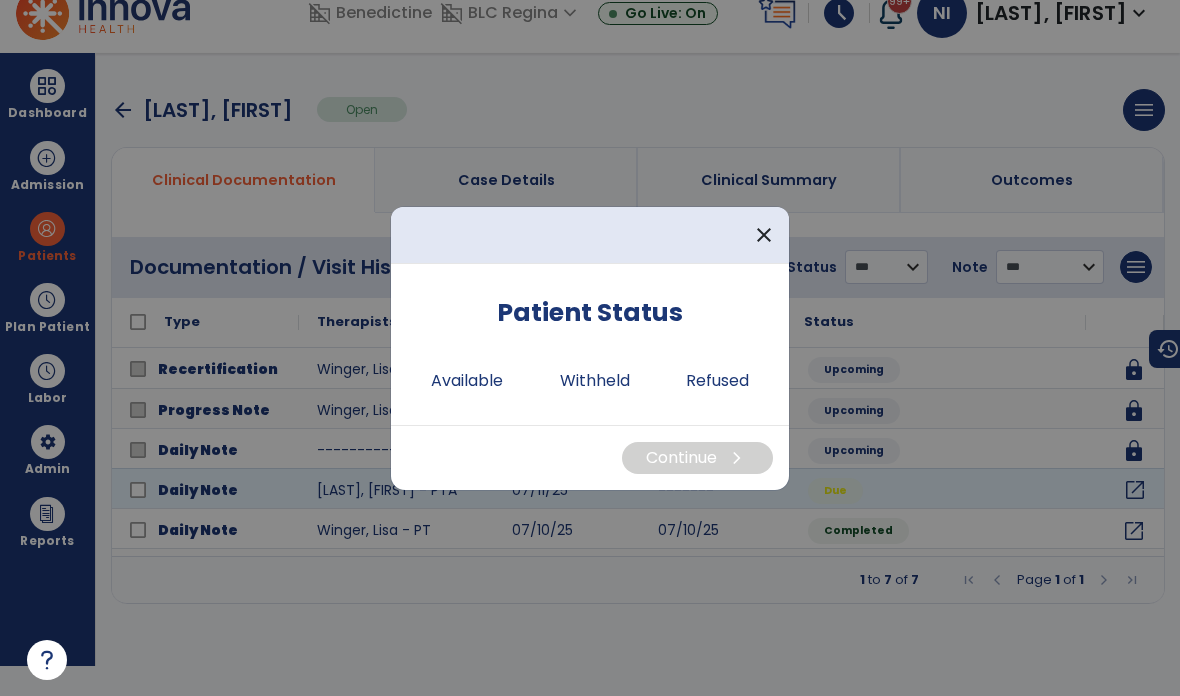 scroll, scrollTop: 0, scrollLeft: 0, axis: both 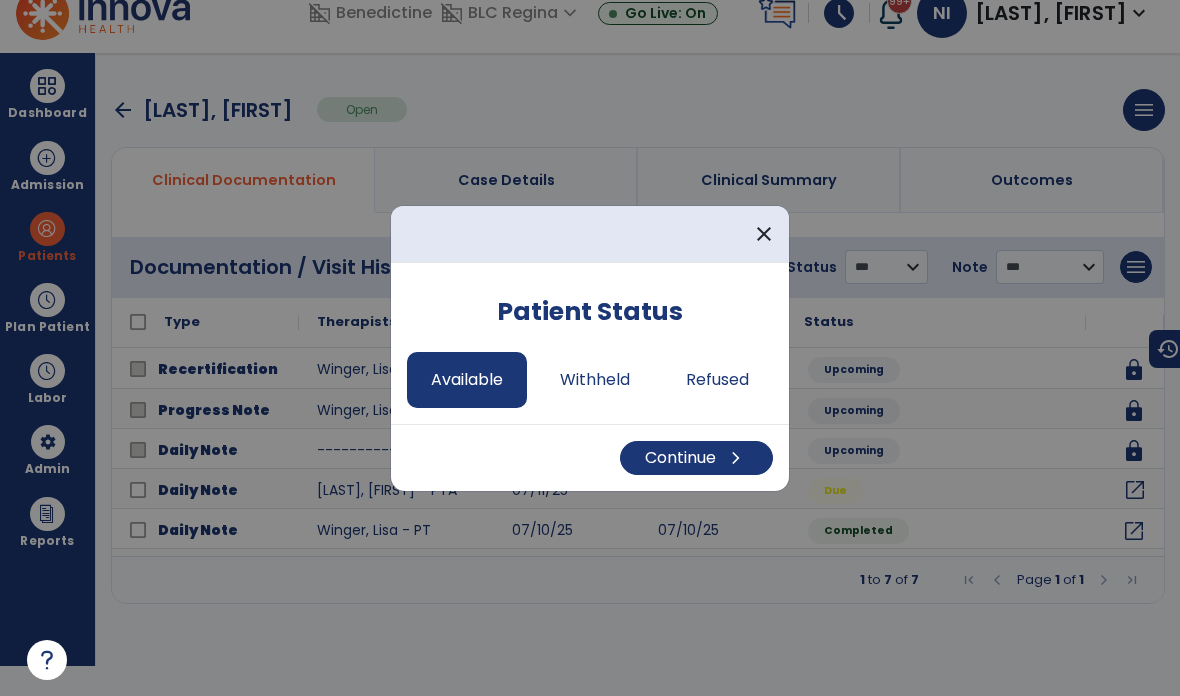 click on "Continue   chevron_right" at bounding box center (696, 458) 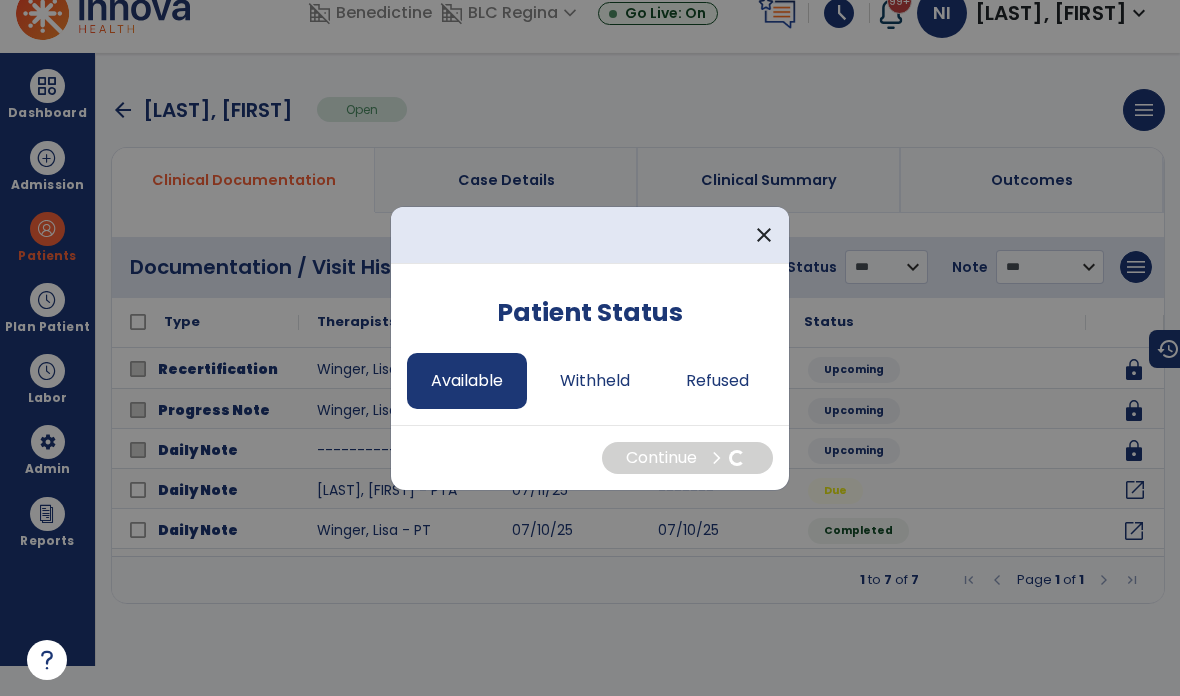 select on "*" 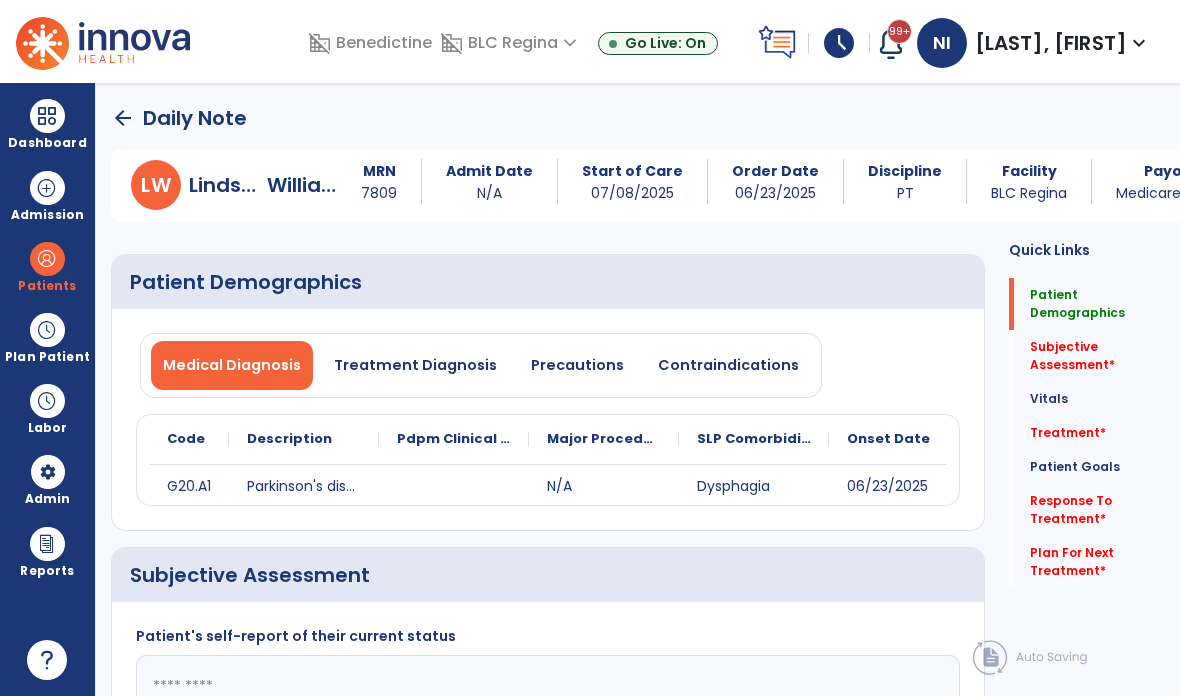 scroll, scrollTop: 30, scrollLeft: 0, axis: vertical 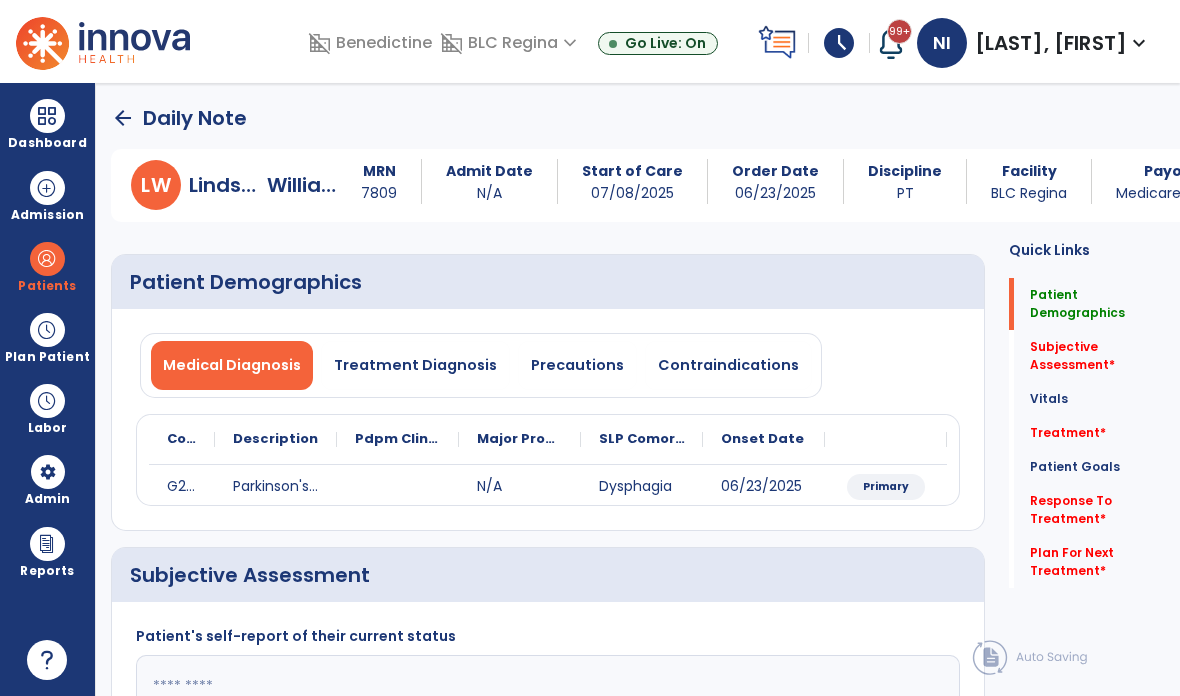 click on "Precautions" at bounding box center [577, 365] 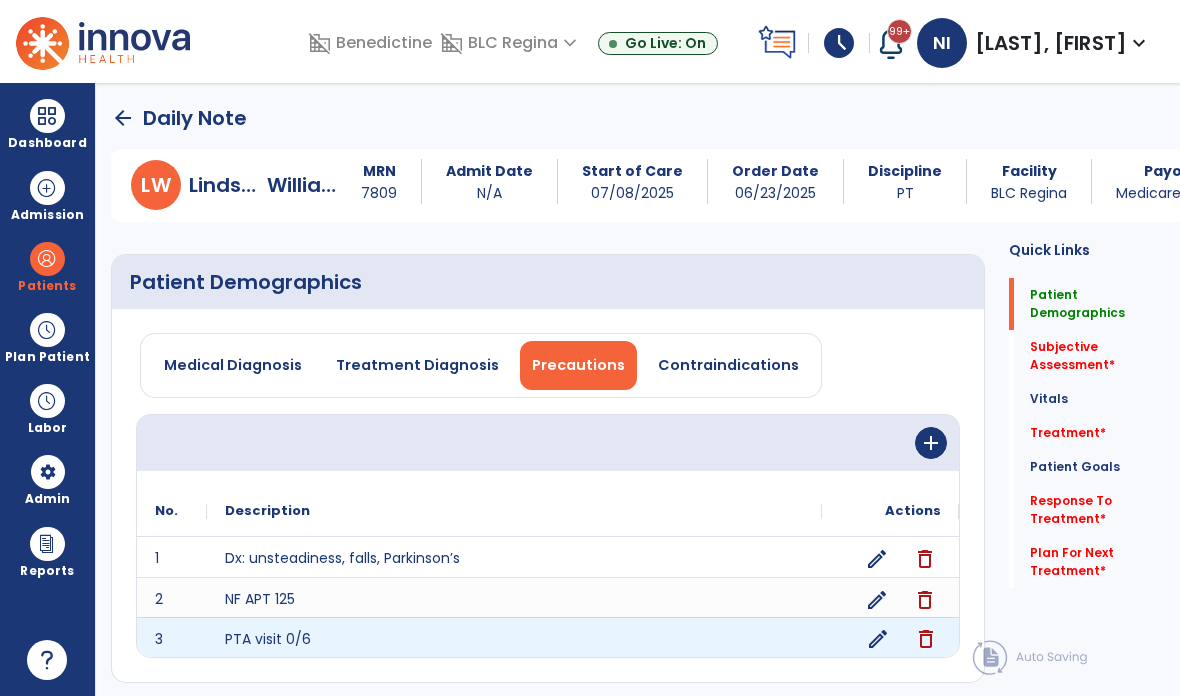 click on "edit" 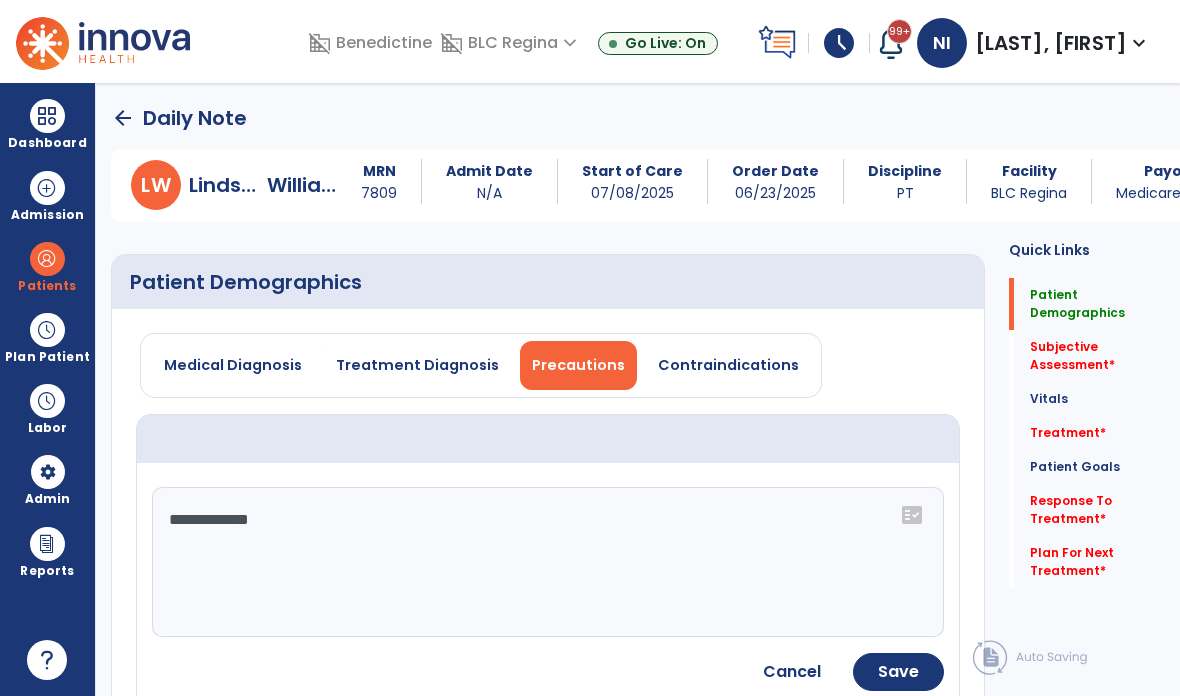 click on "**********" 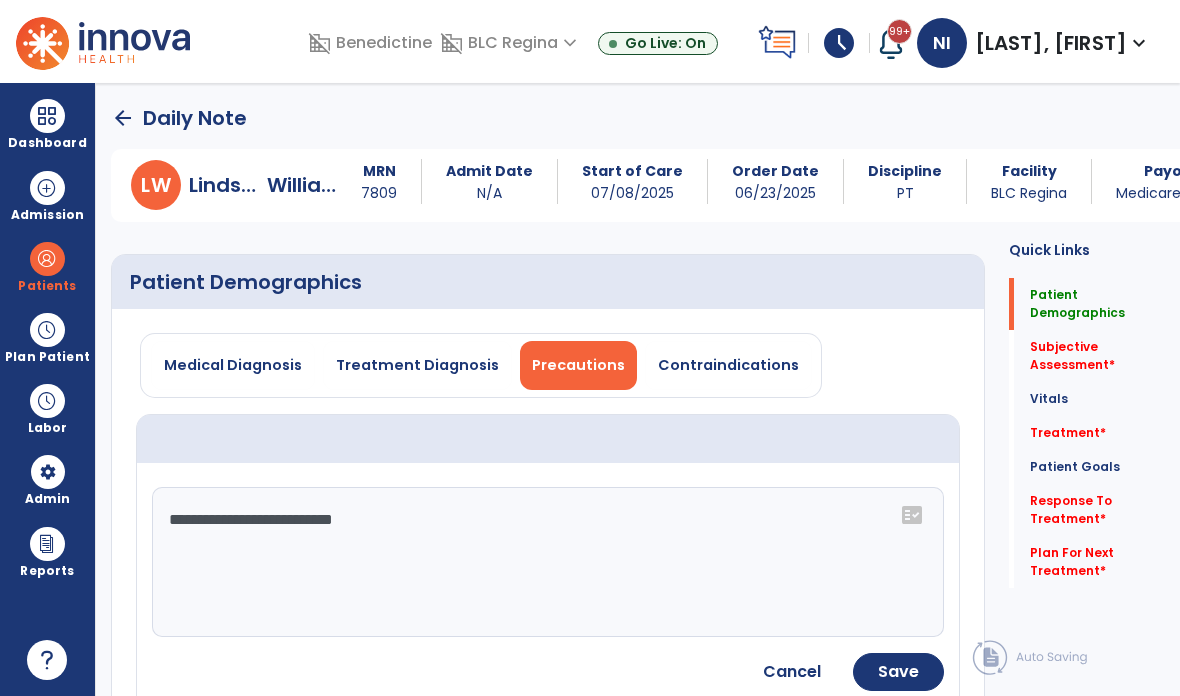 type on "**********" 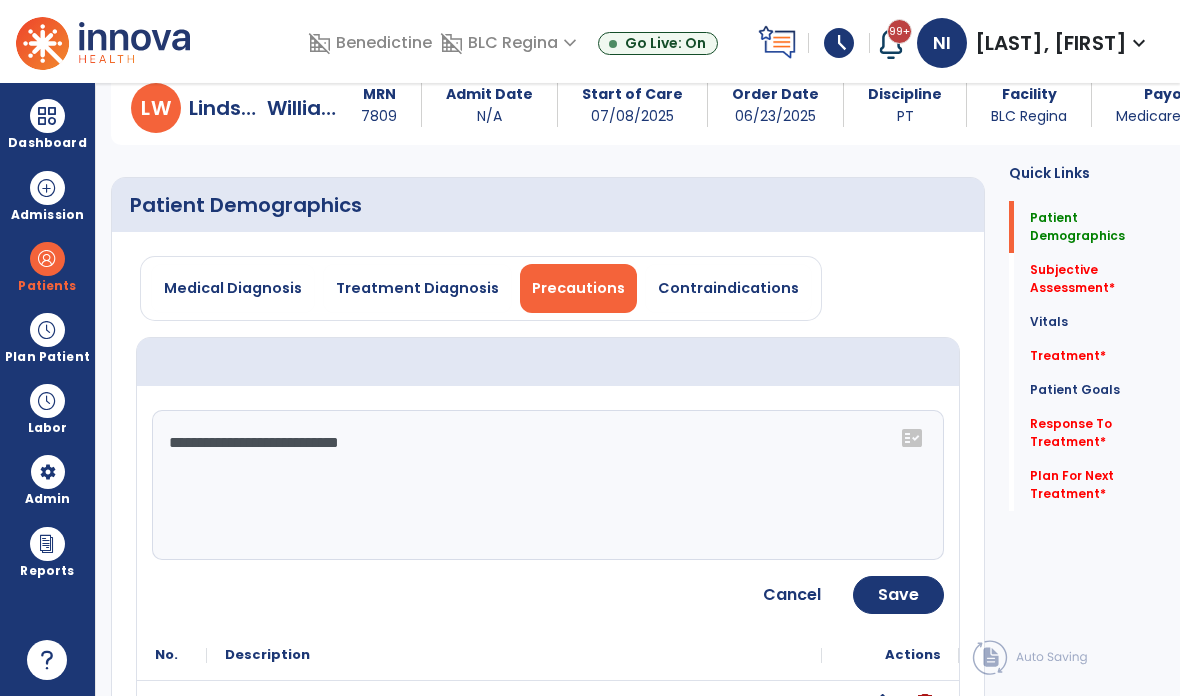 scroll, scrollTop: 89, scrollLeft: 0, axis: vertical 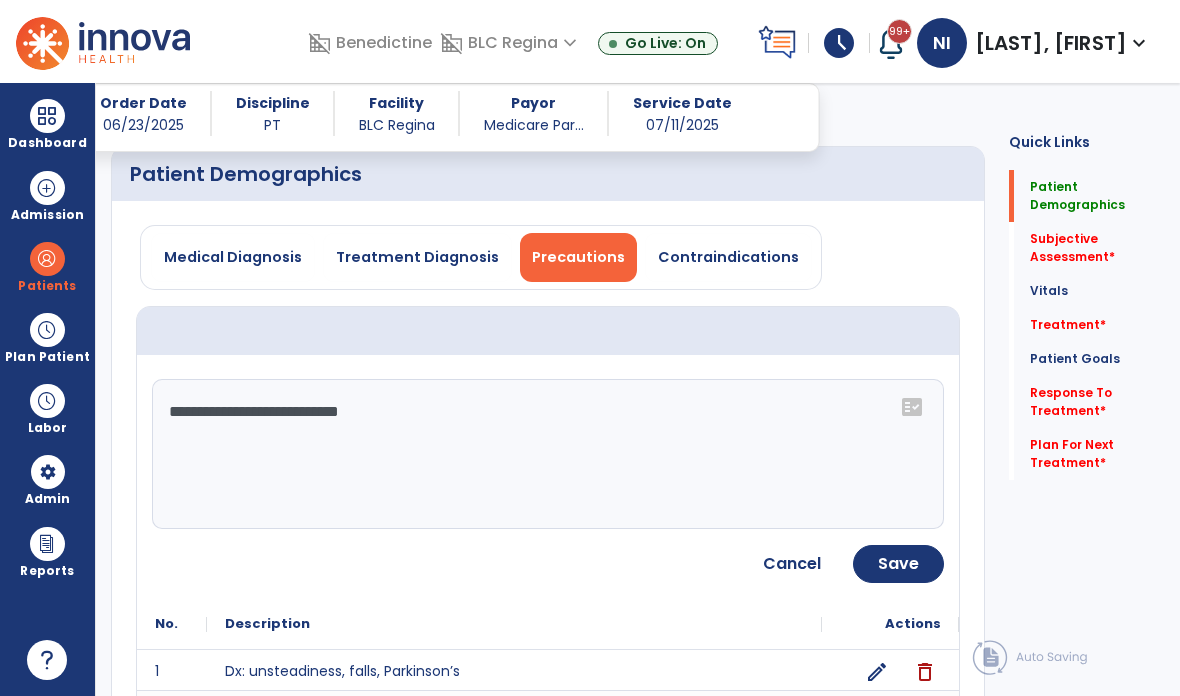 click on "Save" 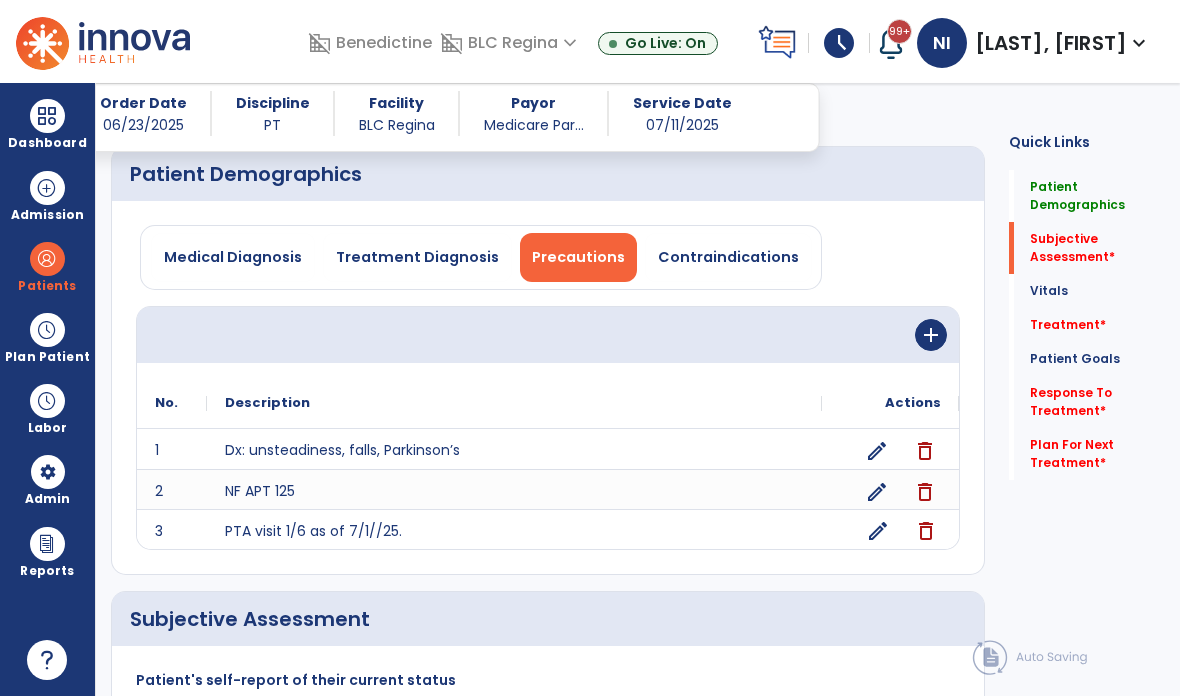 scroll, scrollTop: 45, scrollLeft: 0, axis: vertical 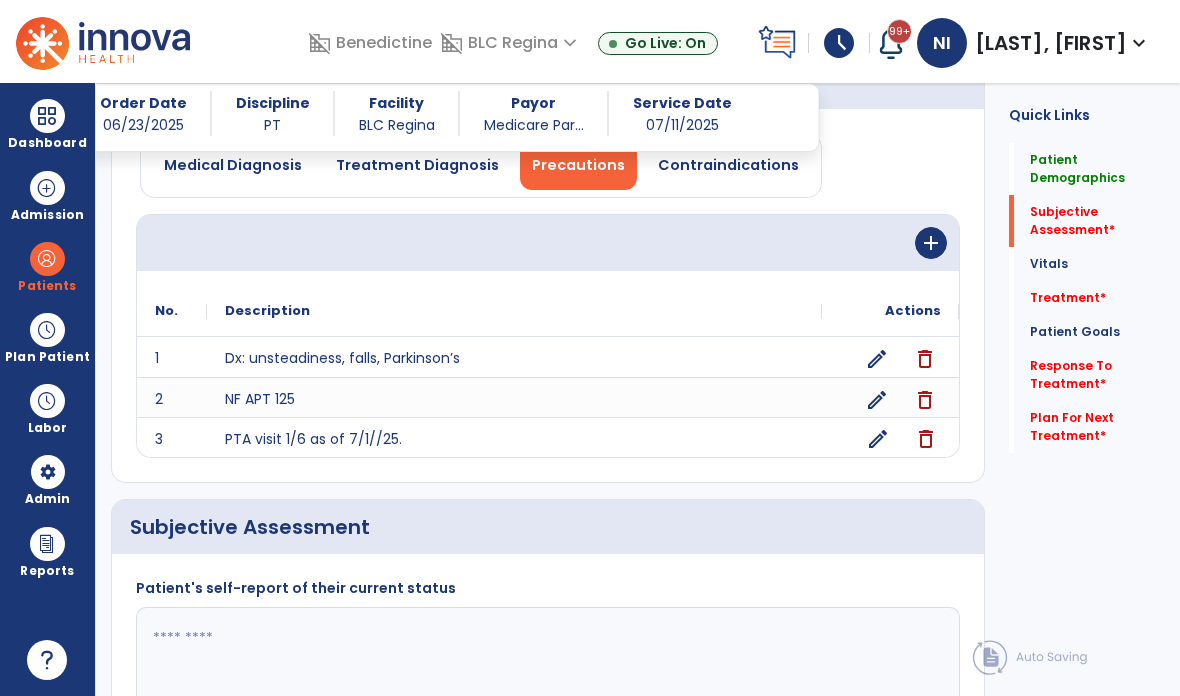 click on "Vitals   Vitals" 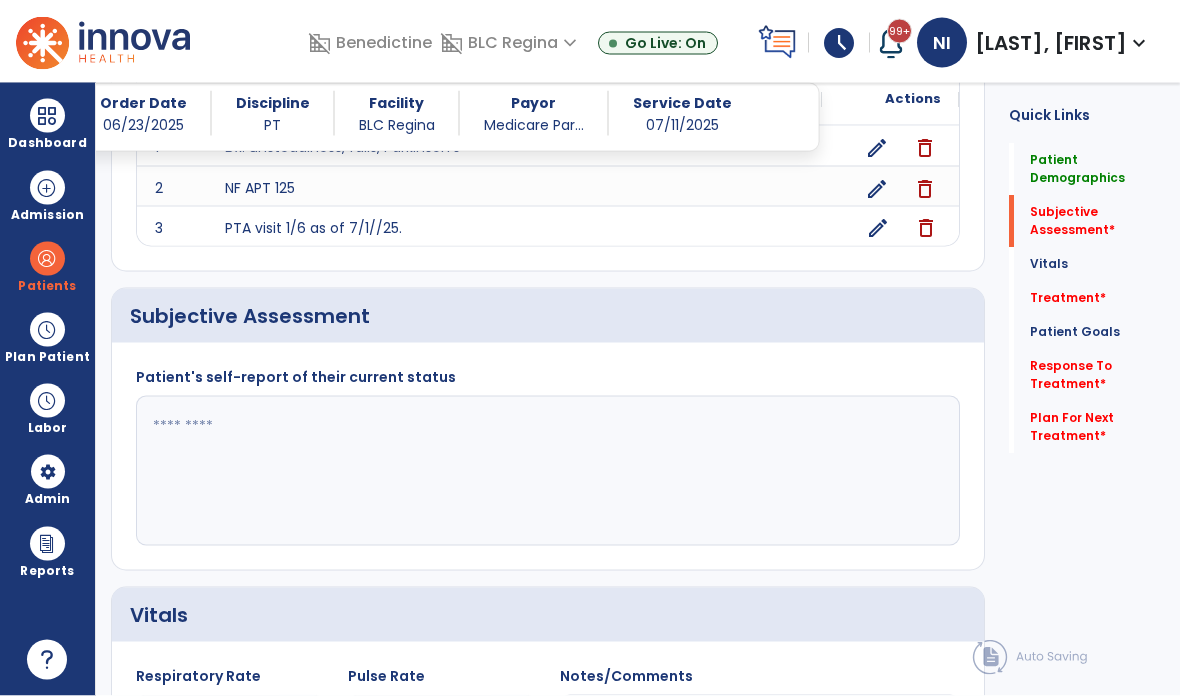 scroll, scrollTop: 80, scrollLeft: 0, axis: vertical 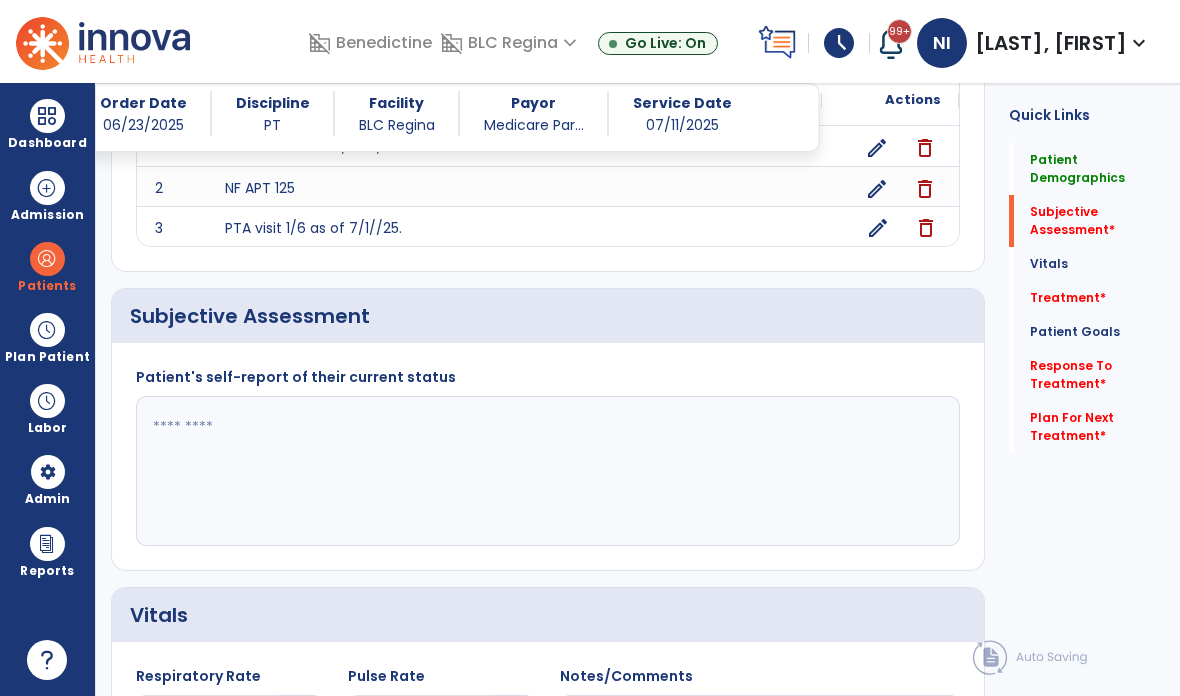 click 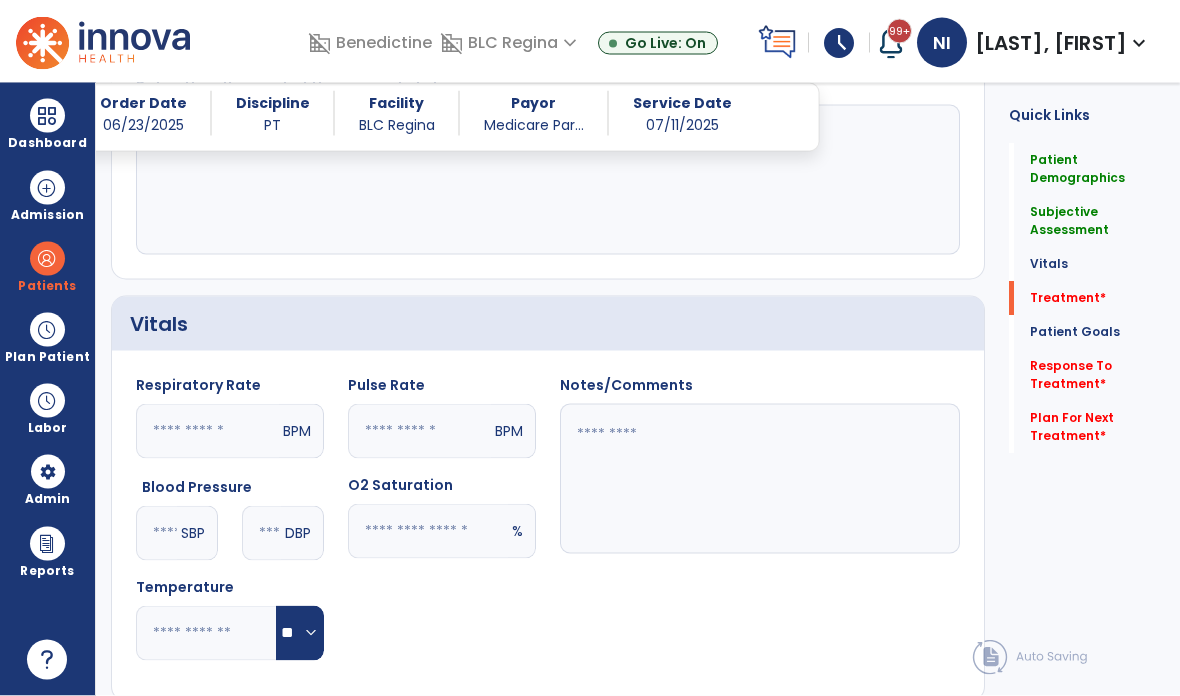 type on "**********" 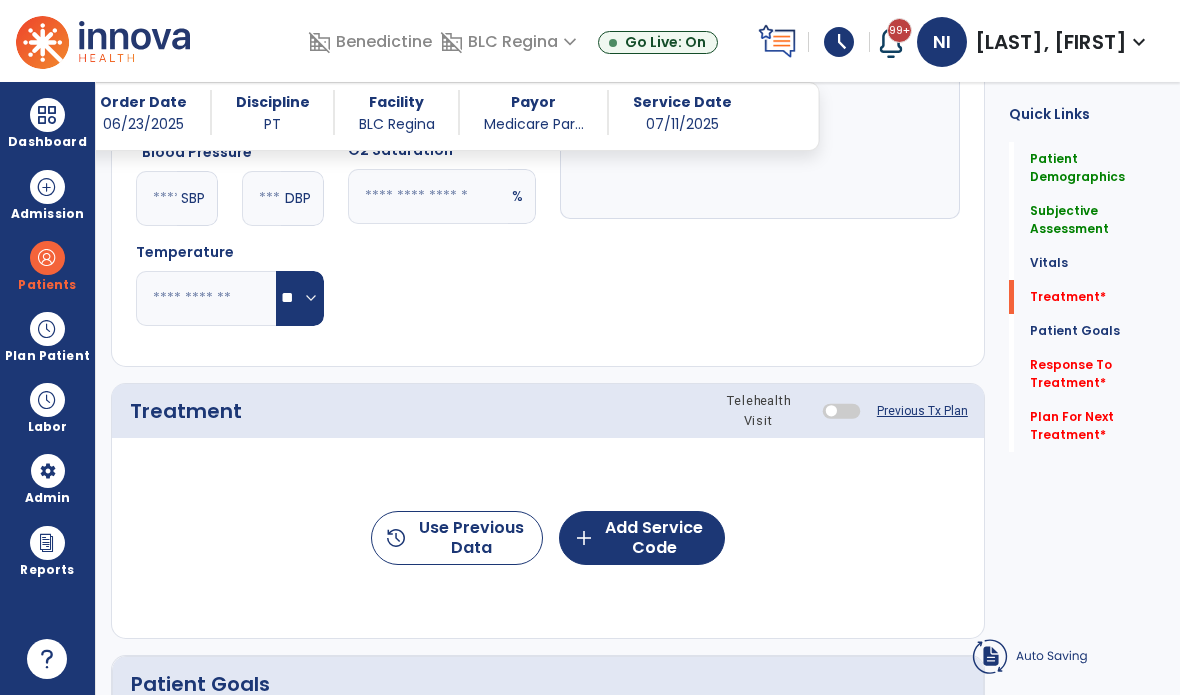 scroll, scrollTop: 1101, scrollLeft: 0, axis: vertical 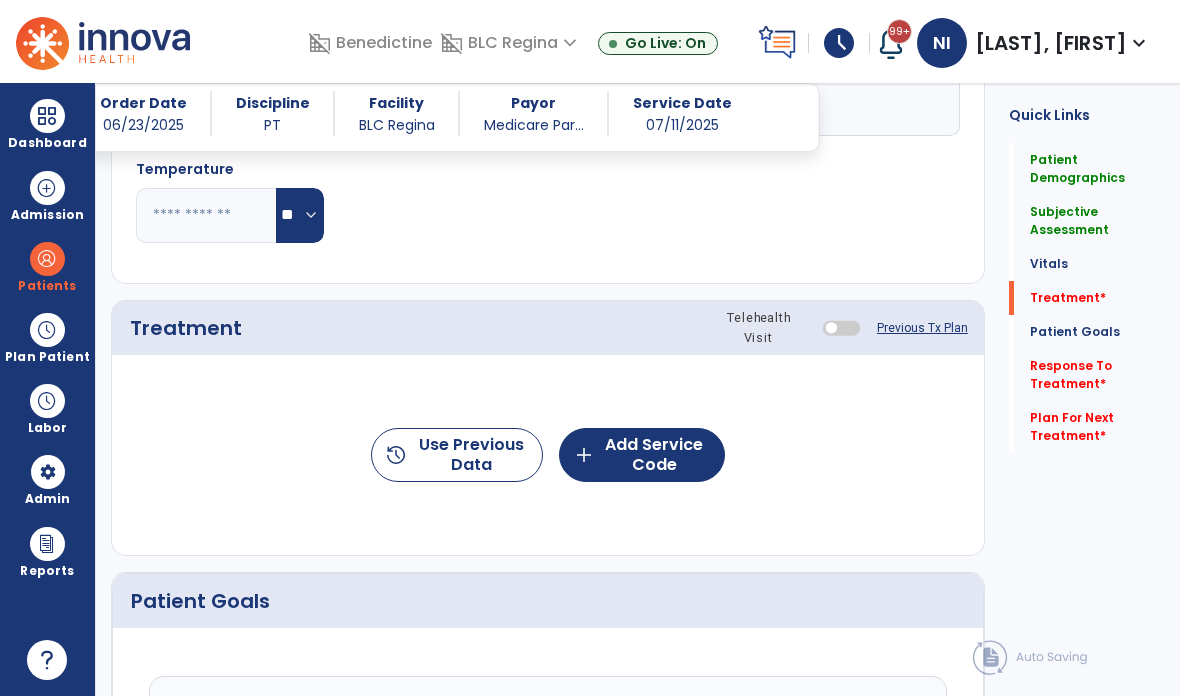 click on "add  Add Service Code" 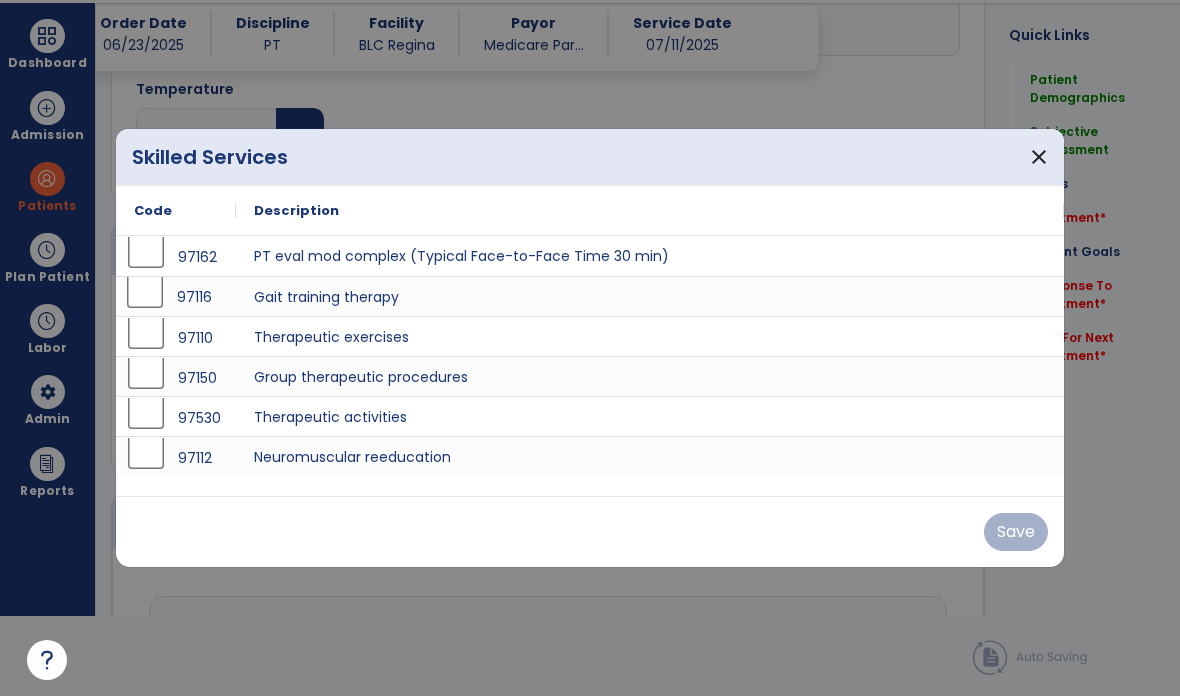 click on "97116" at bounding box center [176, 296] 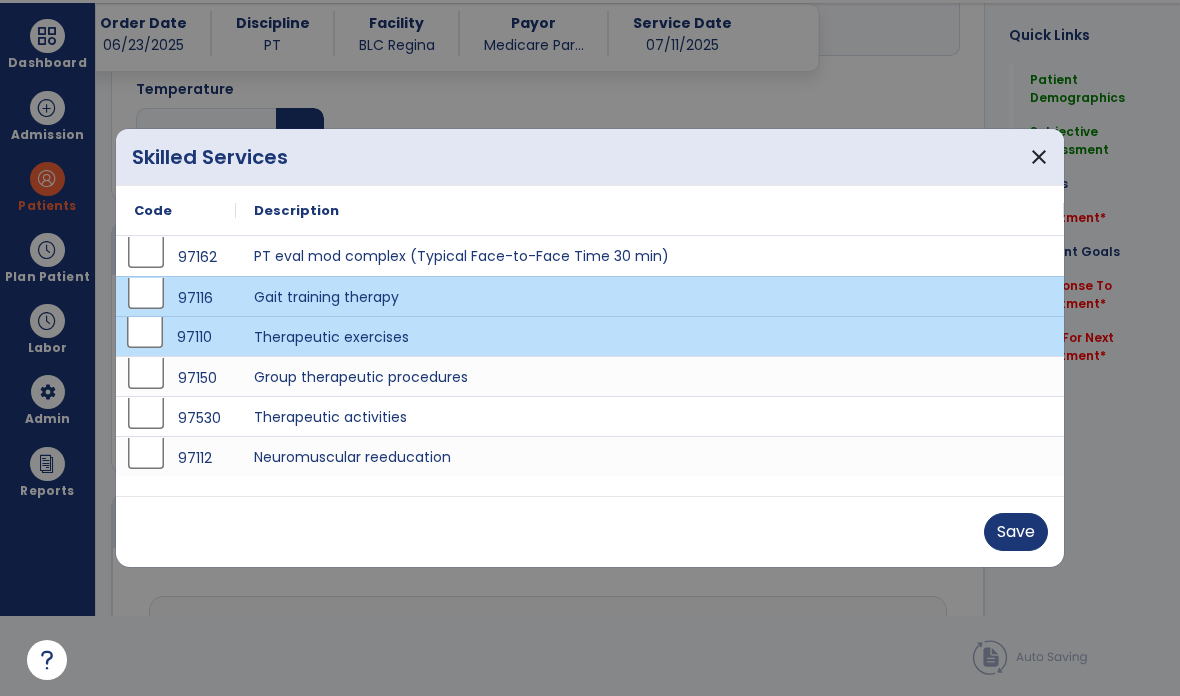 click on "Save" at bounding box center [1016, 532] 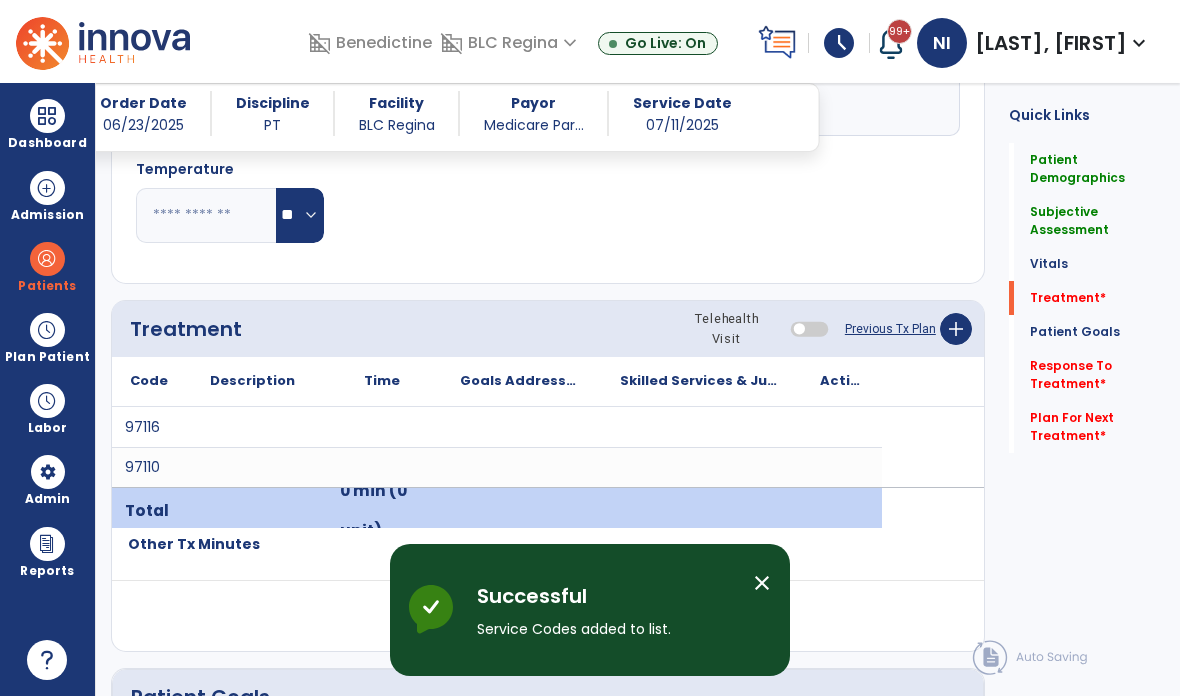 scroll, scrollTop: 80, scrollLeft: 0, axis: vertical 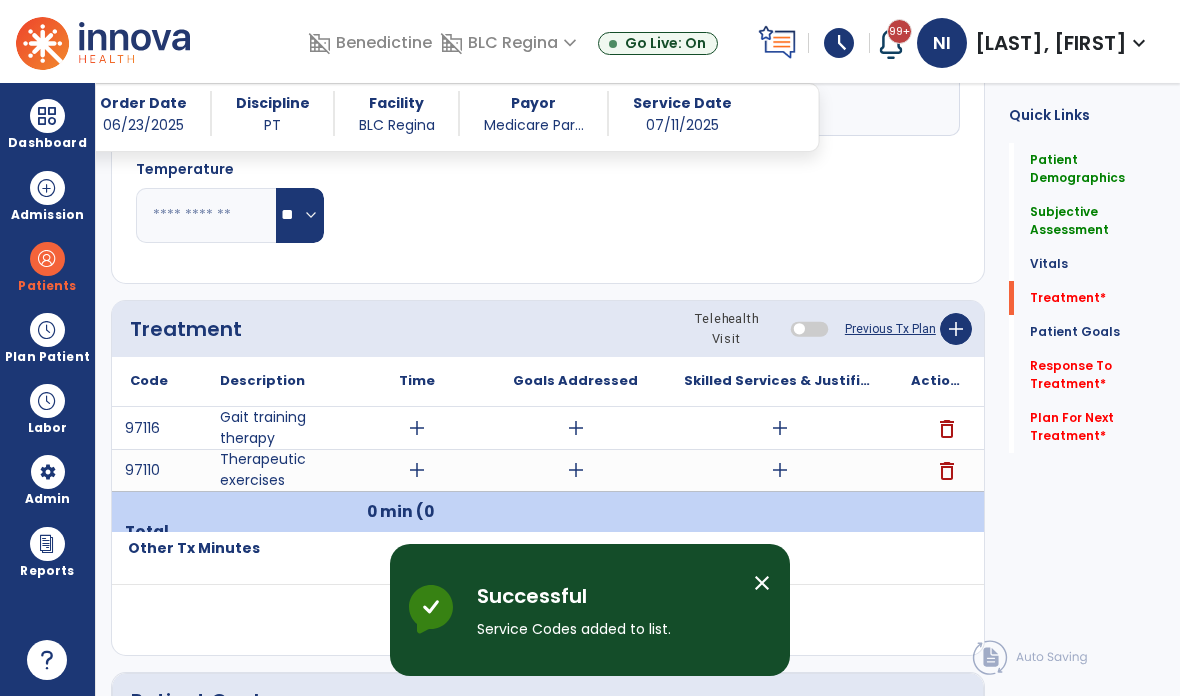 click on "add" 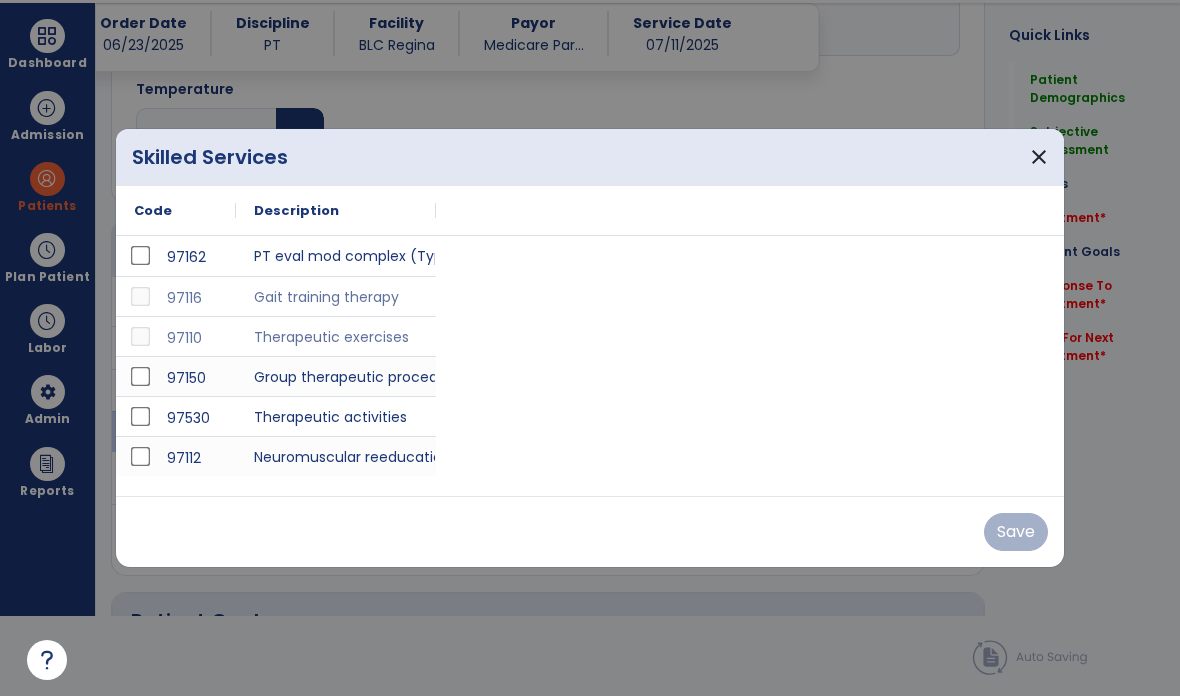 scroll, scrollTop: 0, scrollLeft: 0, axis: both 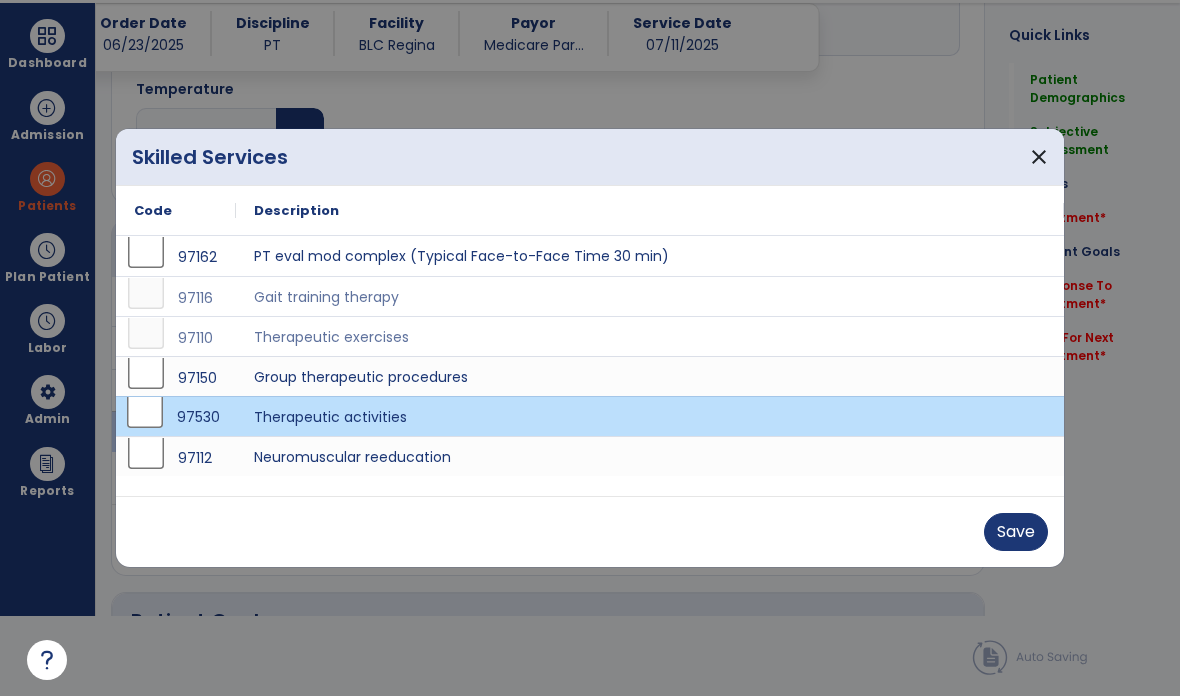 click on "Save" at bounding box center [1016, 532] 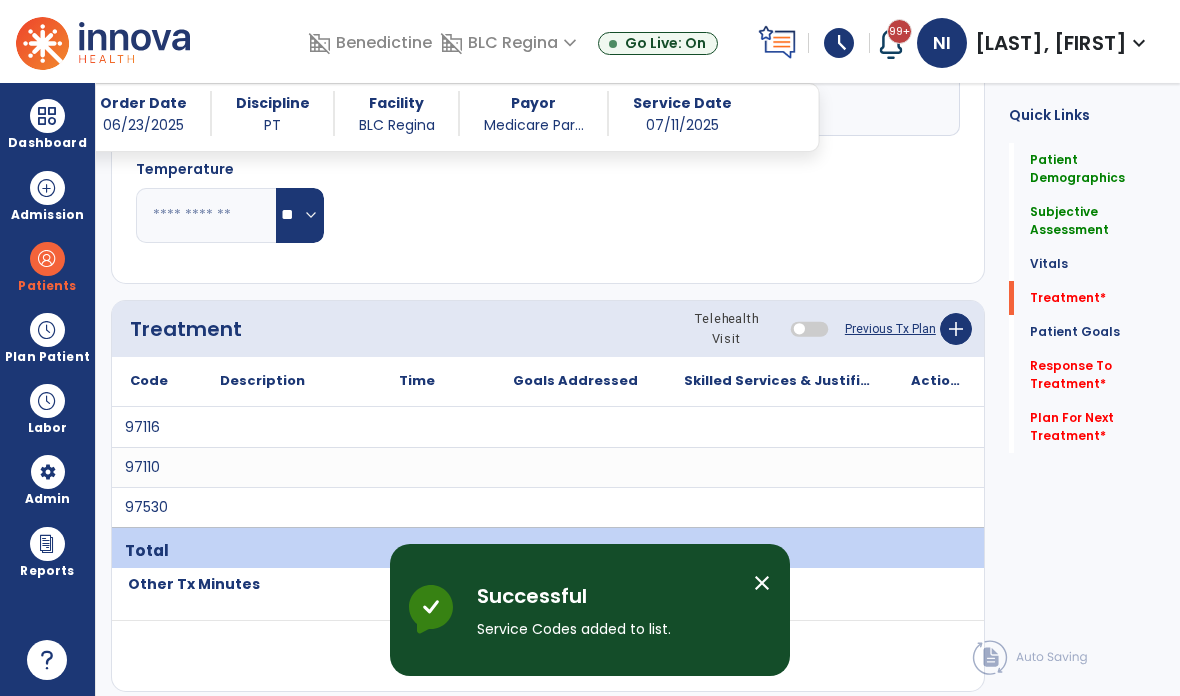 scroll, scrollTop: 80, scrollLeft: 0, axis: vertical 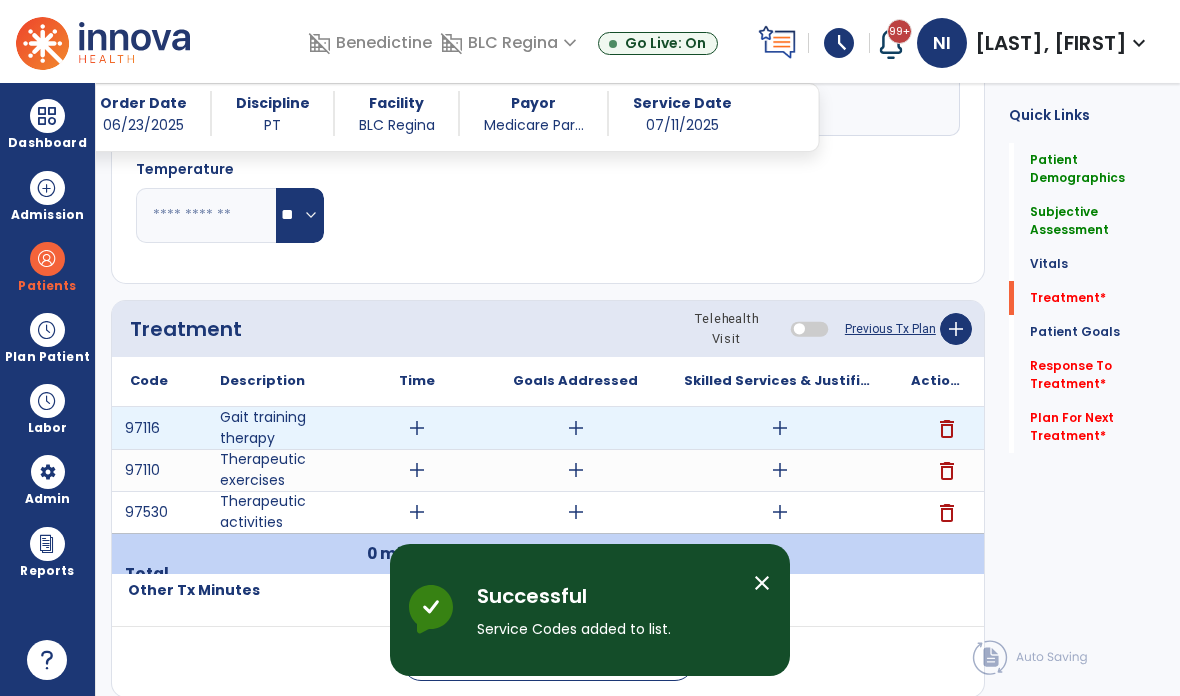 click on "add" at bounding box center (417, 428) 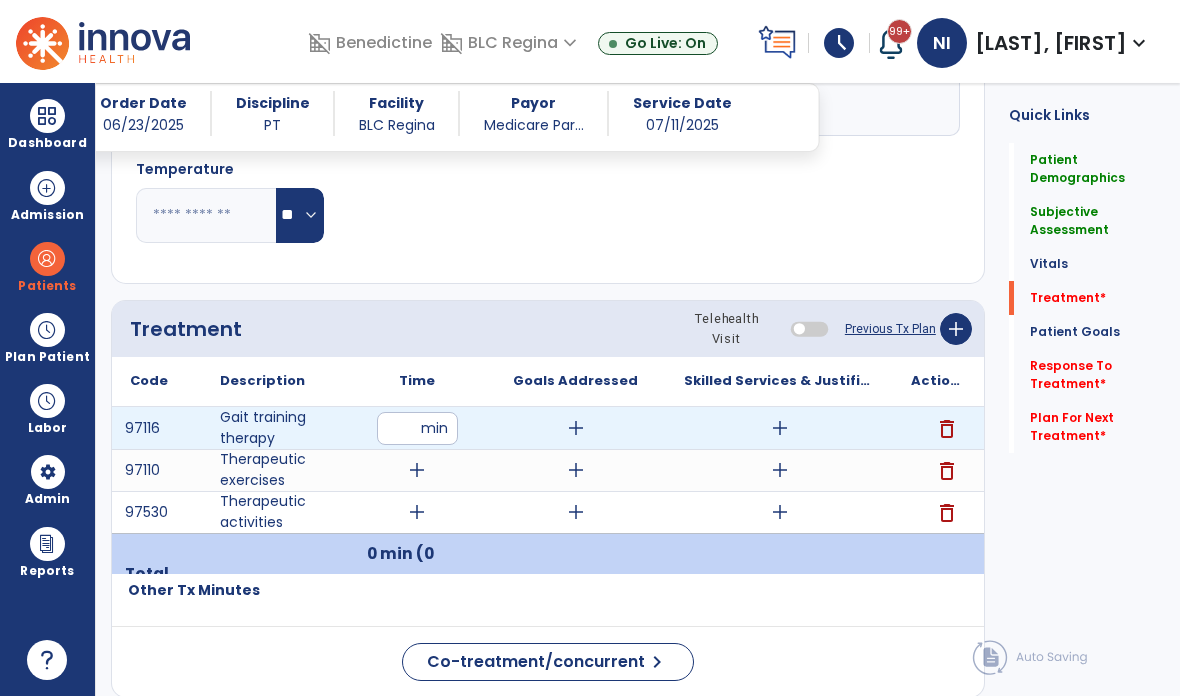 type on "**" 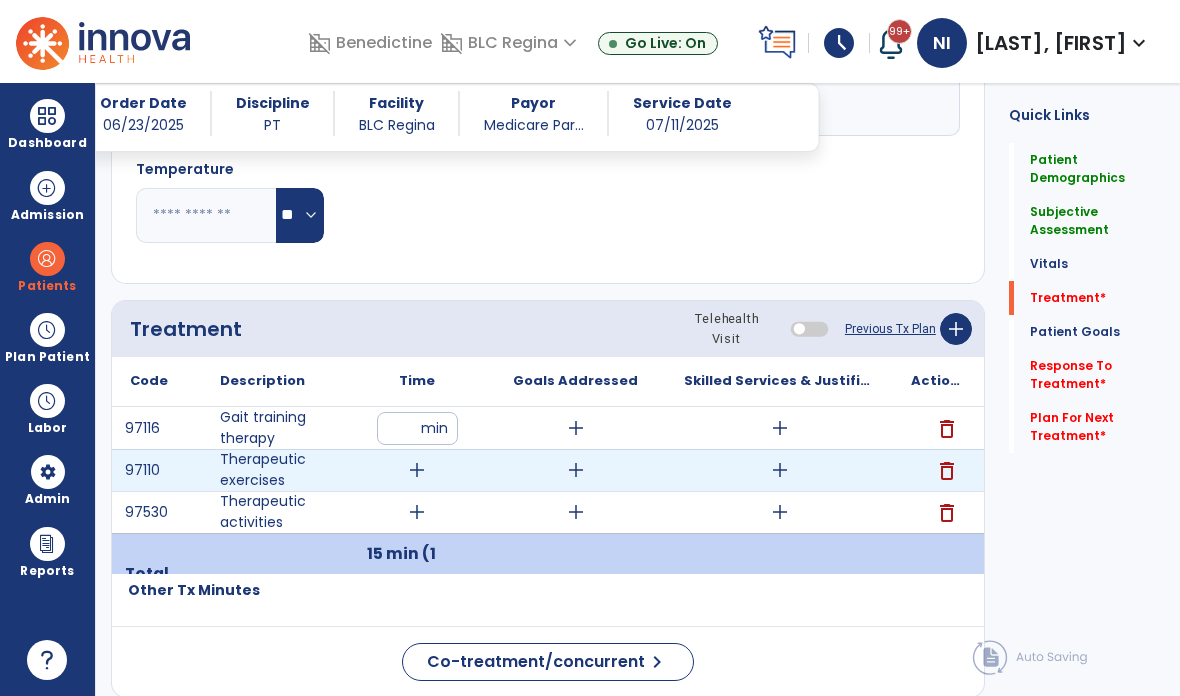 click on "add" at bounding box center [417, 470] 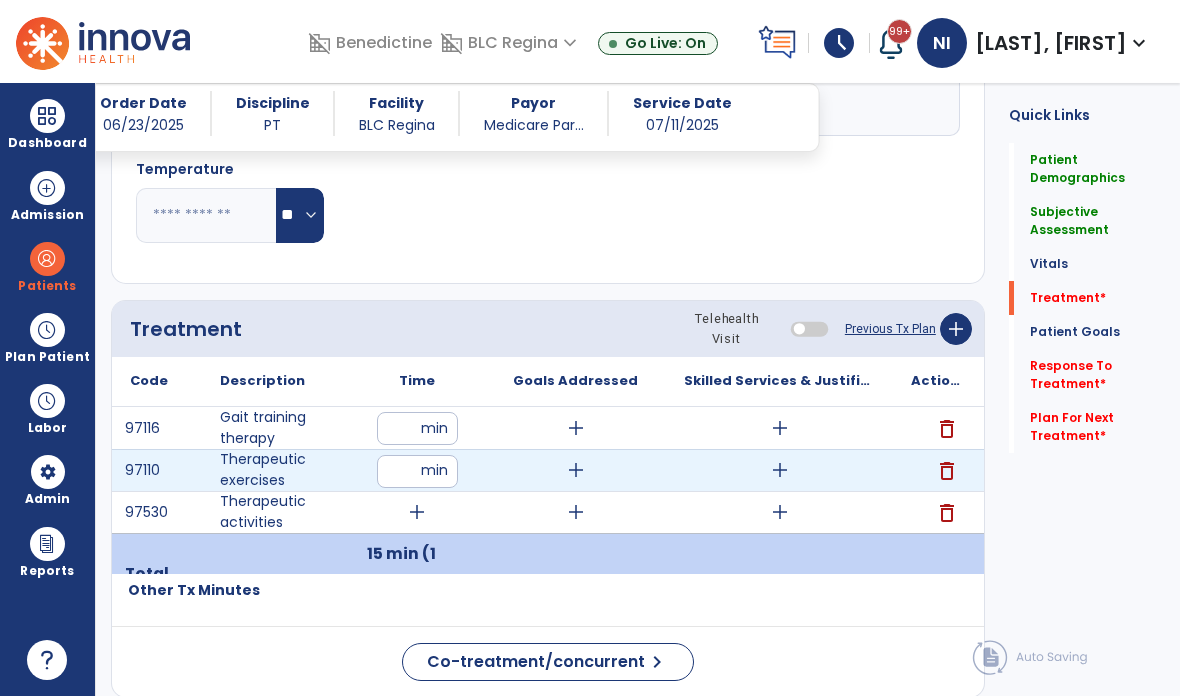 type on "**" 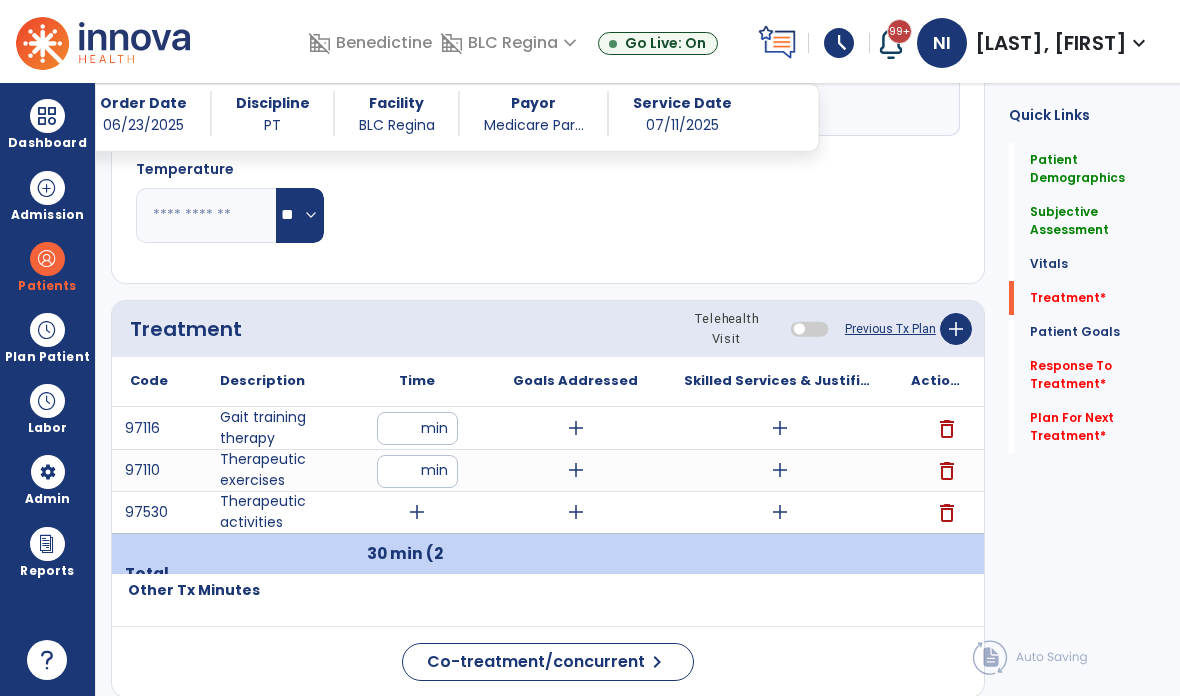 click on "add" at bounding box center (417, 512) 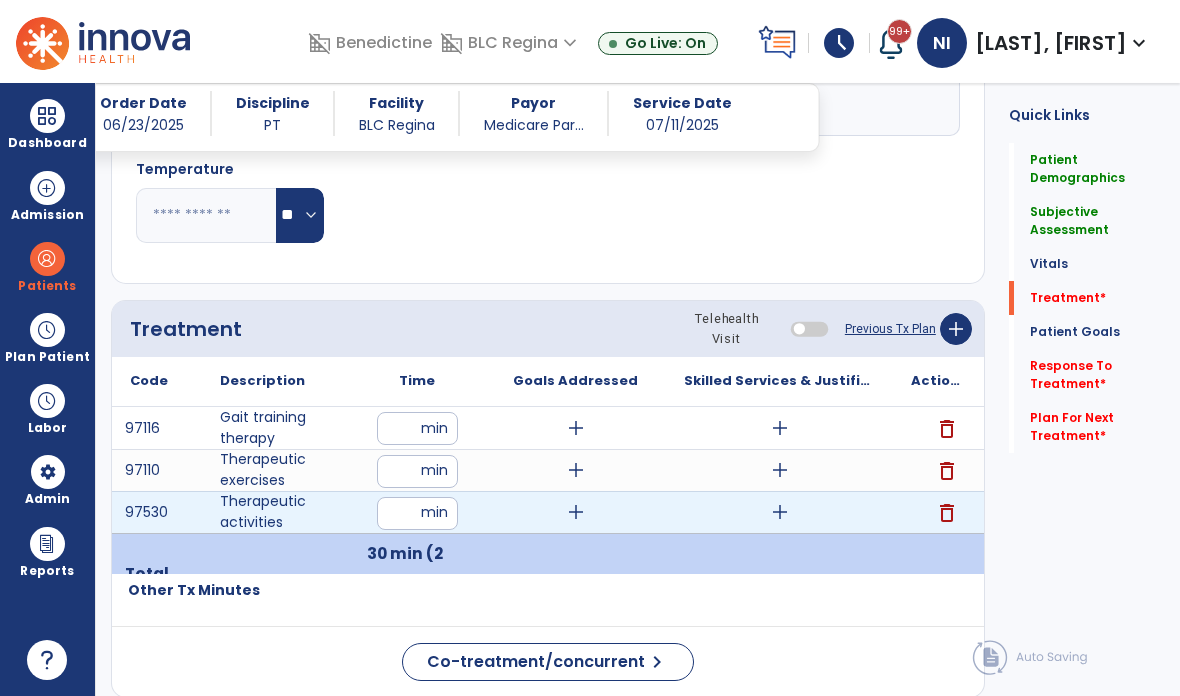 type on "**" 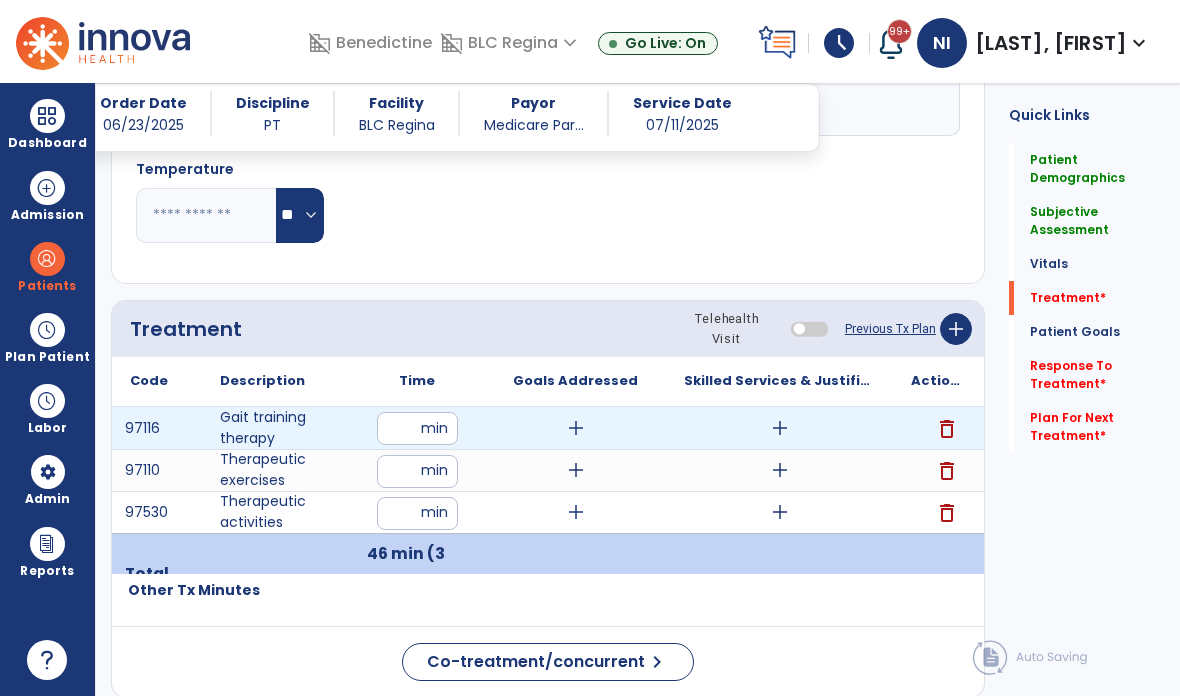 click on "add" at bounding box center [576, 428] 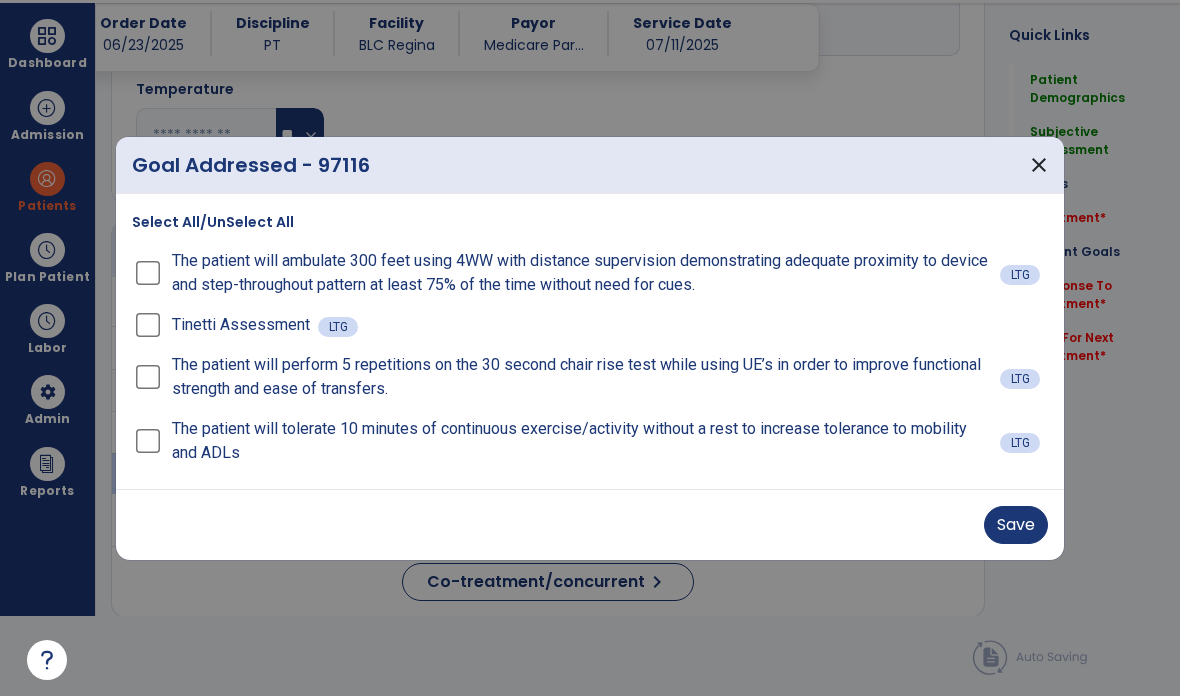 click on "Save" at bounding box center (1016, 525) 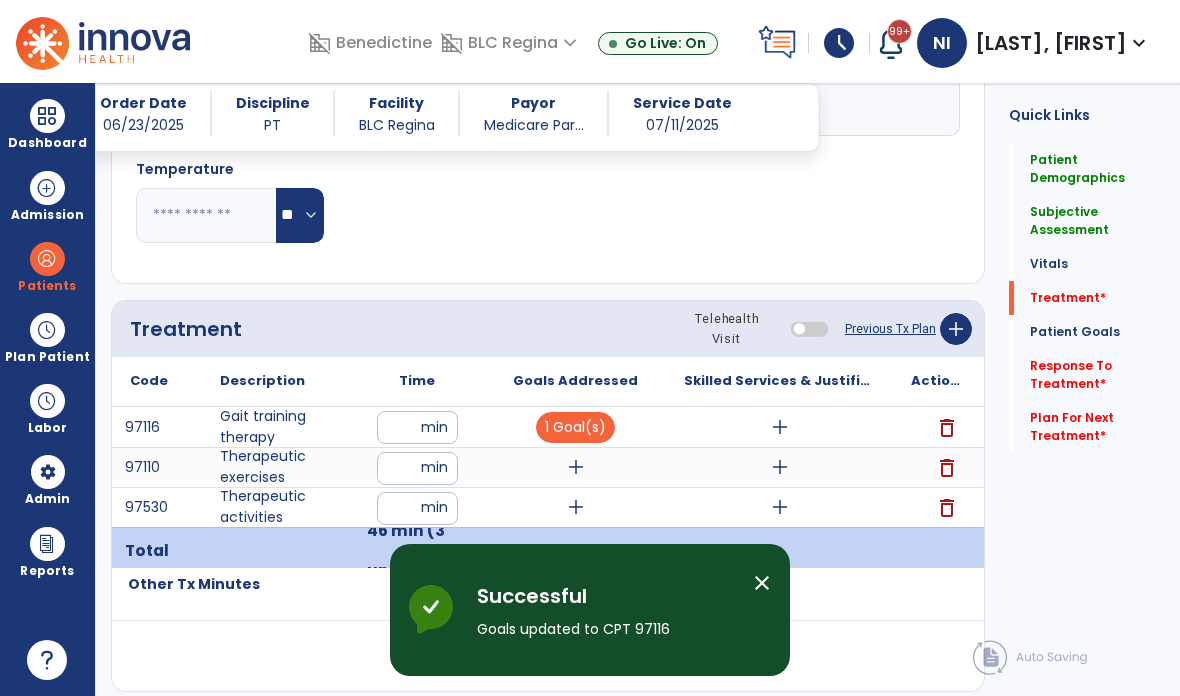 scroll, scrollTop: 80, scrollLeft: 0, axis: vertical 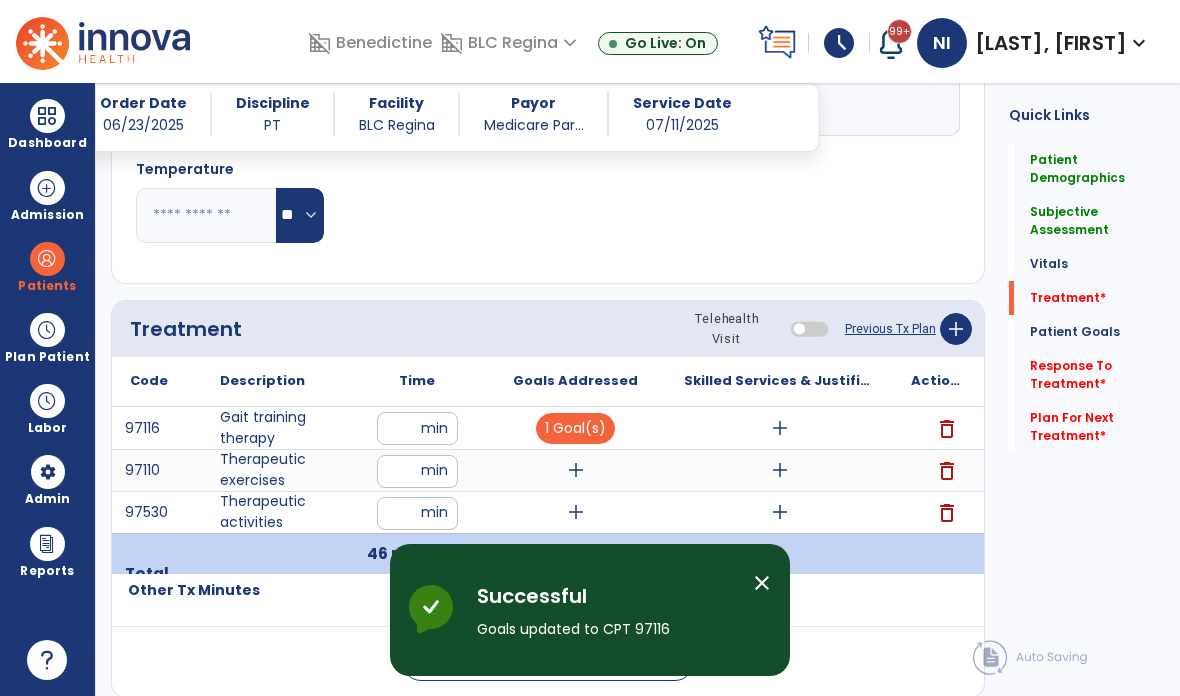 click on "add" at bounding box center (576, 470) 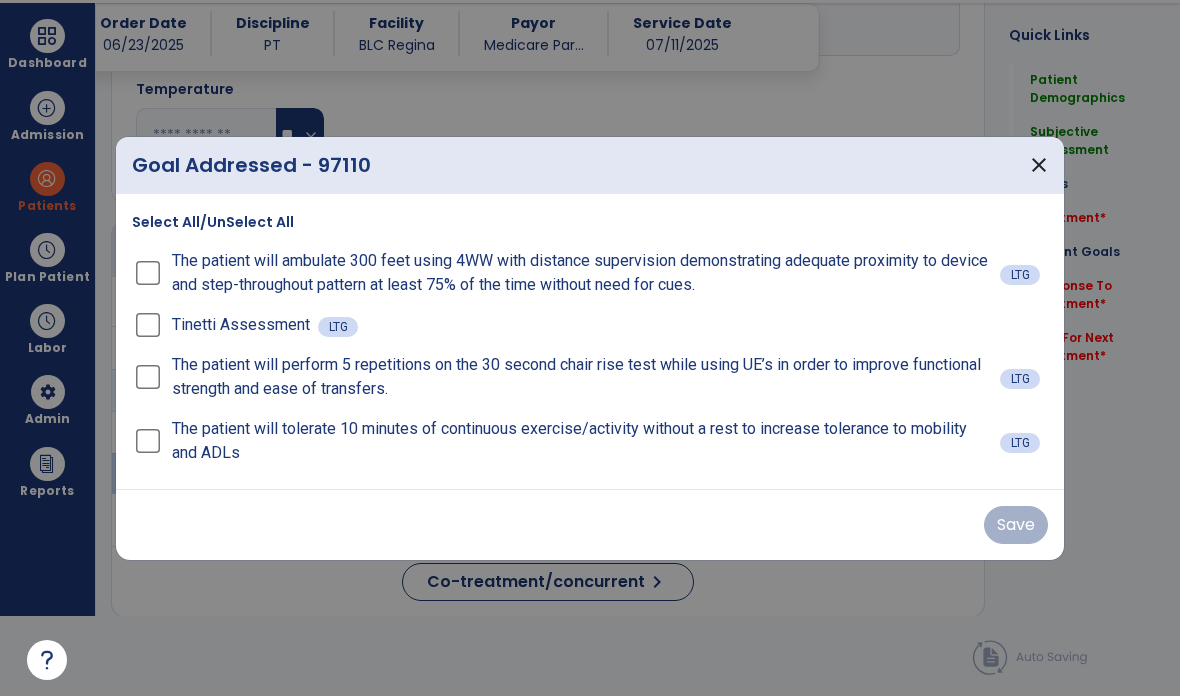 scroll, scrollTop: 0, scrollLeft: 0, axis: both 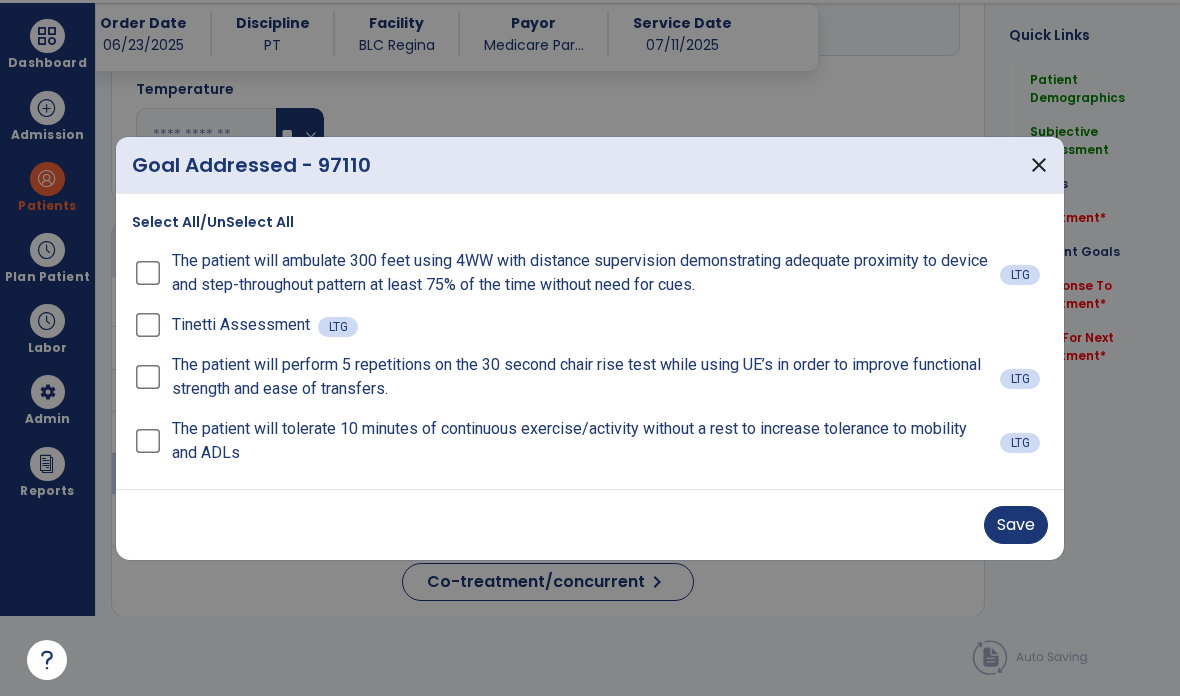 click on "Save" at bounding box center [1016, 525] 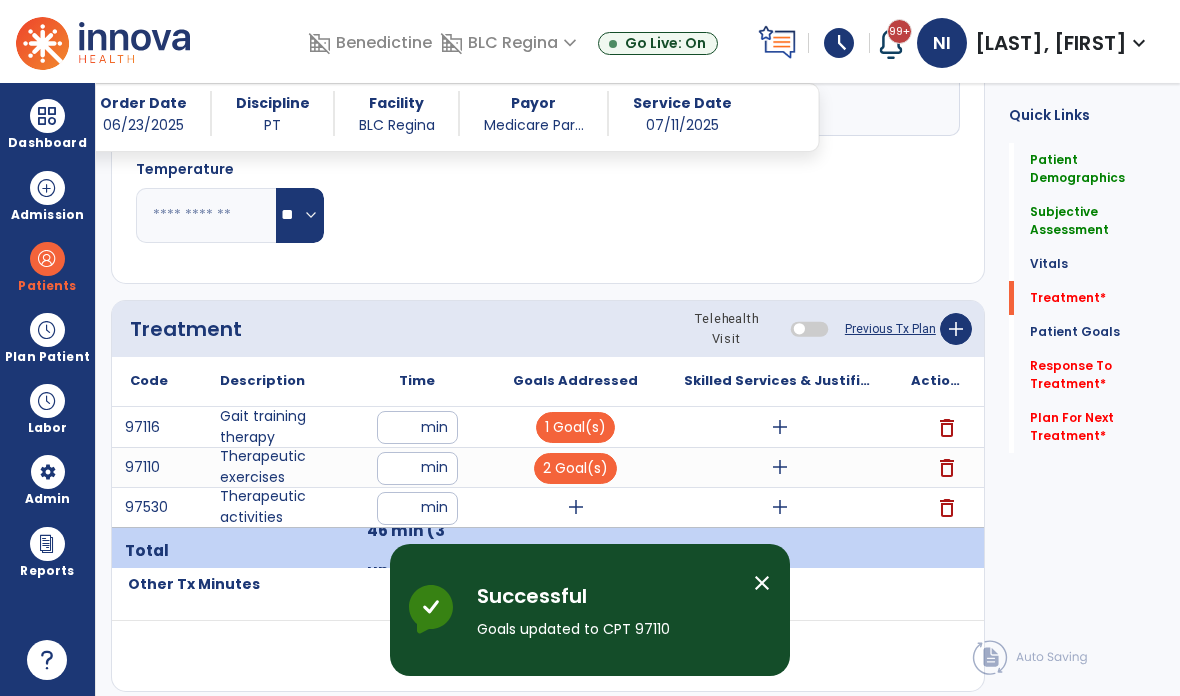 scroll, scrollTop: 80, scrollLeft: 0, axis: vertical 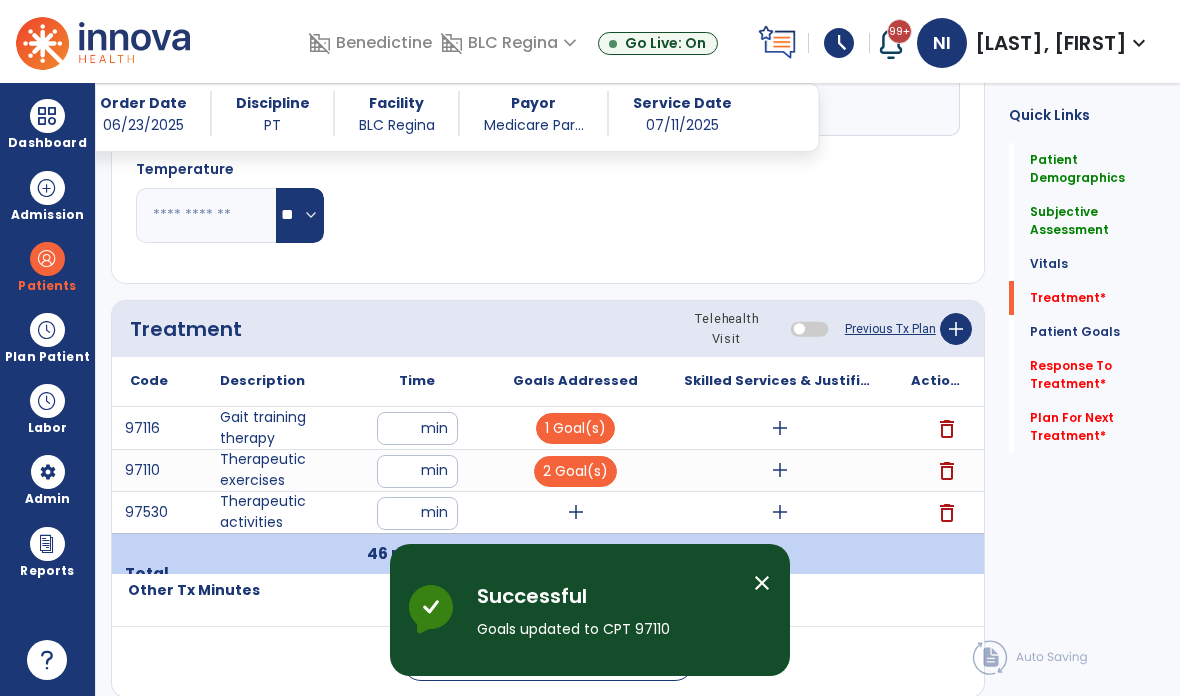 click on "add" at bounding box center [576, 512] 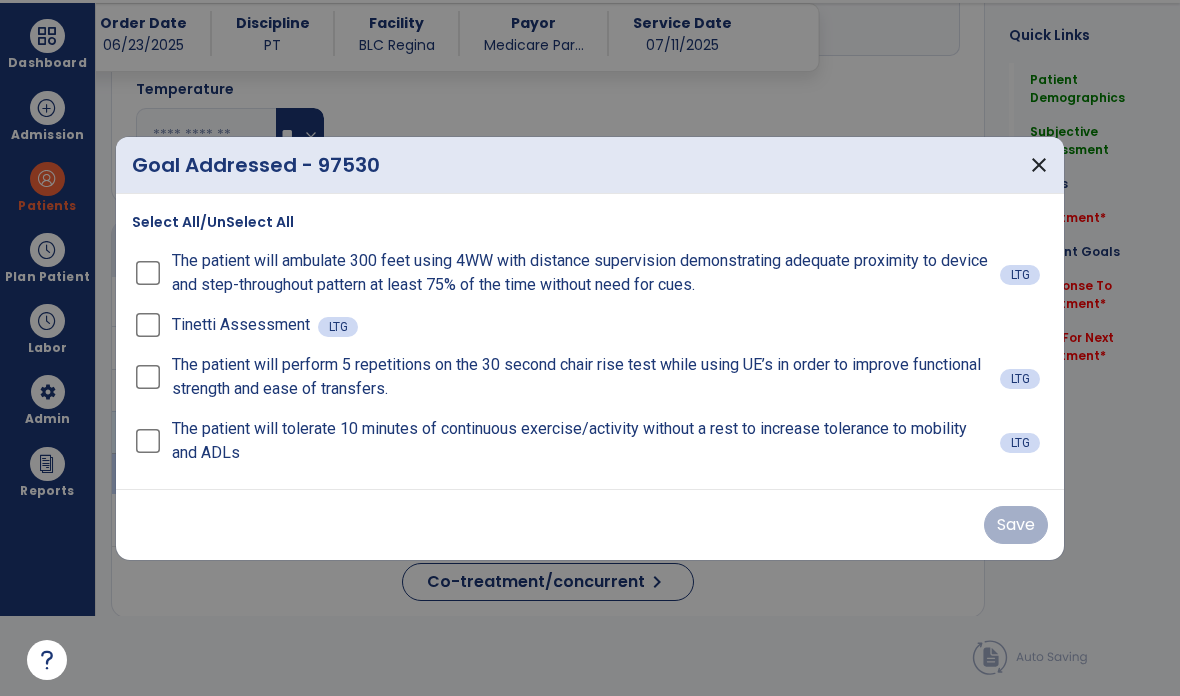 scroll, scrollTop: 0, scrollLeft: 0, axis: both 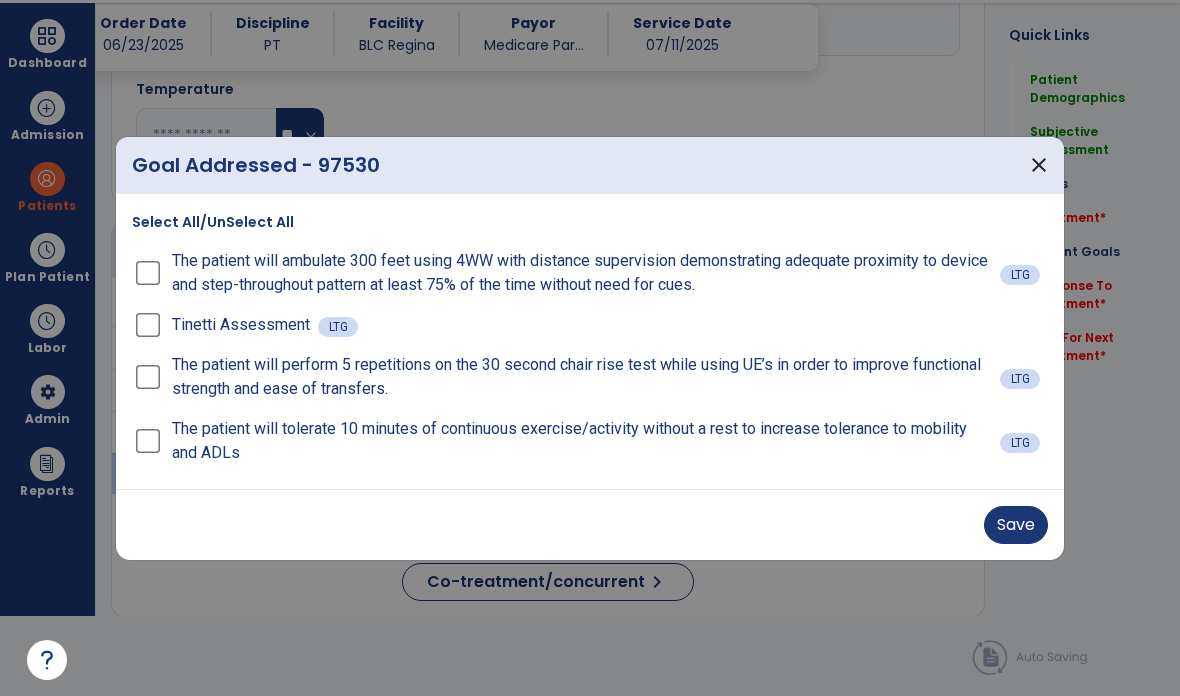 click on "Save" at bounding box center (1016, 525) 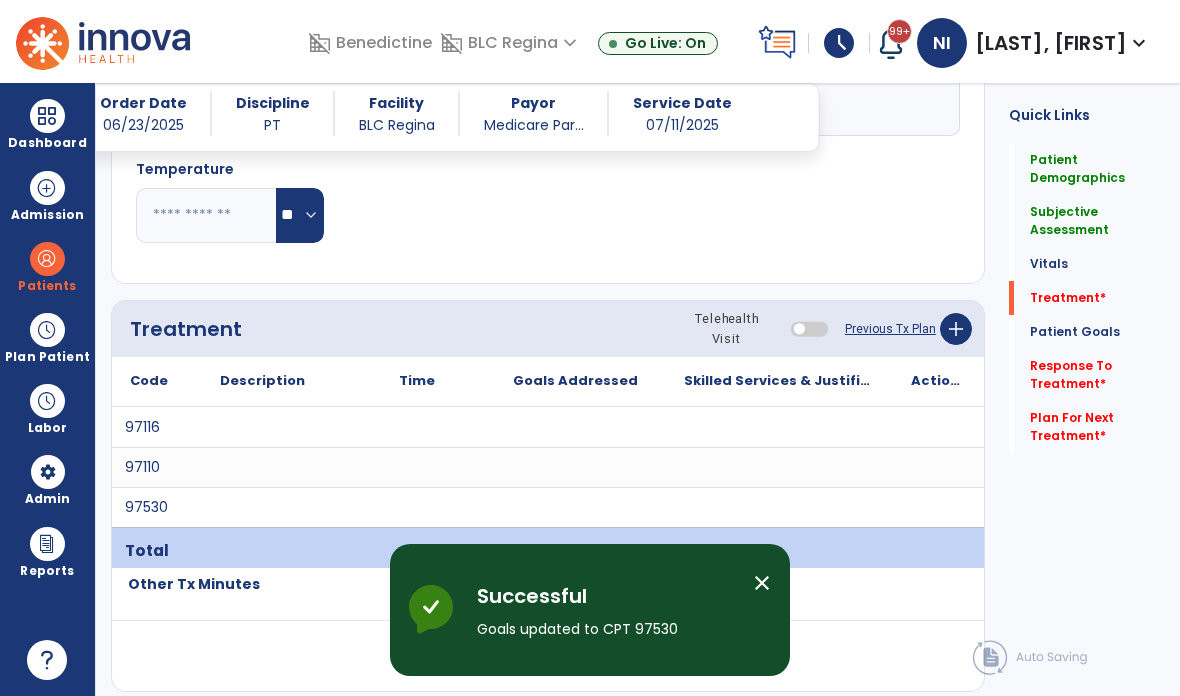 scroll, scrollTop: 80, scrollLeft: 0, axis: vertical 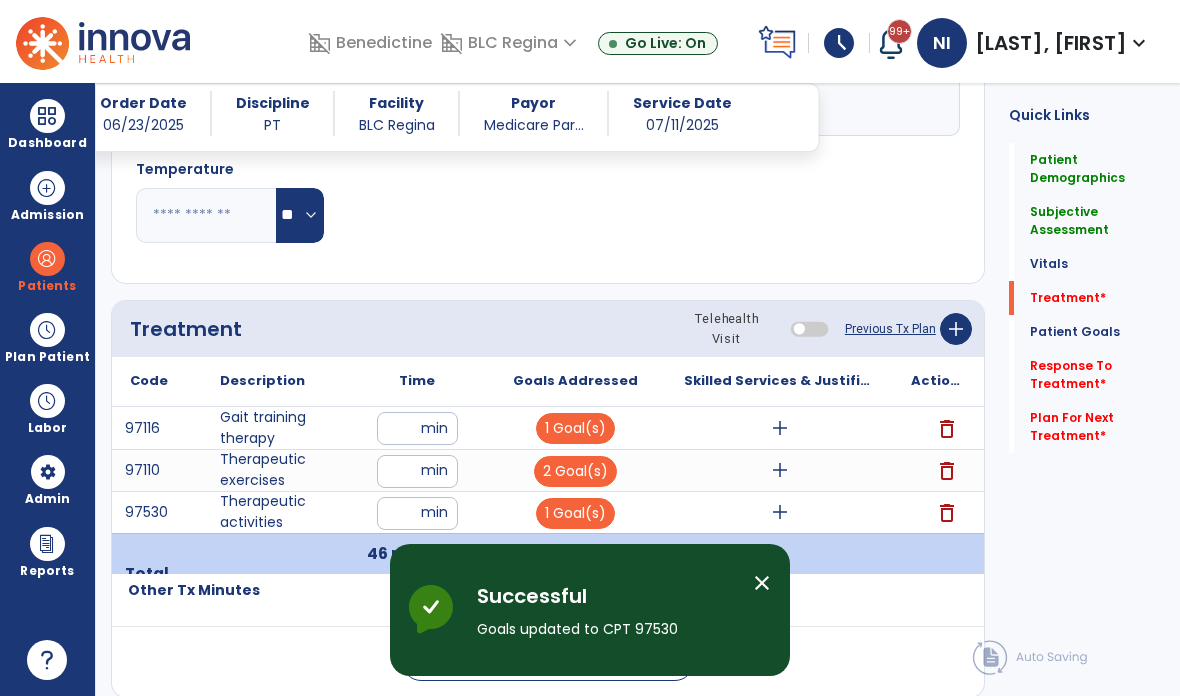 click on "add" at bounding box center (780, 428) 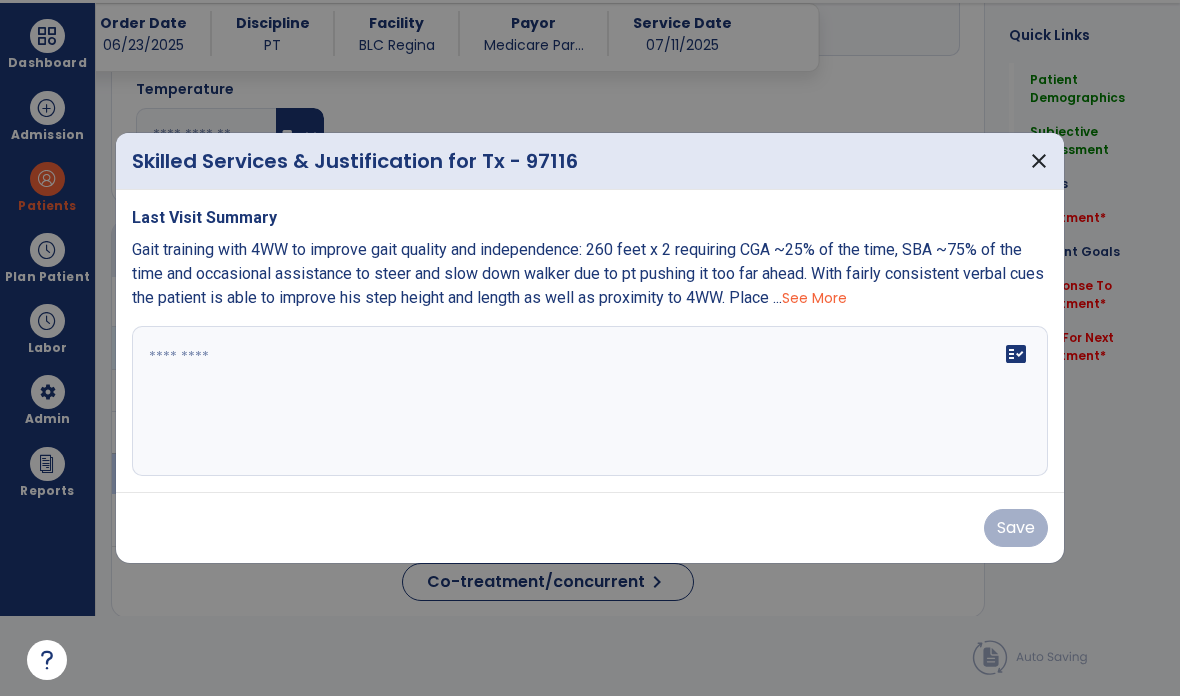 scroll, scrollTop: 0, scrollLeft: 0, axis: both 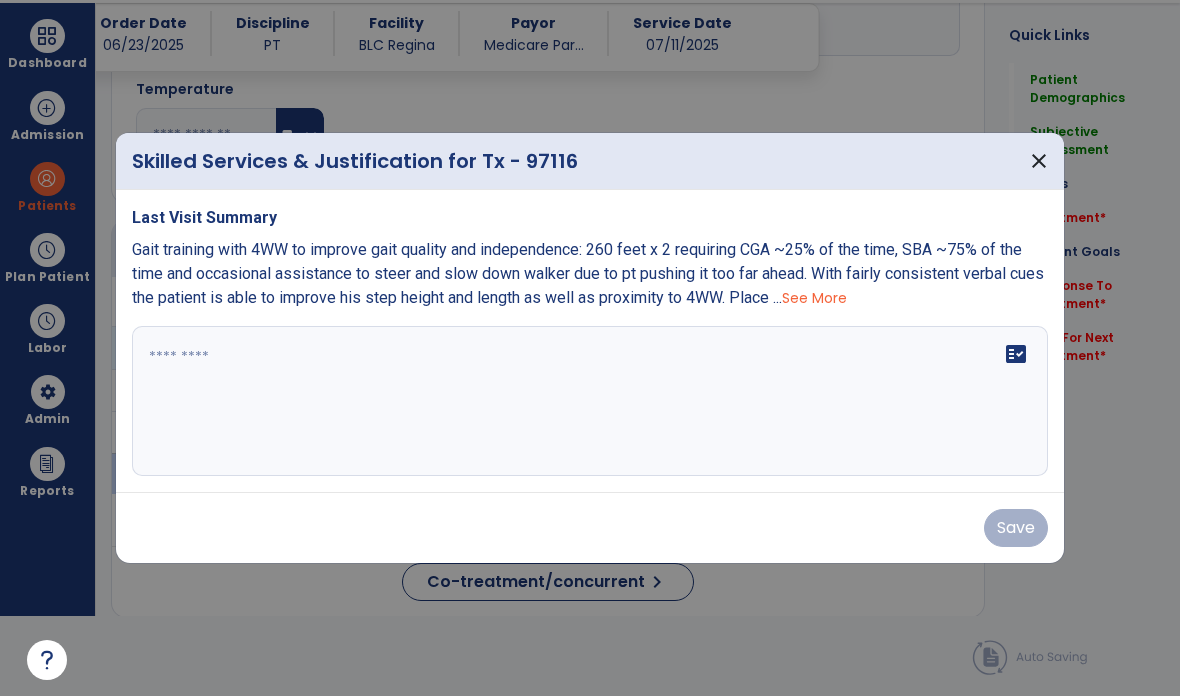 click on "fact_check" at bounding box center [590, 401] 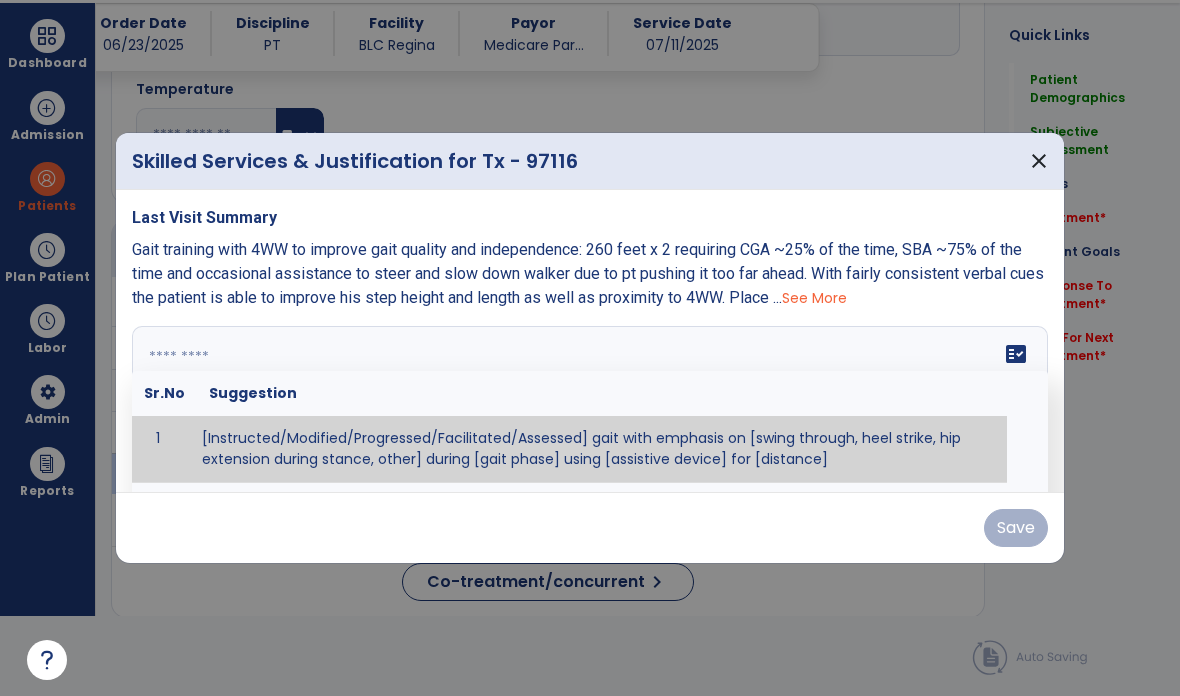 click on "See More" at bounding box center (814, 298) 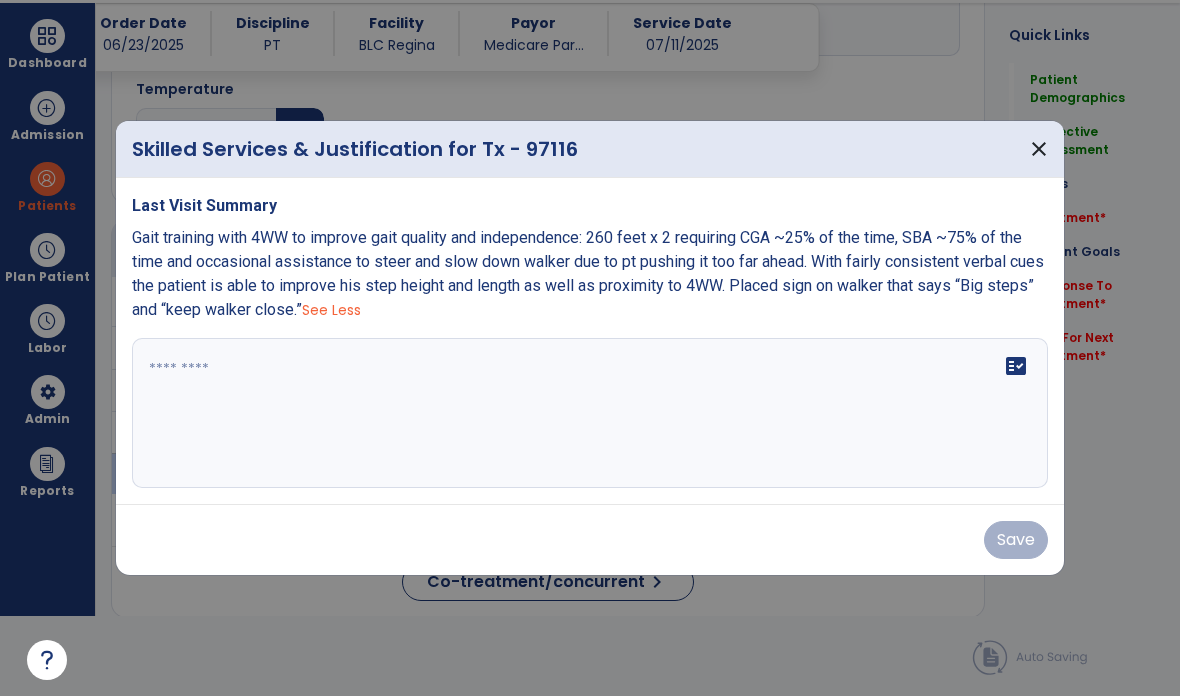 click at bounding box center [590, 413] 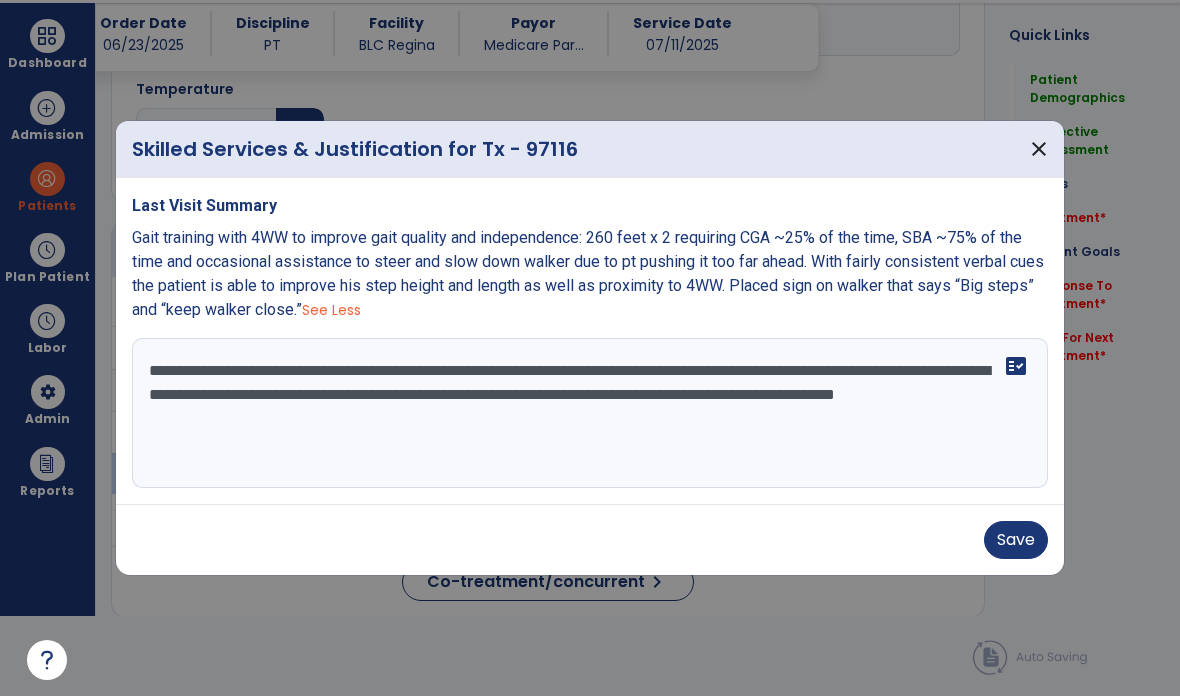 type on "**********" 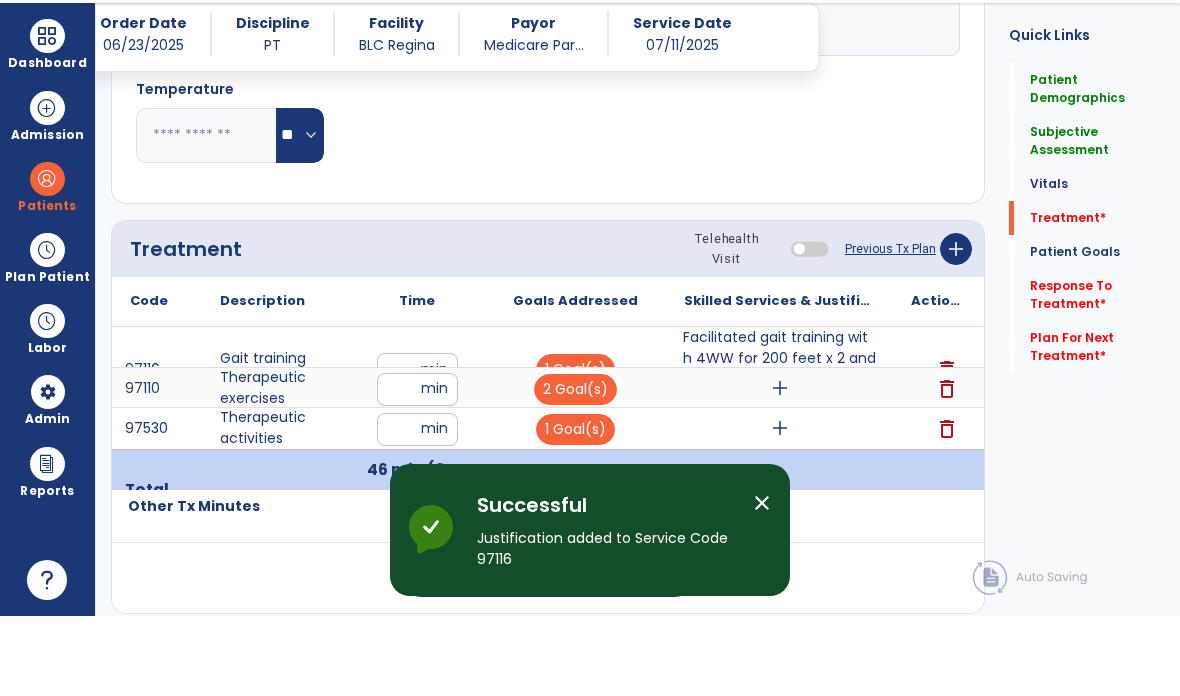 scroll, scrollTop: 80, scrollLeft: 0, axis: vertical 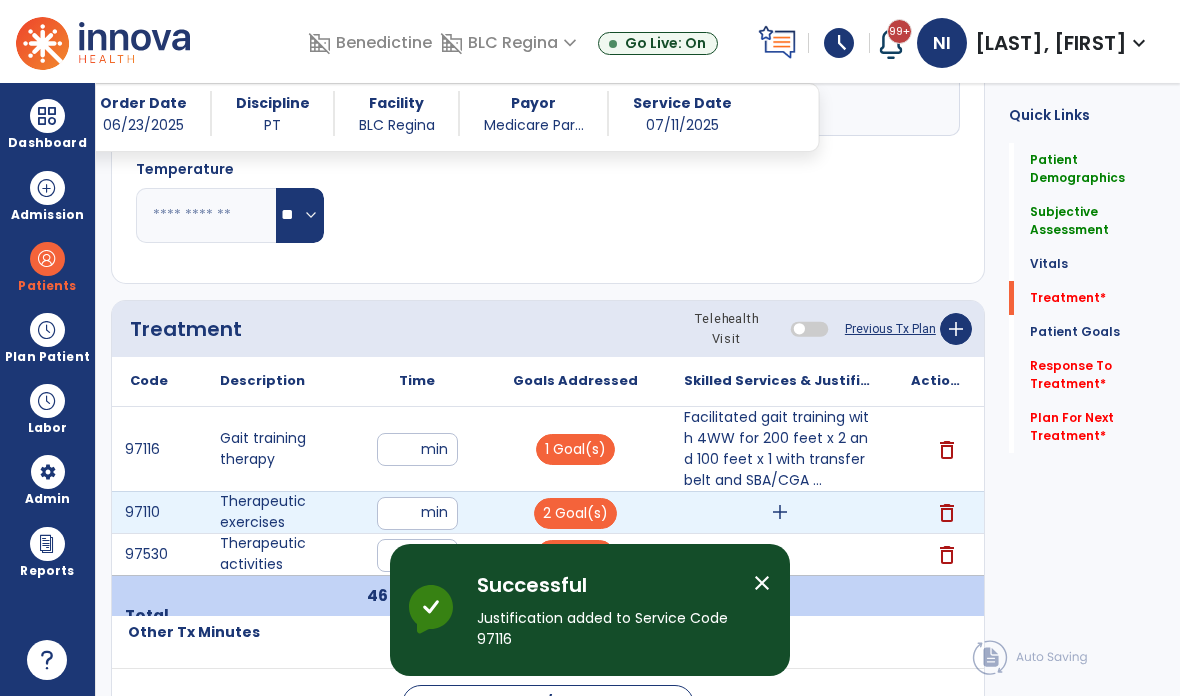 click on "add" at bounding box center [780, 512] 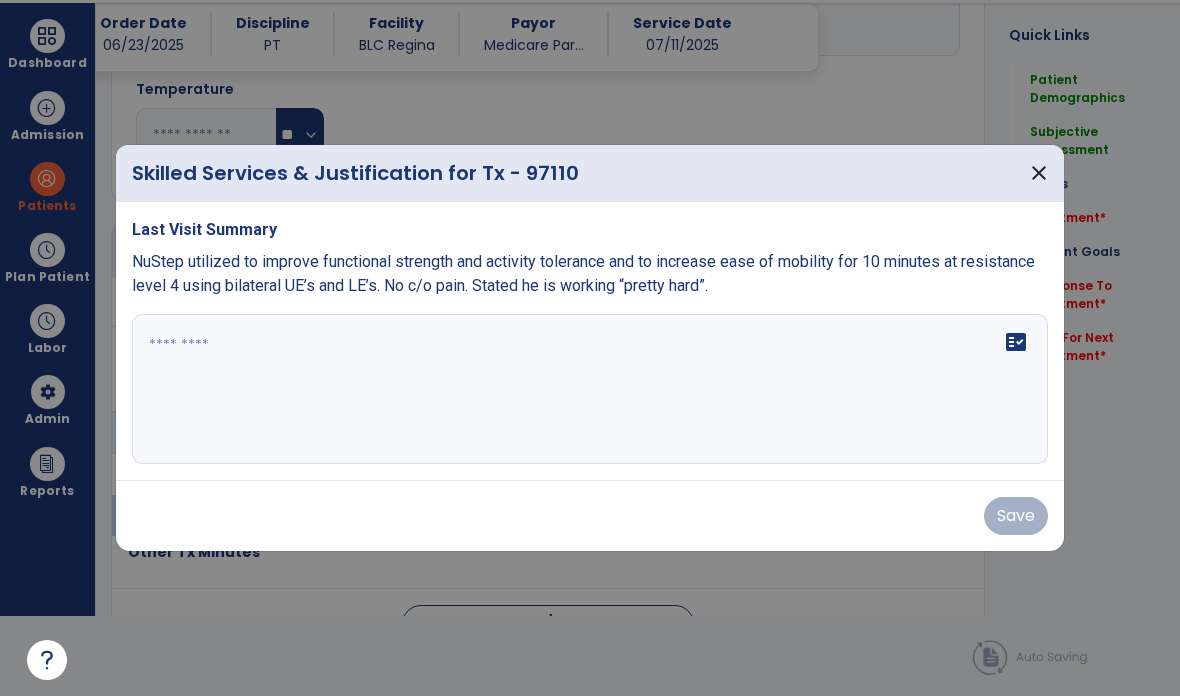 click on "fact_check" at bounding box center (590, 389) 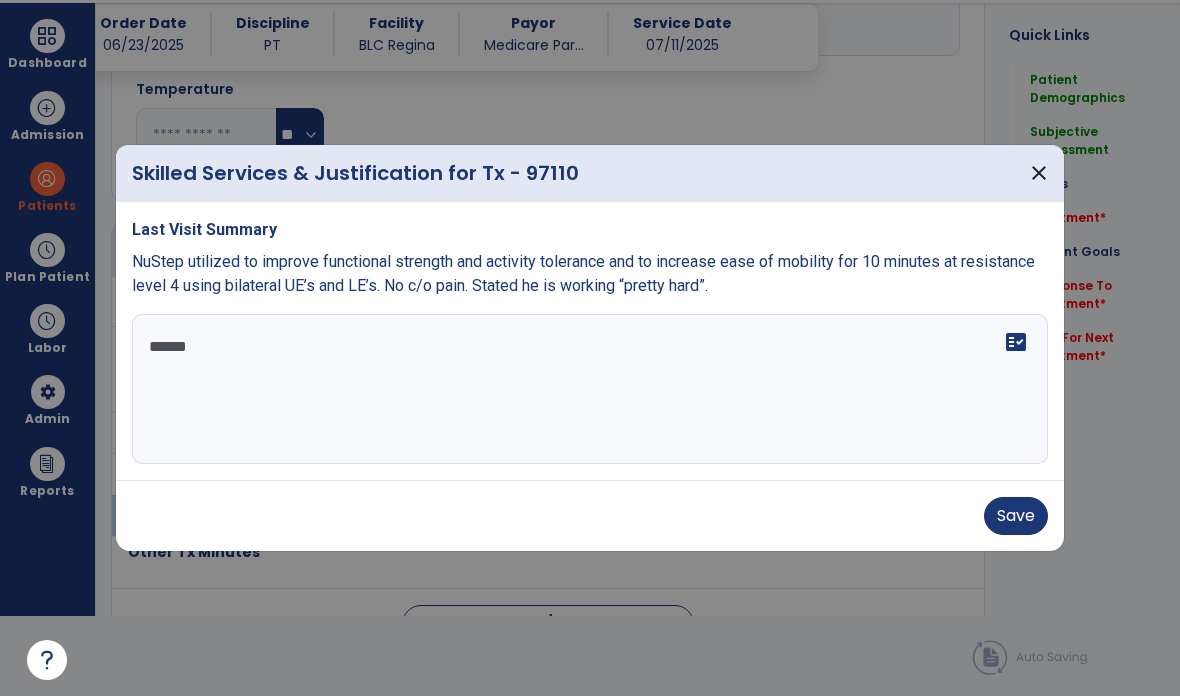 type on "**********" 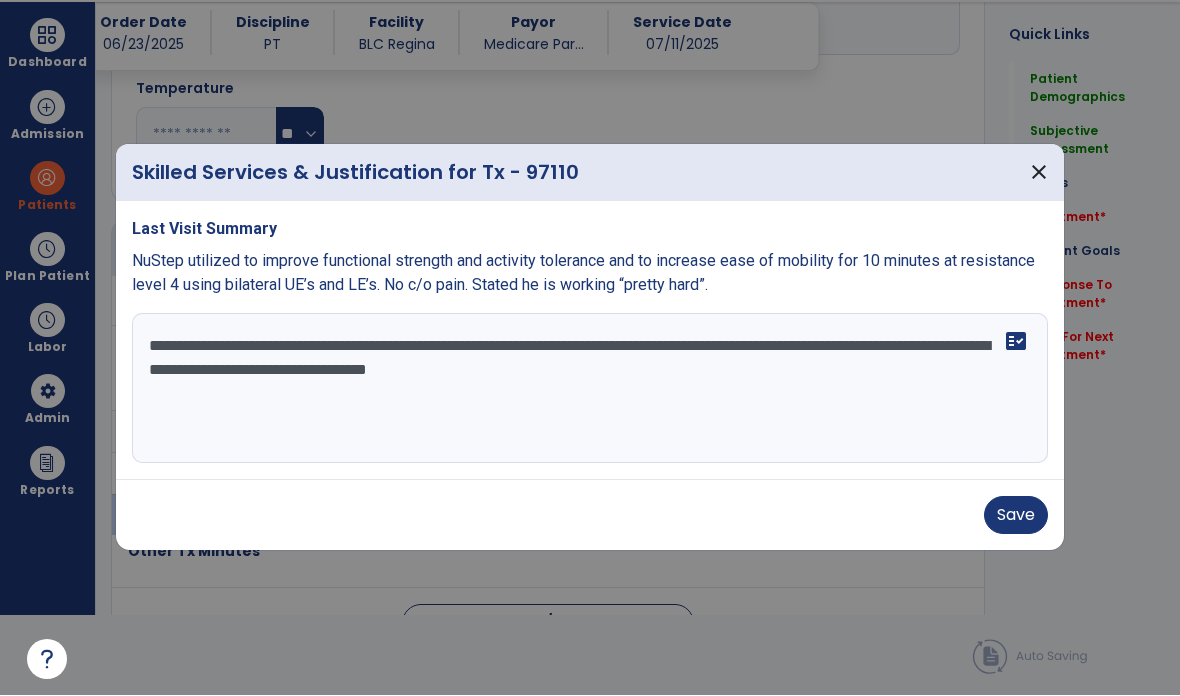 click on "Save" at bounding box center (1016, 516) 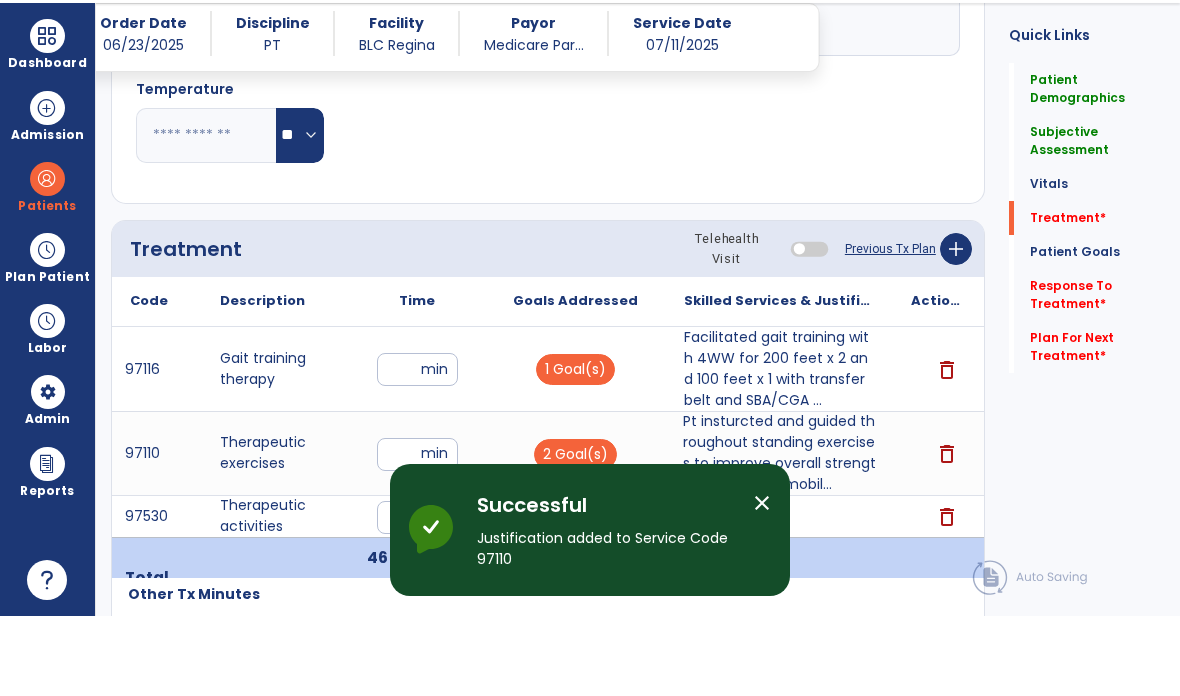 scroll, scrollTop: 80, scrollLeft: 0, axis: vertical 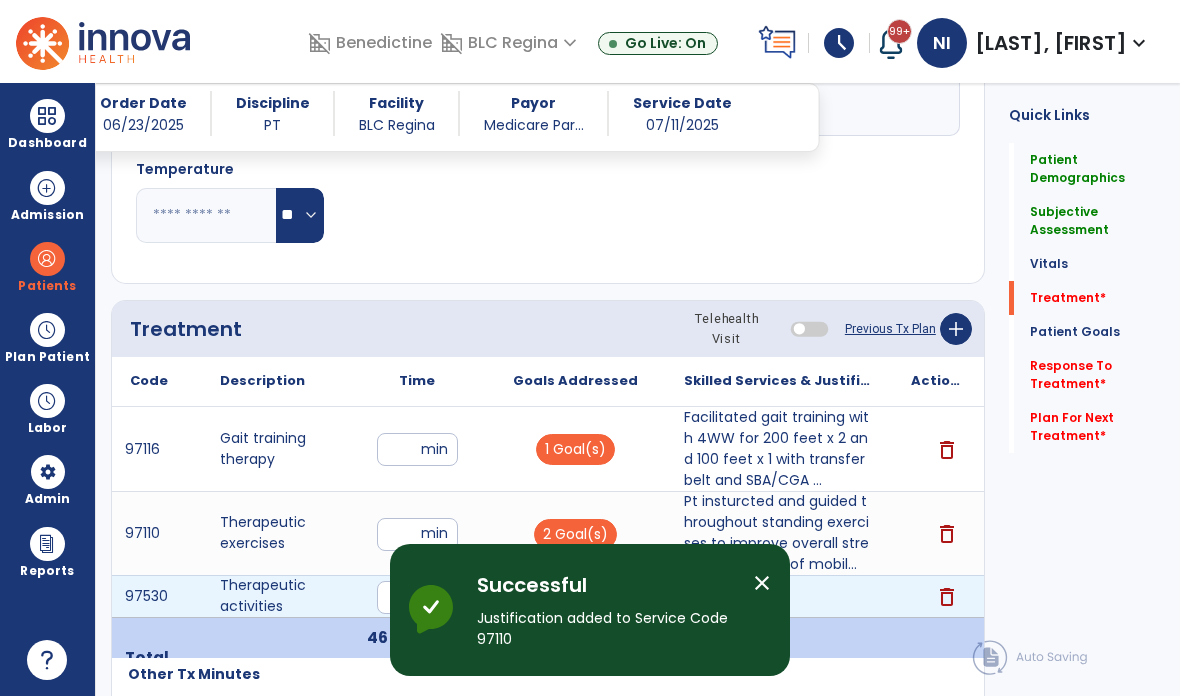 click on "add" at bounding box center (780, 596) 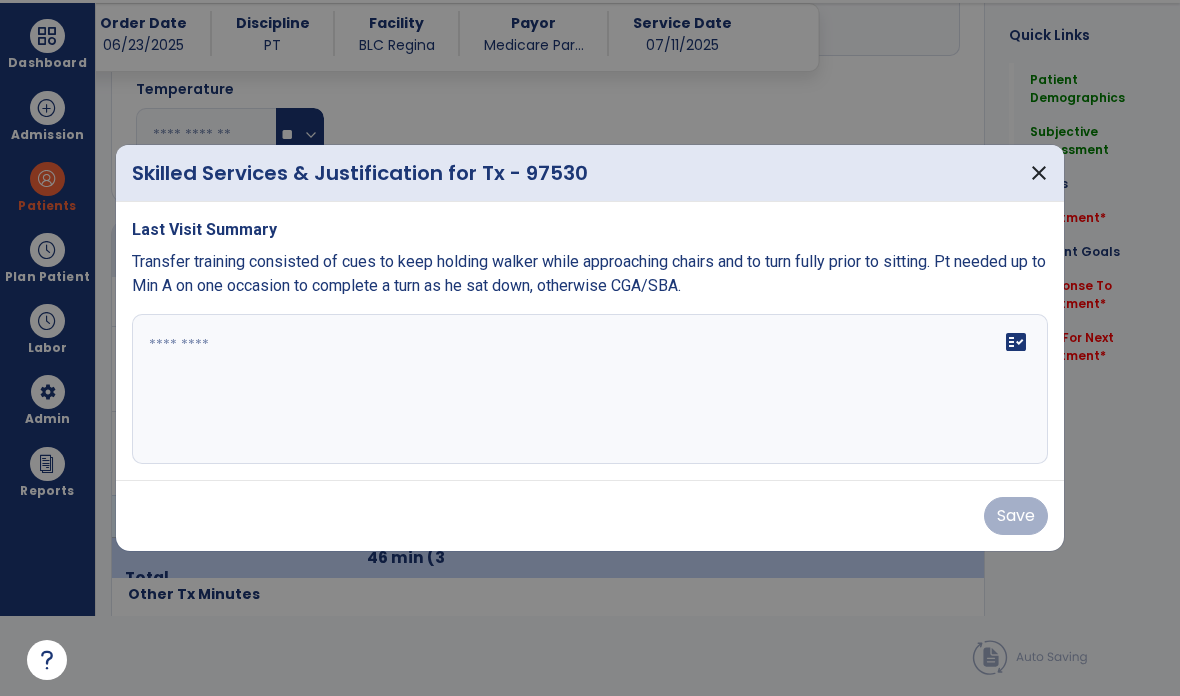 click on "fact_check" at bounding box center [590, 389] 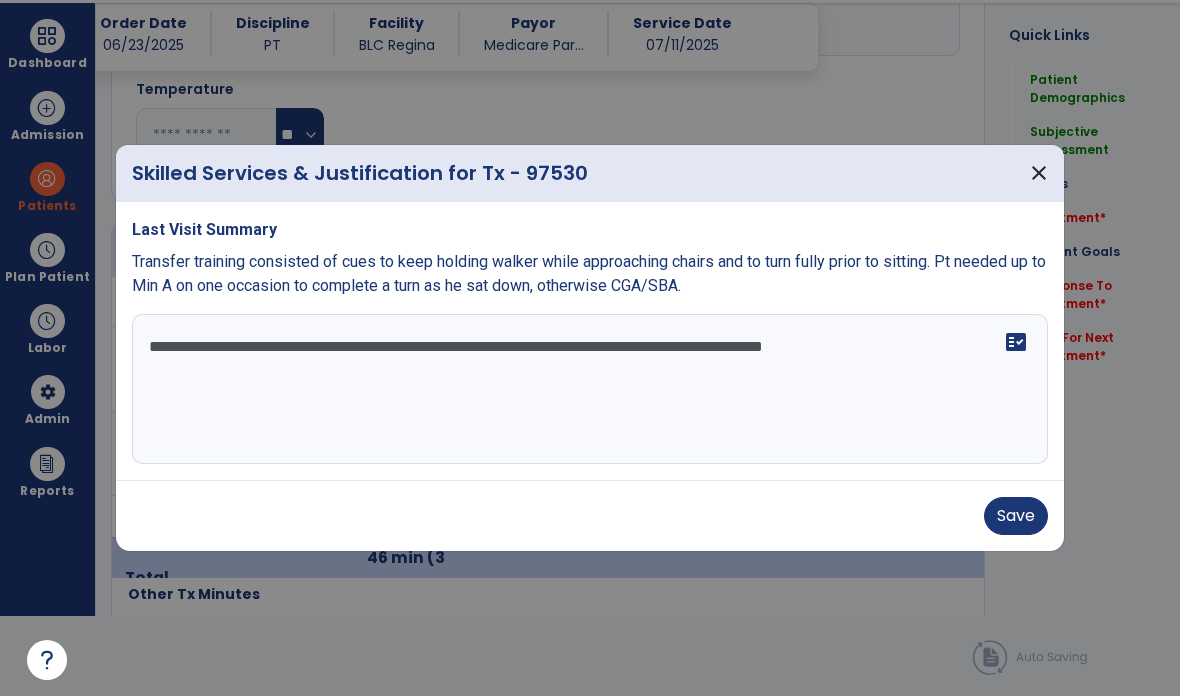 click on "**********" at bounding box center (590, 389) 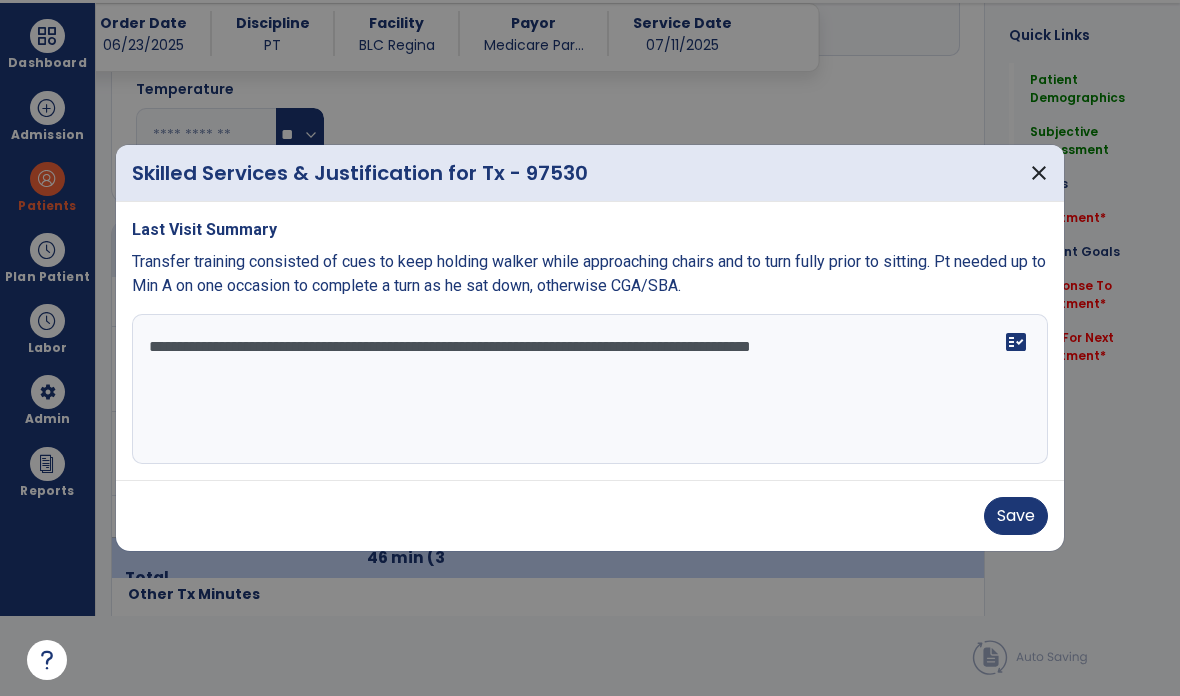 type on "**********" 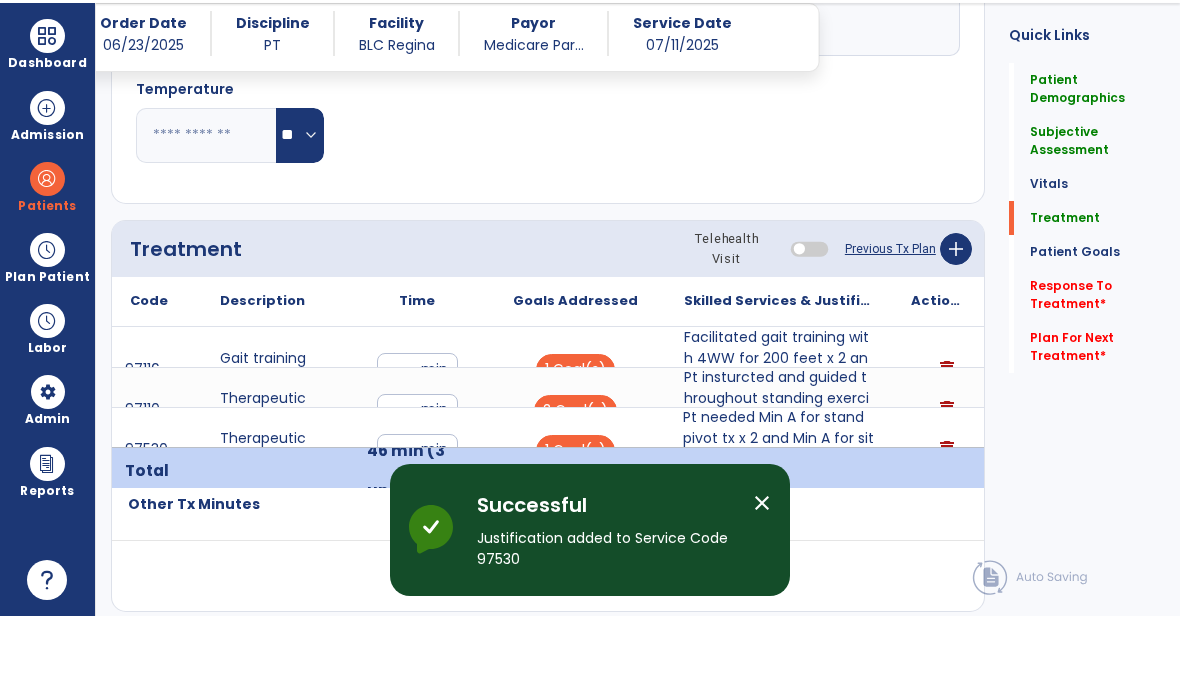 scroll, scrollTop: 80, scrollLeft: 0, axis: vertical 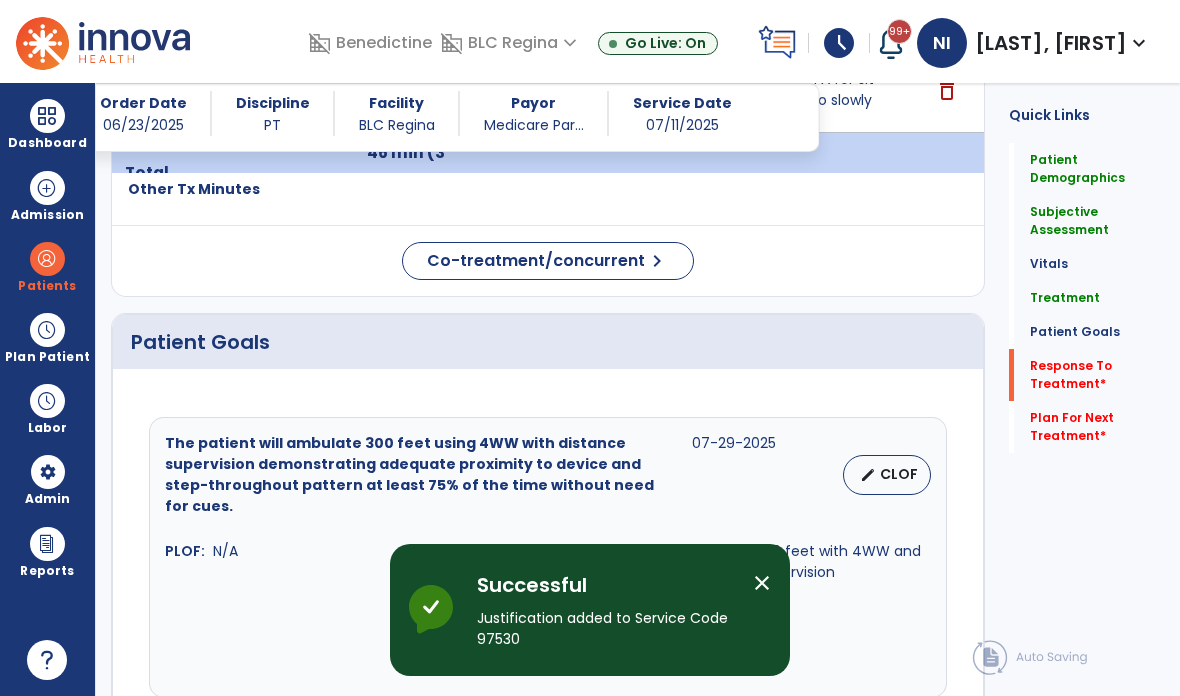 click on "Response To Treatment   *" 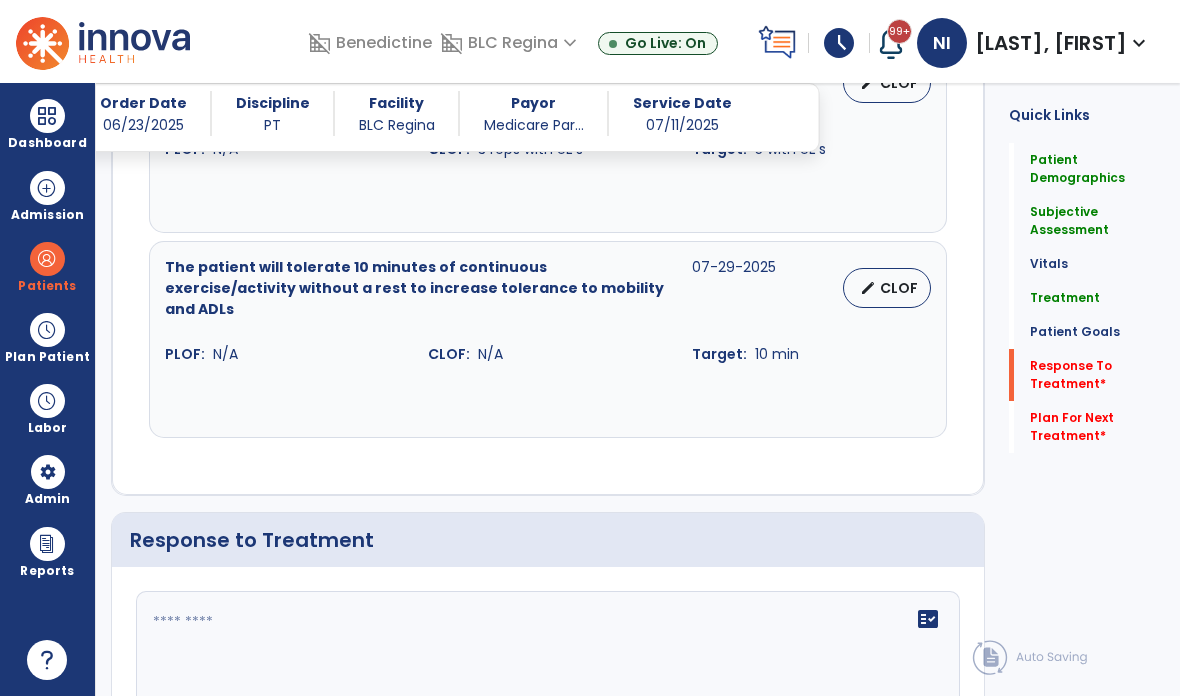 scroll, scrollTop: 2649, scrollLeft: 0, axis: vertical 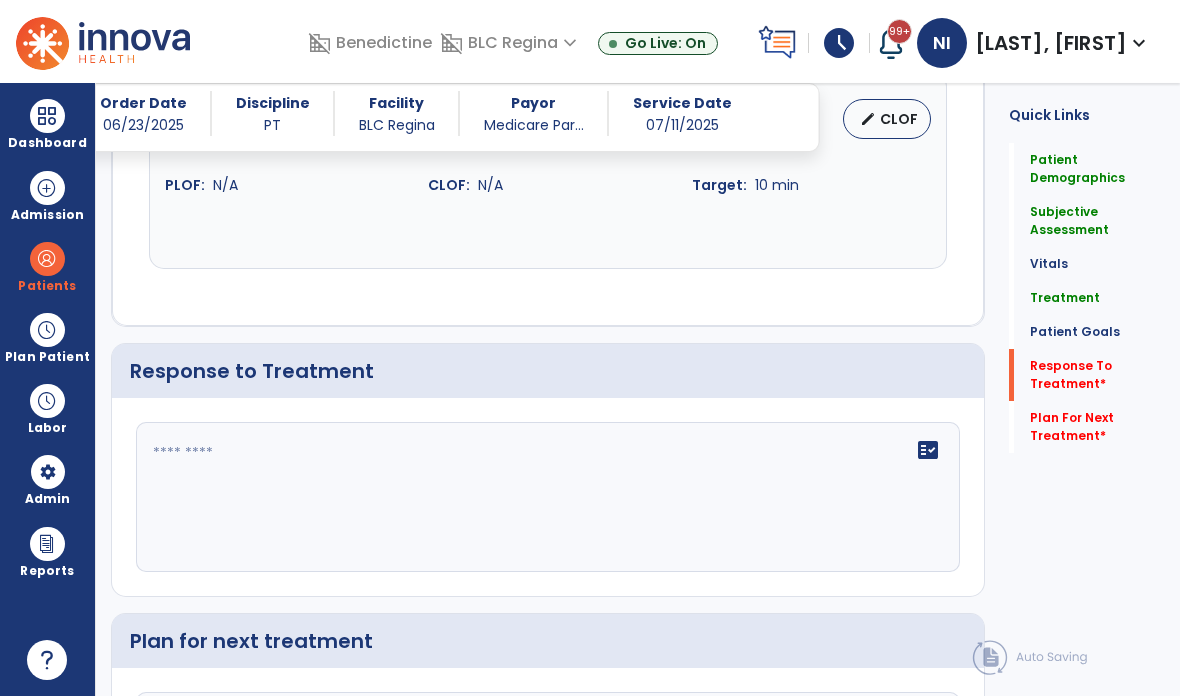 click on "fact_check" 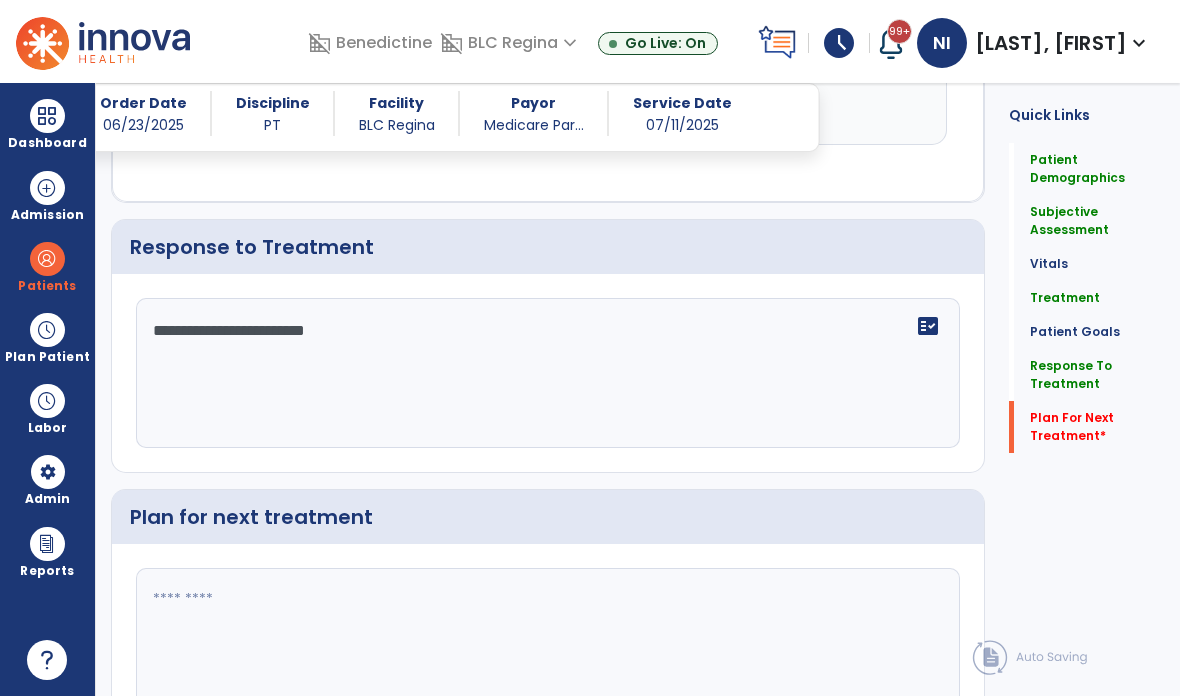 scroll, scrollTop: 2636, scrollLeft: 0, axis: vertical 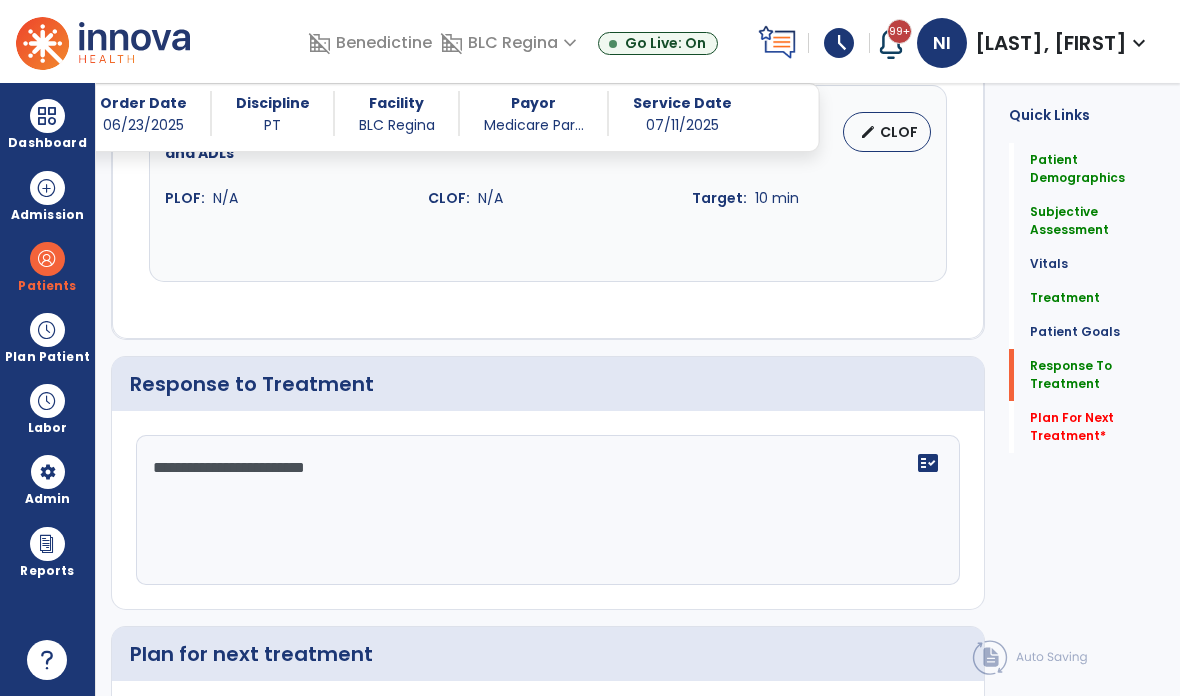 click on "**********" 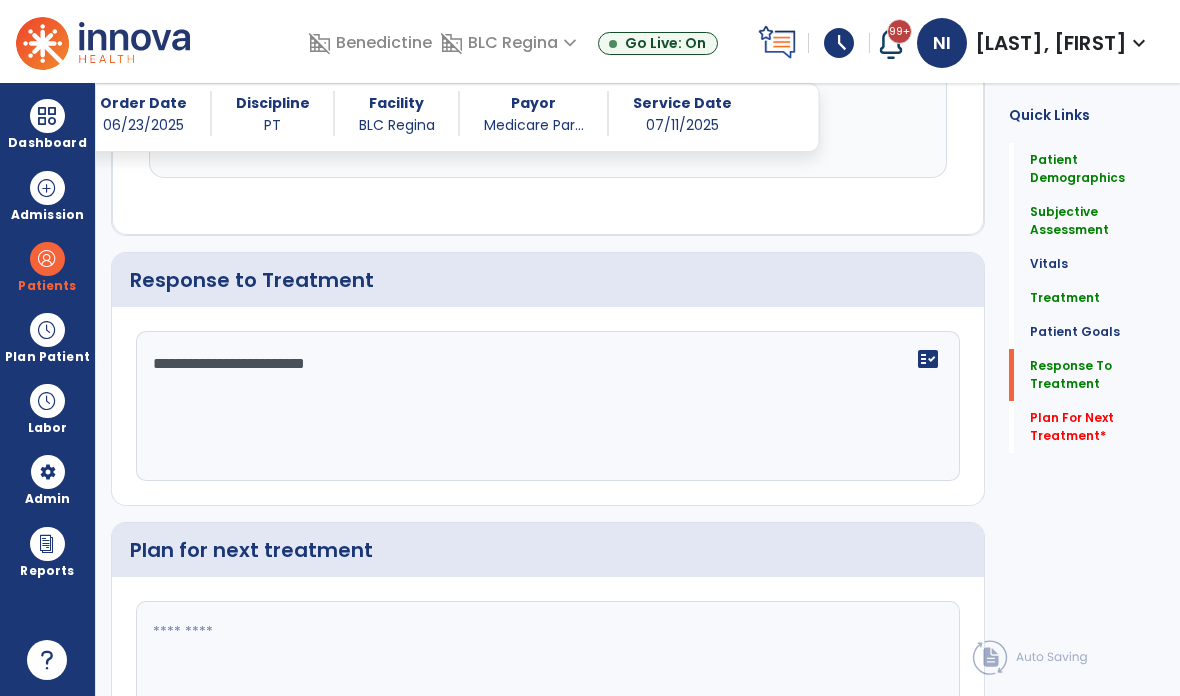 scroll, scrollTop: 2740, scrollLeft: 0, axis: vertical 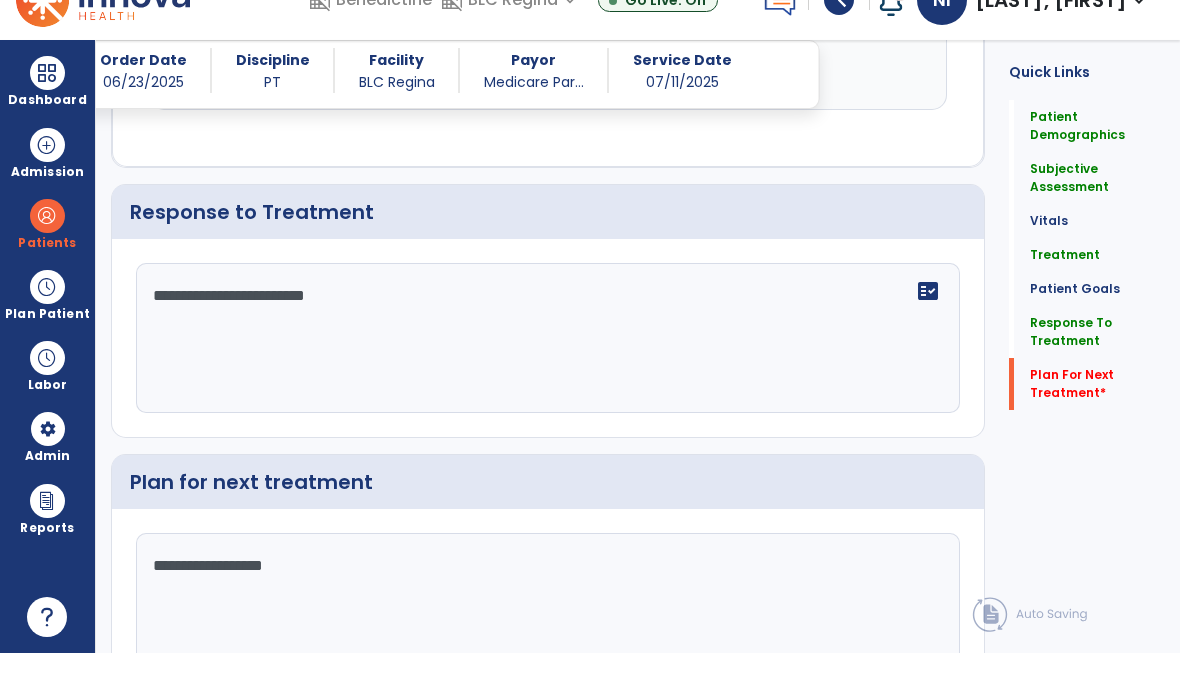 type on "**********" 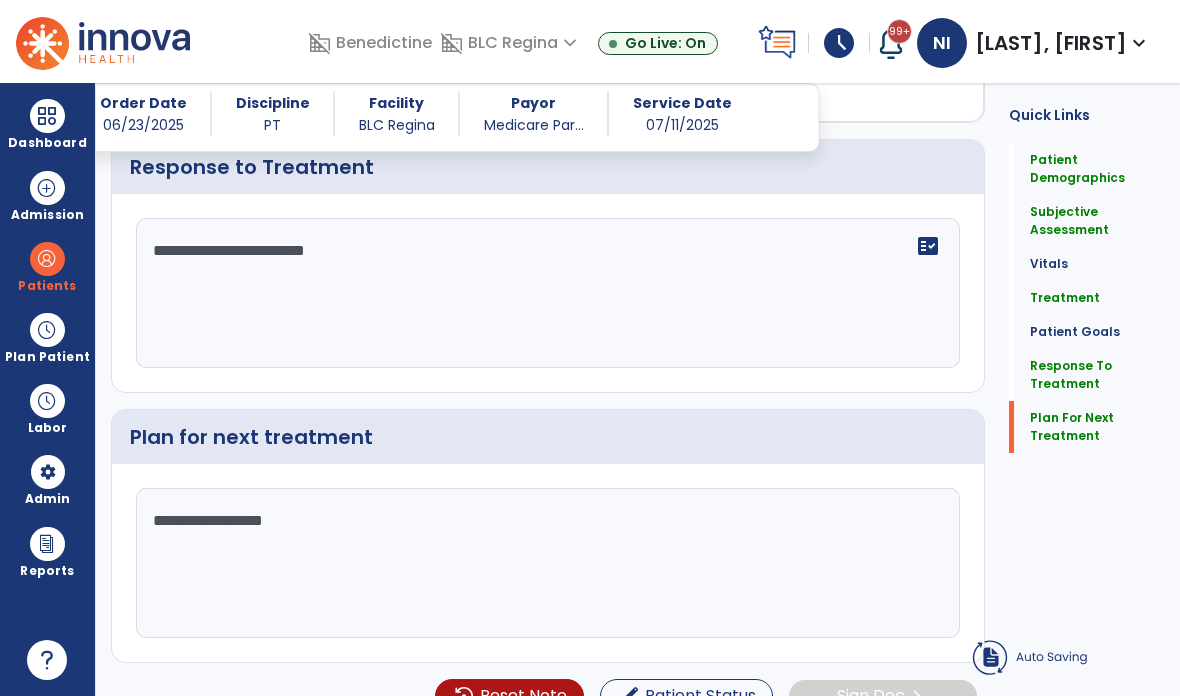 scroll, scrollTop: 2633, scrollLeft: 0, axis: vertical 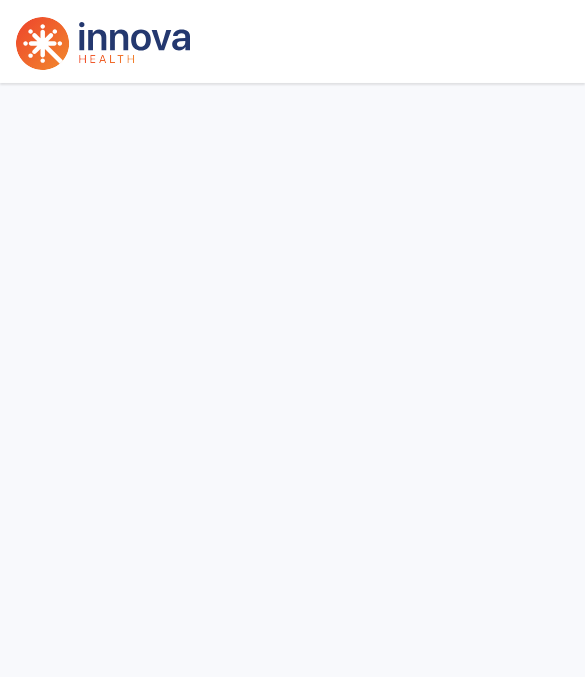select on "***" 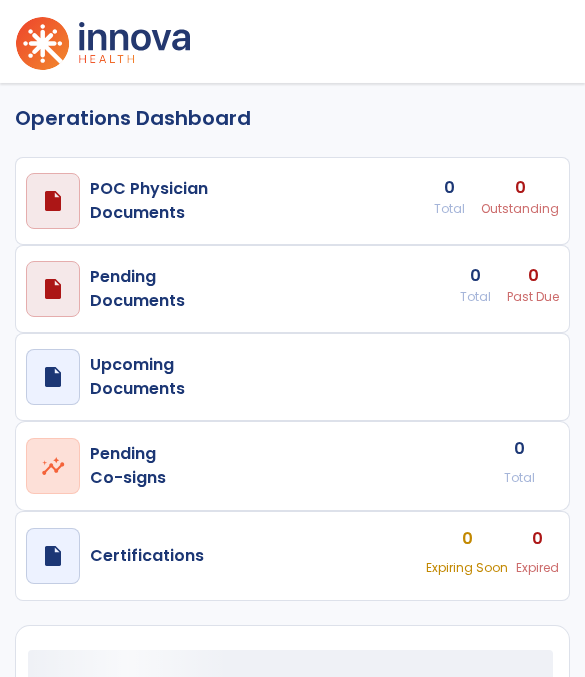 select on "***" 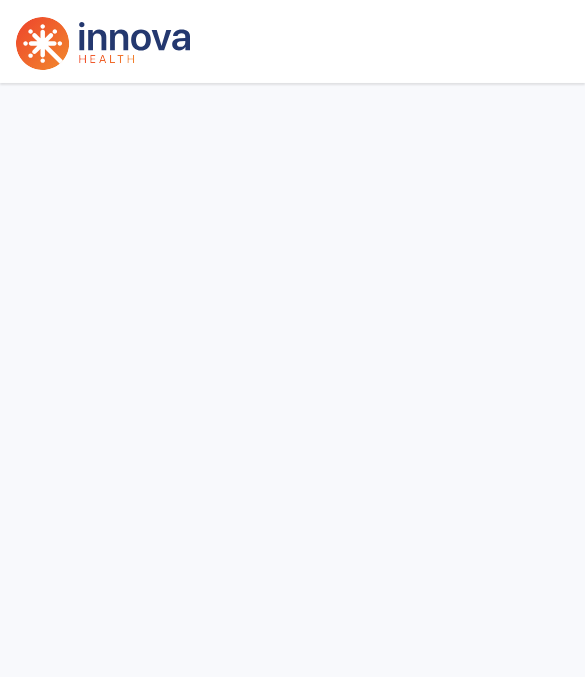 select on "***" 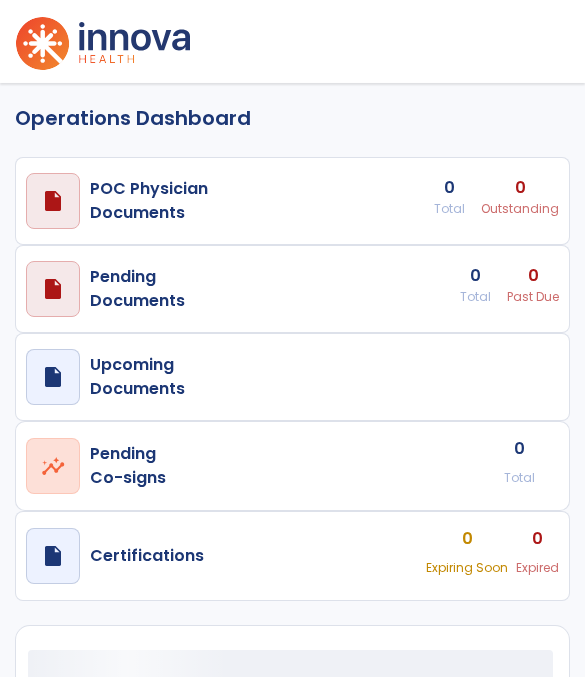 select on "***" 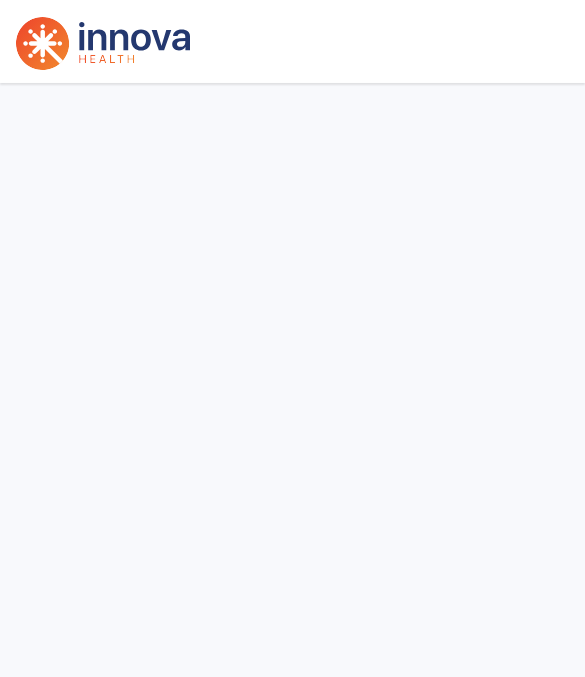 select on "***" 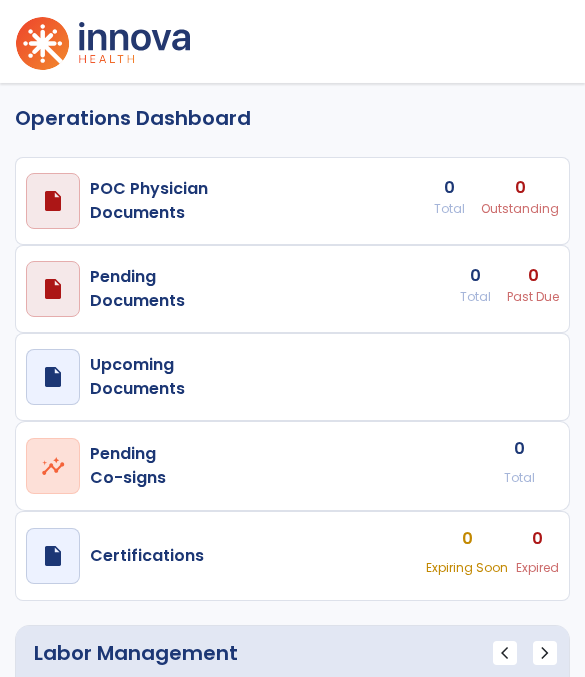 select on "***" 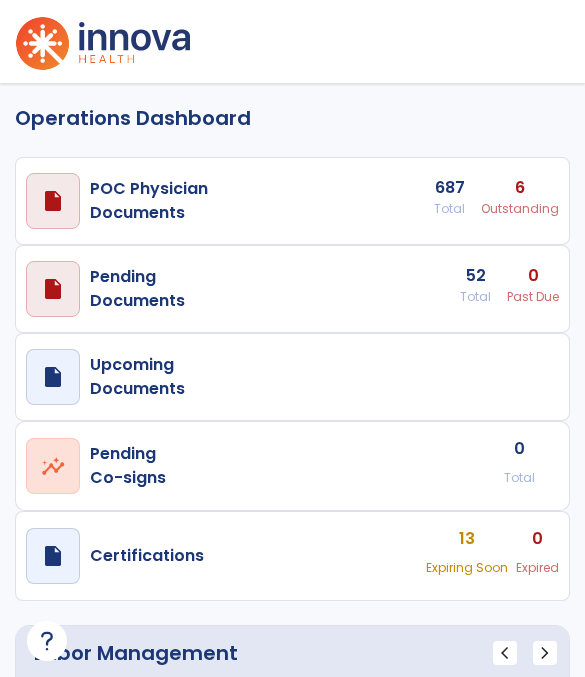 scroll, scrollTop: 0, scrollLeft: 0, axis: both 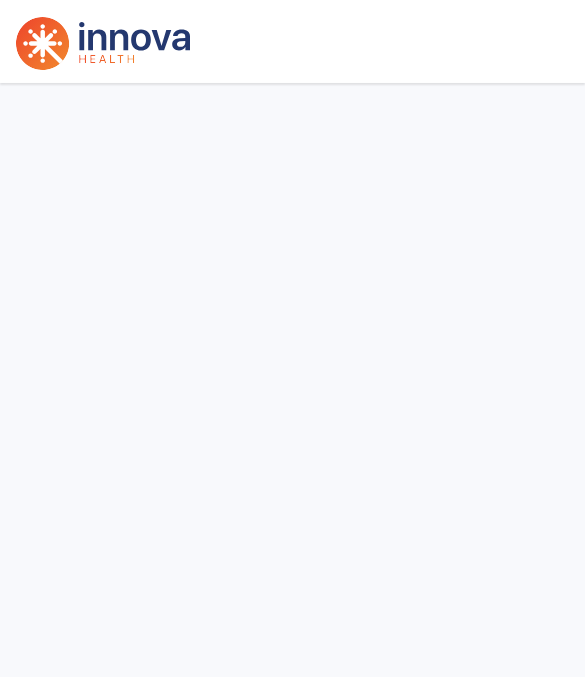 select on "***" 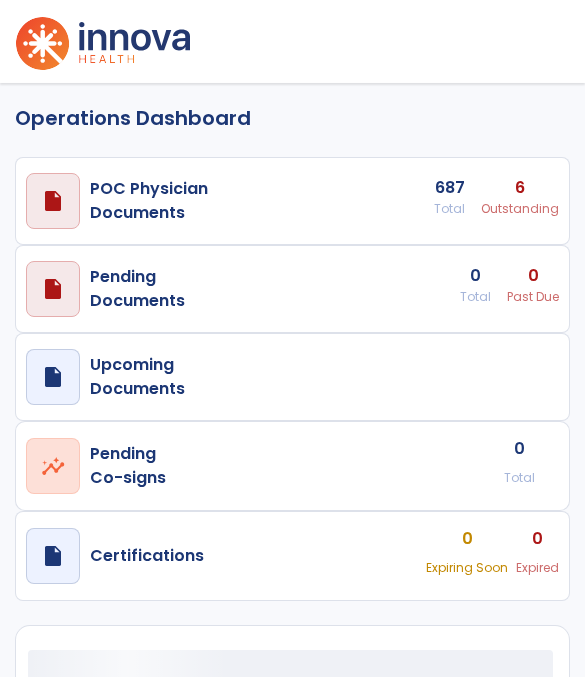 select on "***" 